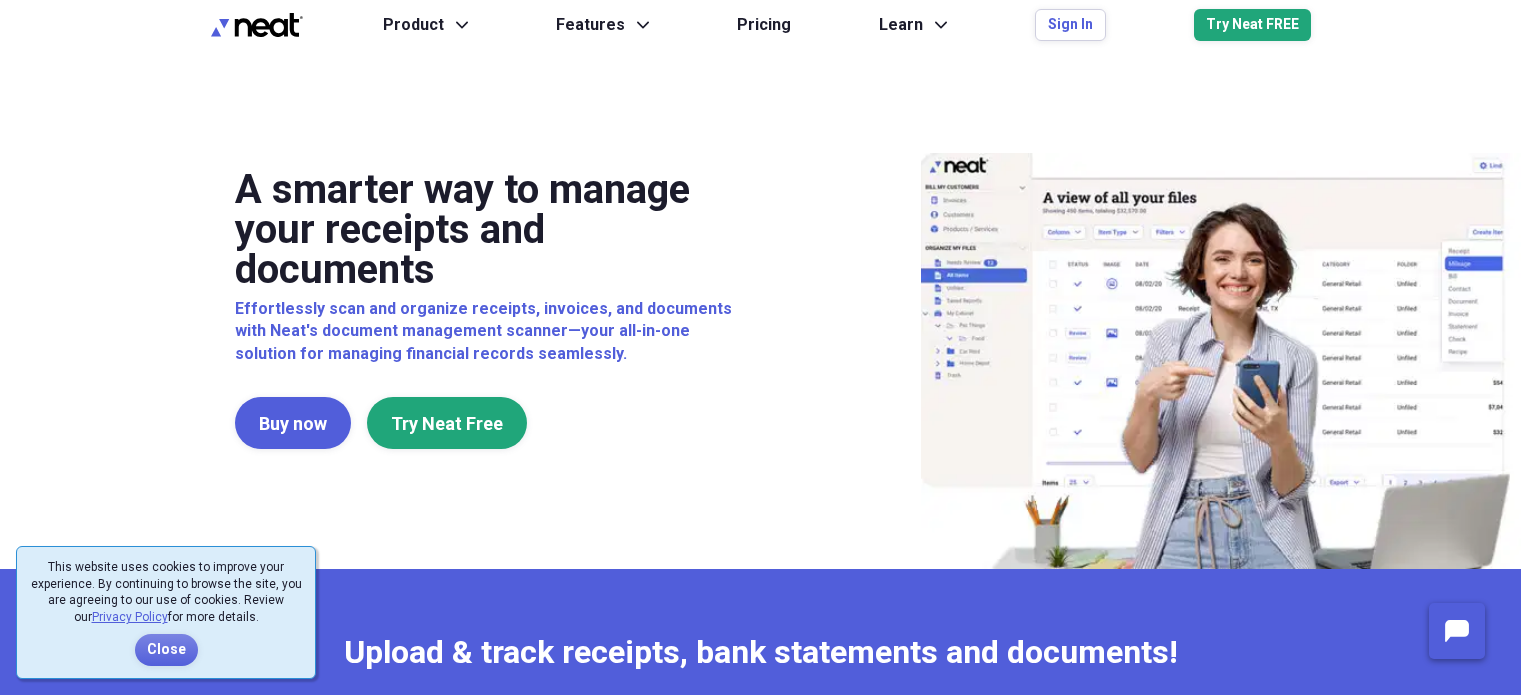 scroll, scrollTop: 0, scrollLeft: 0, axis: both 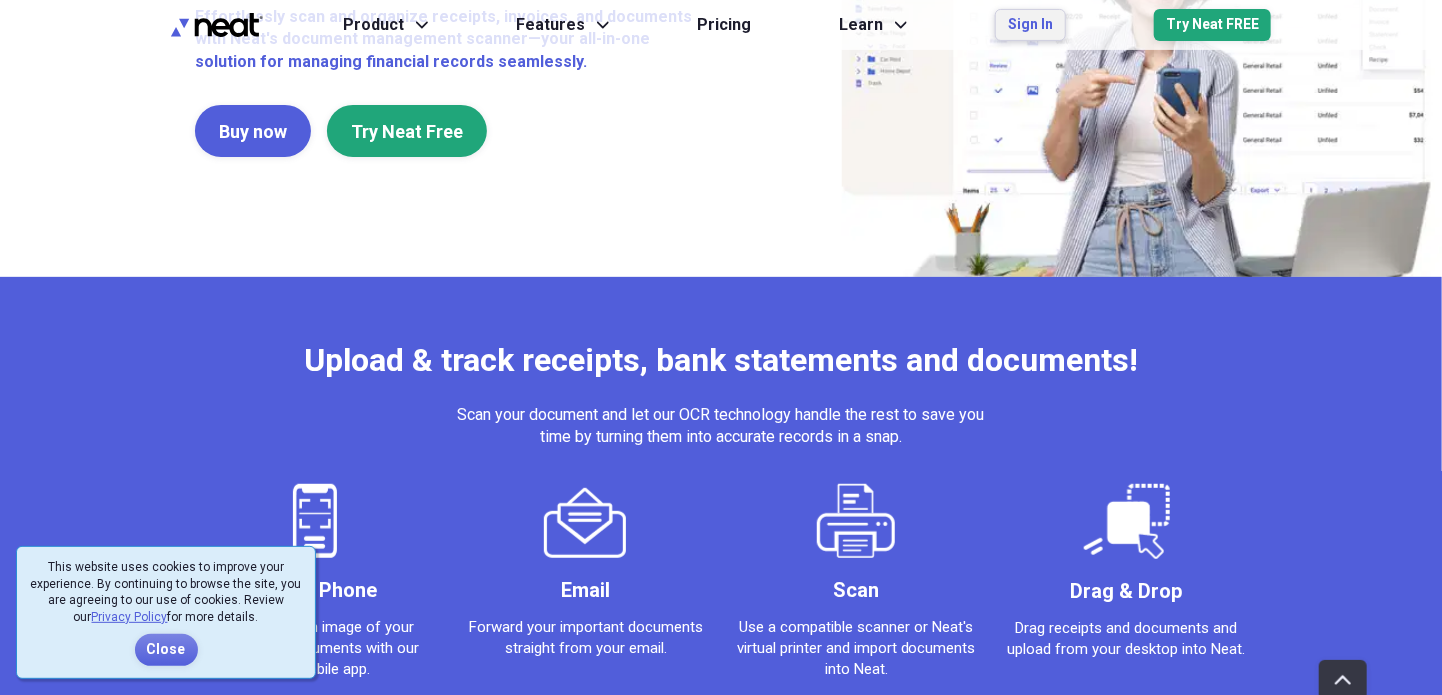 click on "Sign In" at bounding box center [1030, 25] 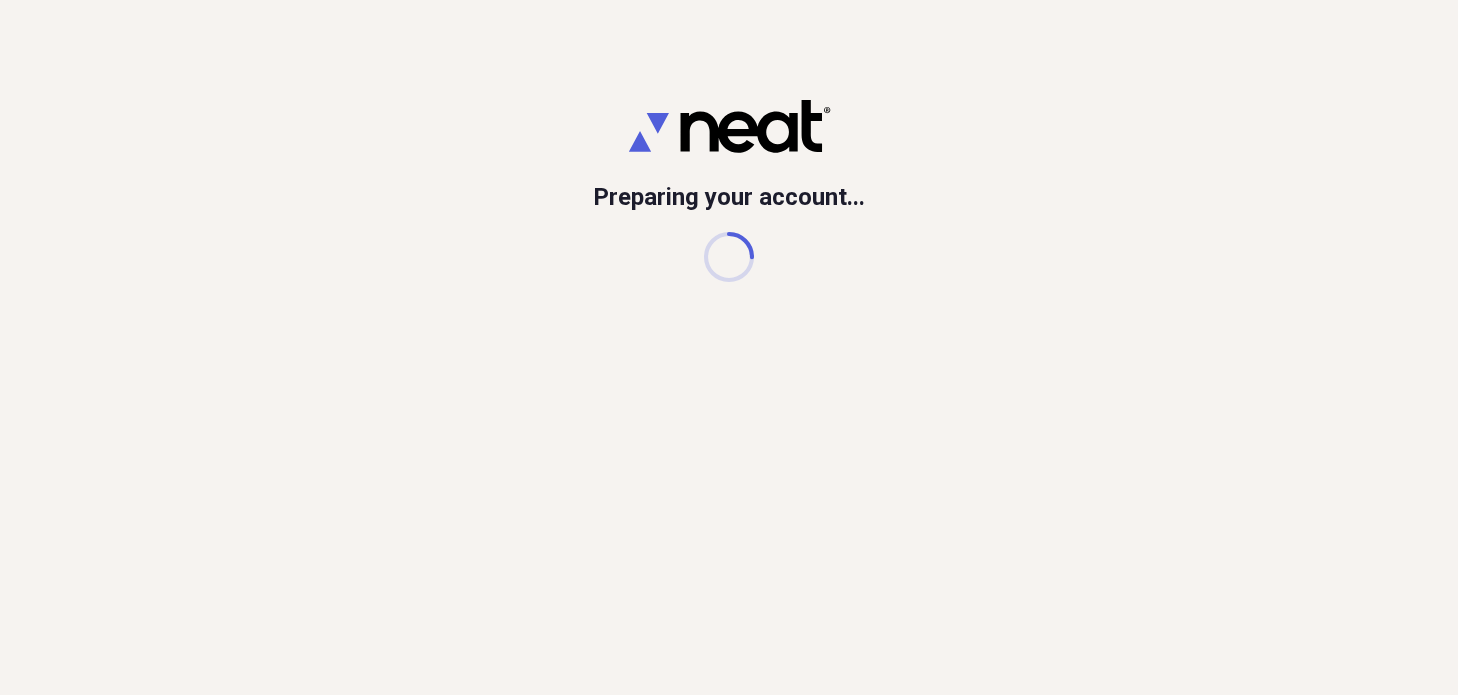 scroll, scrollTop: 0, scrollLeft: 0, axis: both 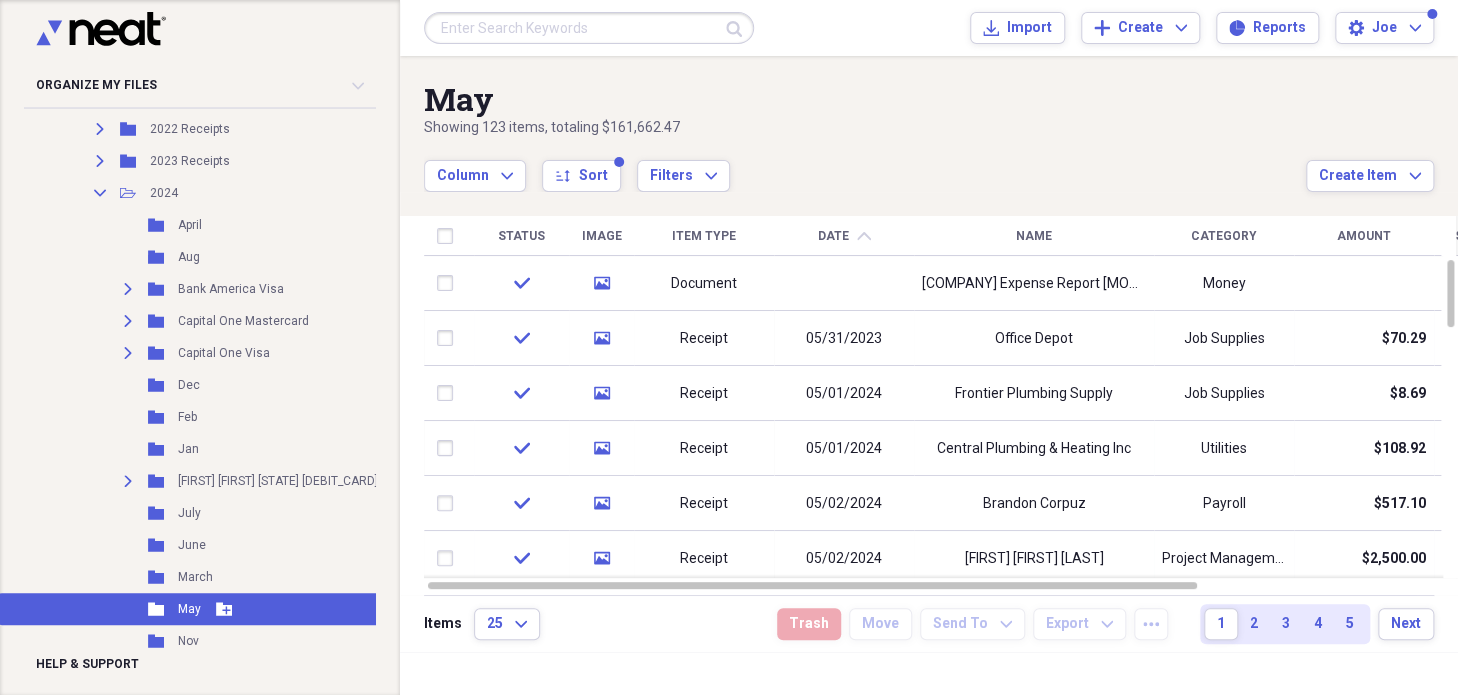 click on "May" at bounding box center (189, 609) 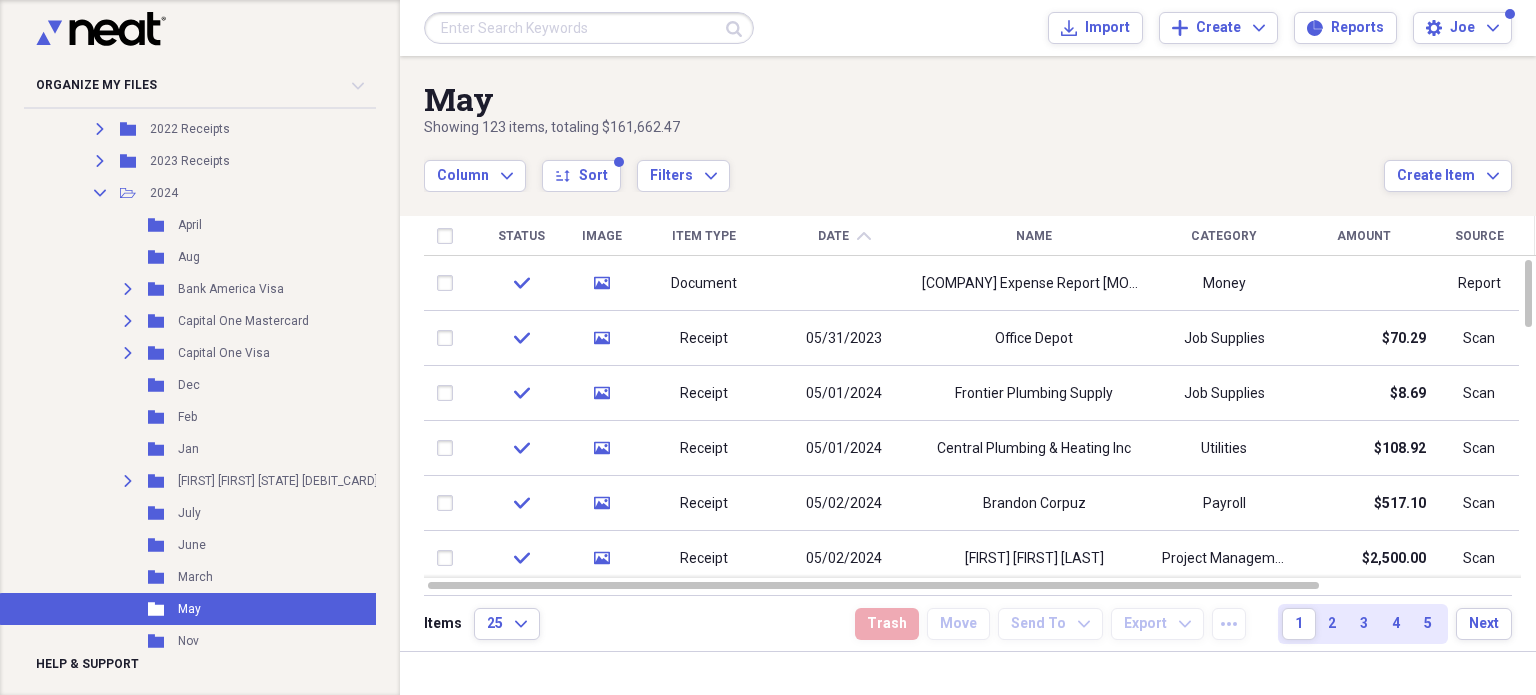 click on "Showing 123 items , totaling $161,662.47" at bounding box center (904, 128) 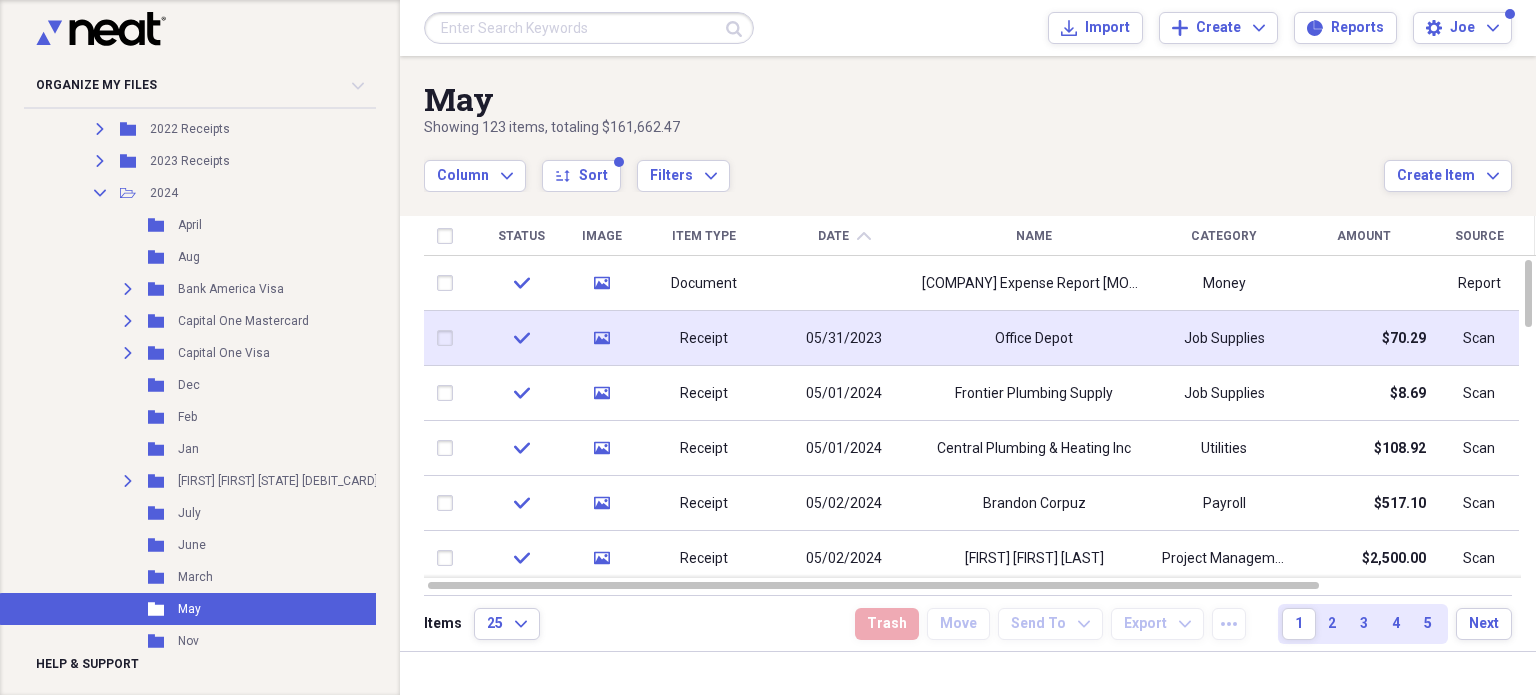 click on "05/31/2023" at bounding box center [844, 338] 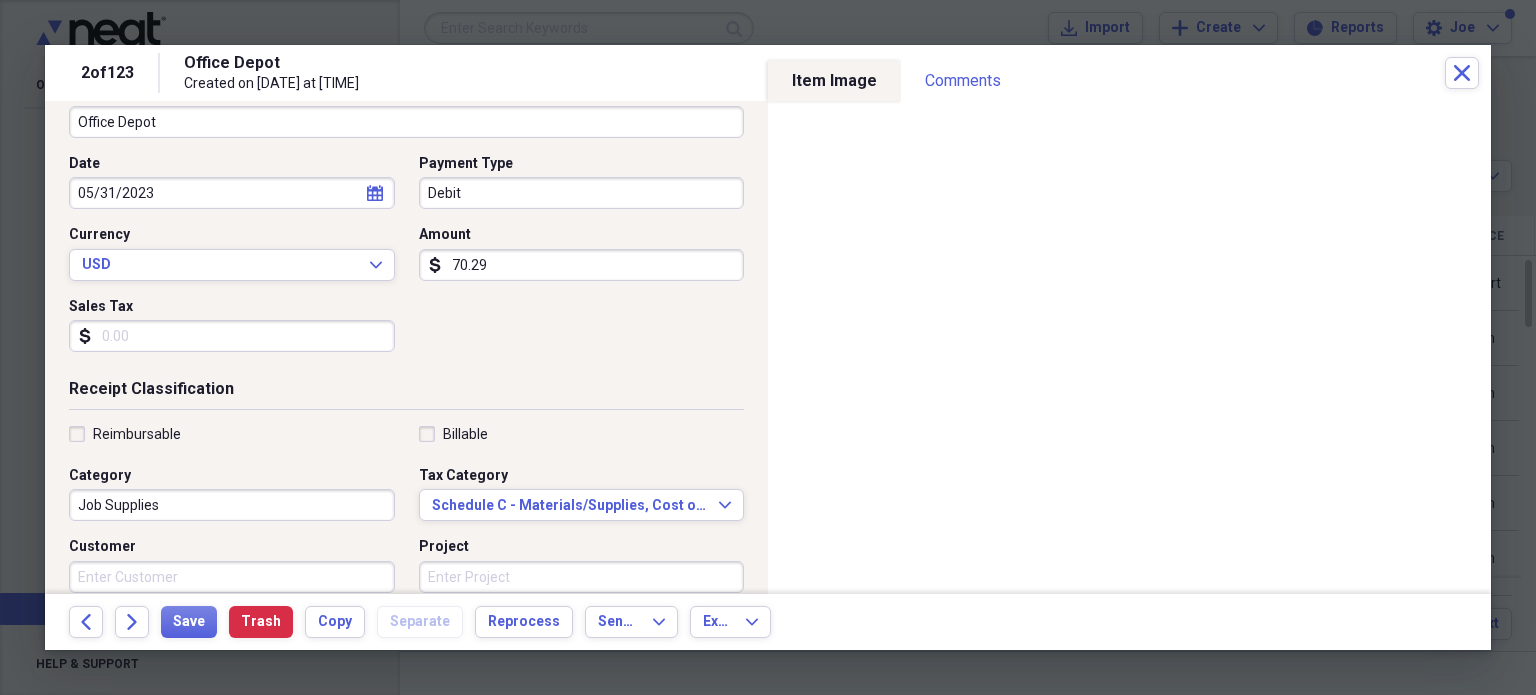 scroll, scrollTop: 200, scrollLeft: 0, axis: vertical 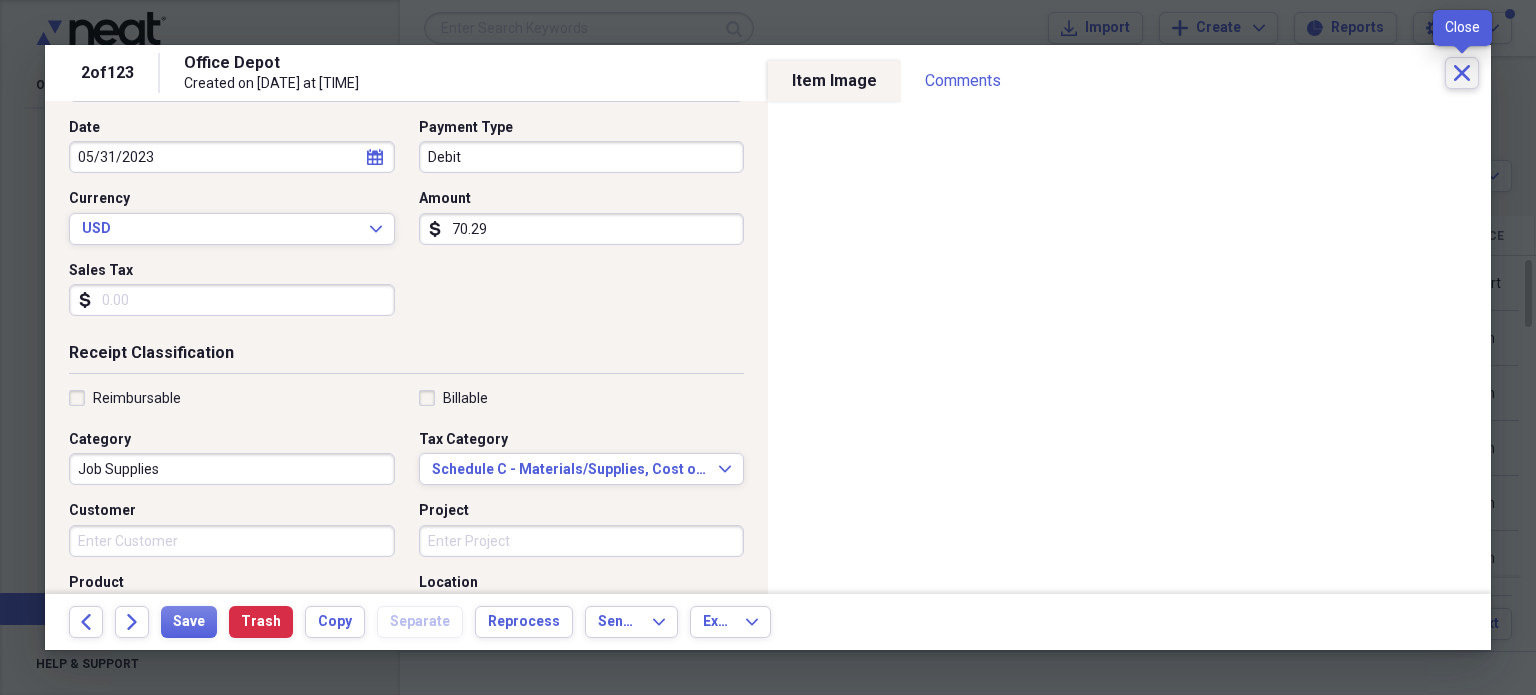 click on "Close" at bounding box center [1462, 73] 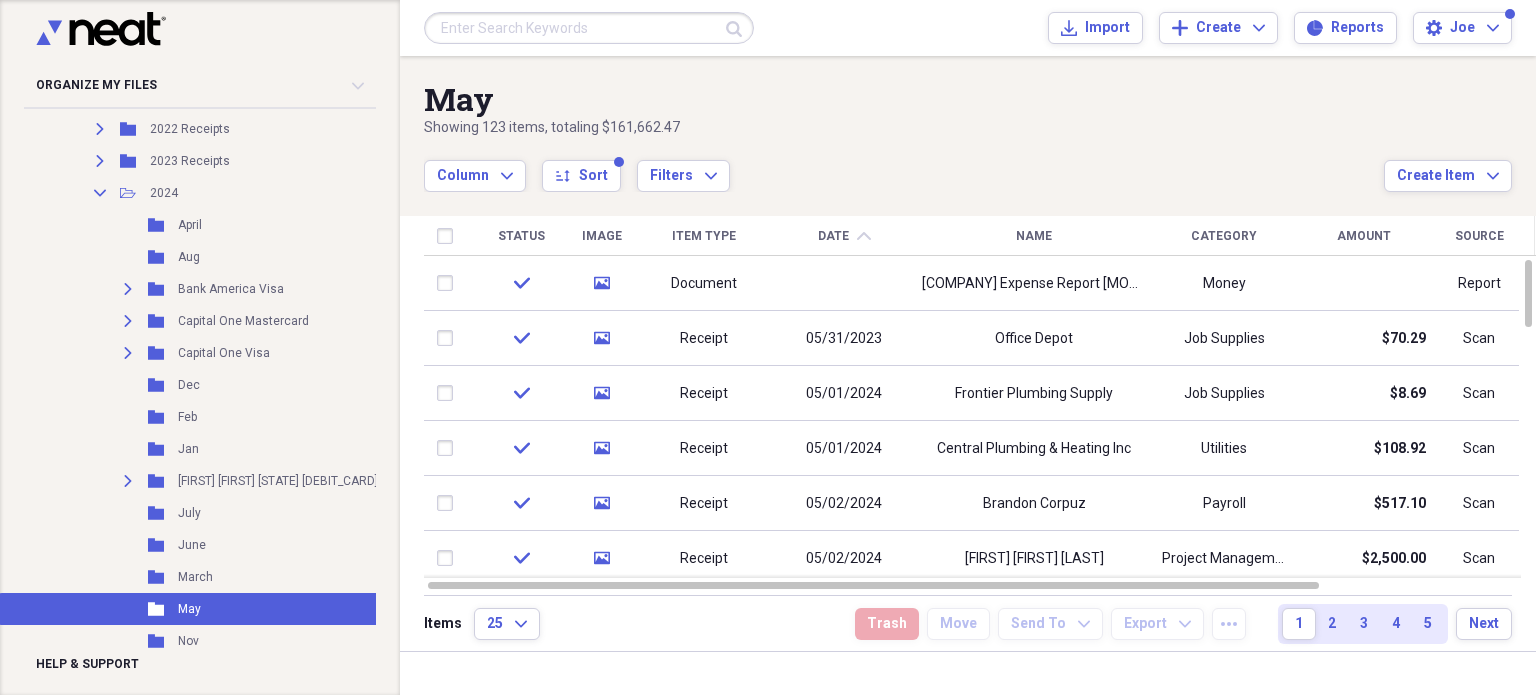 click on "Date chevron-up" at bounding box center (844, 236) 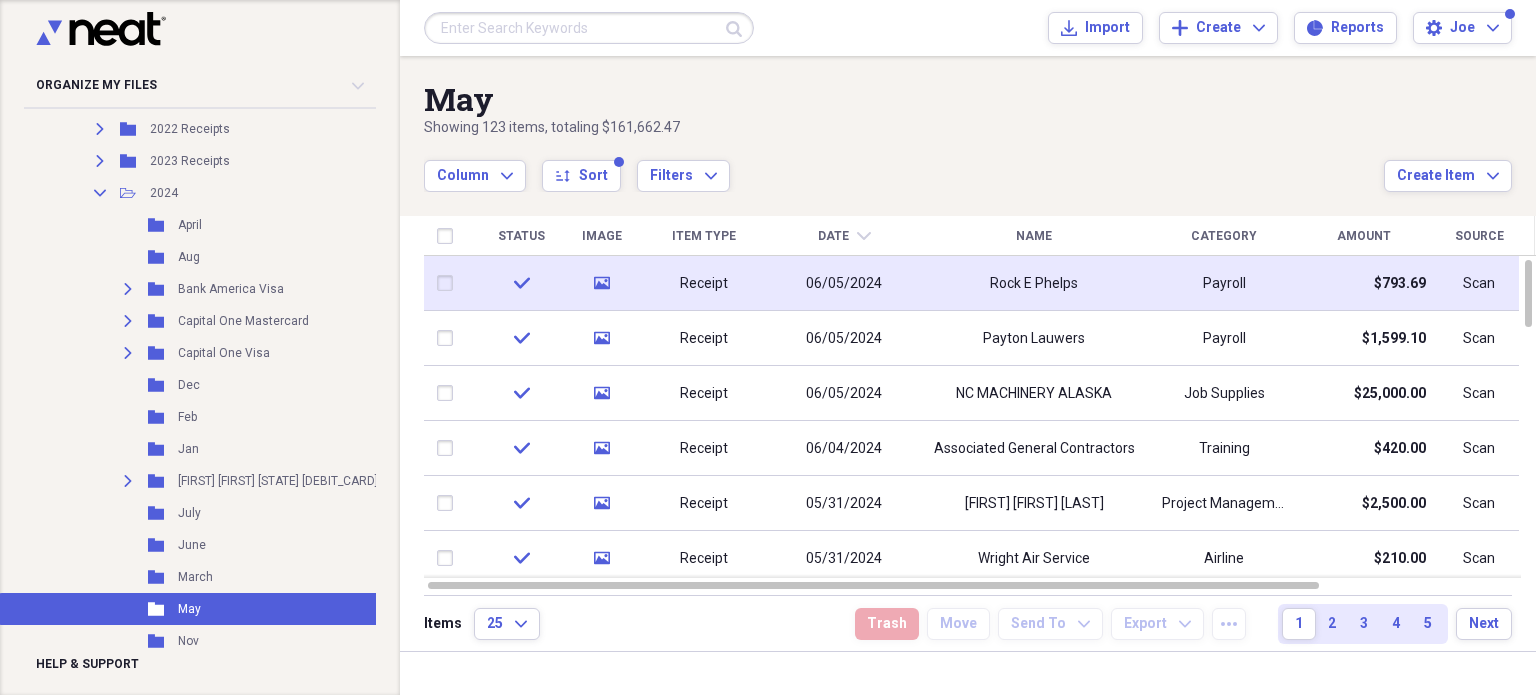 click on "06/05/2024" at bounding box center (844, 283) 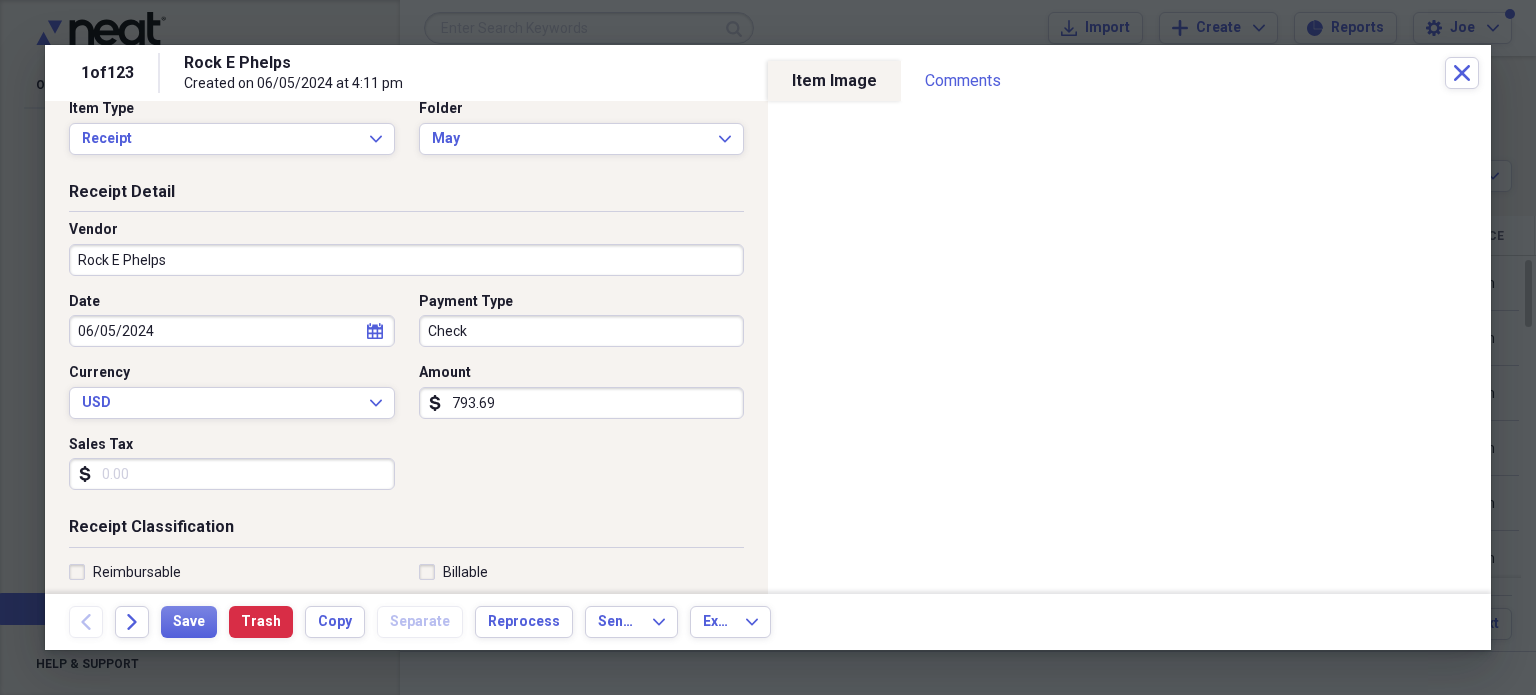 scroll, scrollTop: 0, scrollLeft: 0, axis: both 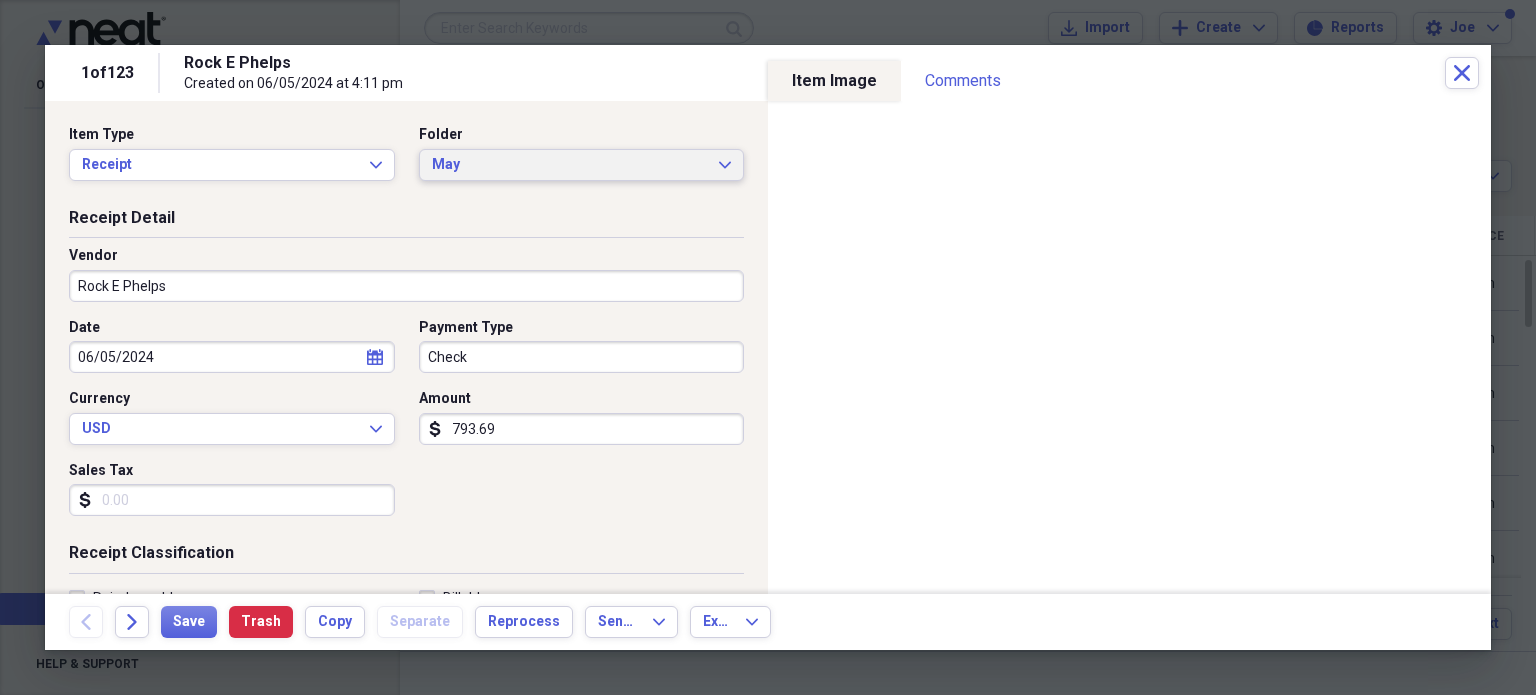 click on "May Expand" at bounding box center [582, 165] 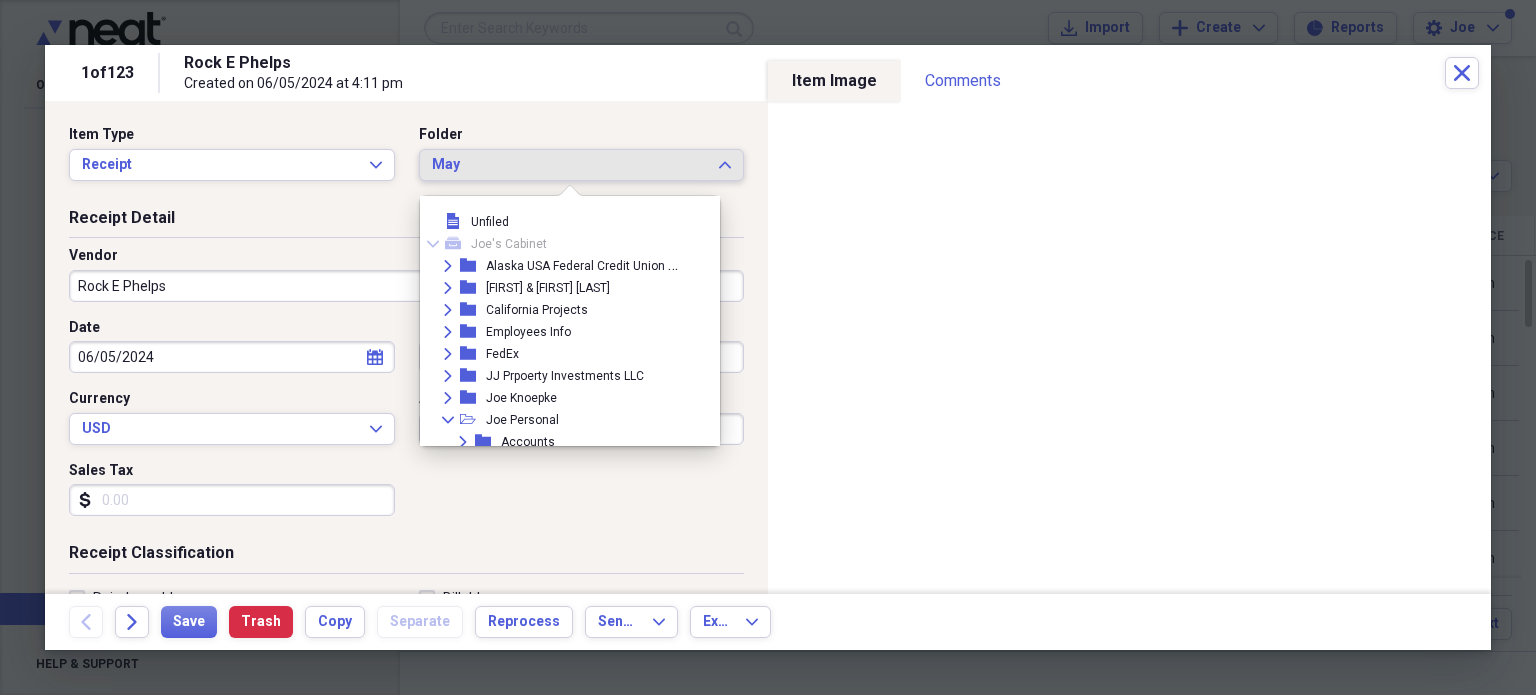 scroll, scrollTop: 788, scrollLeft: 0, axis: vertical 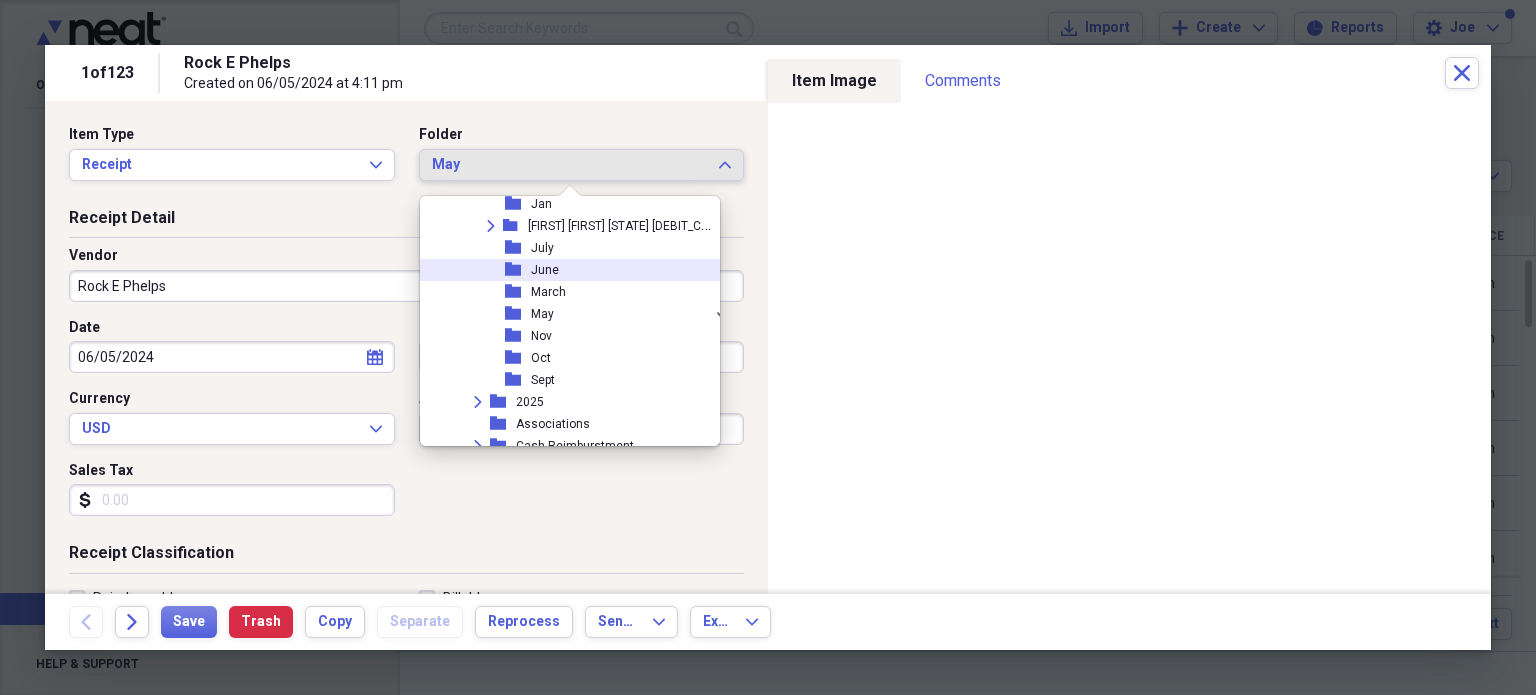 click on "folder June" at bounding box center [569, 270] 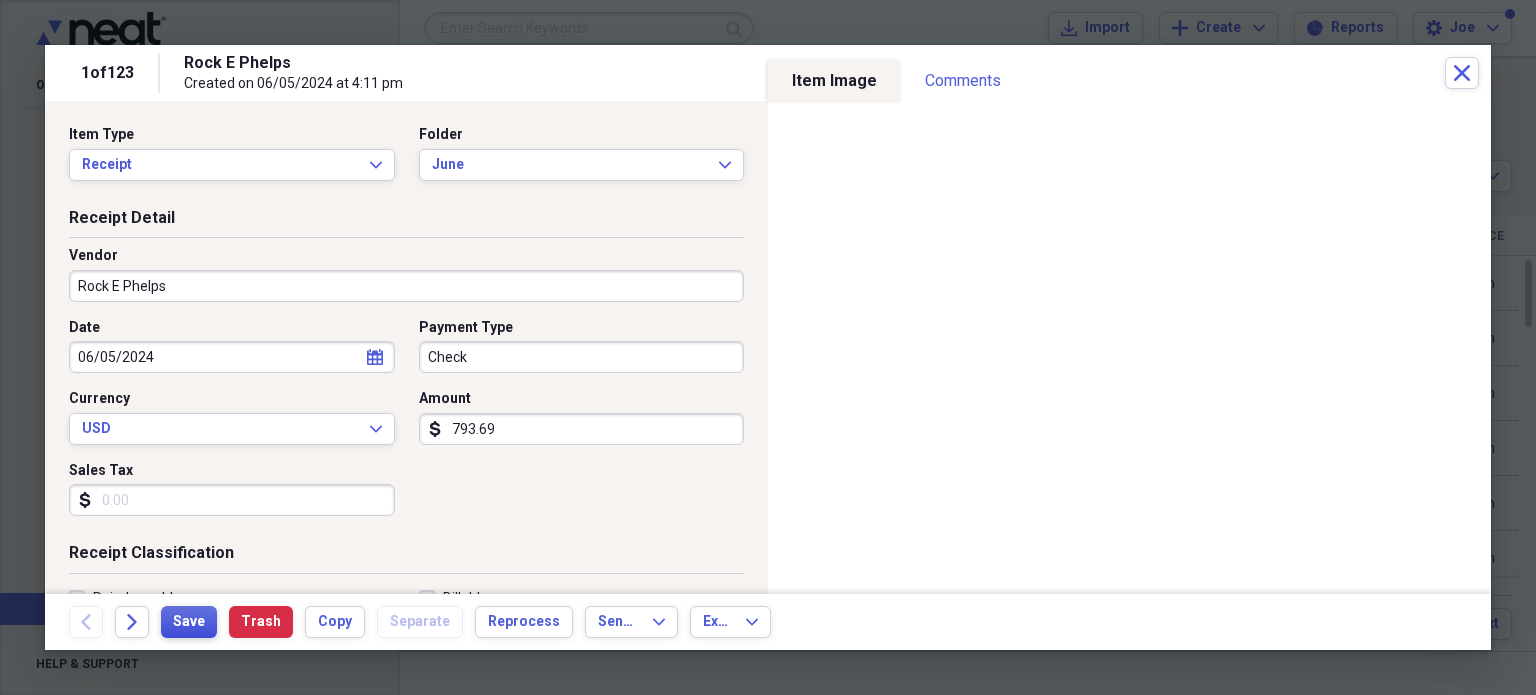 click on "Save" at bounding box center (189, 622) 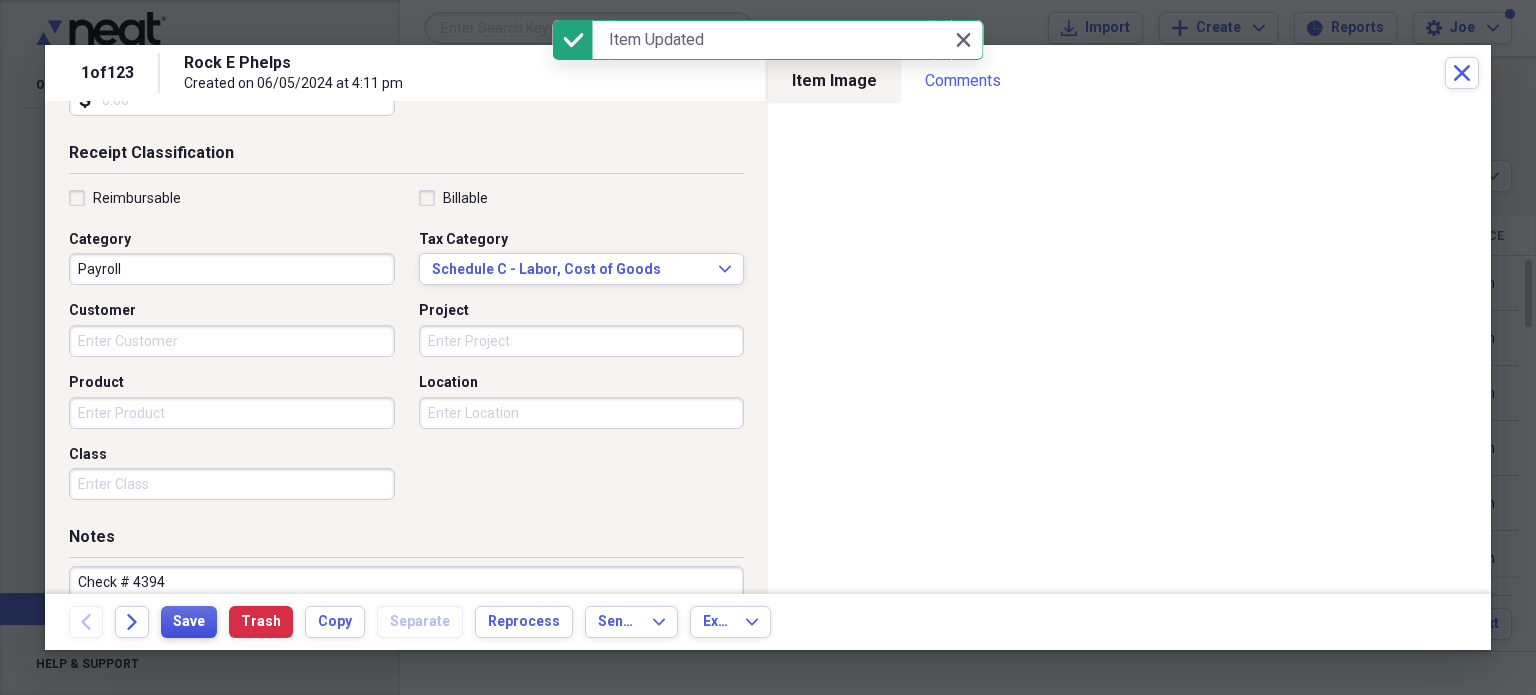 scroll, scrollTop: 0, scrollLeft: 0, axis: both 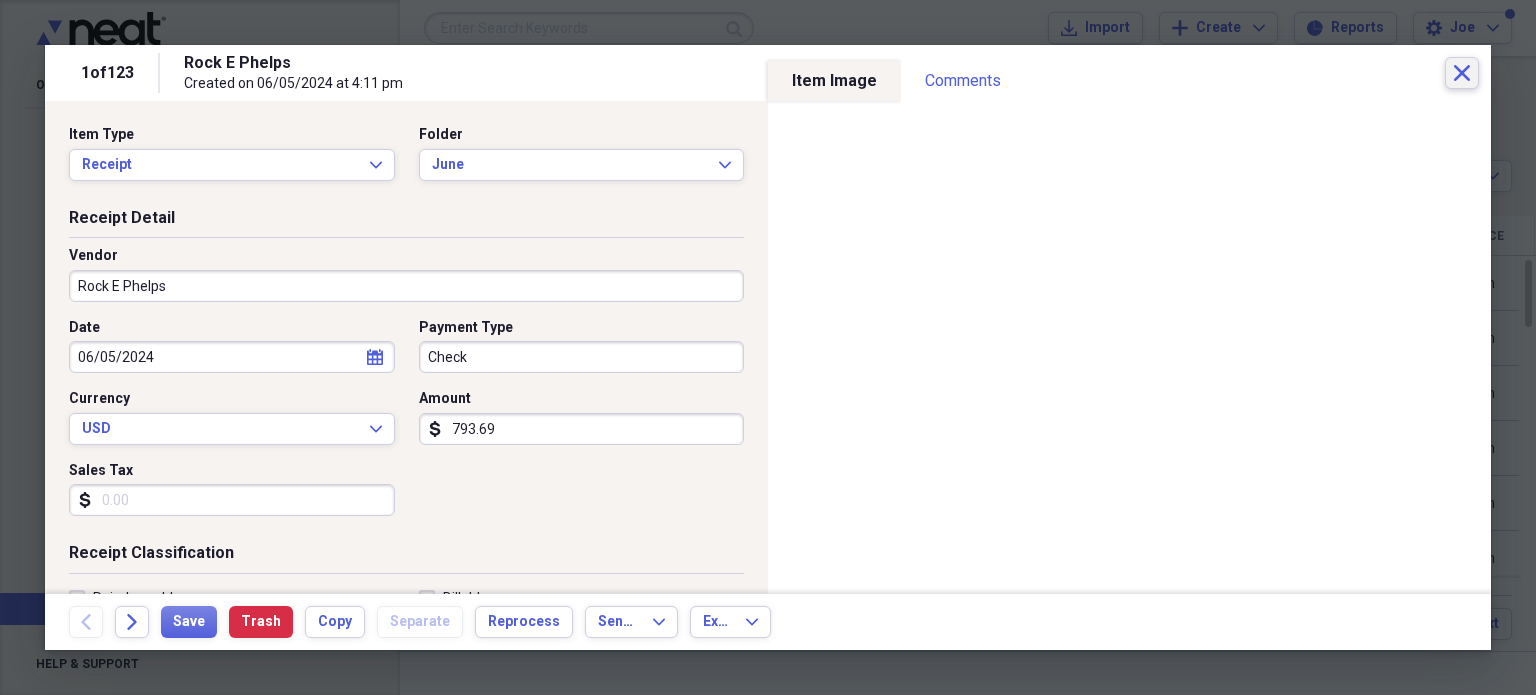 click on "Close" at bounding box center [1462, 73] 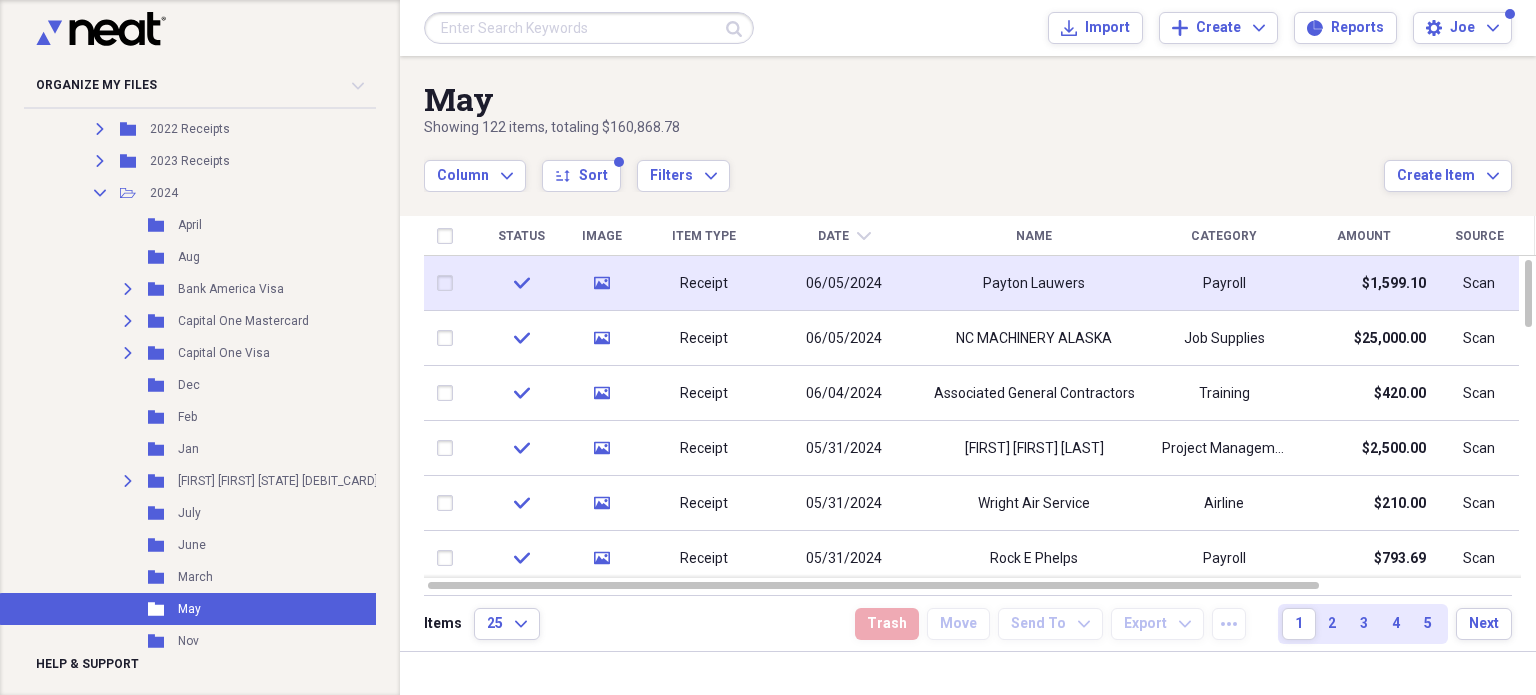 click on "06/05/2024" at bounding box center (844, 284) 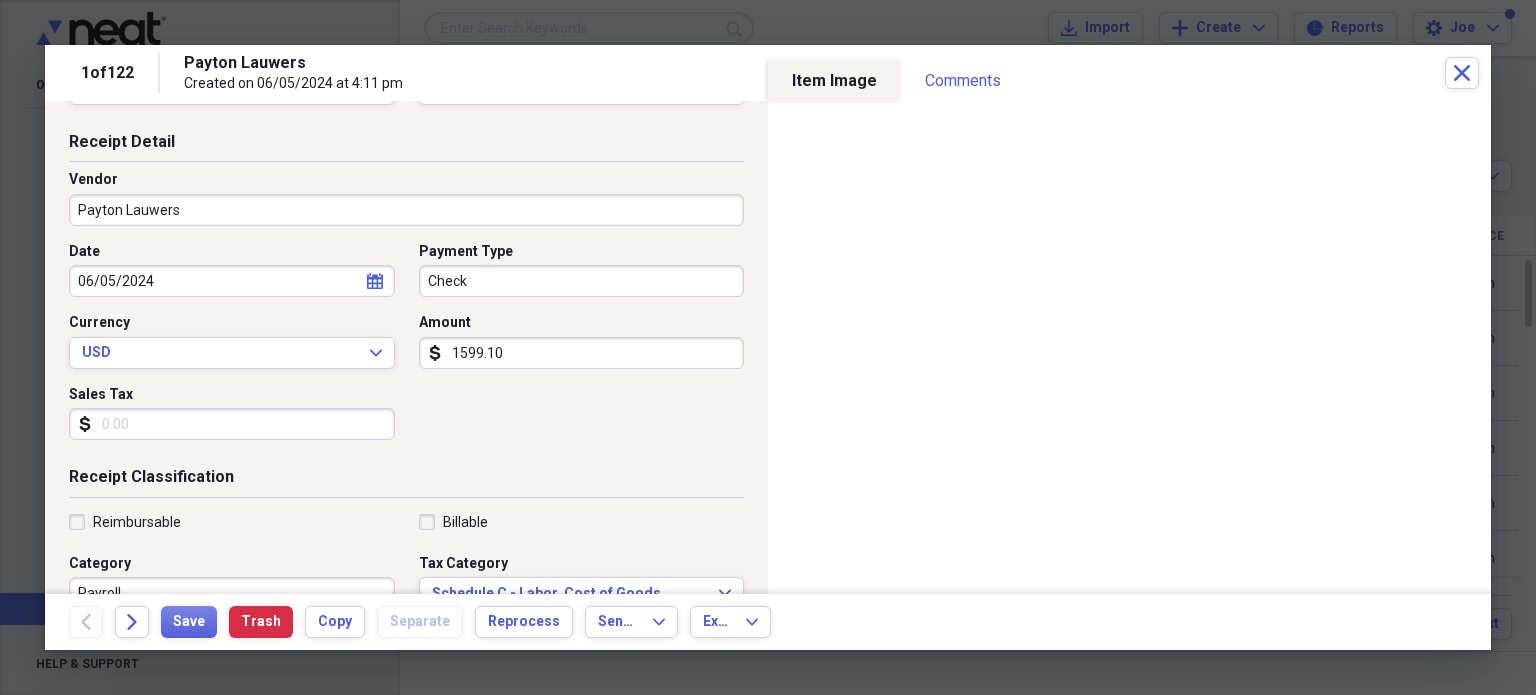 scroll, scrollTop: 0, scrollLeft: 0, axis: both 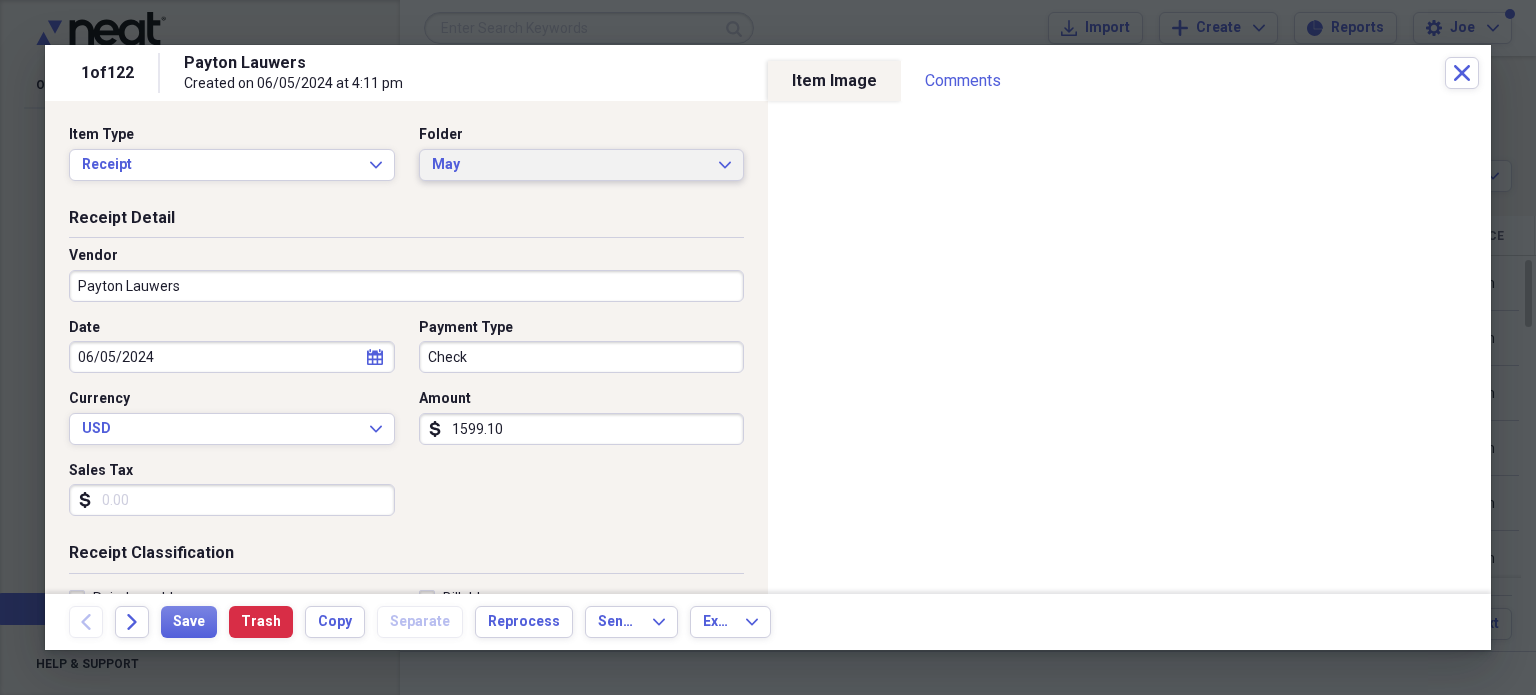 click on "May" at bounding box center [570, 165] 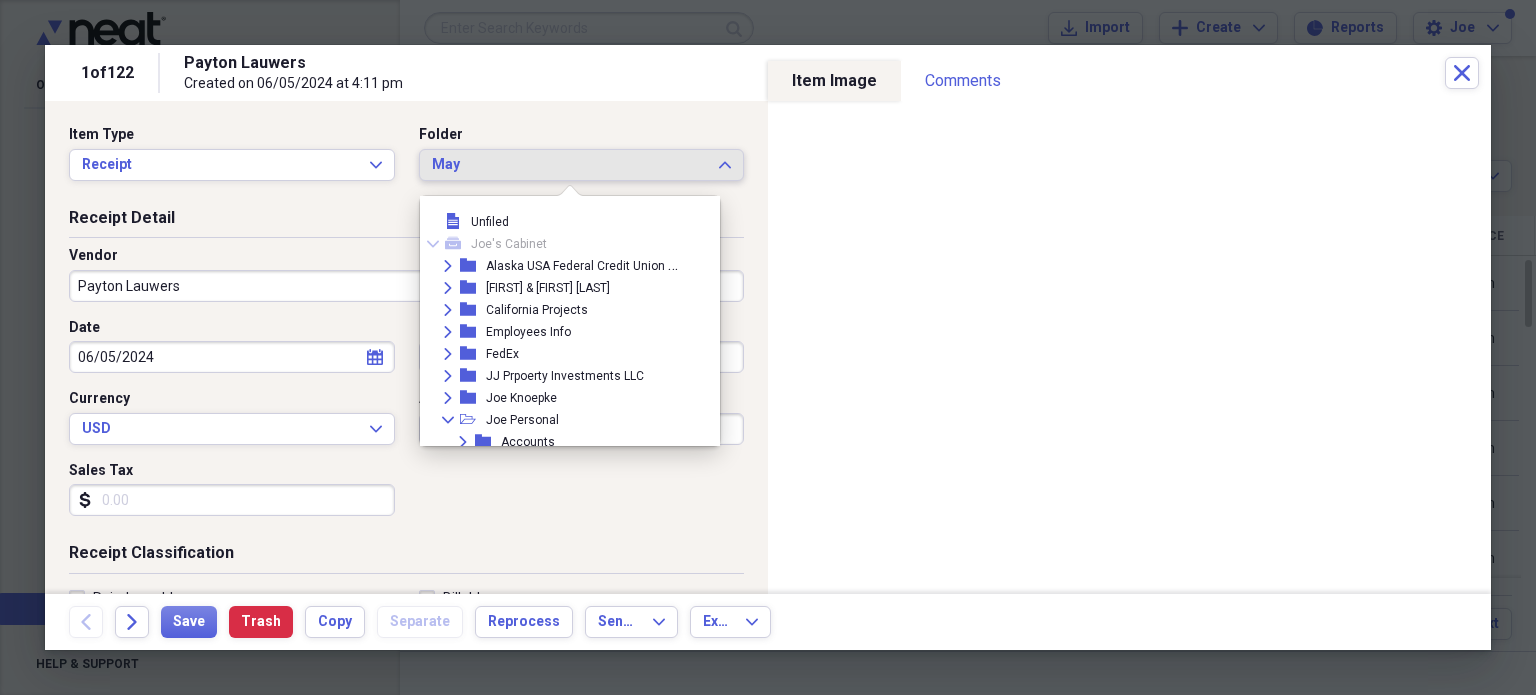 scroll, scrollTop: 788, scrollLeft: 0, axis: vertical 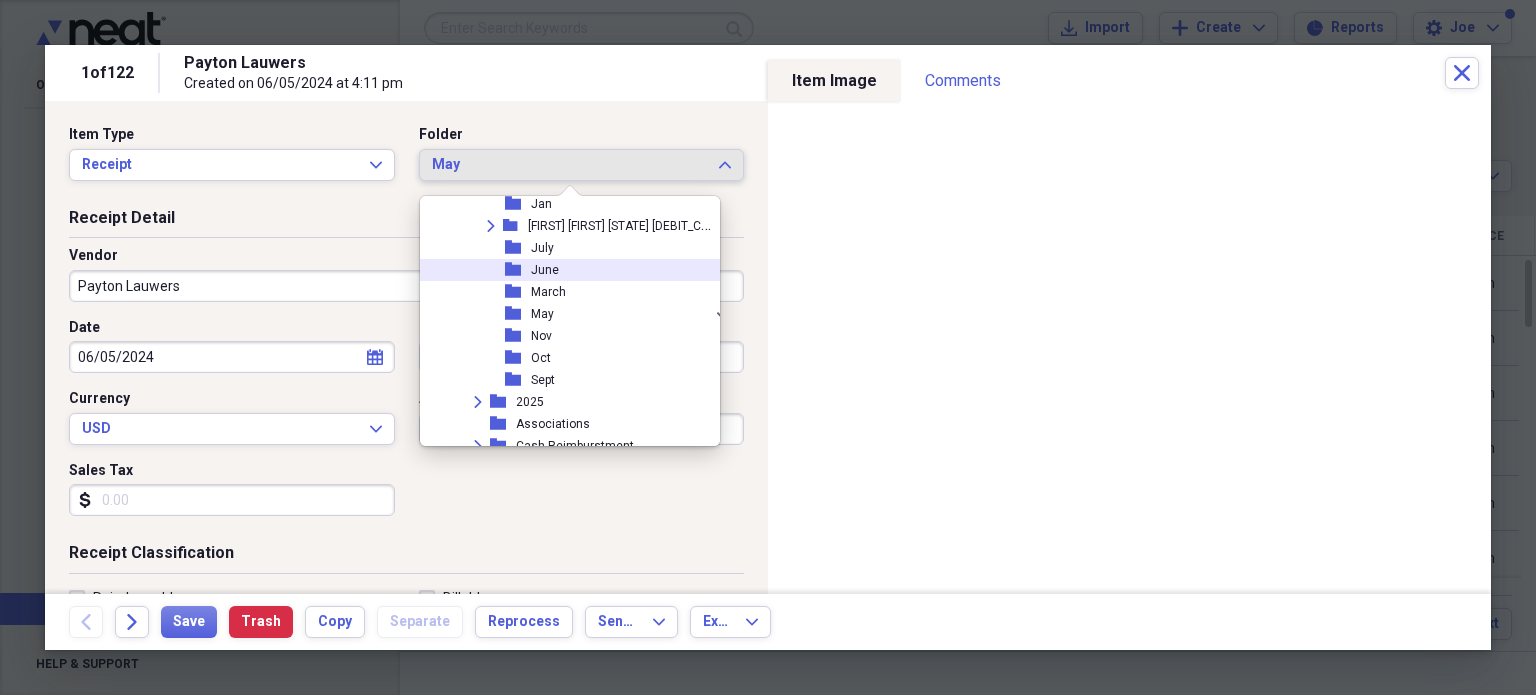click on "folder June" at bounding box center (569, 270) 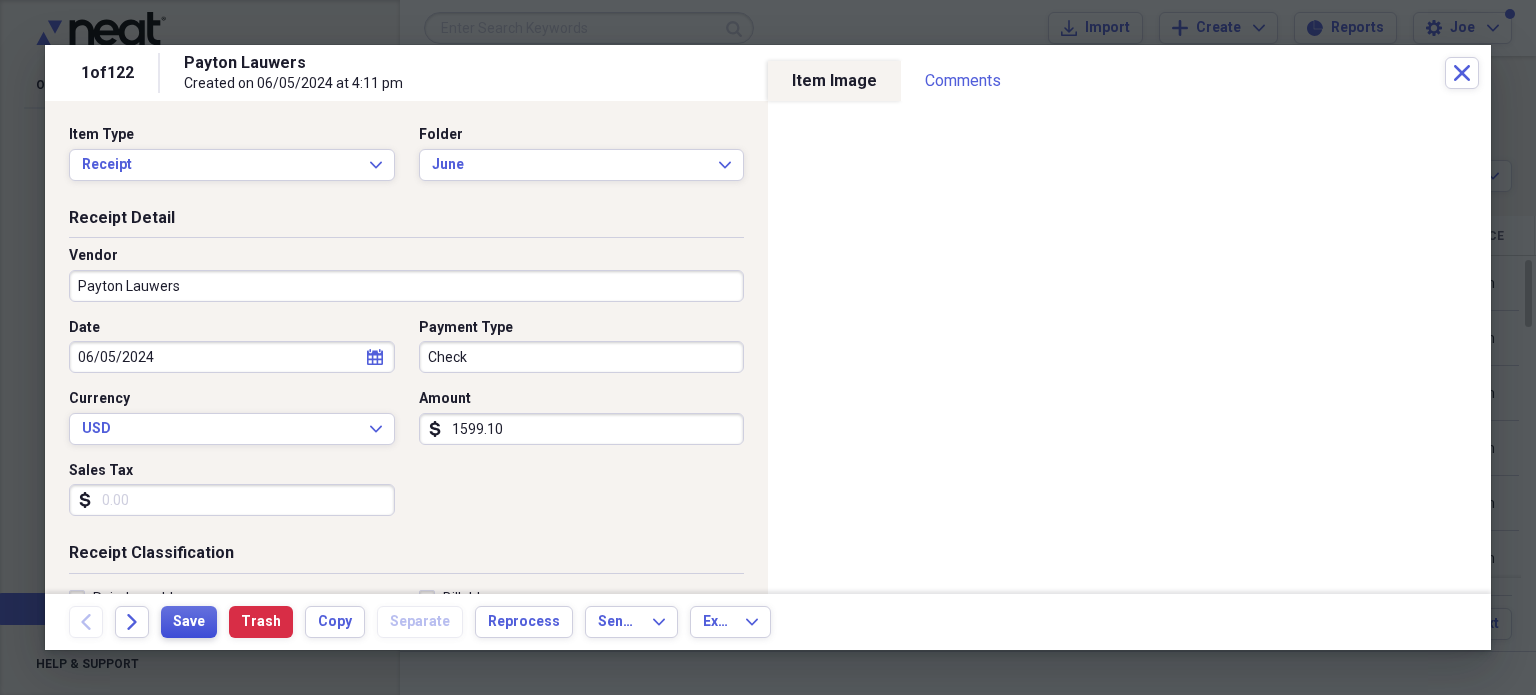 click on "Save" at bounding box center [189, 622] 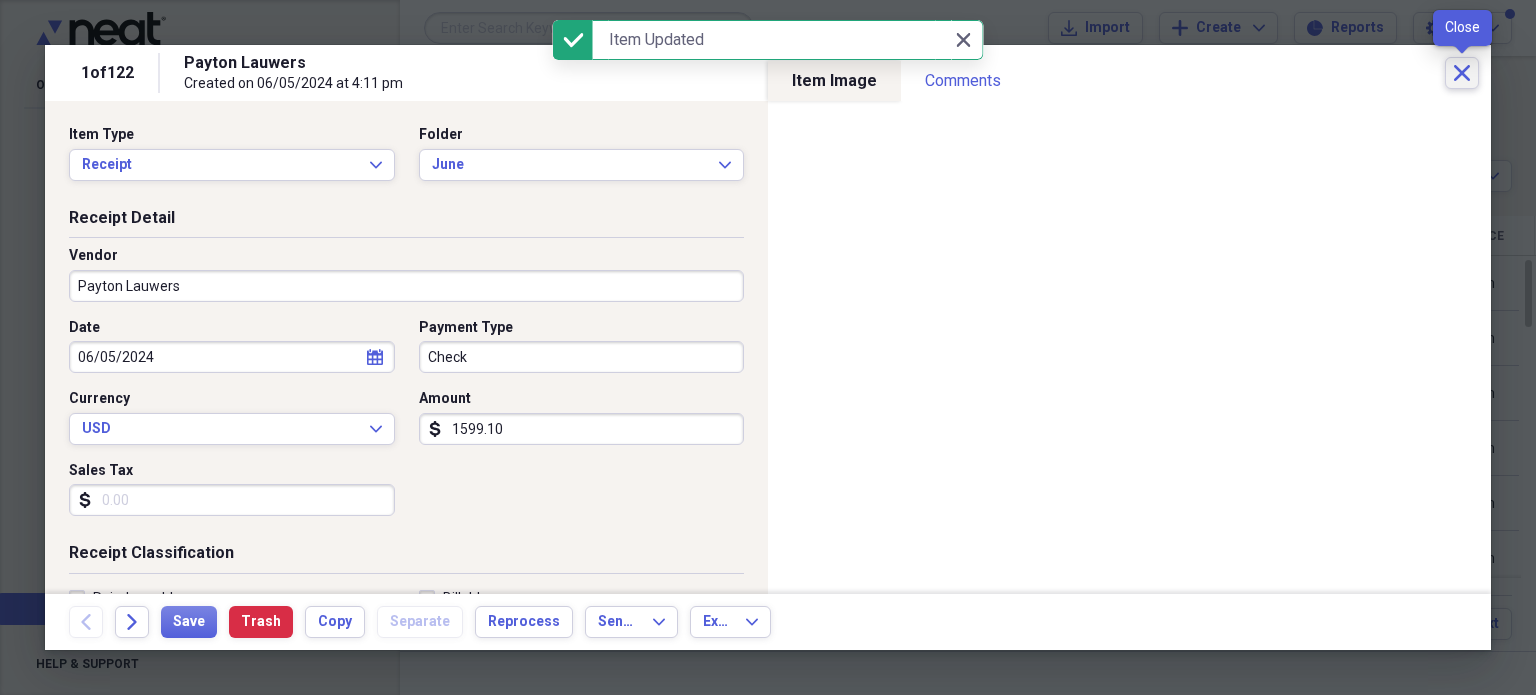 click on "Close" at bounding box center (1462, 73) 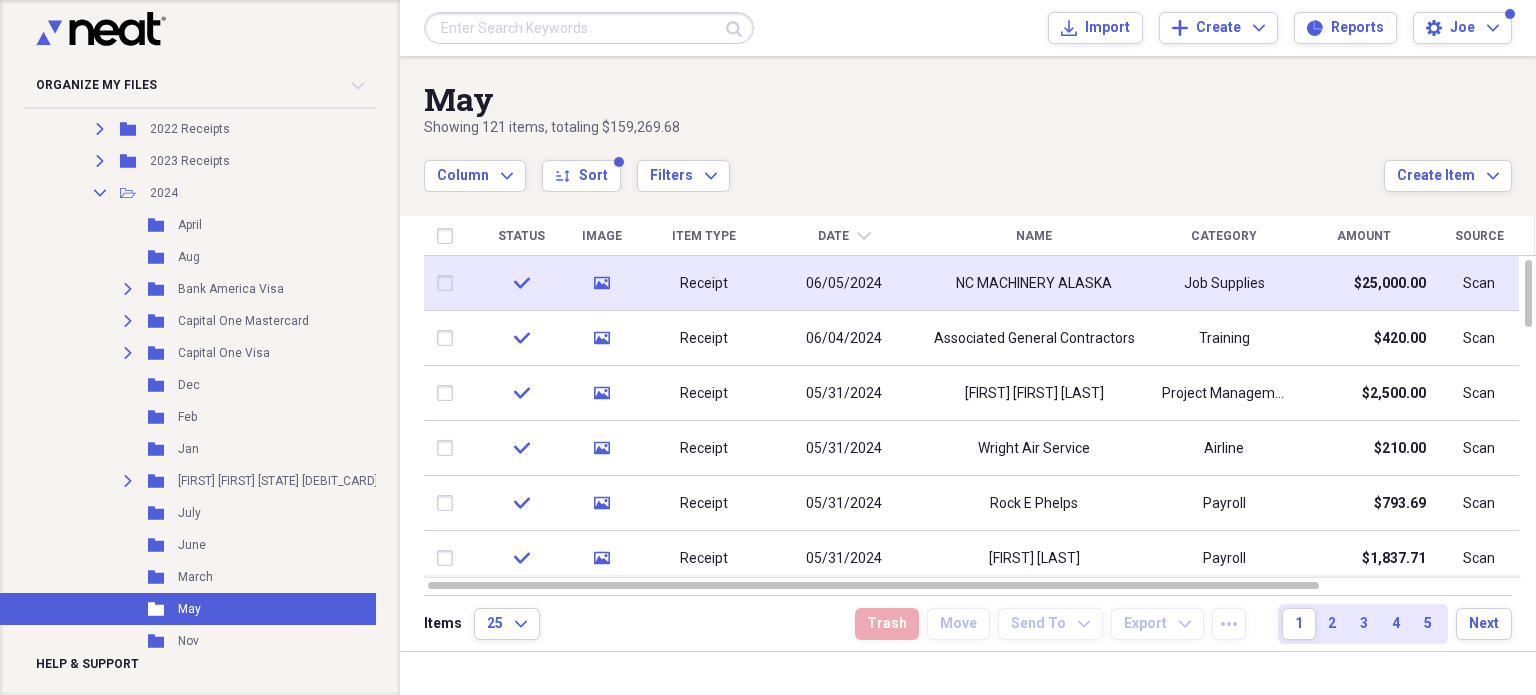 click on "NC MACHINERY ALASKA" at bounding box center [1034, 284] 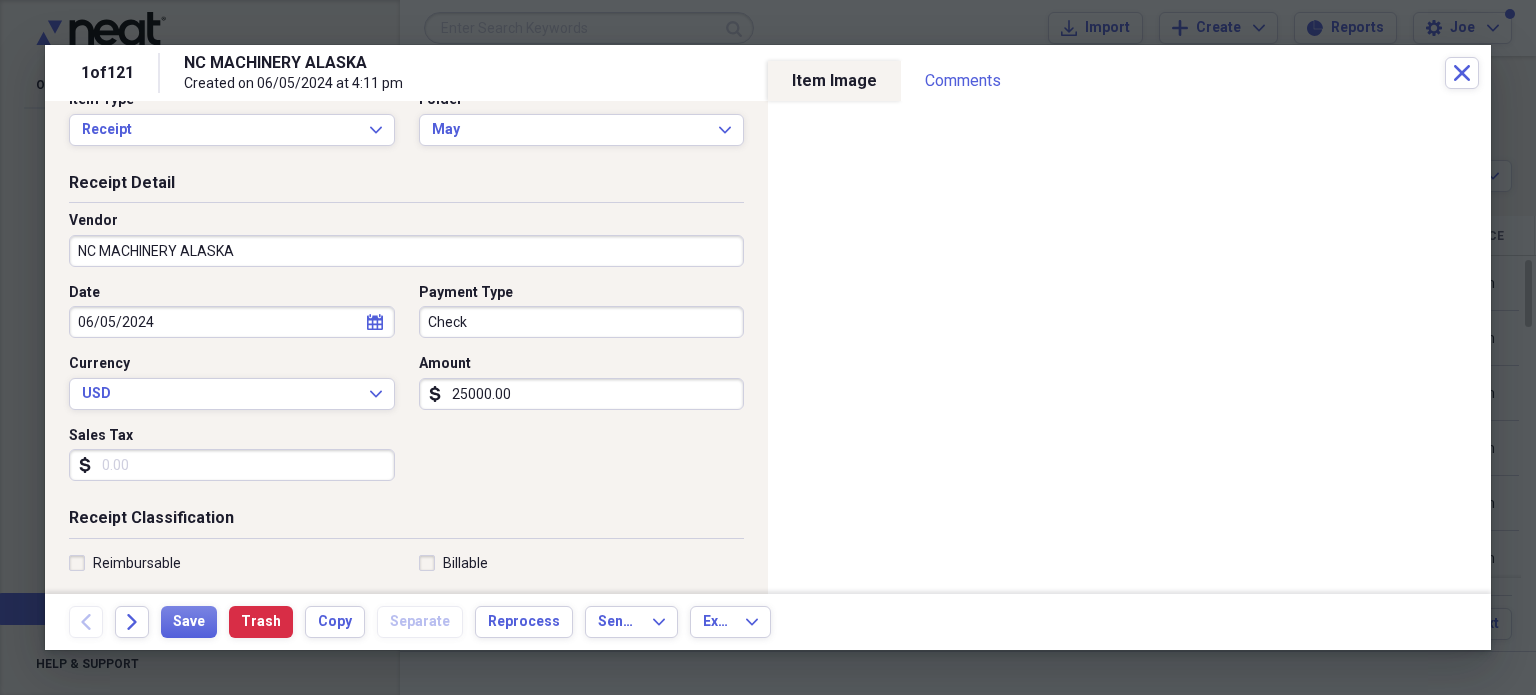 scroll, scrollTop: 0, scrollLeft: 0, axis: both 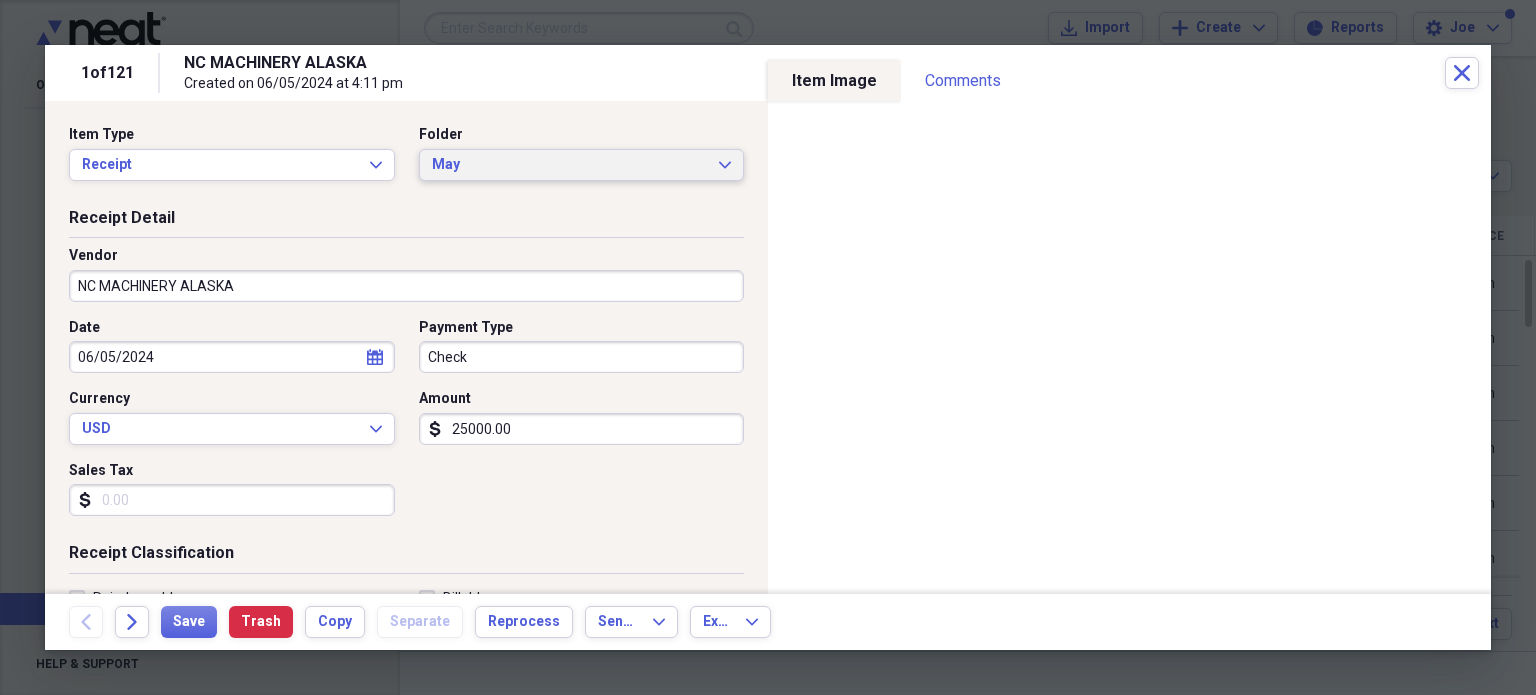 click on "May" at bounding box center (570, 165) 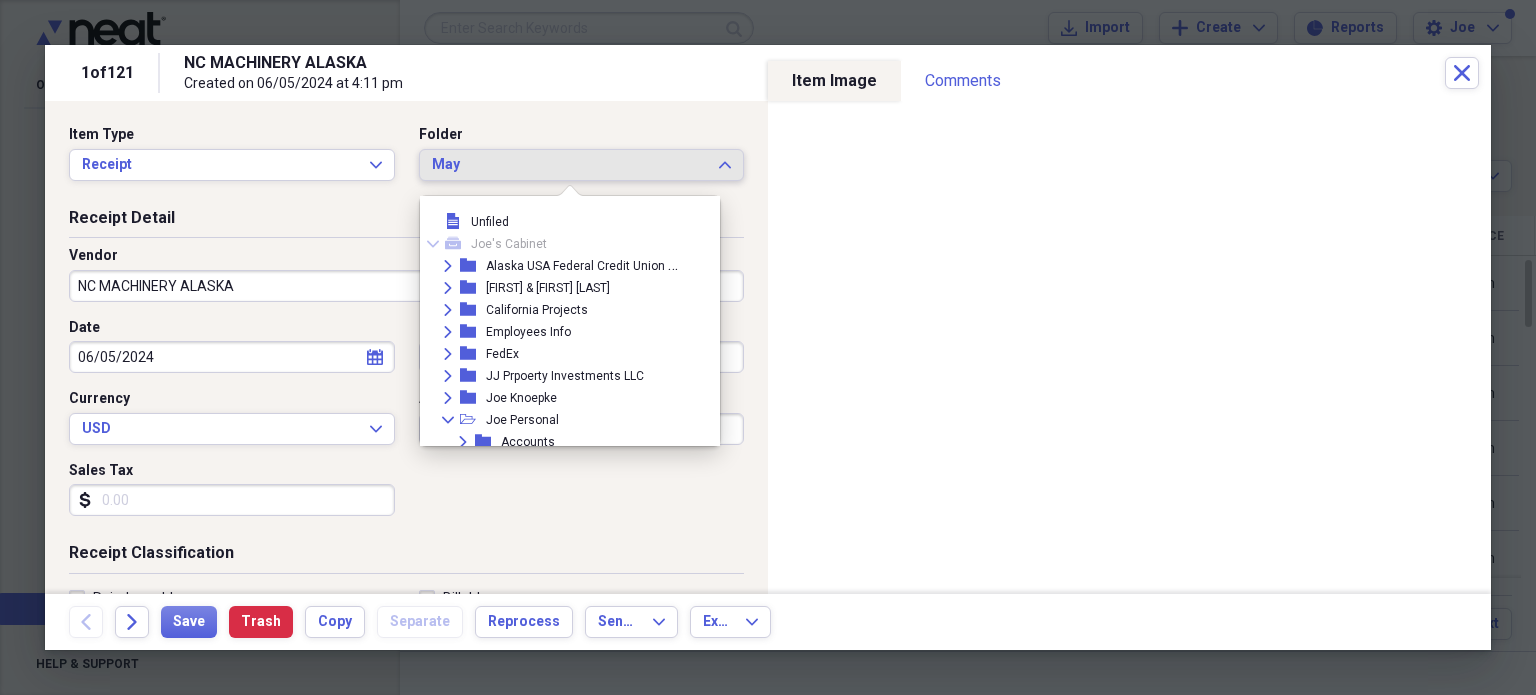 scroll, scrollTop: 788, scrollLeft: 0, axis: vertical 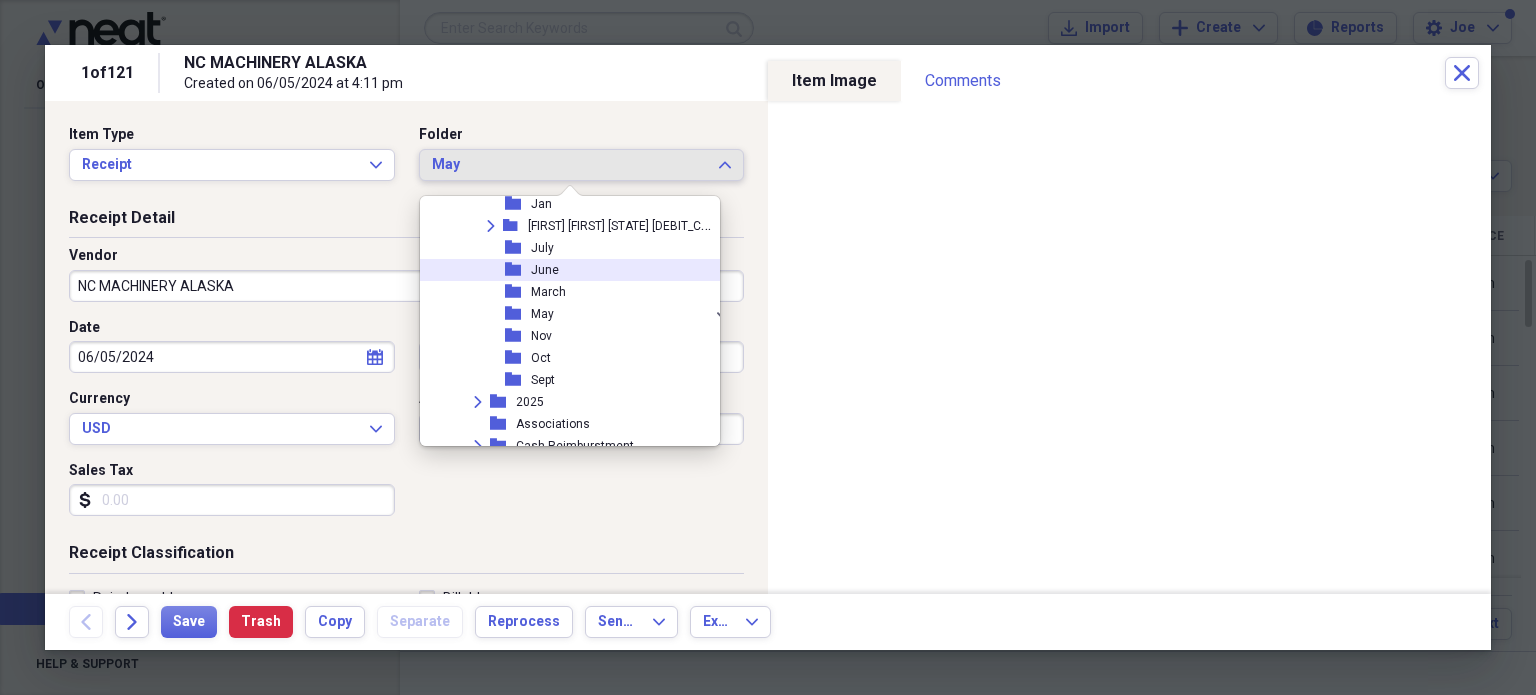 click on "June" at bounding box center (545, 270) 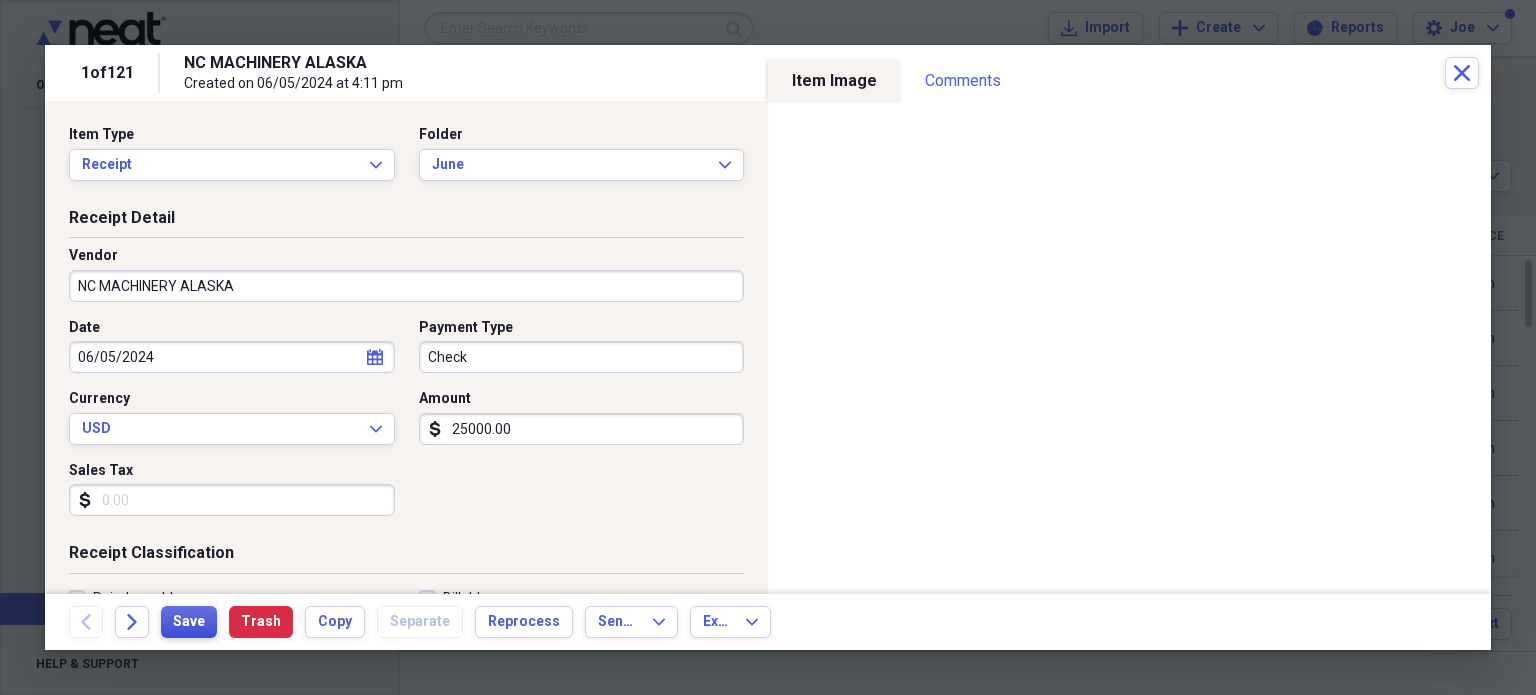 click on "Save" at bounding box center [189, 622] 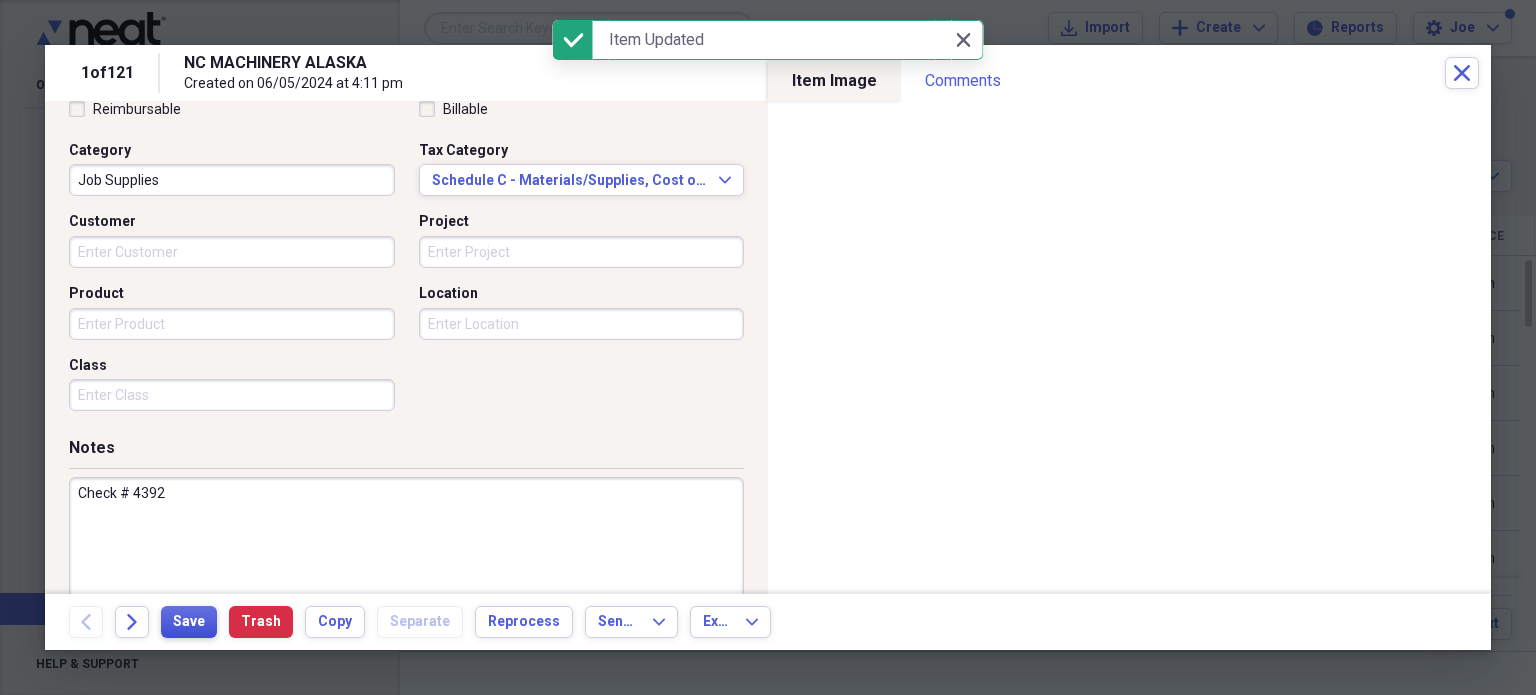 scroll, scrollTop: 500, scrollLeft: 0, axis: vertical 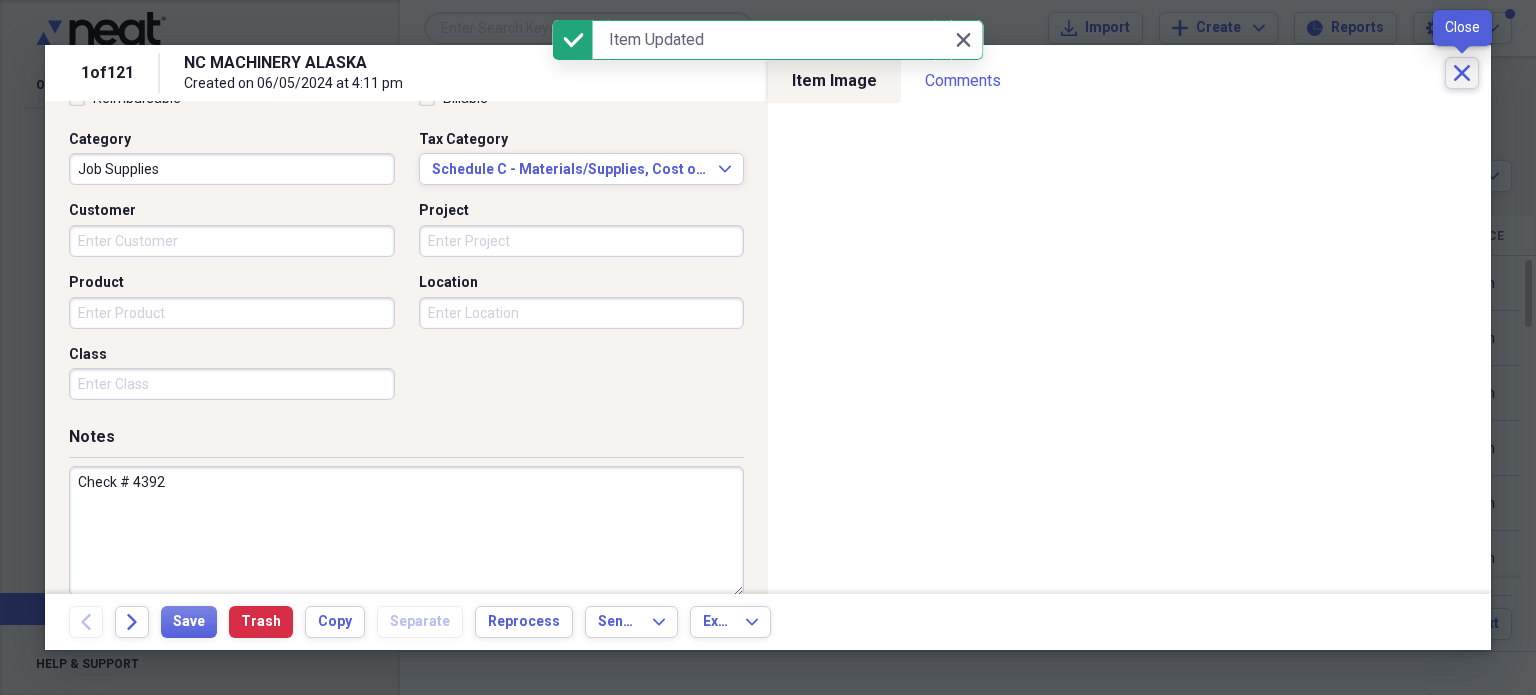 click on "Close" at bounding box center [1462, 73] 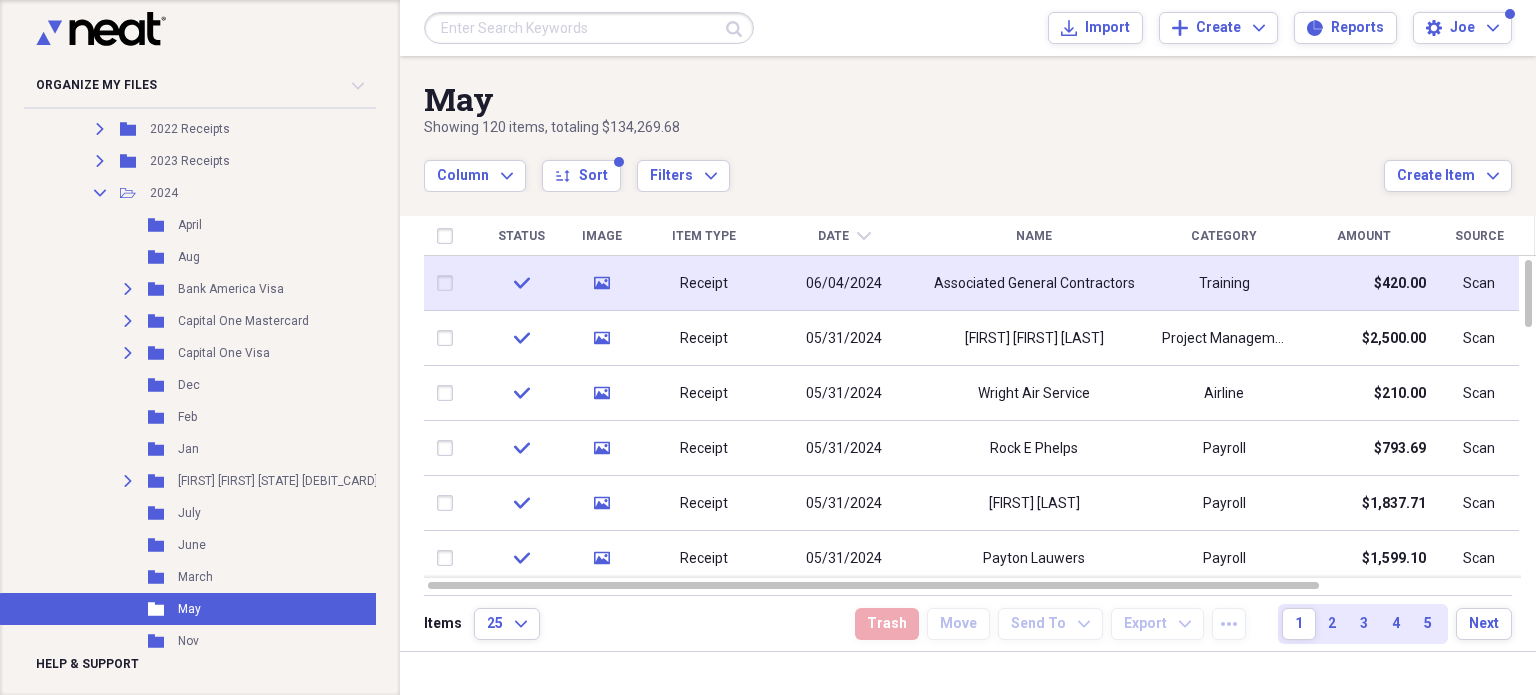 click on "06/04/2024" at bounding box center [844, 283] 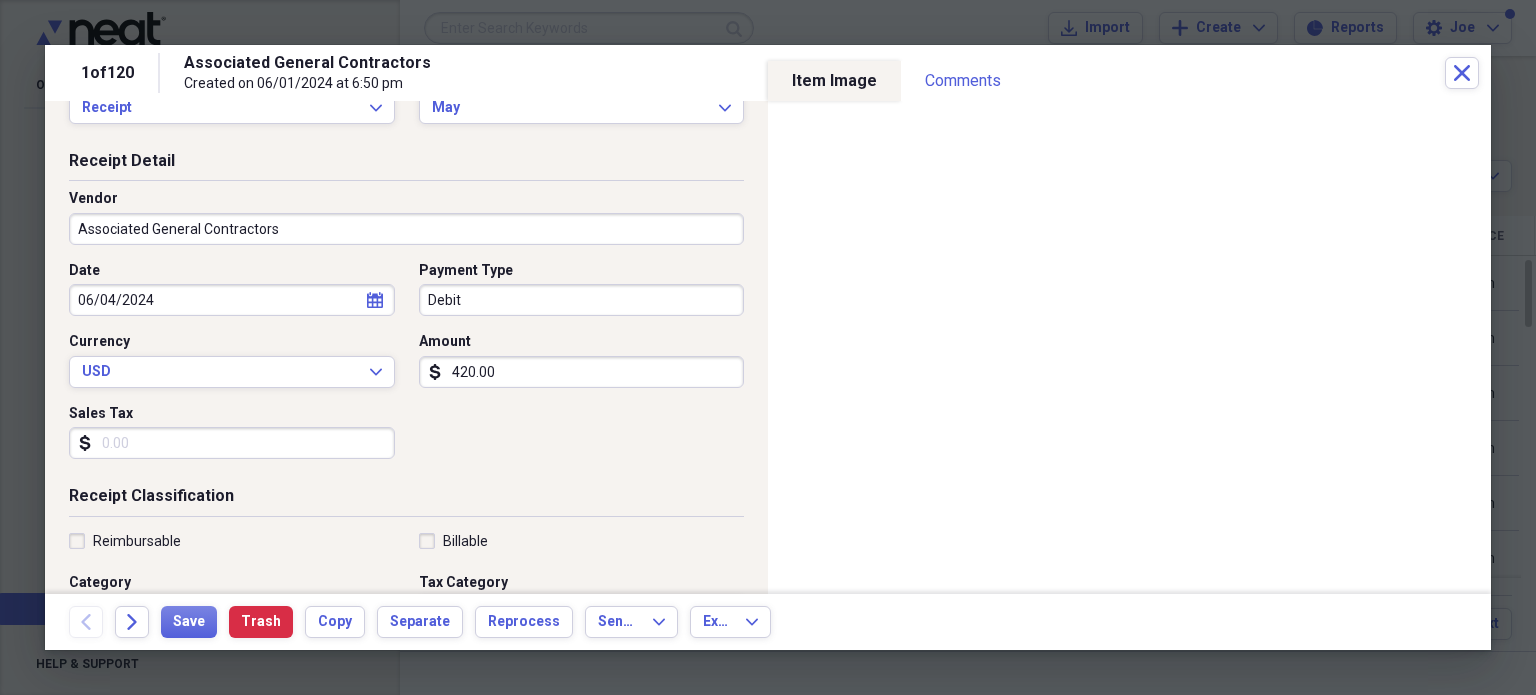 scroll, scrollTop: 0, scrollLeft: 0, axis: both 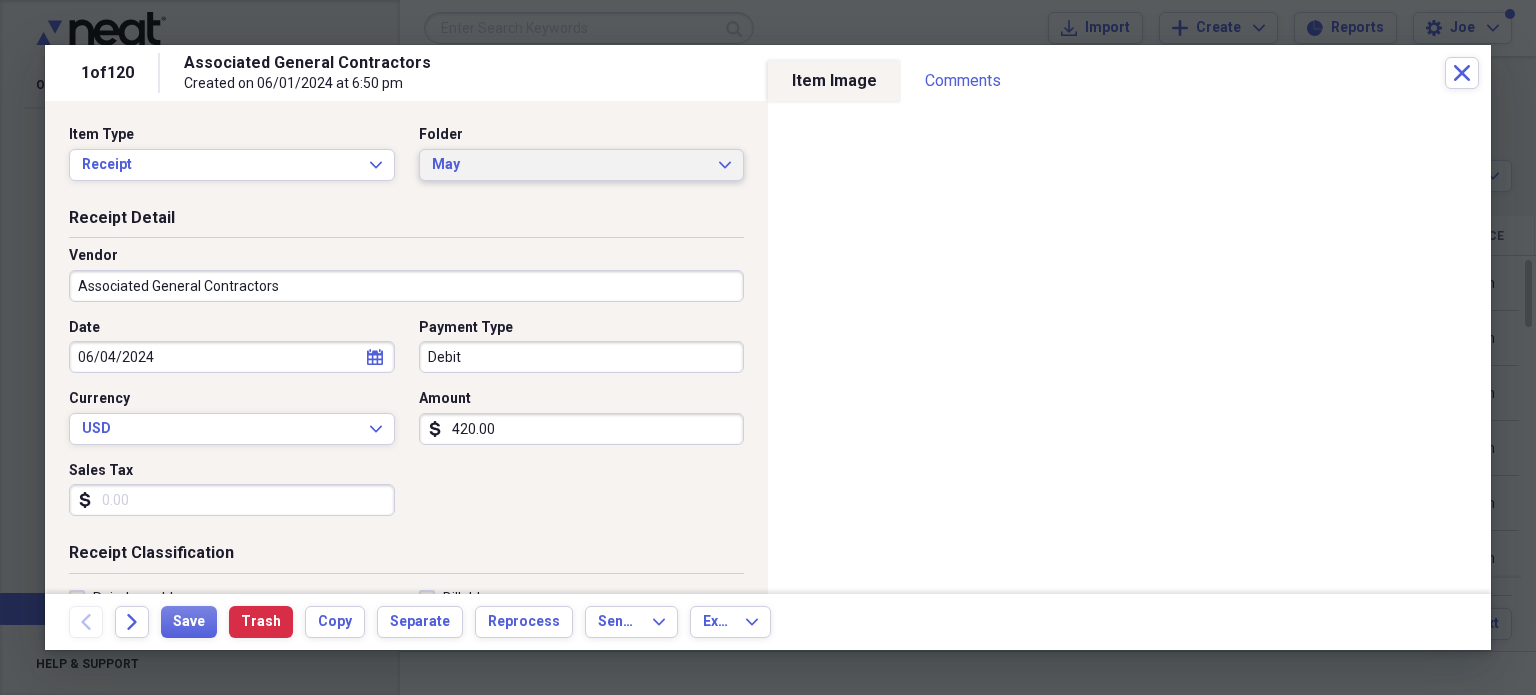 click on "Expand" 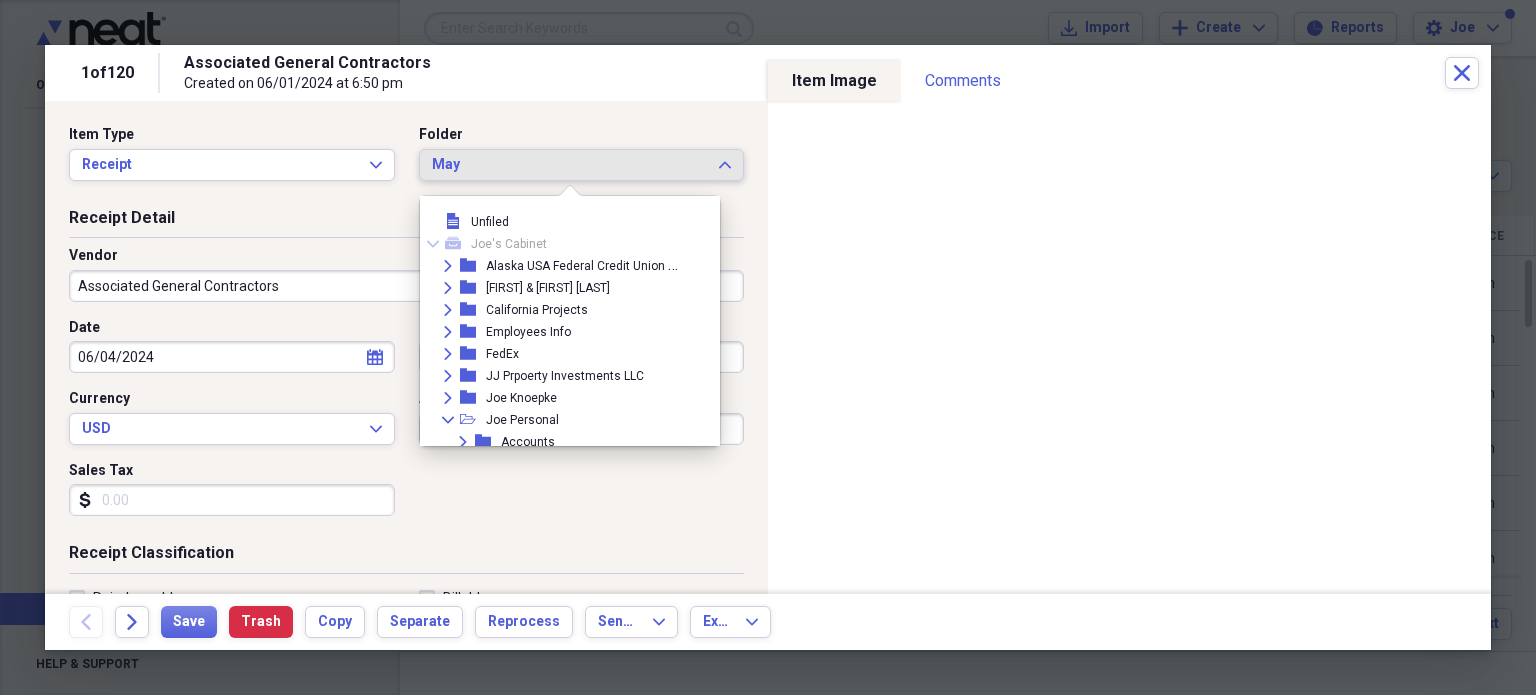 scroll, scrollTop: 788, scrollLeft: 0, axis: vertical 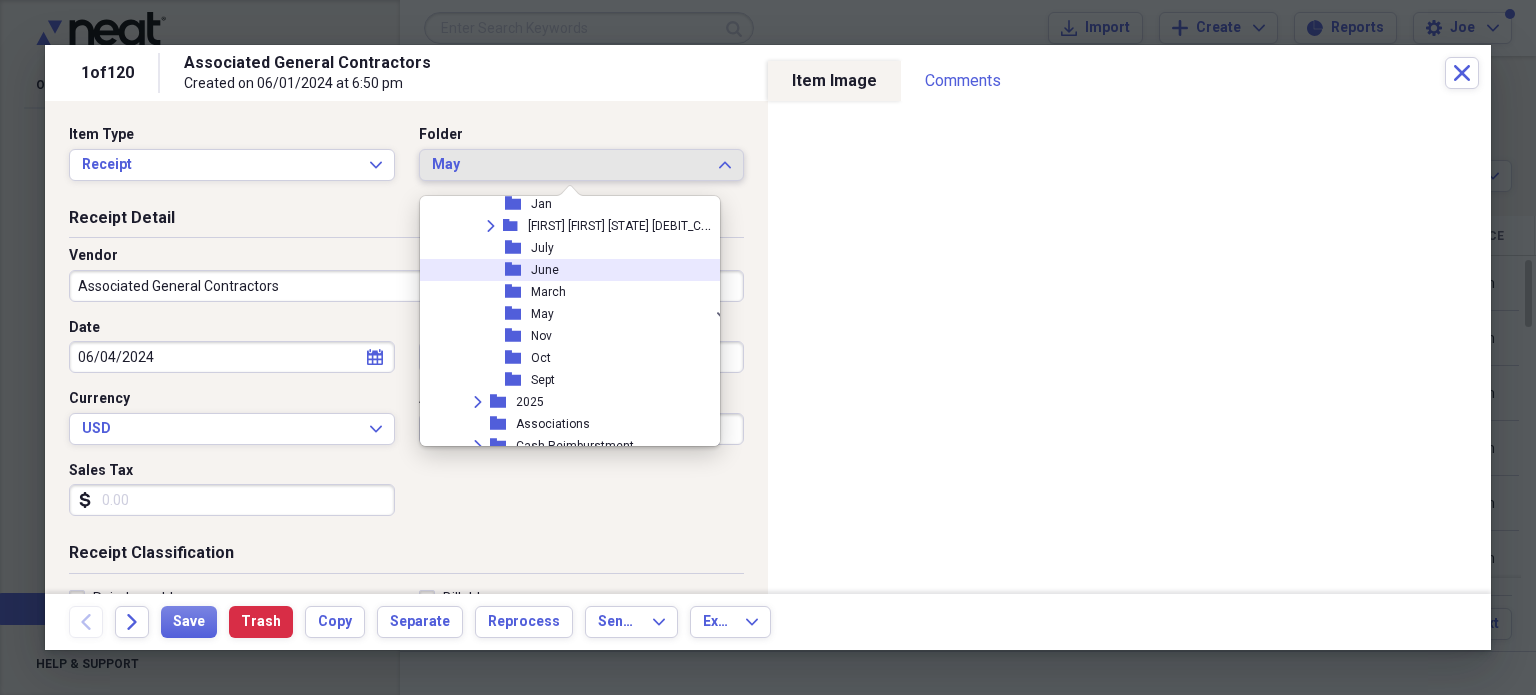 click on "folder June" at bounding box center (569, 270) 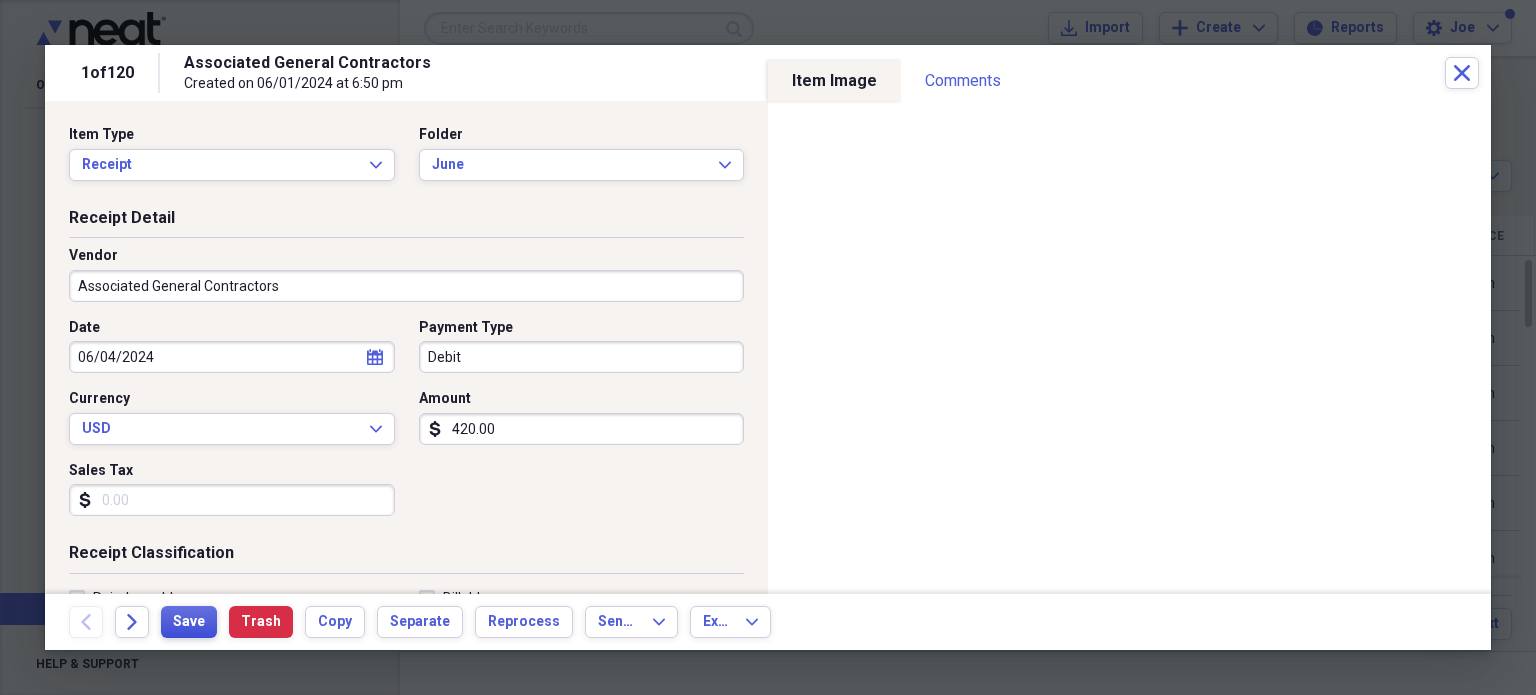 click on "Save" at bounding box center [189, 622] 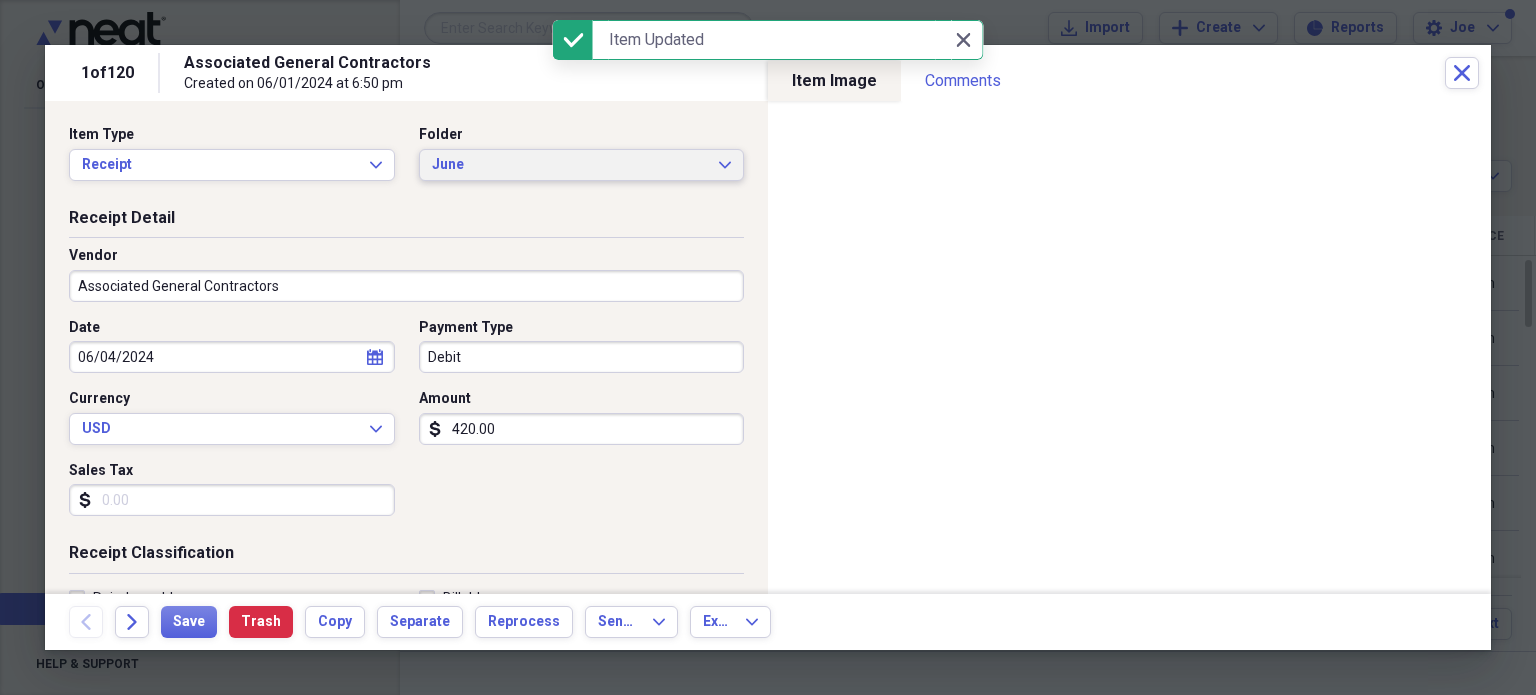 click on "June Expand" at bounding box center [582, 165] 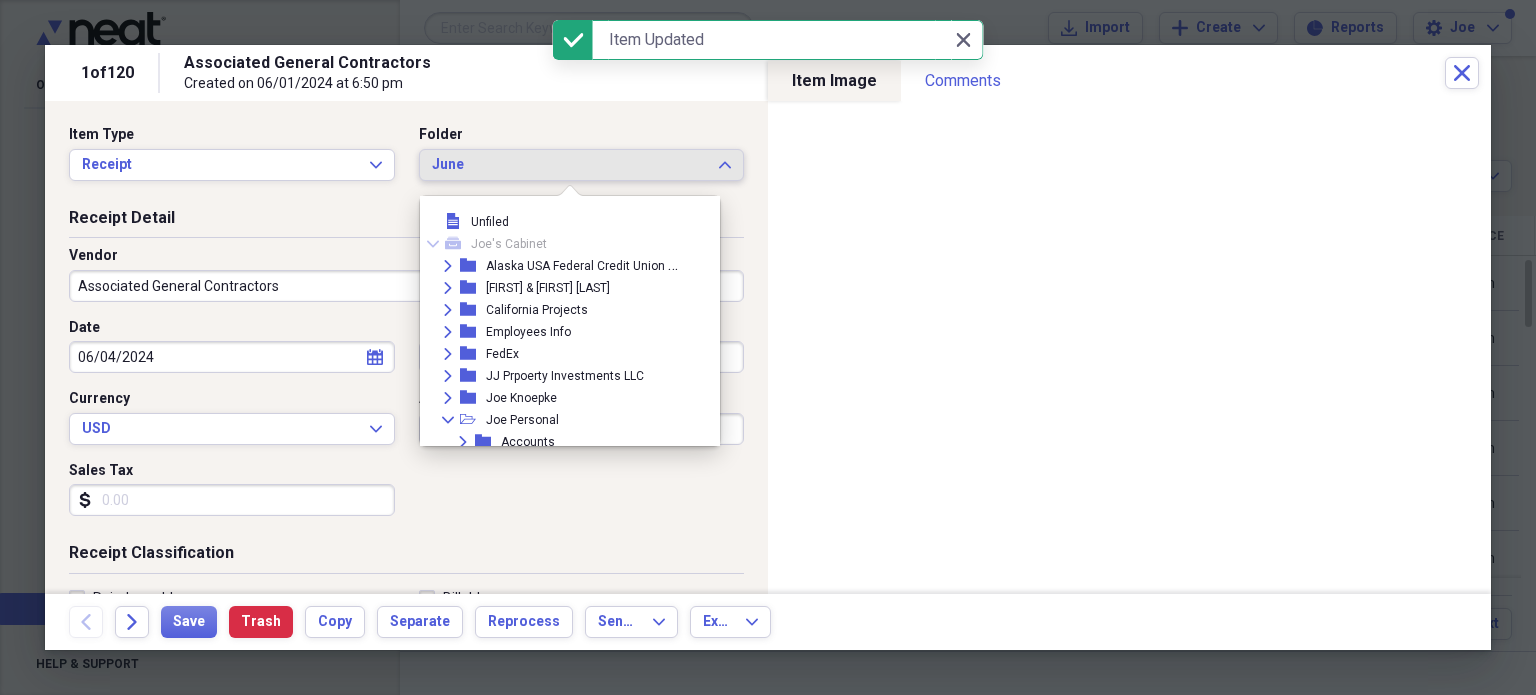 scroll, scrollTop: 744, scrollLeft: 0, axis: vertical 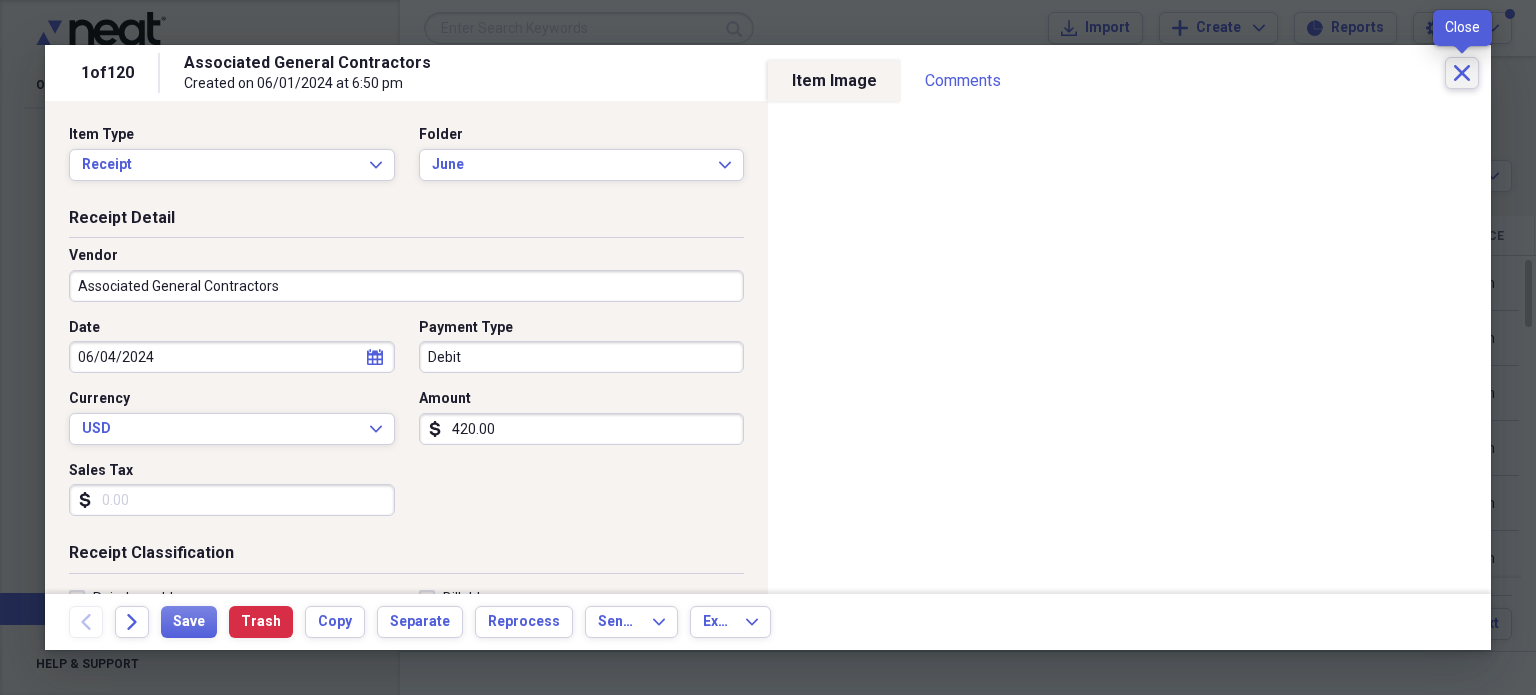 click on "Close" 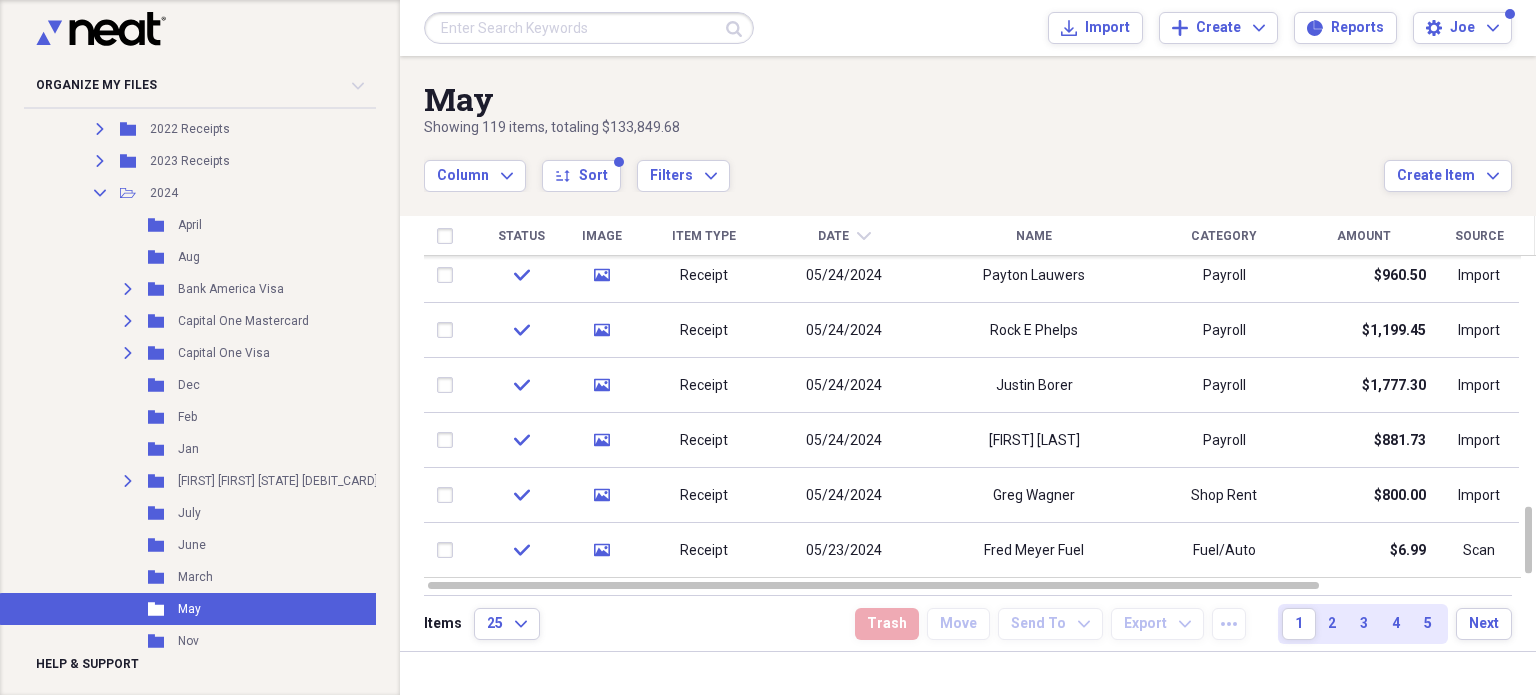click 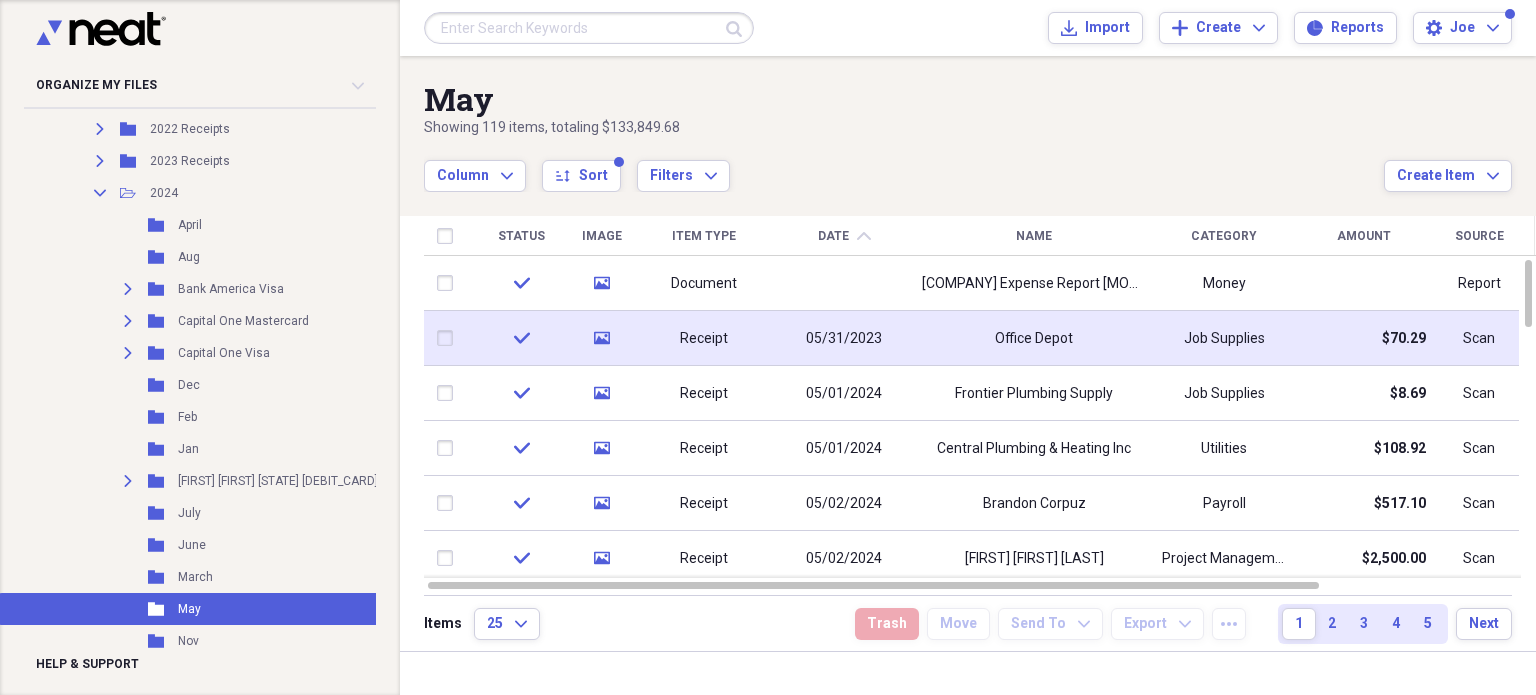 click on "Office Depot" at bounding box center [1034, 338] 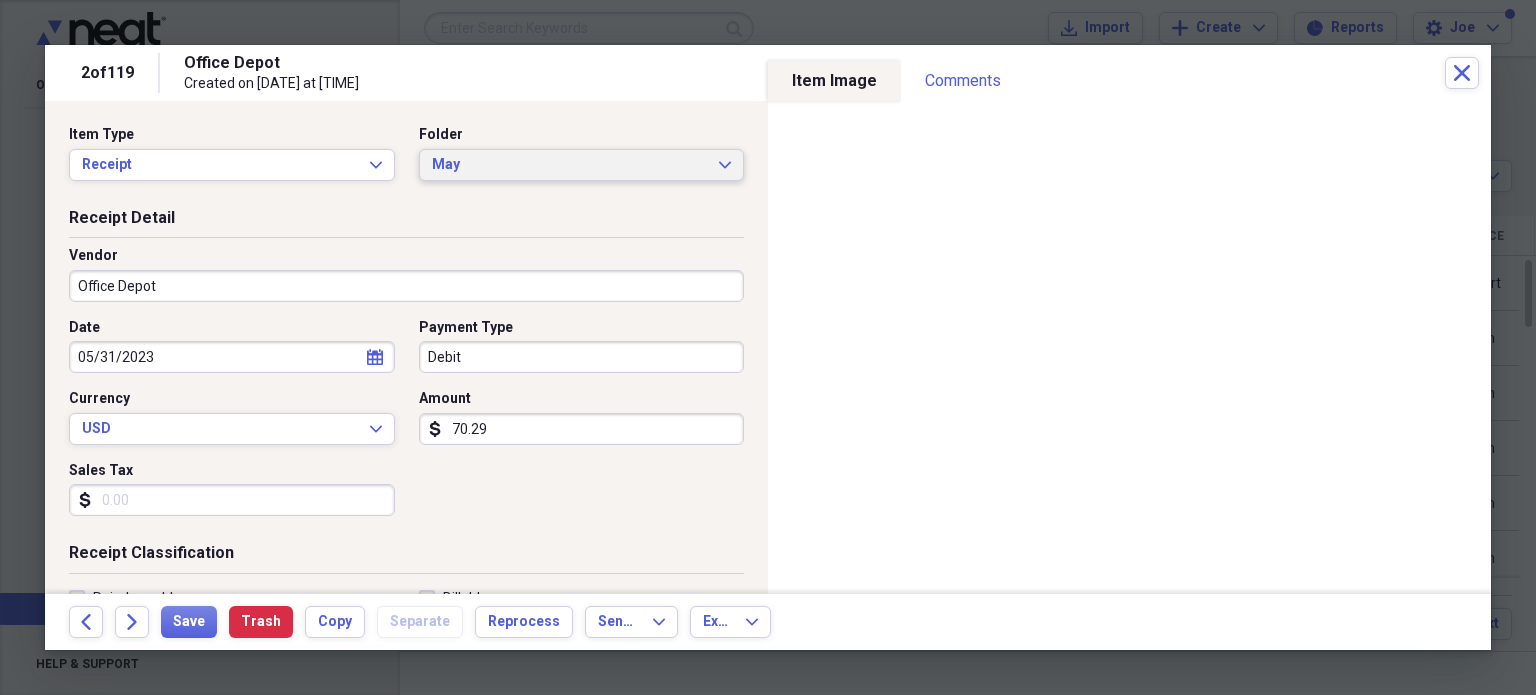 click on "May Expand" at bounding box center (582, 165) 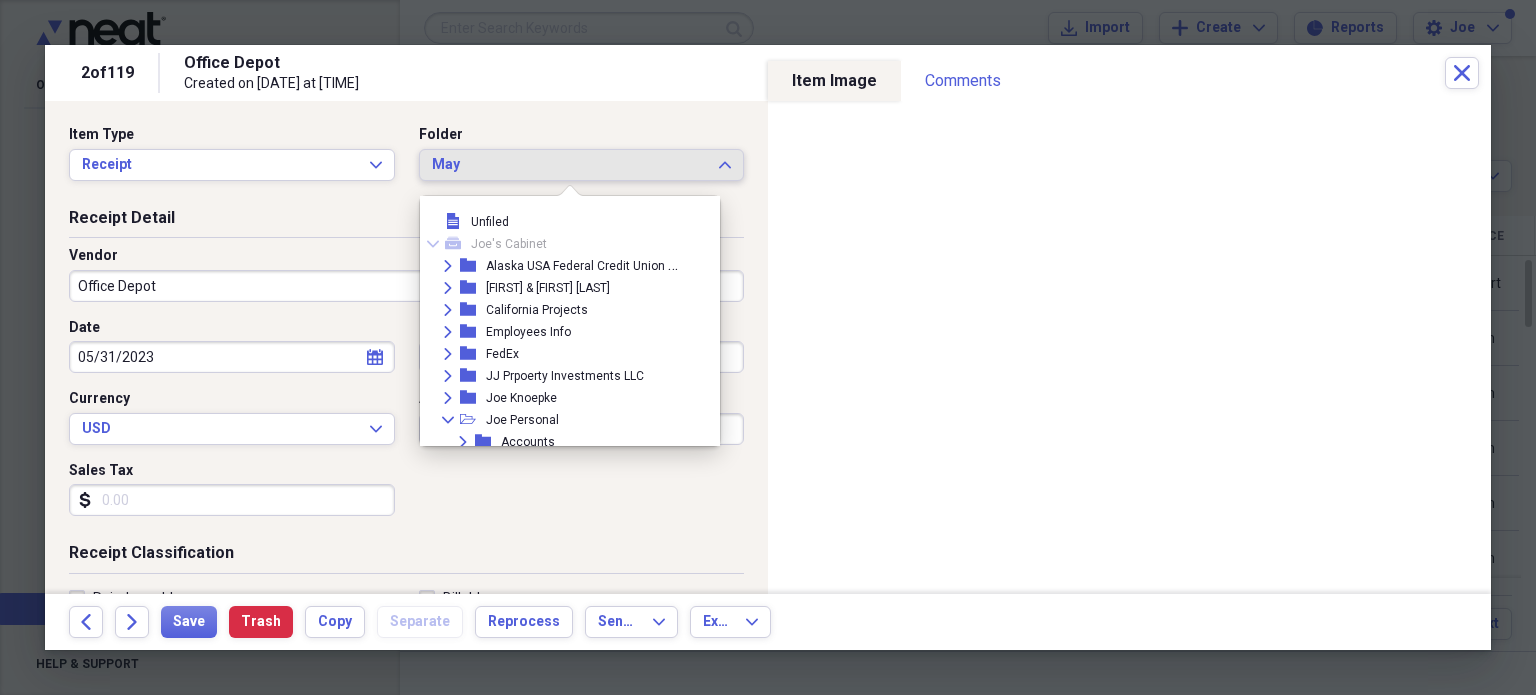 scroll, scrollTop: 788, scrollLeft: 0, axis: vertical 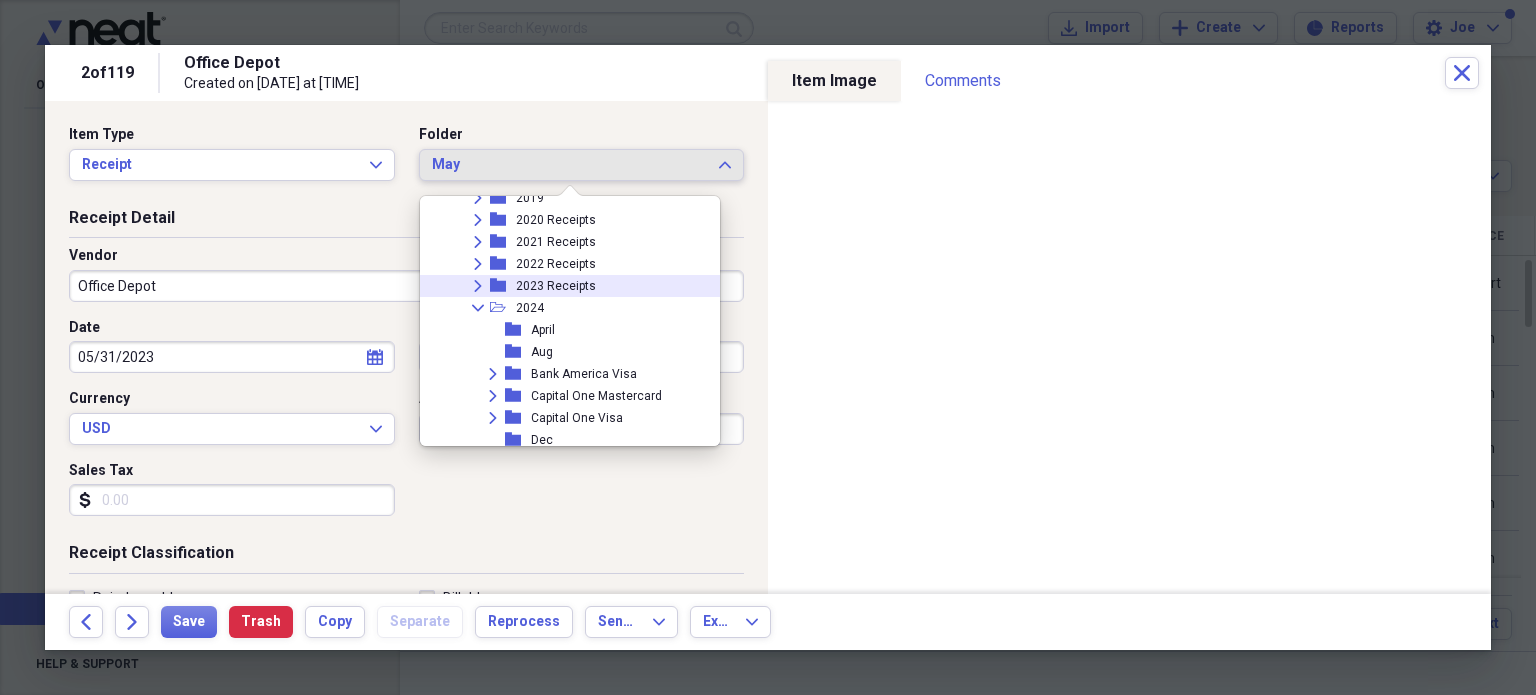 click on "folder" 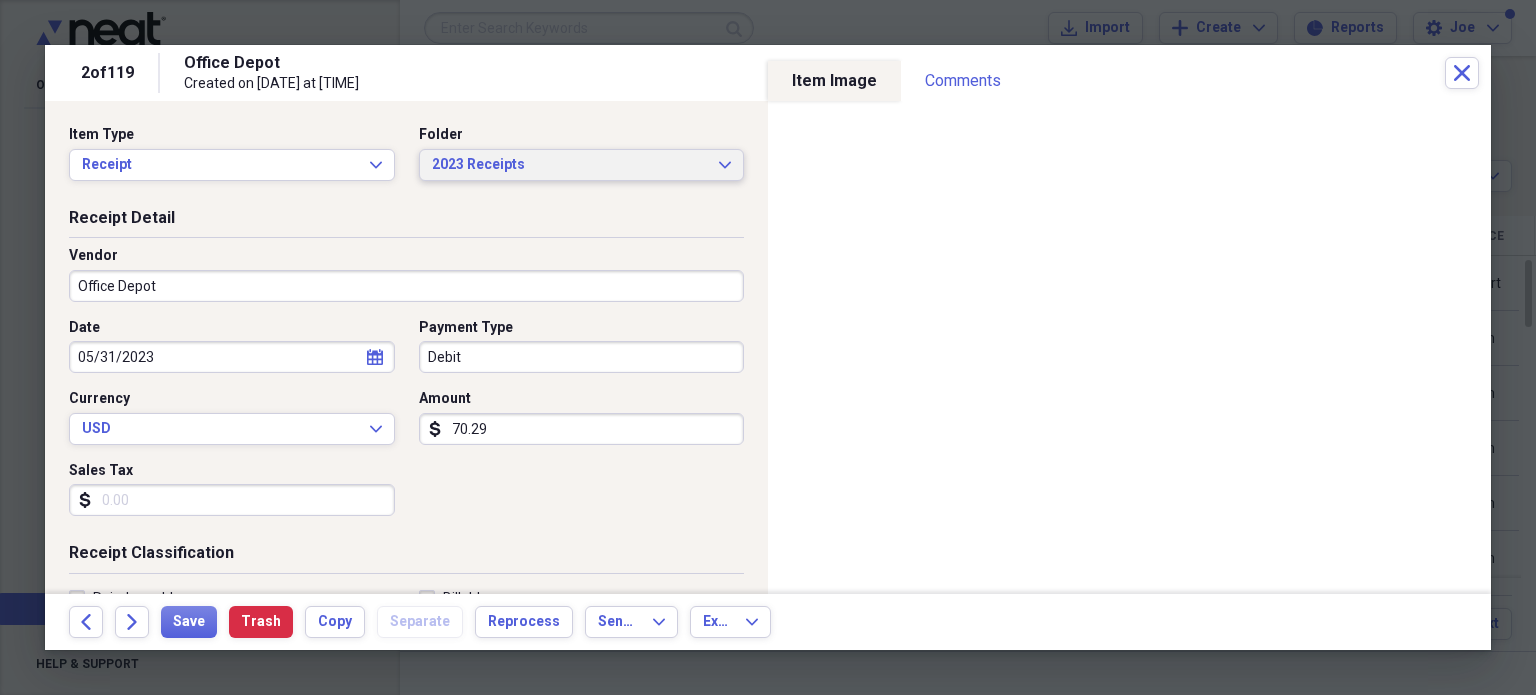 click on "2023 Receipts Expand" at bounding box center [582, 165] 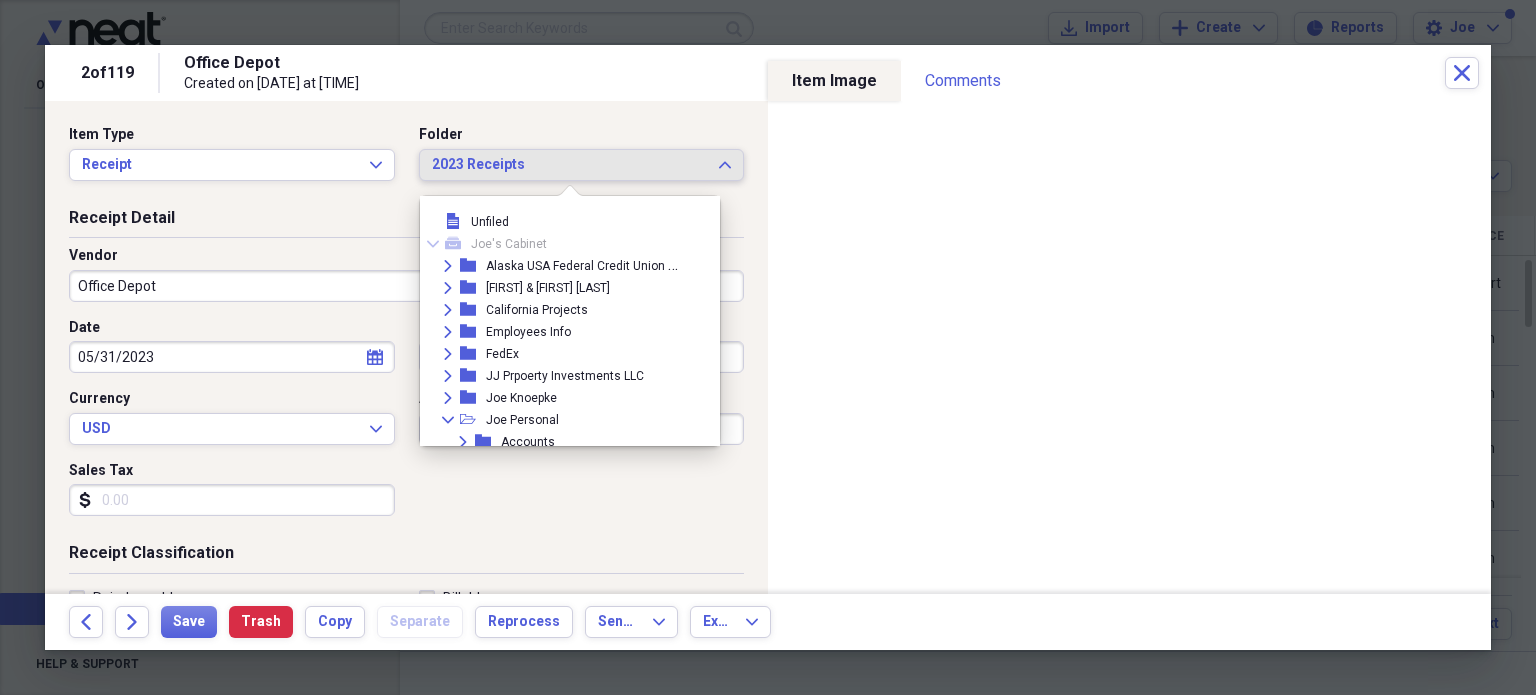 scroll, scrollTop: 480, scrollLeft: 0, axis: vertical 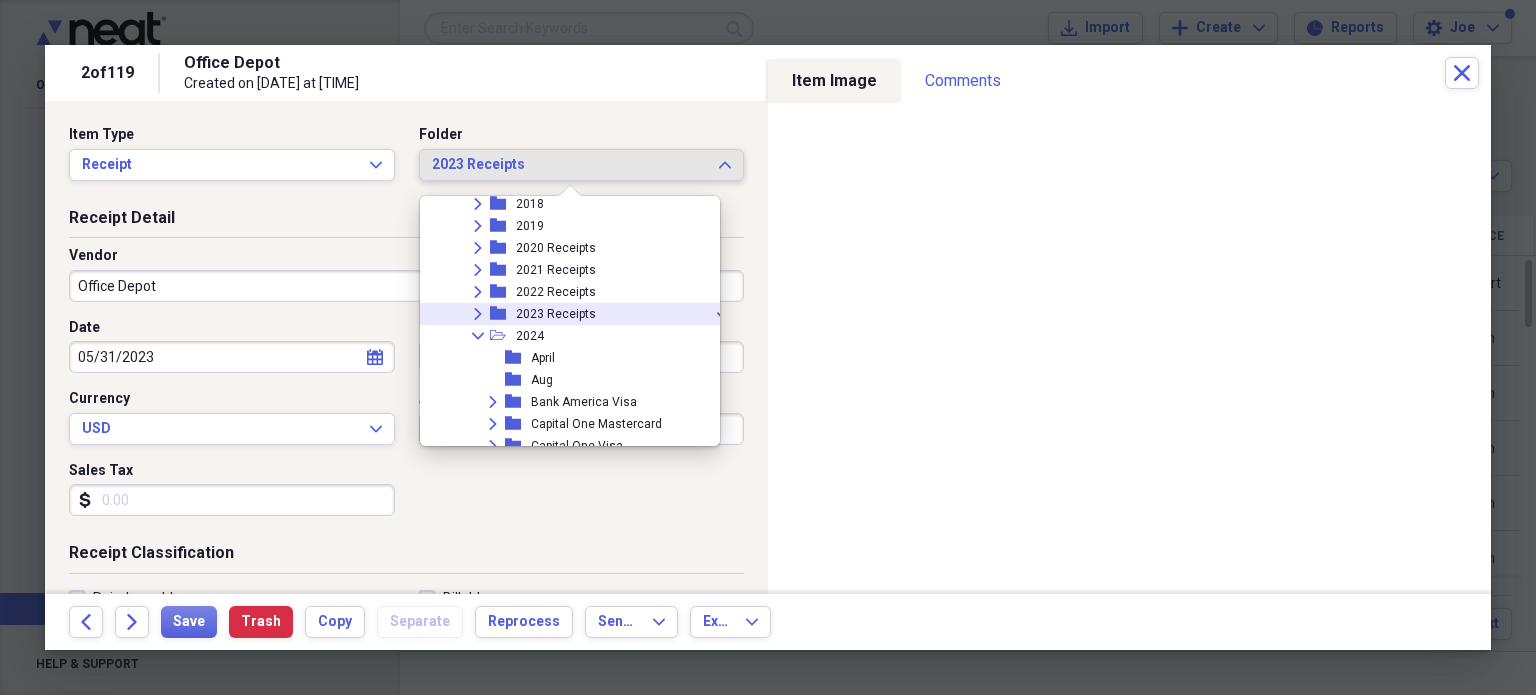 click on "Expand" 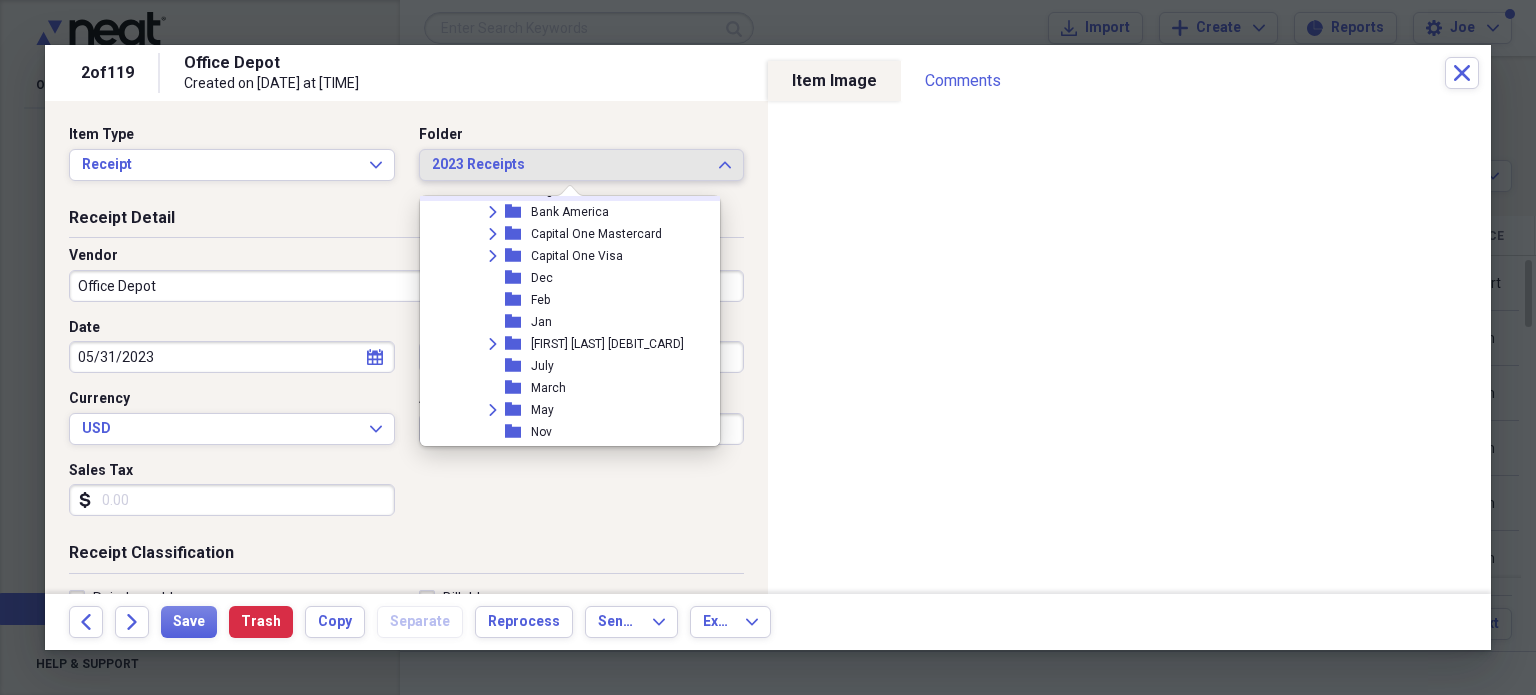 scroll, scrollTop: 680, scrollLeft: 0, axis: vertical 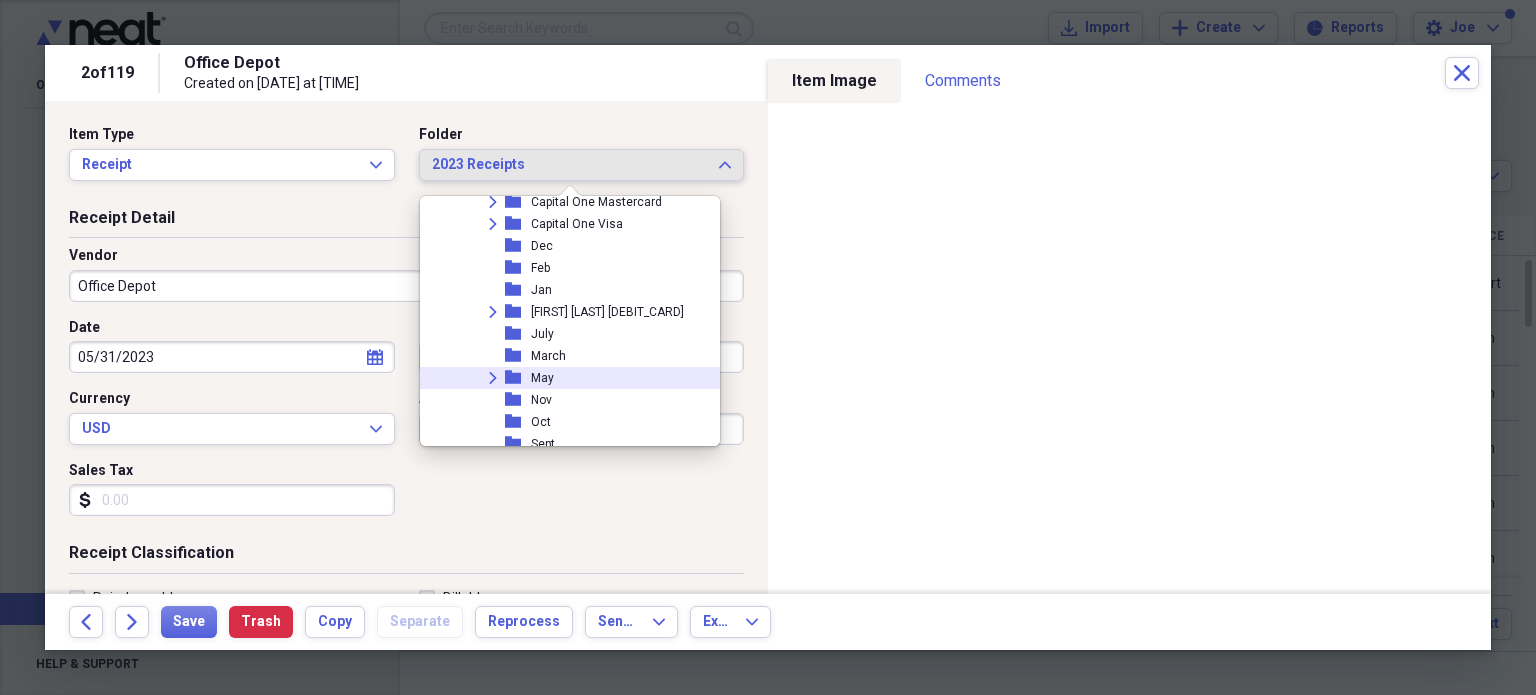 click on "Expand" 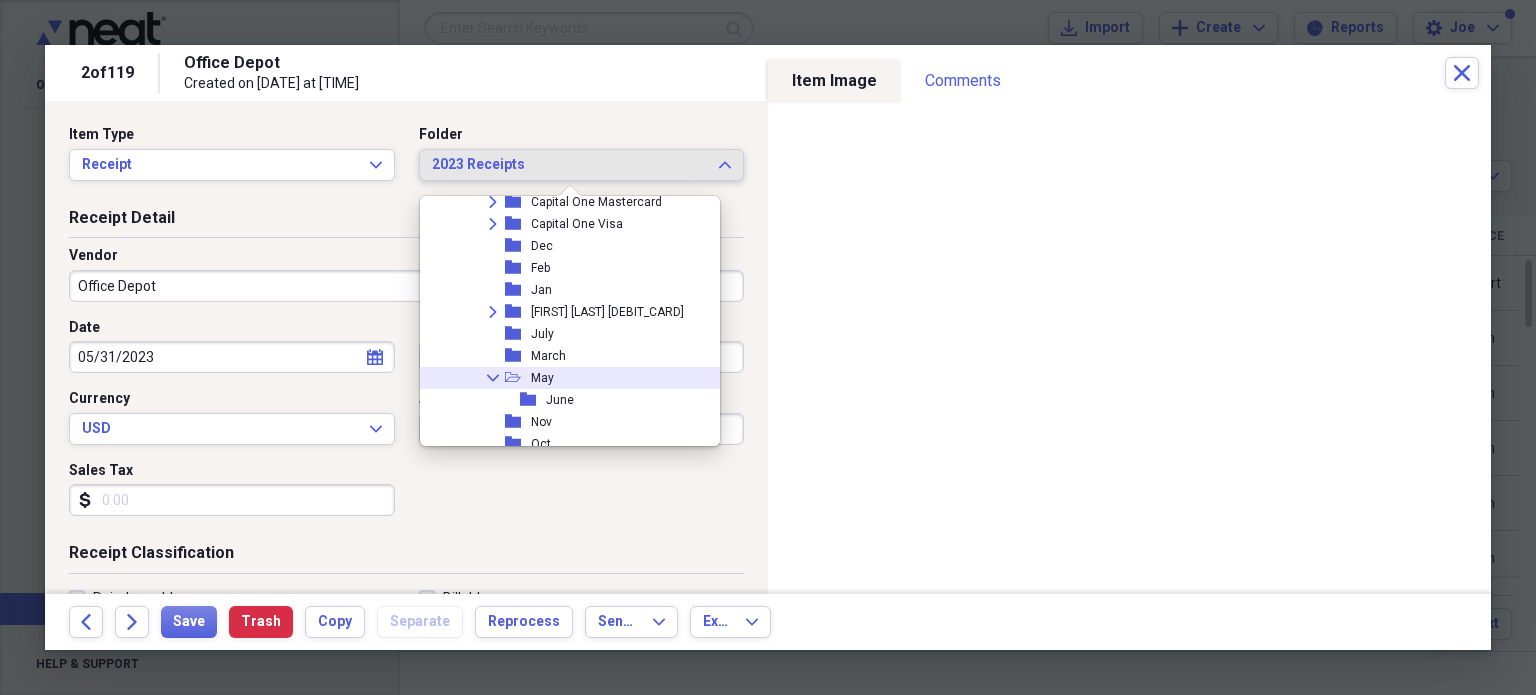 click on "May" at bounding box center (542, 378) 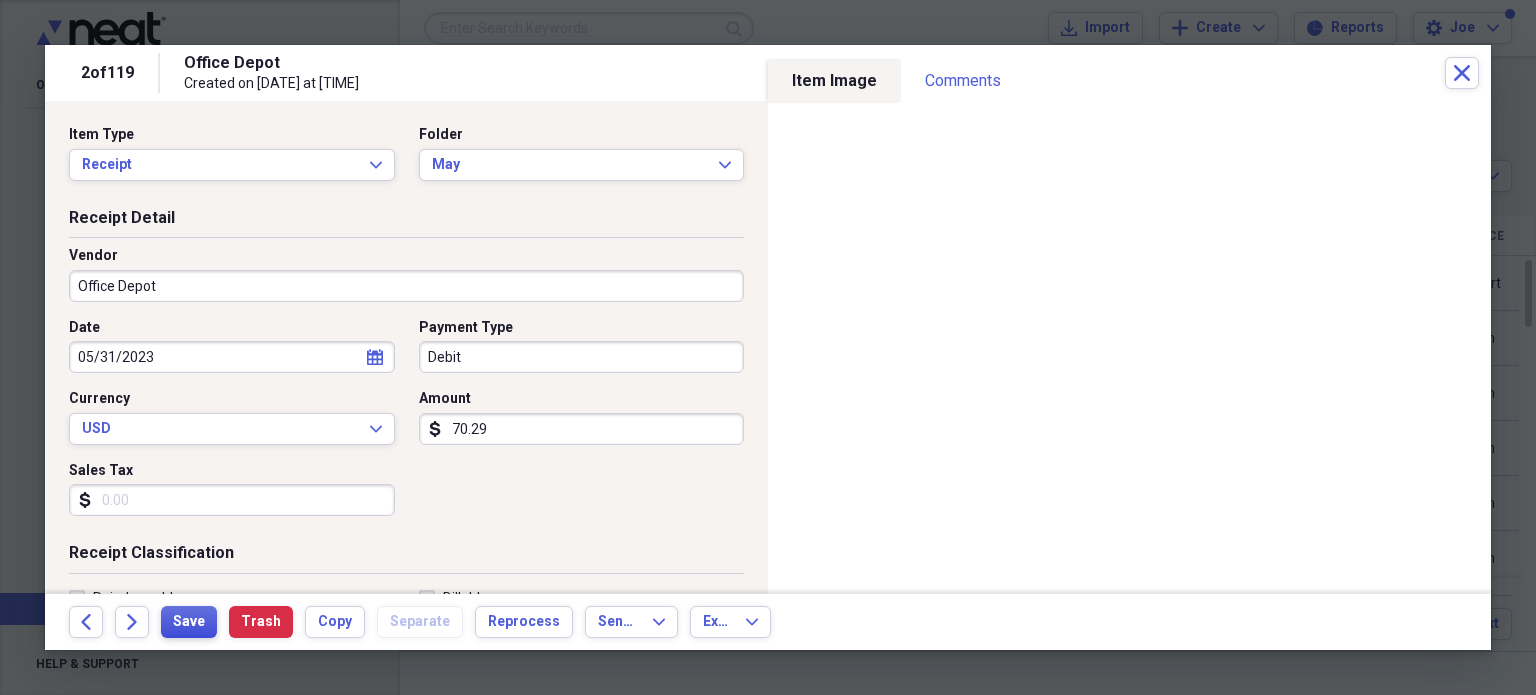 click on "Save" at bounding box center (189, 622) 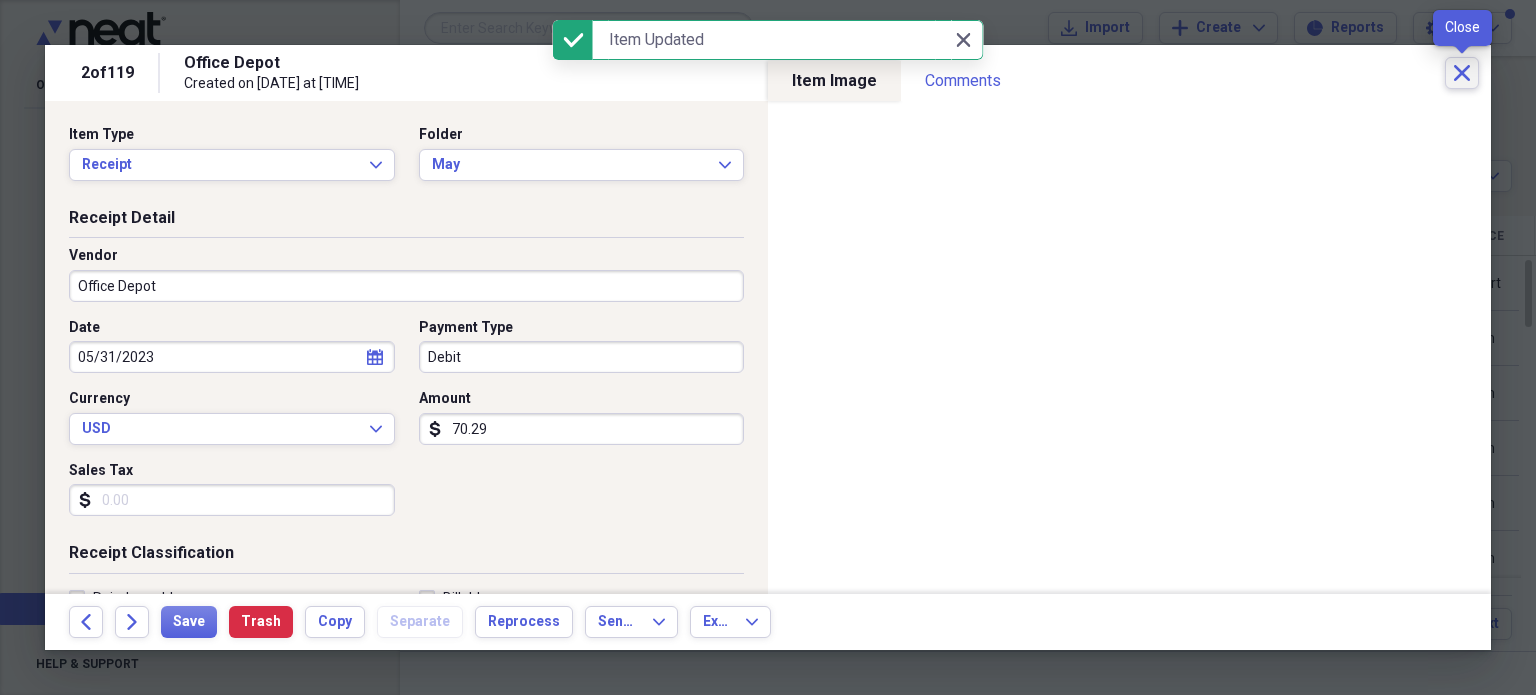 click on "Close" 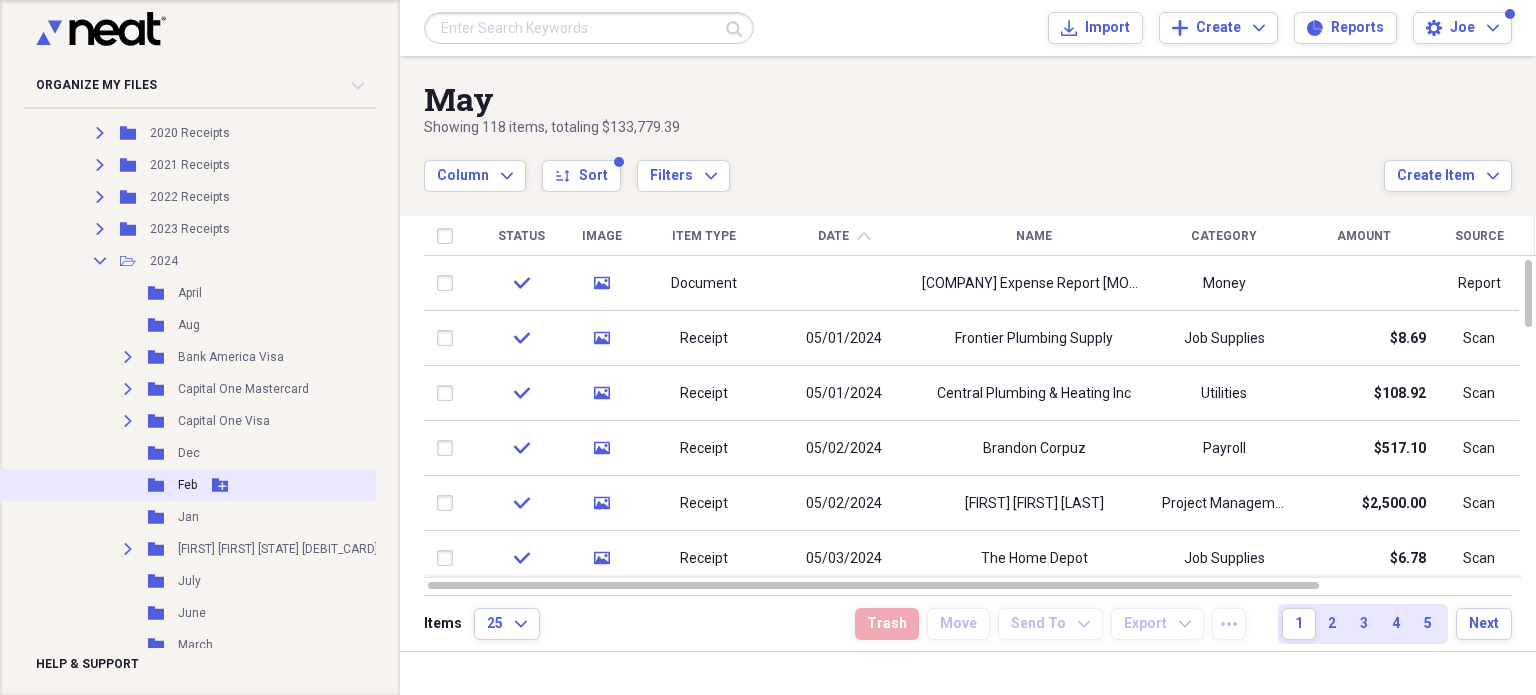 scroll, scrollTop: 800, scrollLeft: 0, axis: vertical 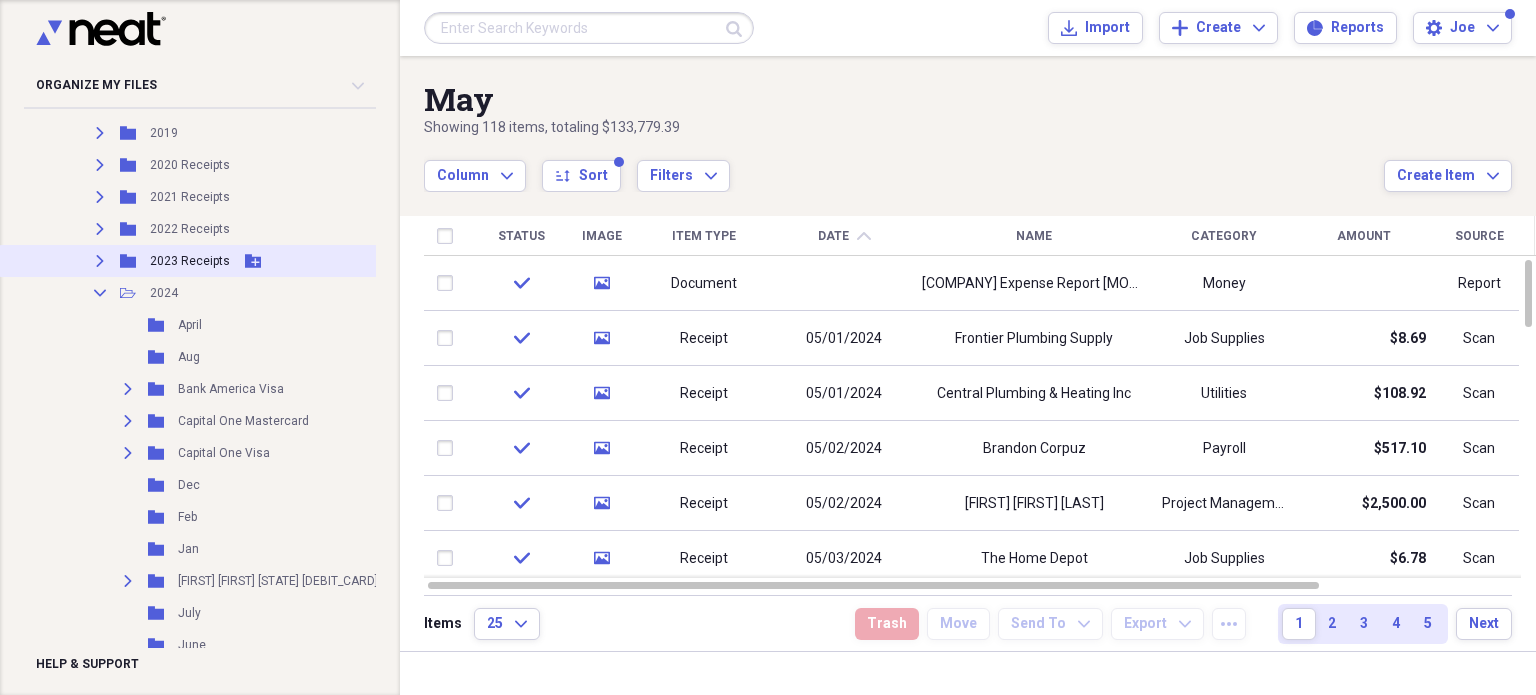 click on "Expand" 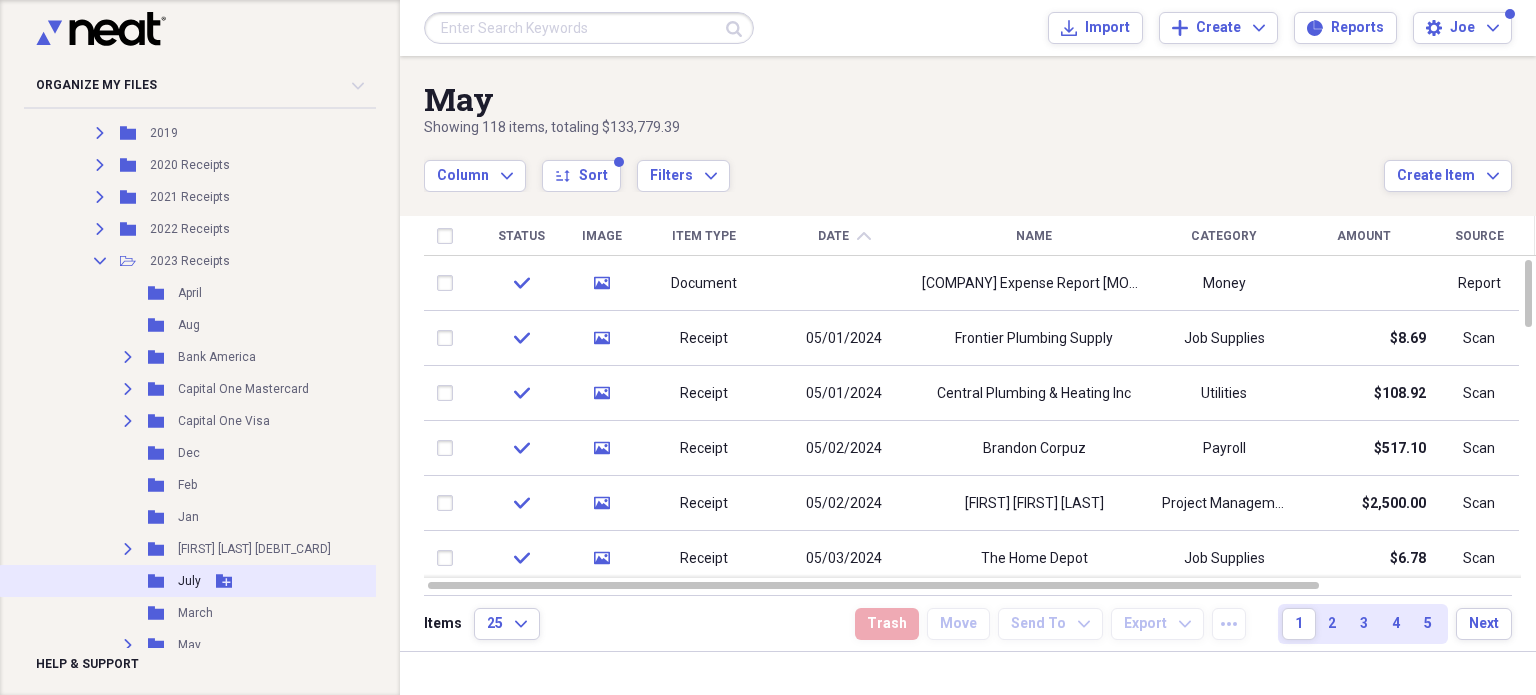 scroll, scrollTop: 900, scrollLeft: 0, axis: vertical 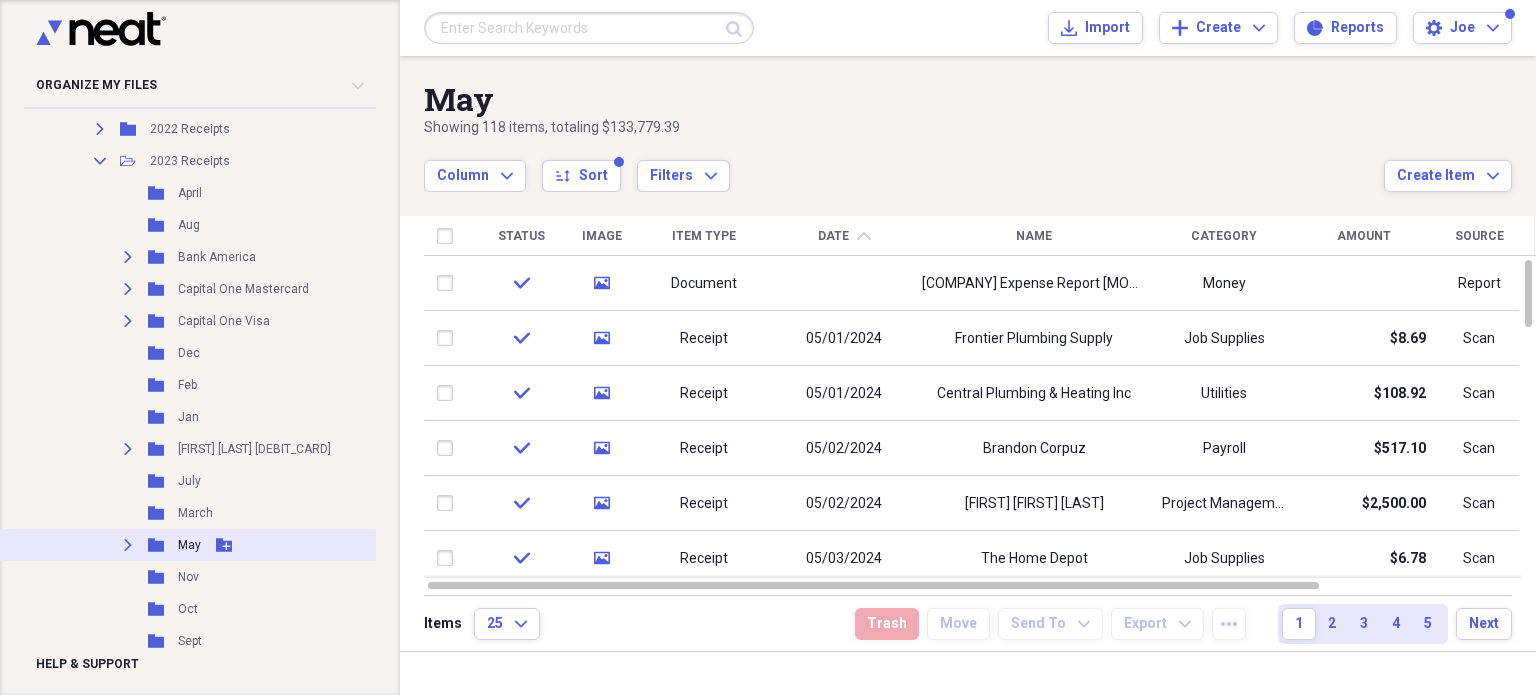 click on "Expand" at bounding box center [128, 545] 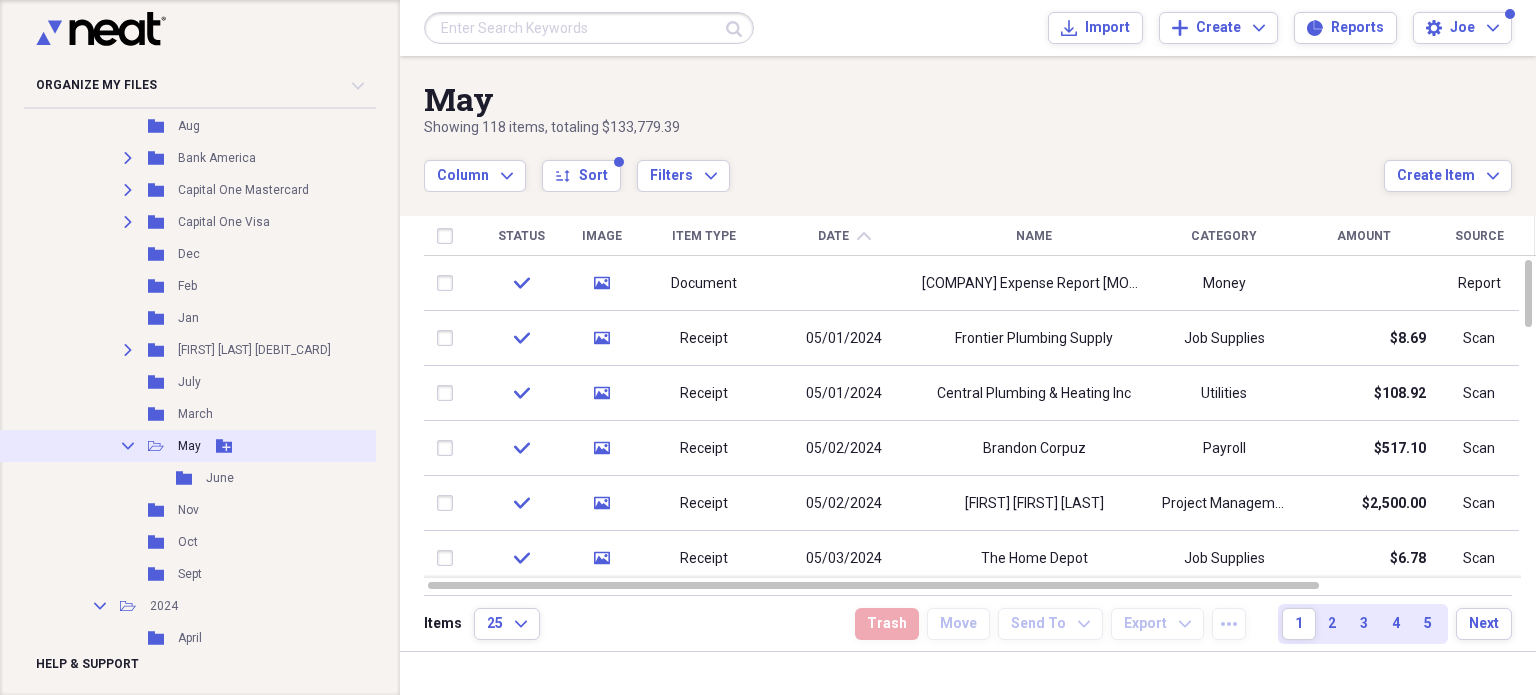 scroll, scrollTop: 1000, scrollLeft: 0, axis: vertical 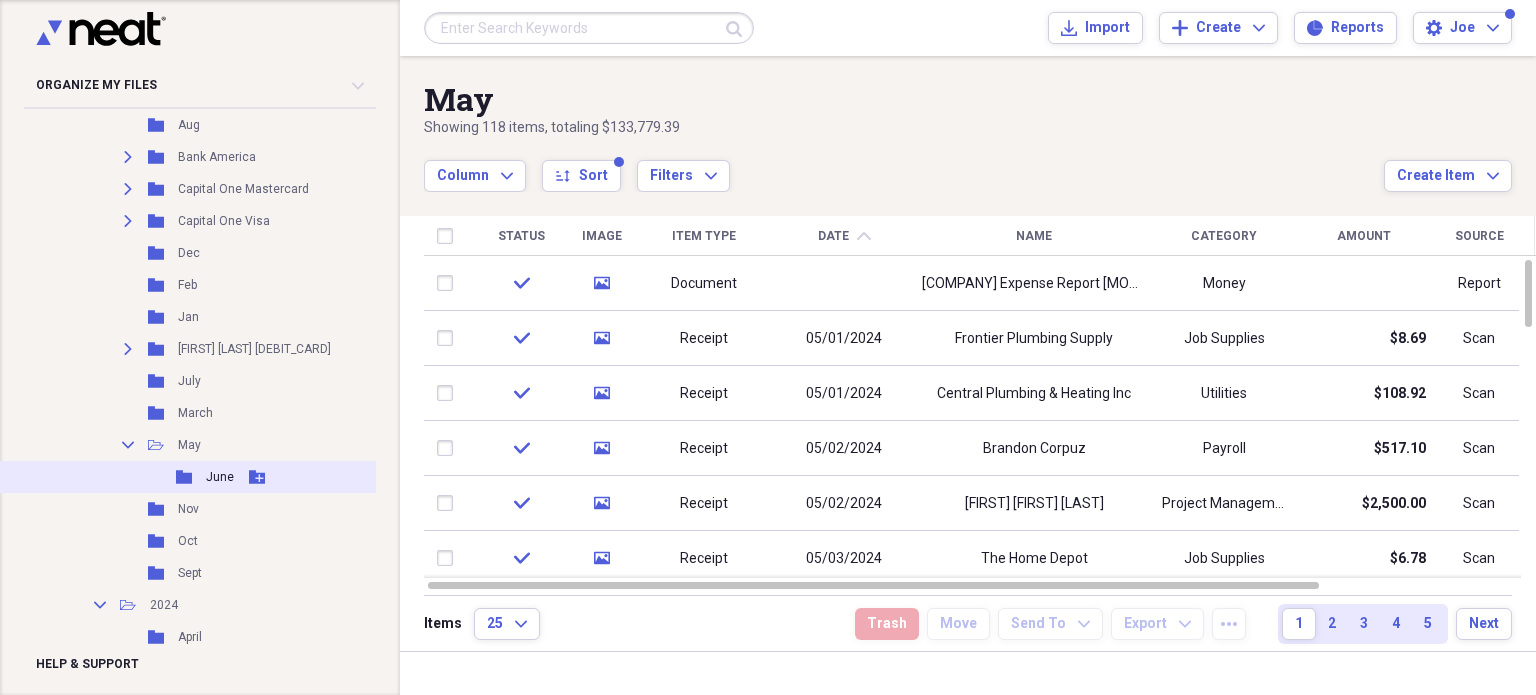 click on "Folder" 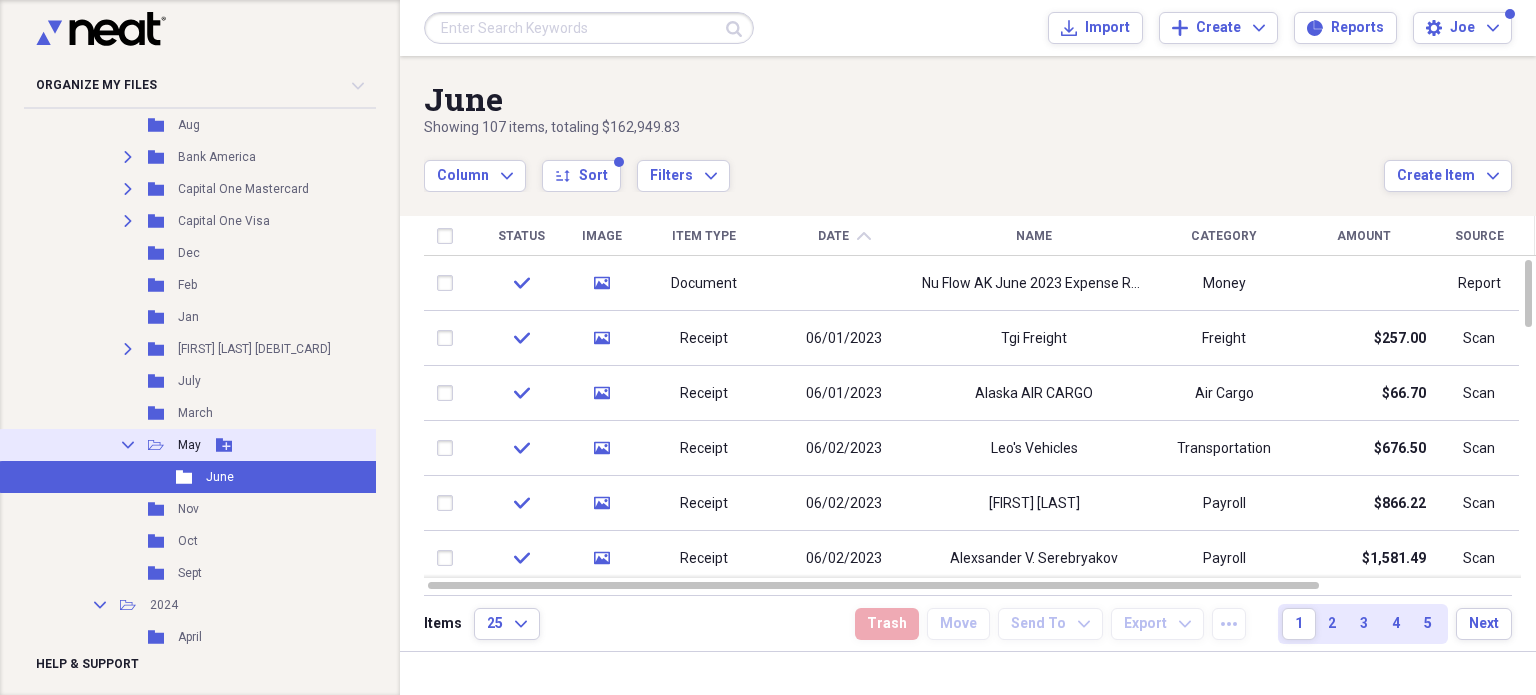 click on "May" at bounding box center (189, 445) 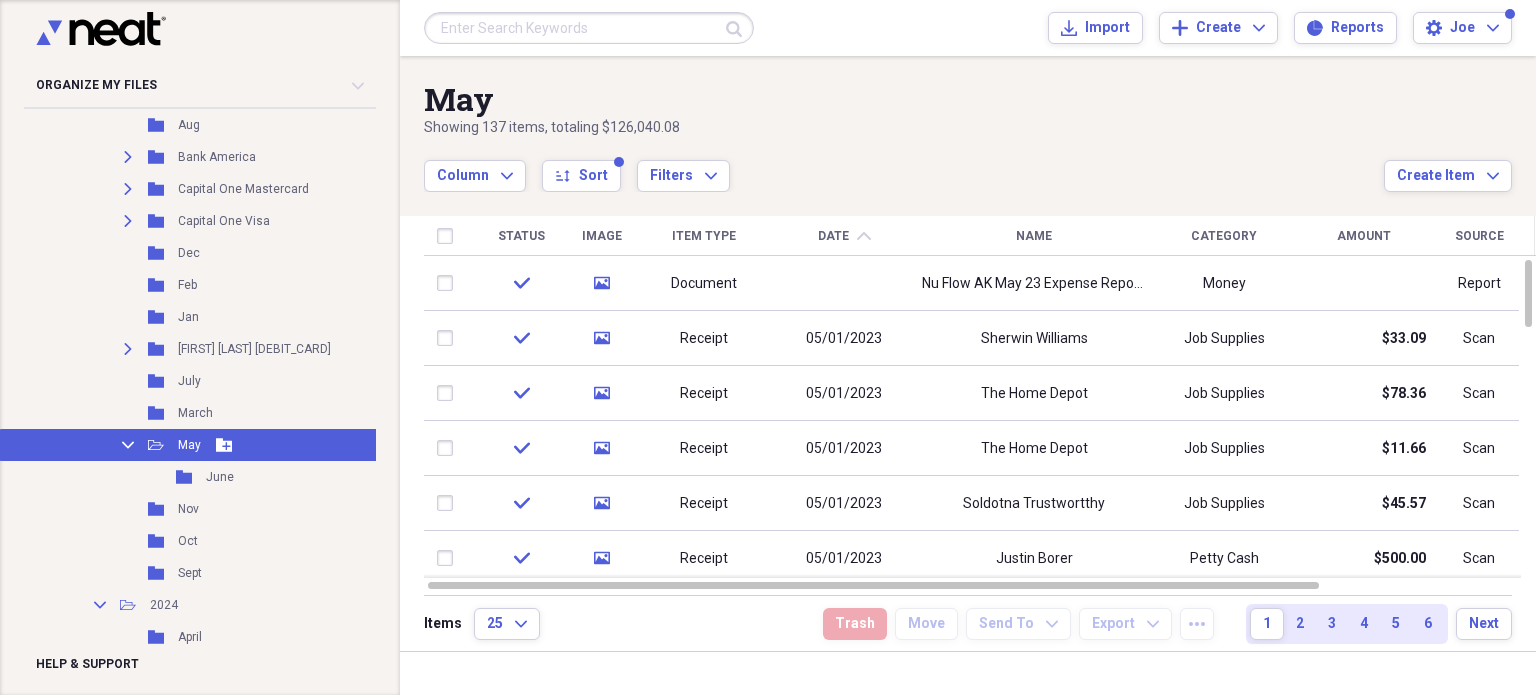 click on "Collapse" 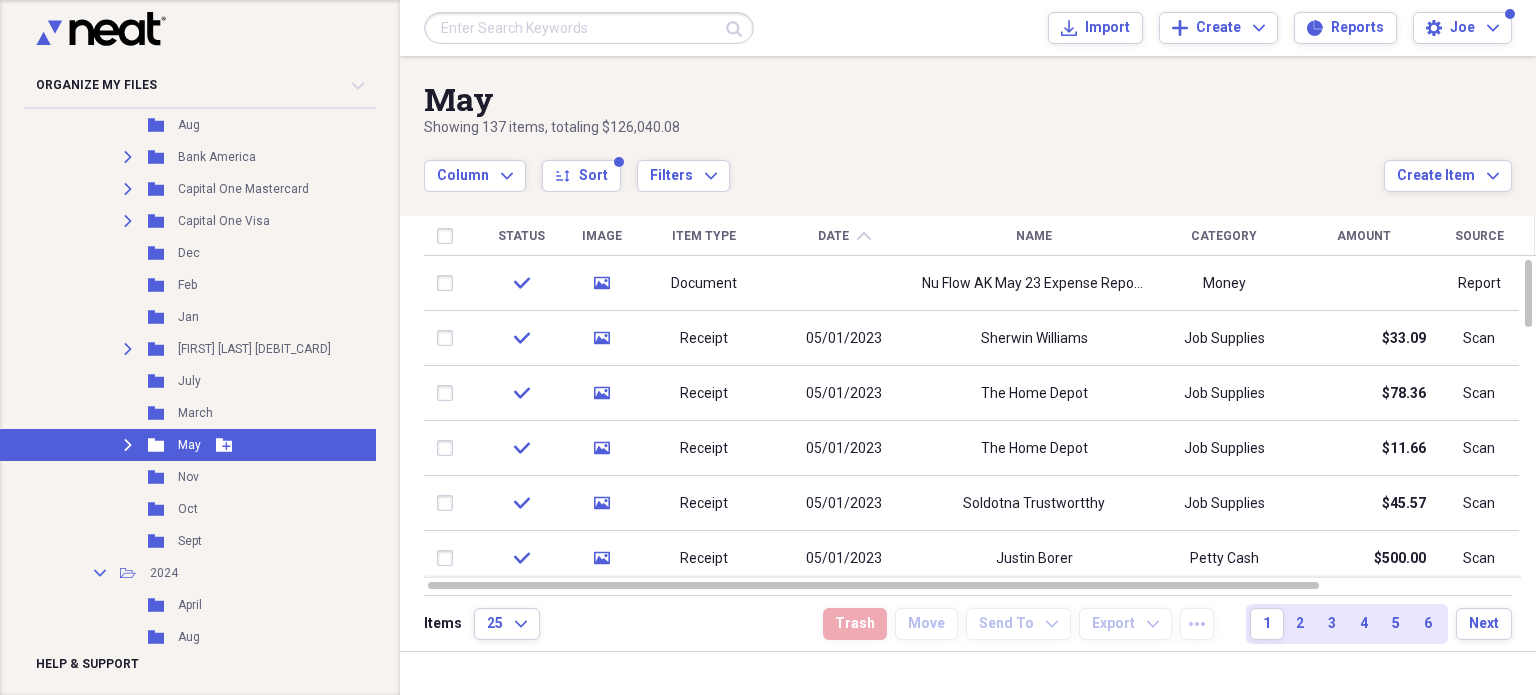 click on "Expand" 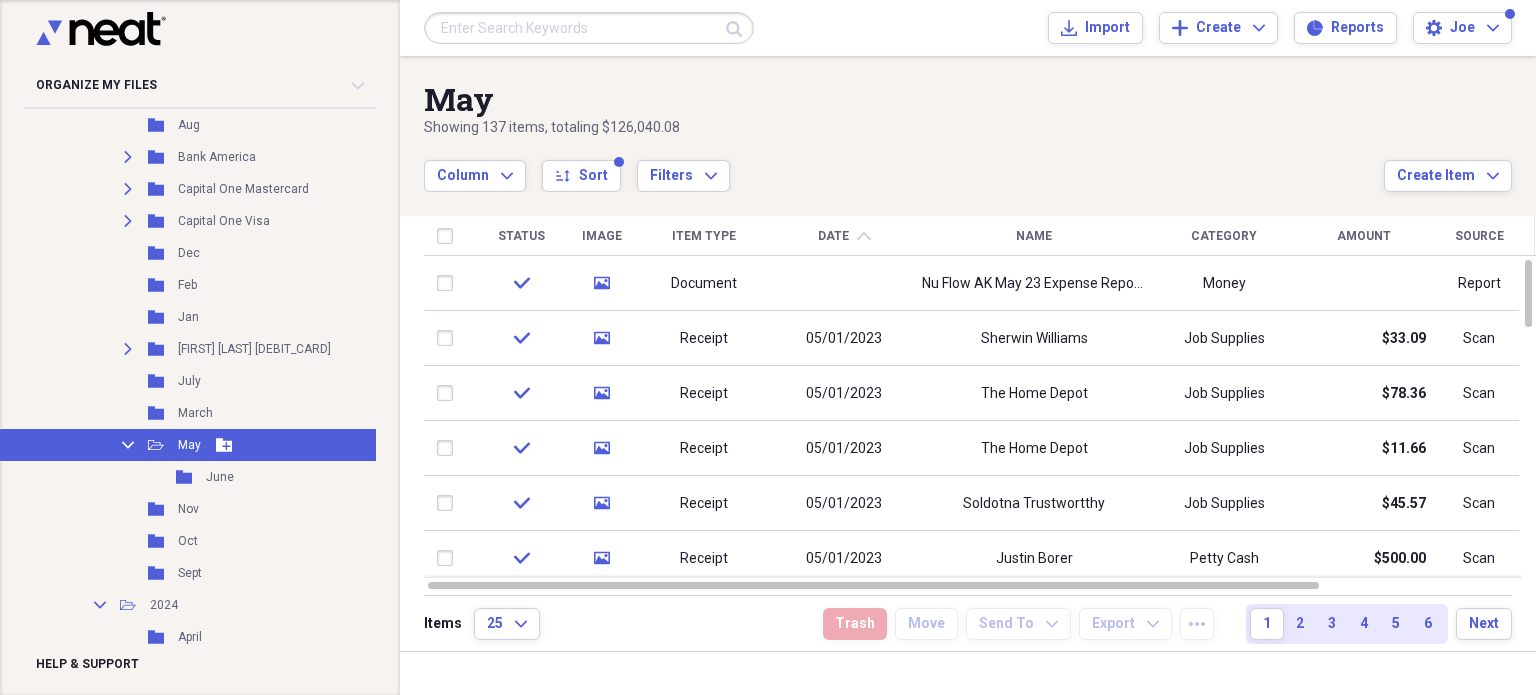 click on "Collapse Open Folder May Add Folder" at bounding box center (219, 445) 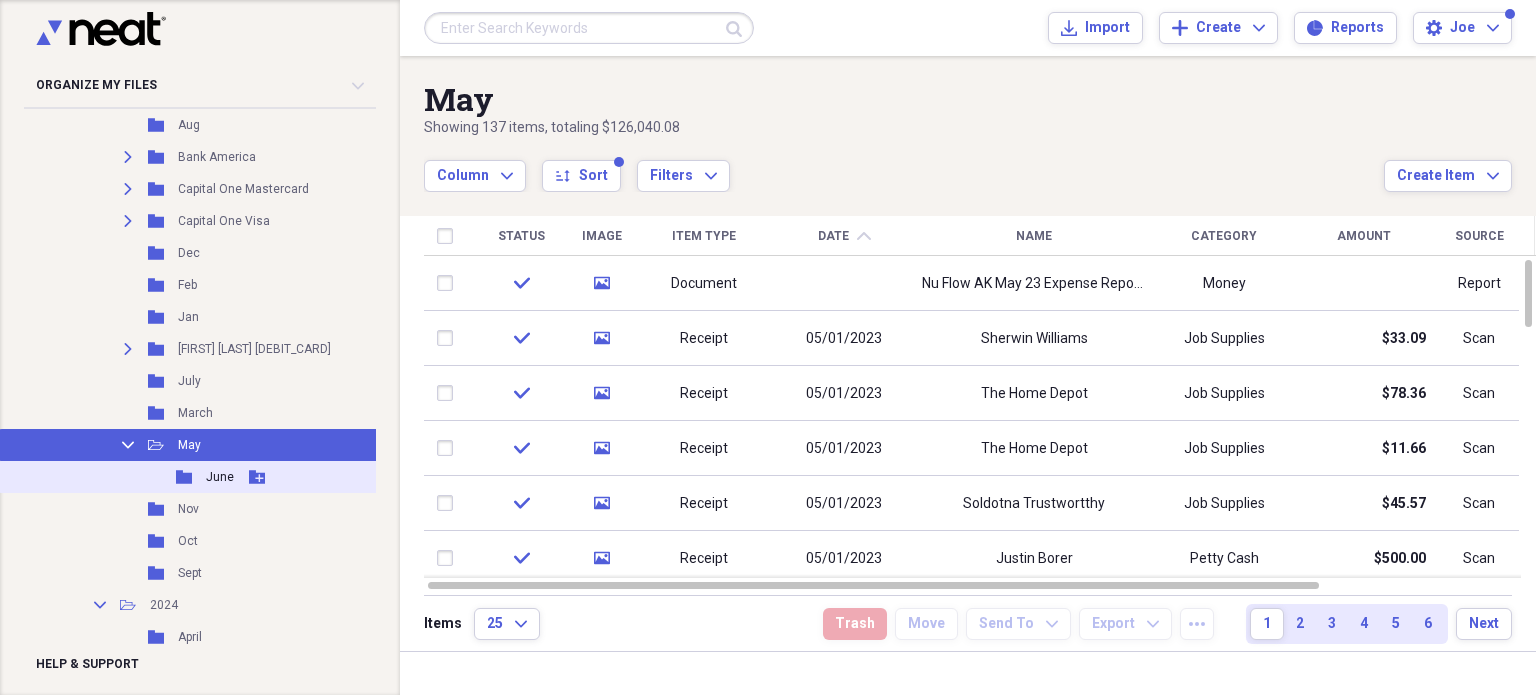 click 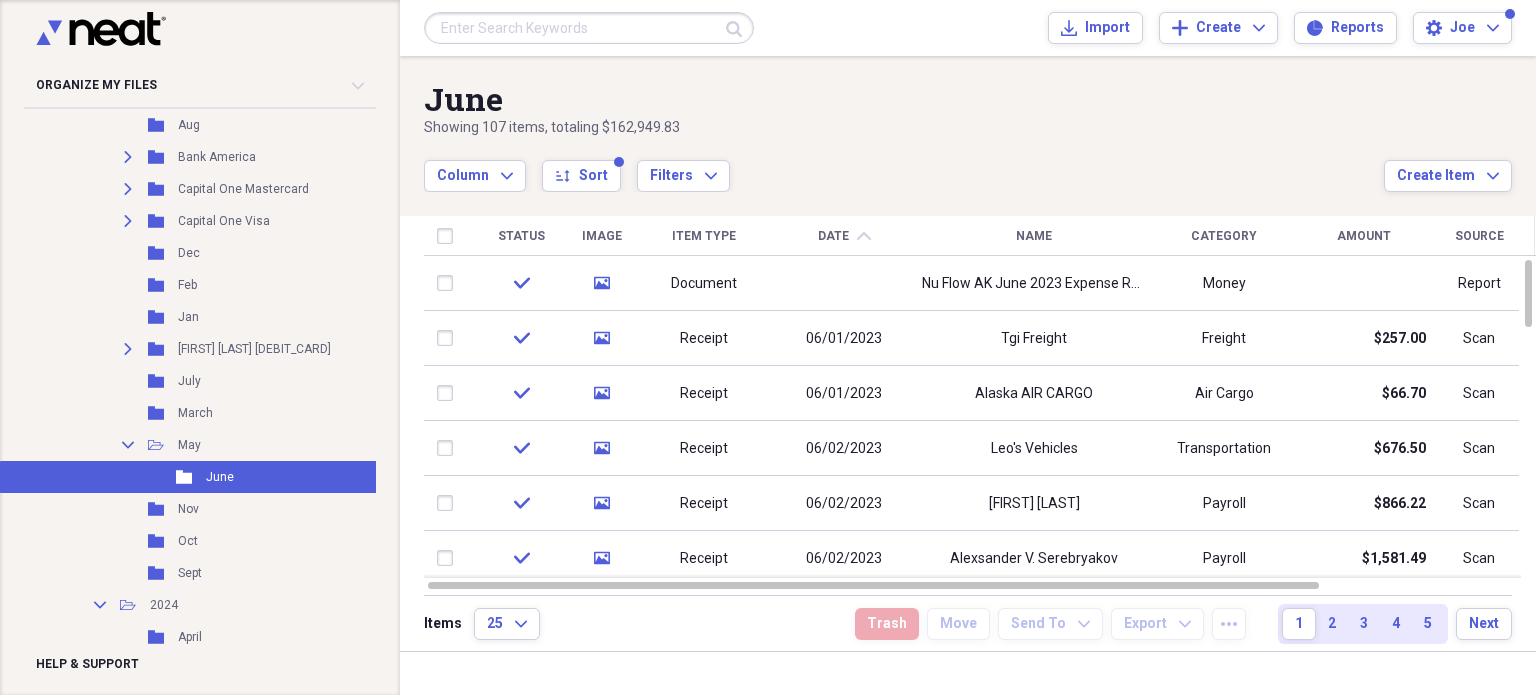 click on "Organize My Files 99+ Collapse Unfiled Needs Review 99+ Unfiled All Files Unfiled Unfiled Unfiled Saved Reports Collapse My Cabinet Joe's Cabinet Add Folder Expand Folder Alaska USA Federal Credit Union AK Add Folder Expand Folder Bruce & Paula Burton Add Folder Expand Folder California Projects Add Folder Expand Folder Employees Info Add Folder Expand Folder FedEx Add Folder Expand Folder JJ Prpoerty Investments LLC Add Folder Expand Folder Joe Knoepke Add Folder Collapse Open Folder Joe Personal Add Folder Expand Folder Accounts Add Folder Expand Folder Airline Info Add Folder Expand Folder Autos Add Folder Folder Brady Add Folder Expand Folder California Add Folder Collapse Open Folder Nu Flow Alaska LLC Add Folder Expand Folder 2013 Add Folder Expand Folder 2015 Add Folder Expand Folder 2016 Add Folder Folder 2017 Add Folder Expand Folder 2017 Receipts Add Folder Expand Folder 2018 Add Folder Expand Folder 2019 Add Folder Expand Folder 2020 Receipts Add Folder Expand Folder 2021 Receipts Add Folder Expand" at bounding box center (768, 347) 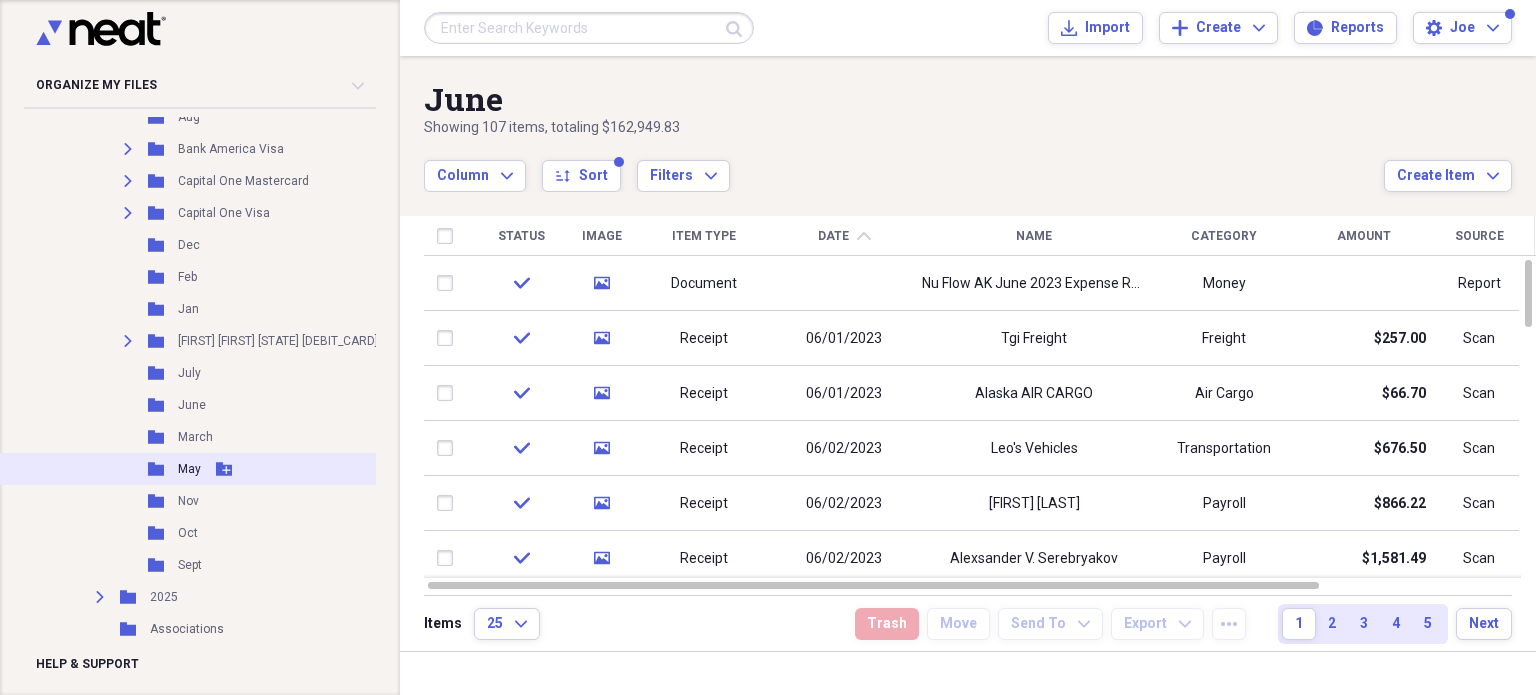 scroll, scrollTop: 1600, scrollLeft: 0, axis: vertical 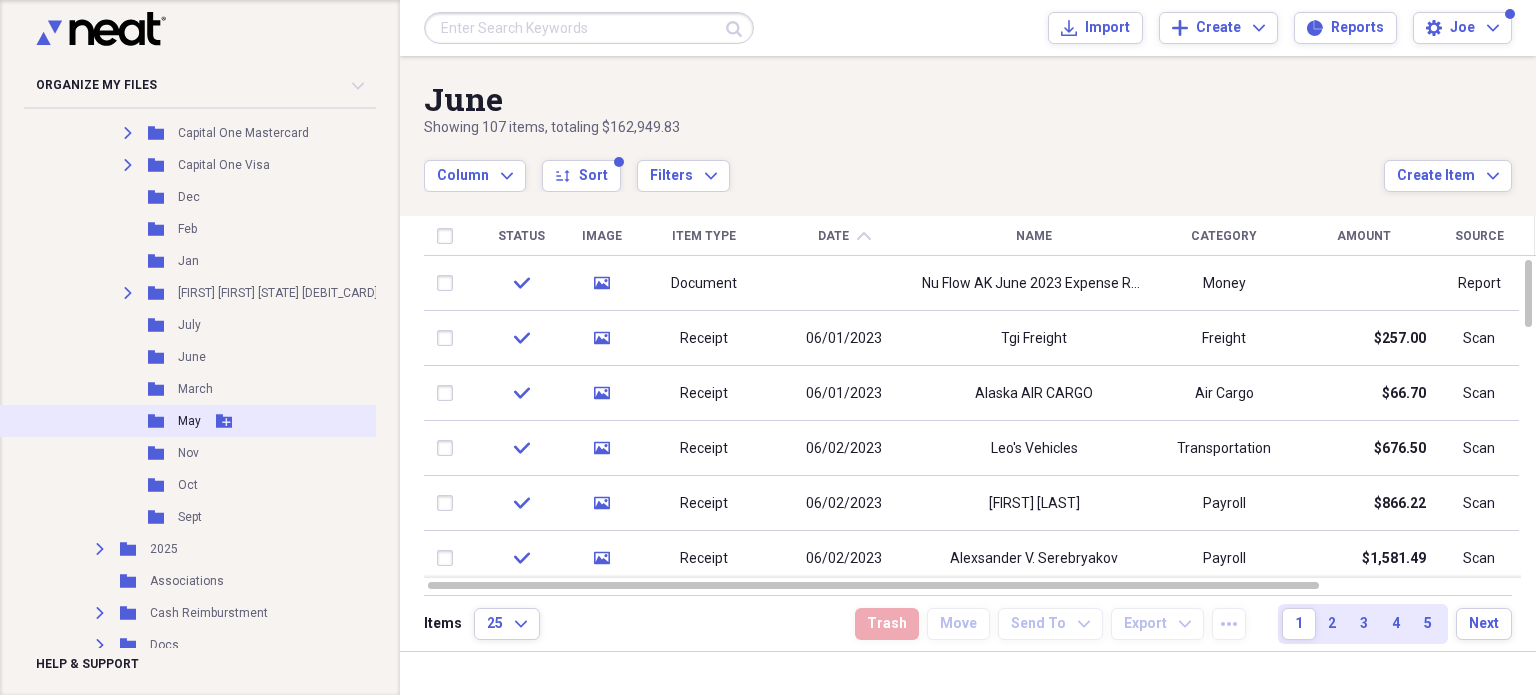 click 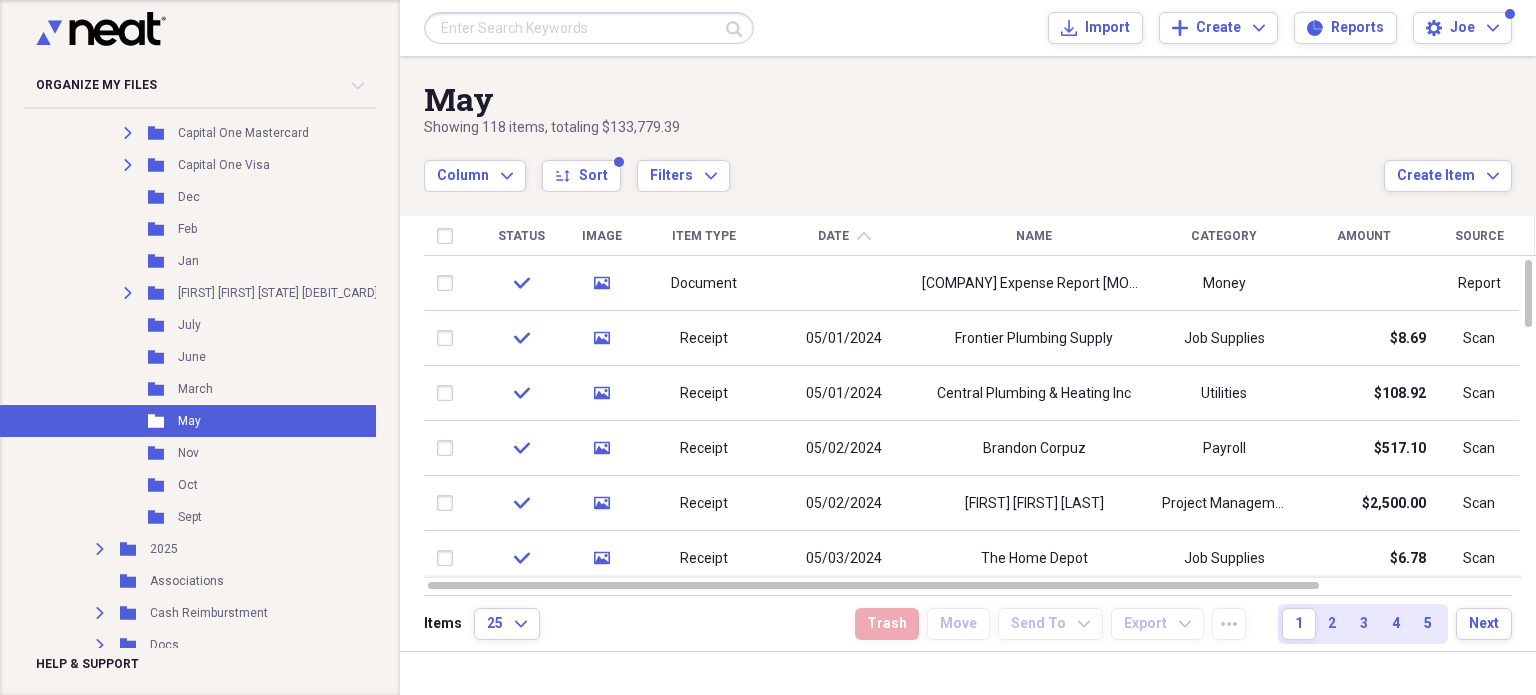 click at bounding box center [844, 283] 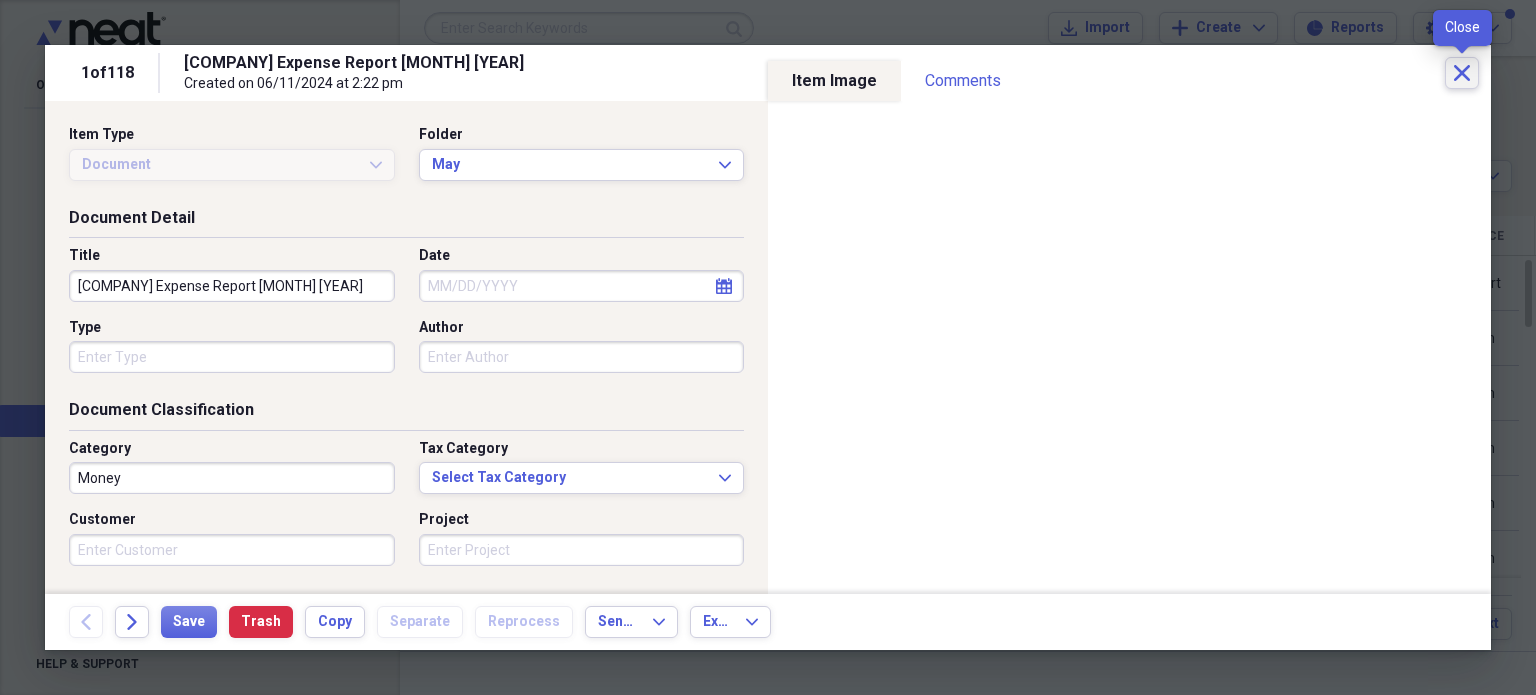 click on "Close" 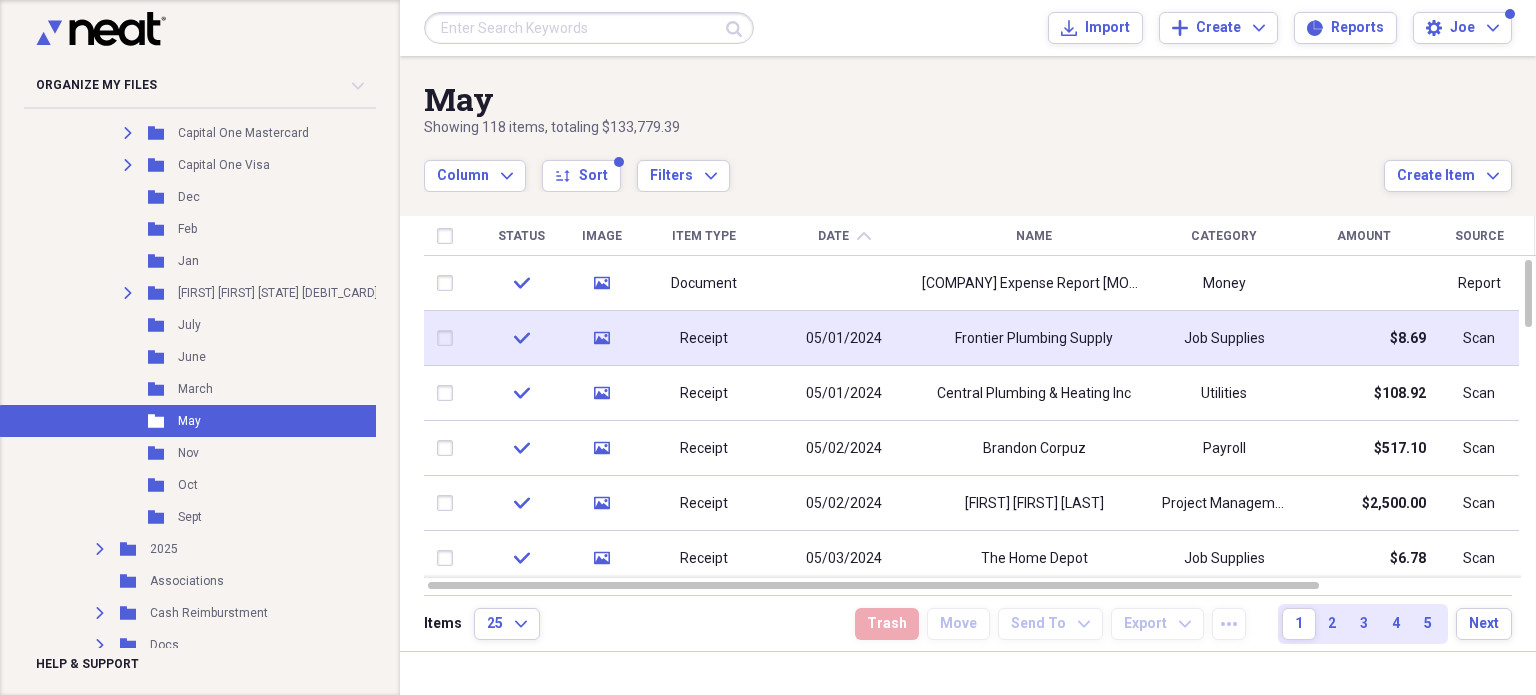 click on "Frontier Plumbing Supply" at bounding box center (1034, 338) 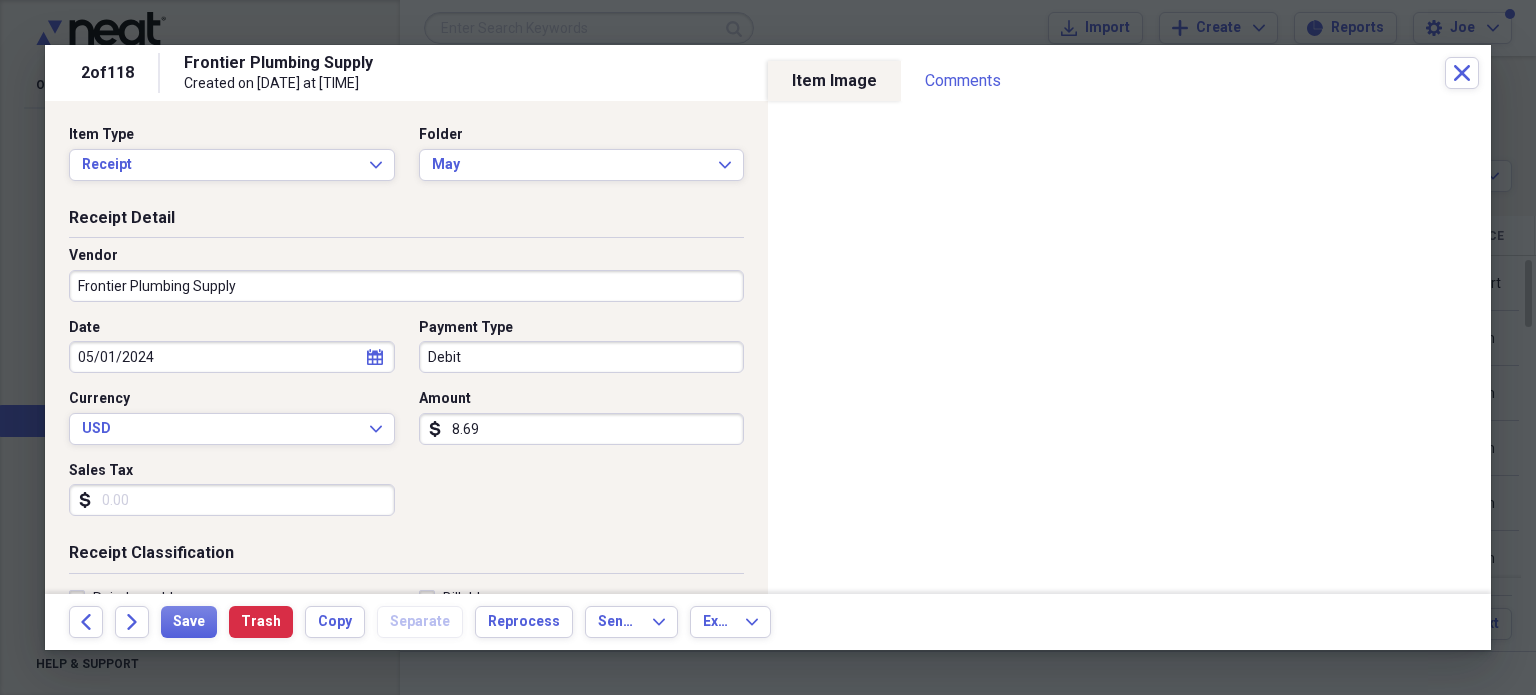 scroll, scrollTop: 200, scrollLeft: 0, axis: vertical 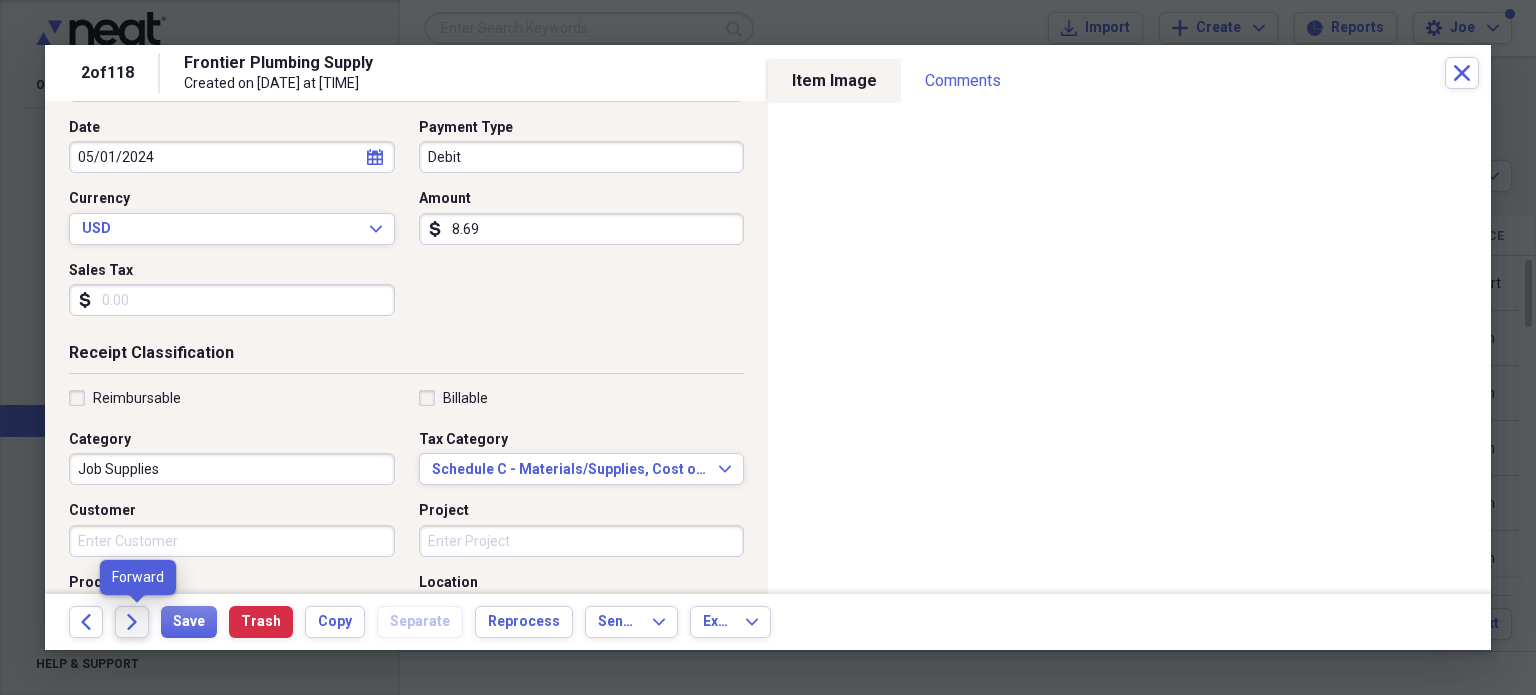 click on "Forward" at bounding box center (132, 622) 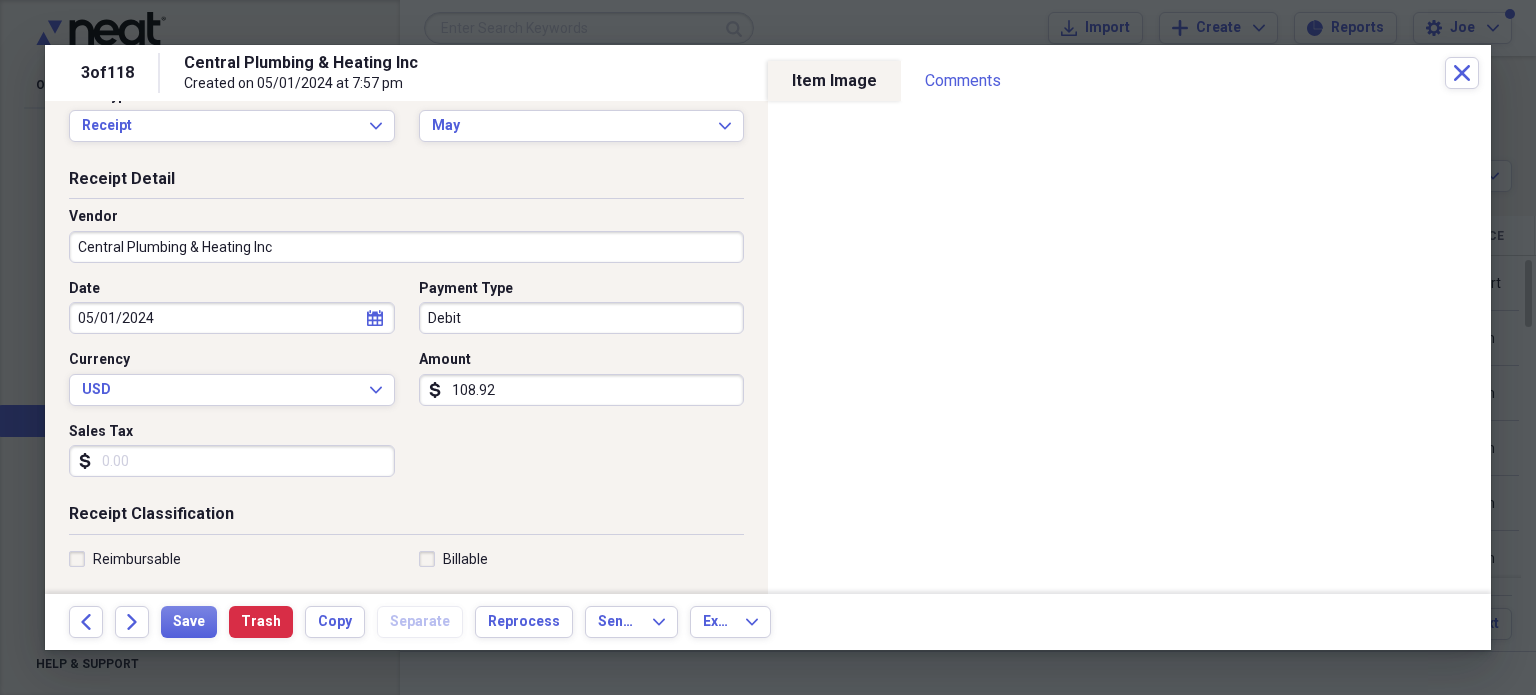 scroll, scrollTop: 26, scrollLeft: 0, axis: vertical 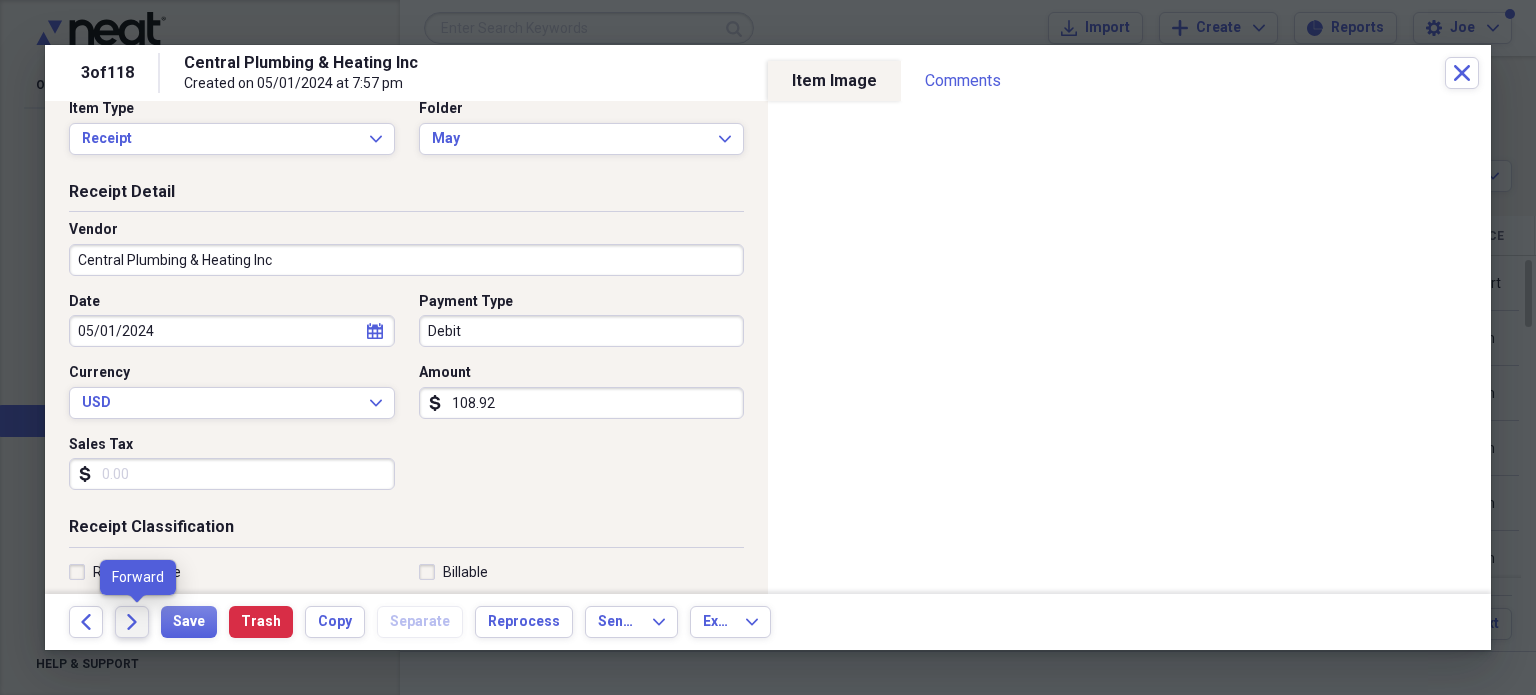 click on "Forward" 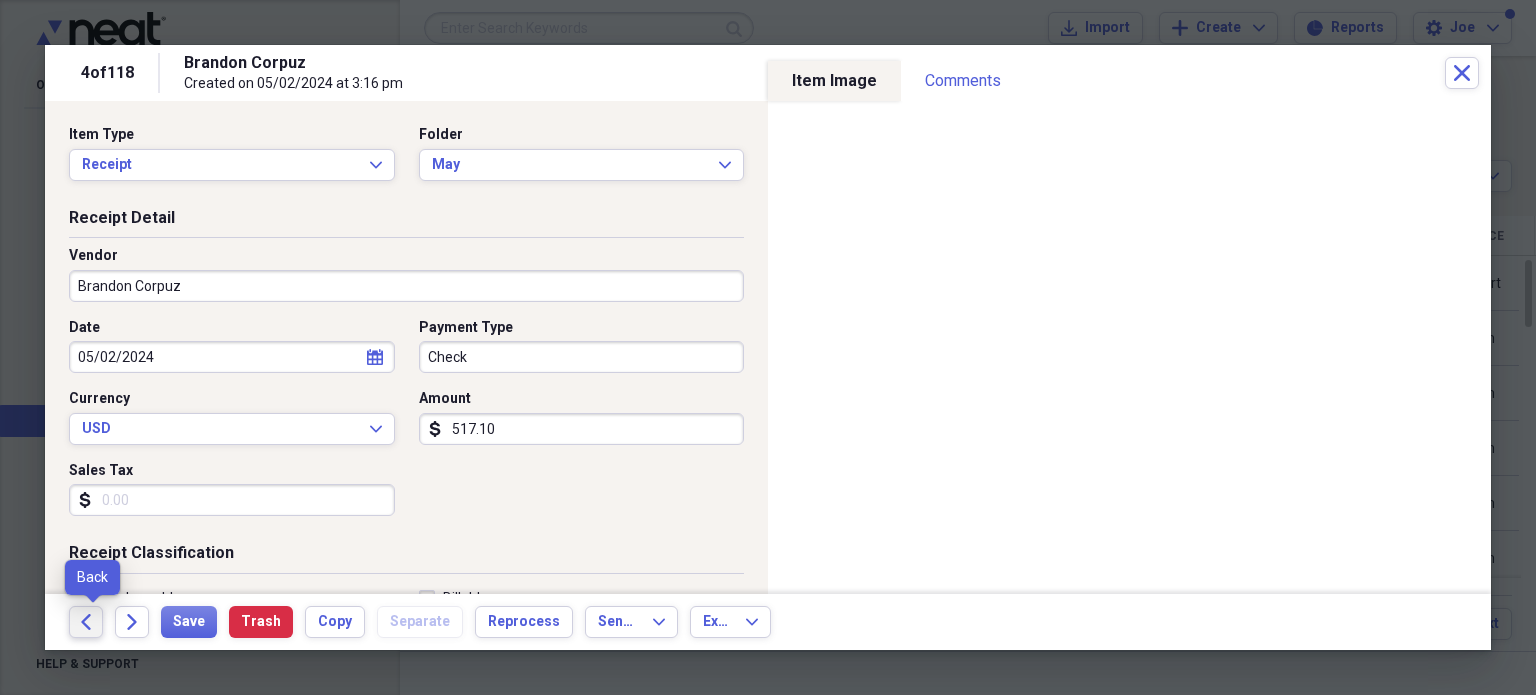 click on "Back" at bounding box center [86, 622] 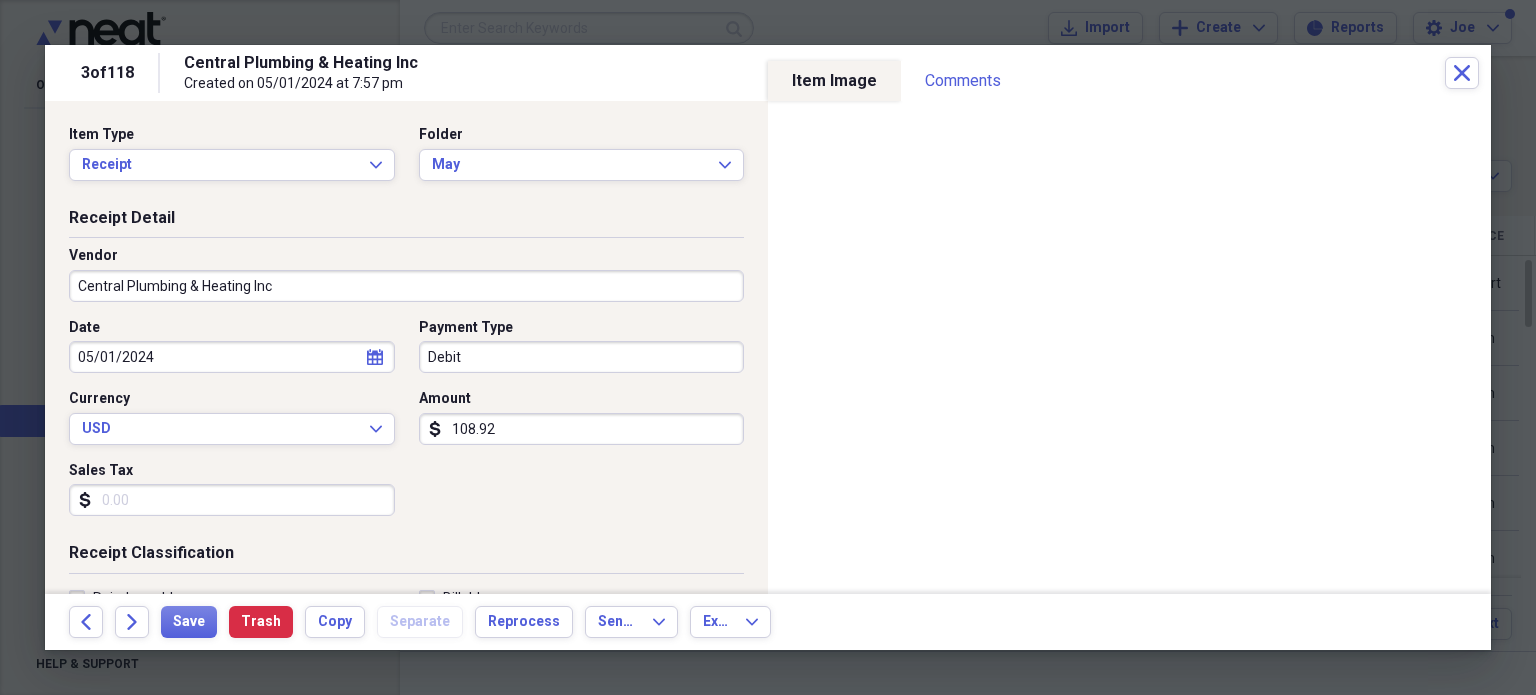 click on "Debit" at bounding box center (582, 357) 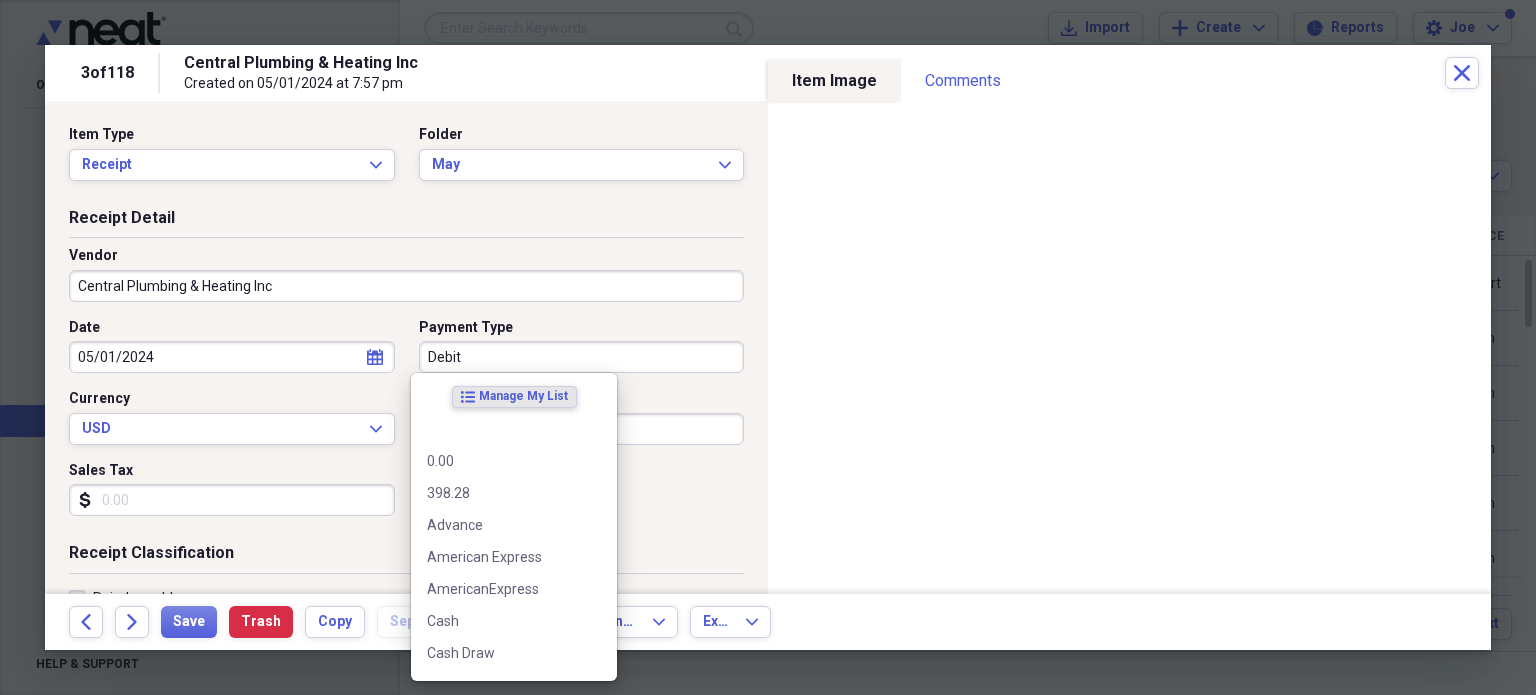 click on "Debit" at bounding box center (582, 357) 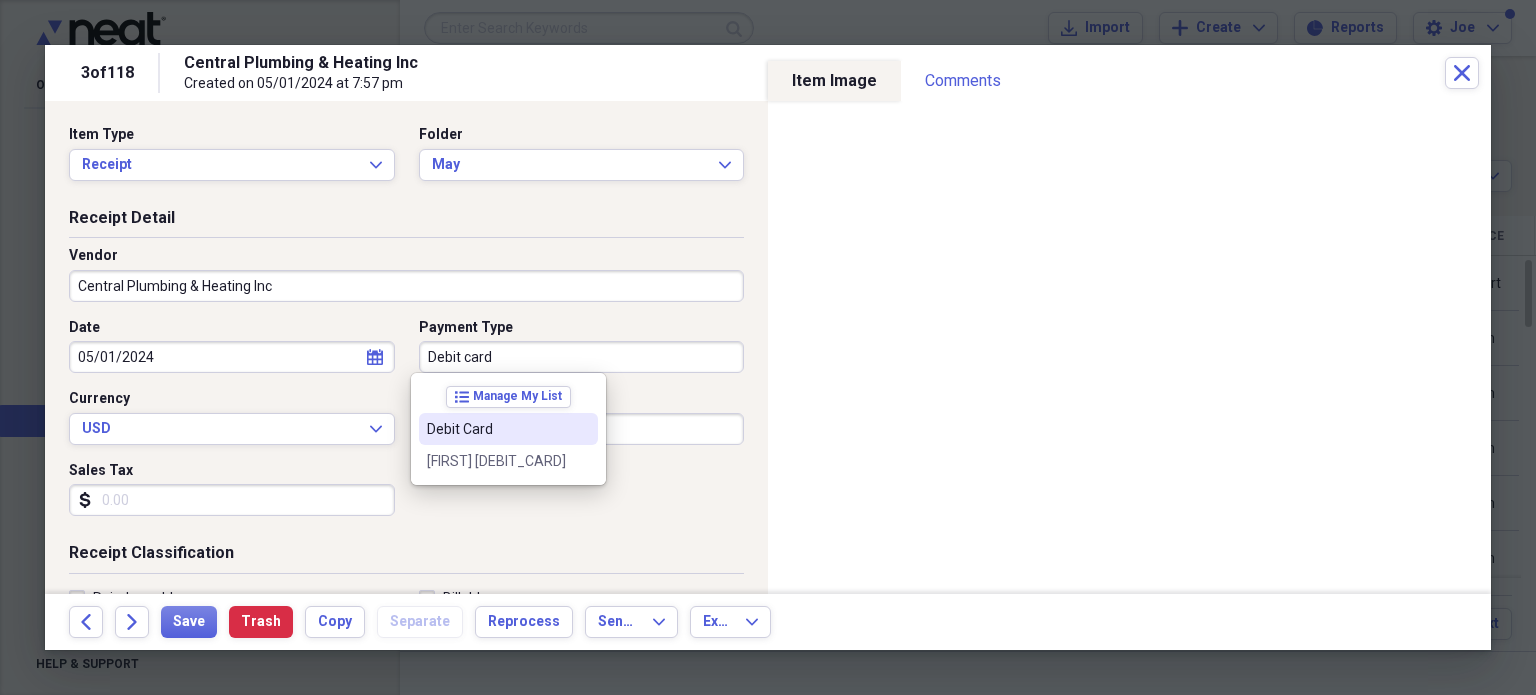 click on "Debit Card" at bounding box center [496, 429] 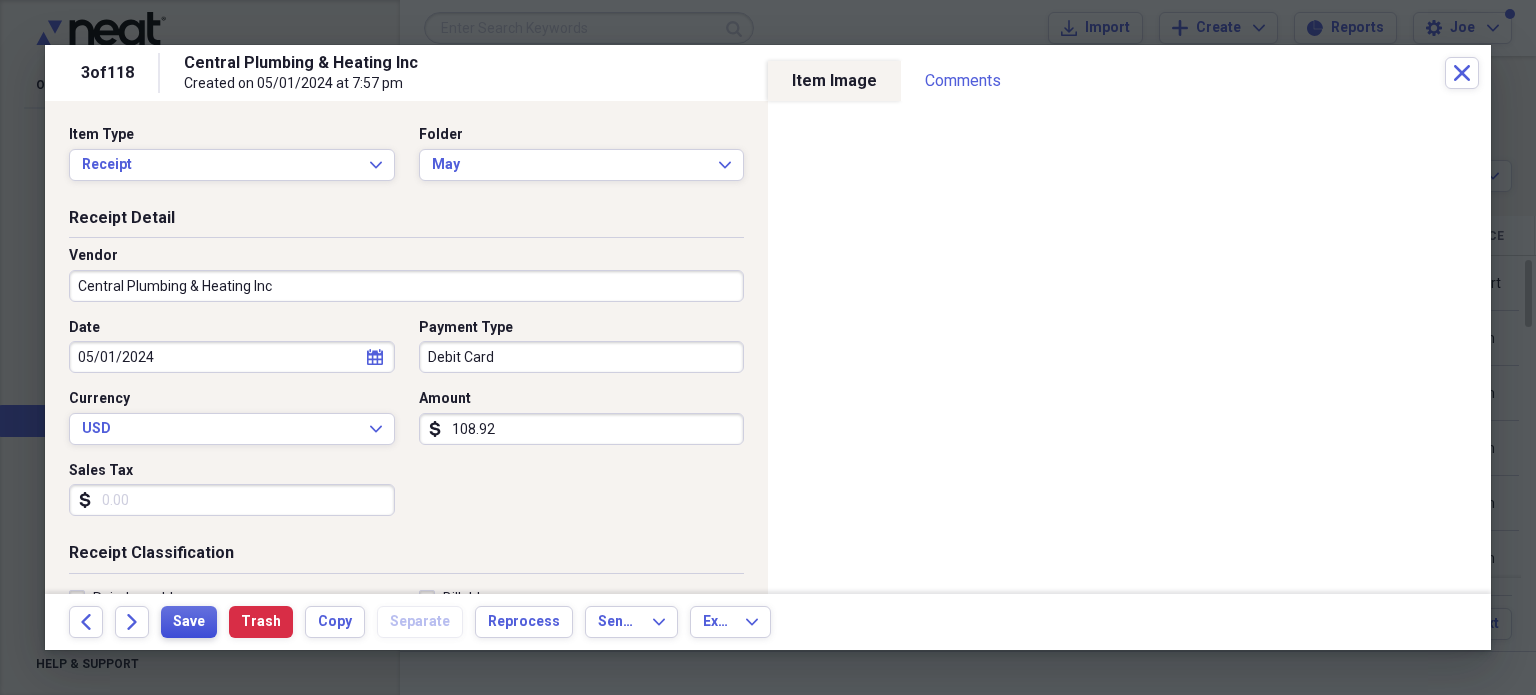 click on "Save" at bounding box center (189, 622) 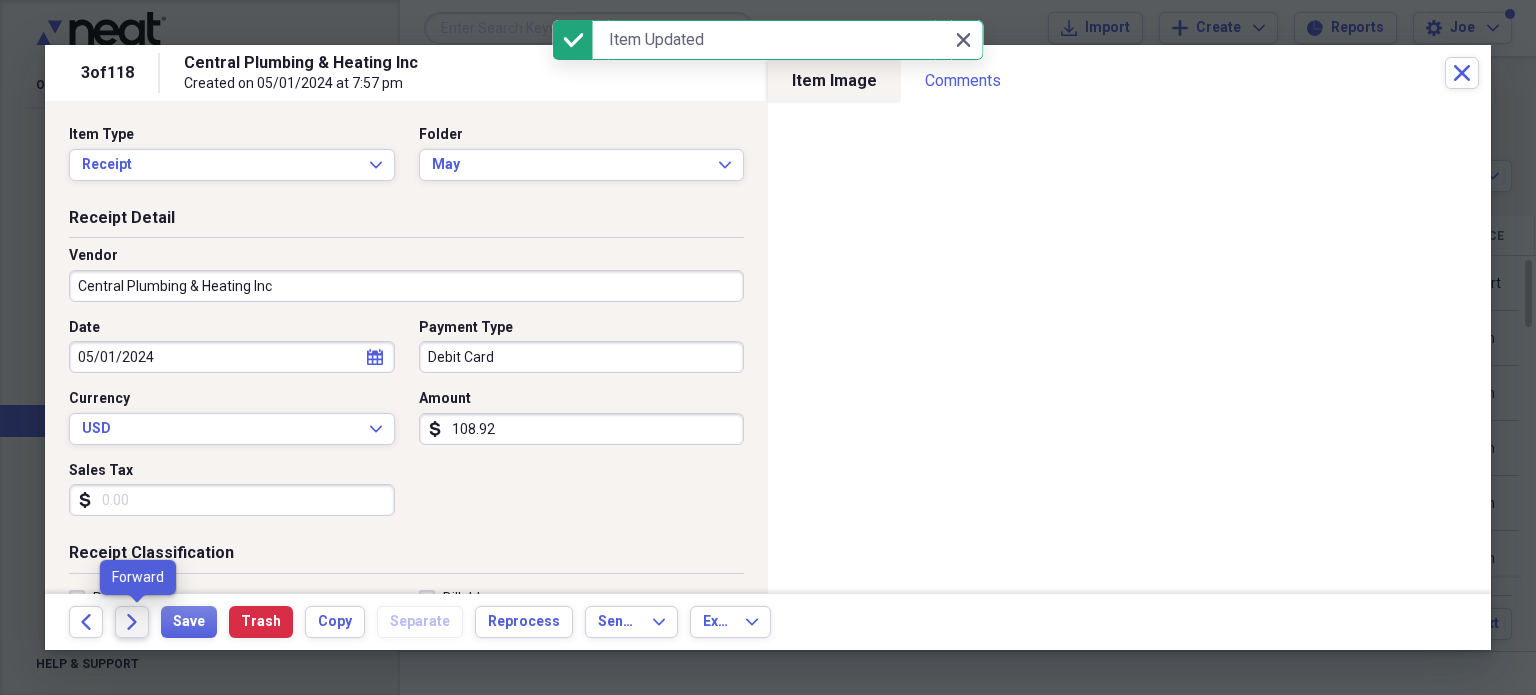 click 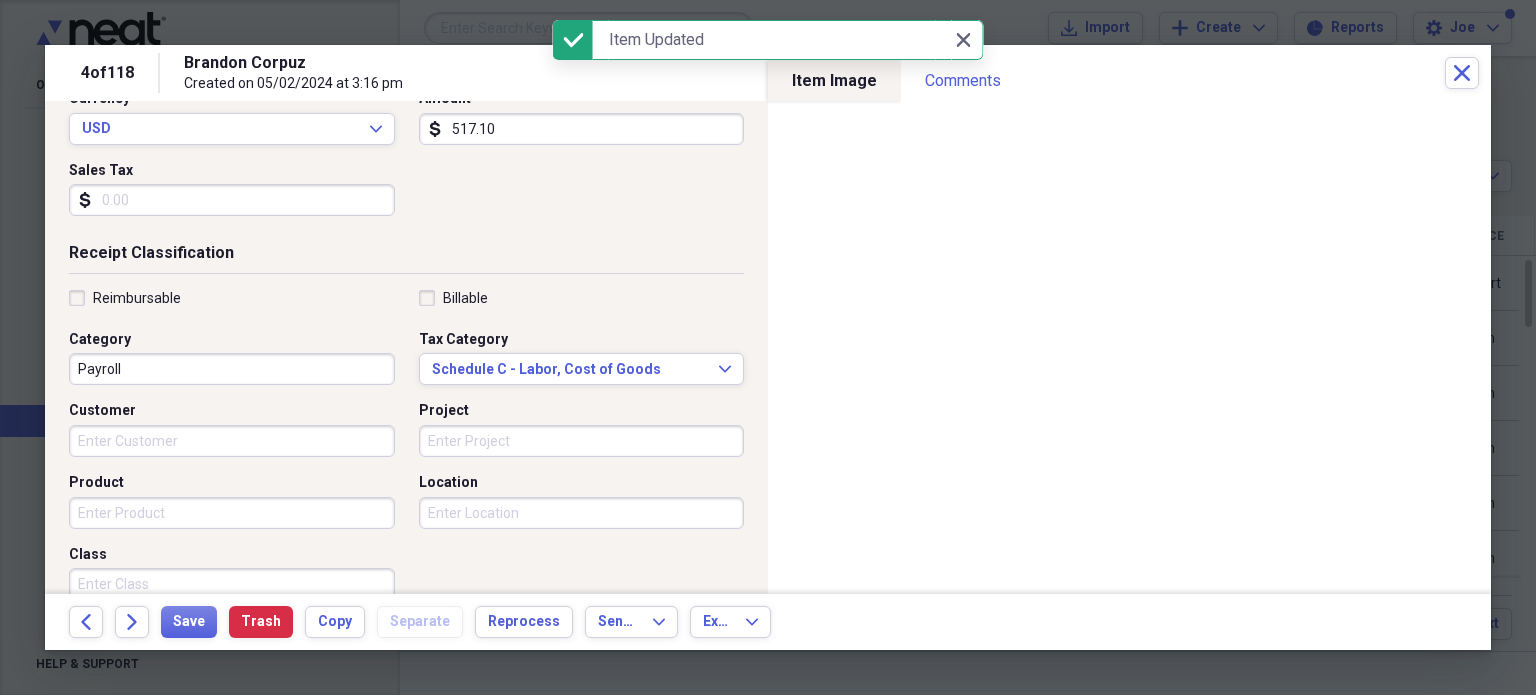scroll, scrollTop: 526, scrollLeft: 0, axis: vertical 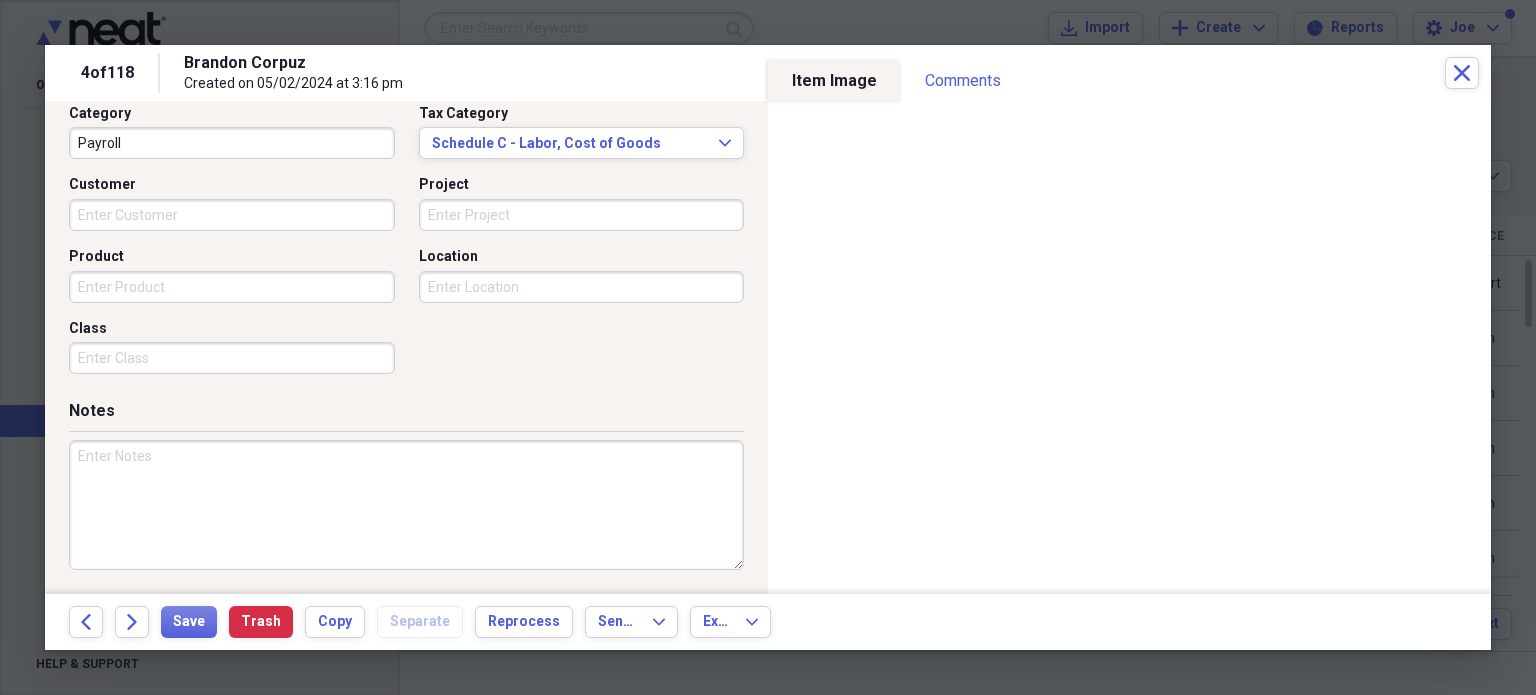 click at bounding box center [406, 505] 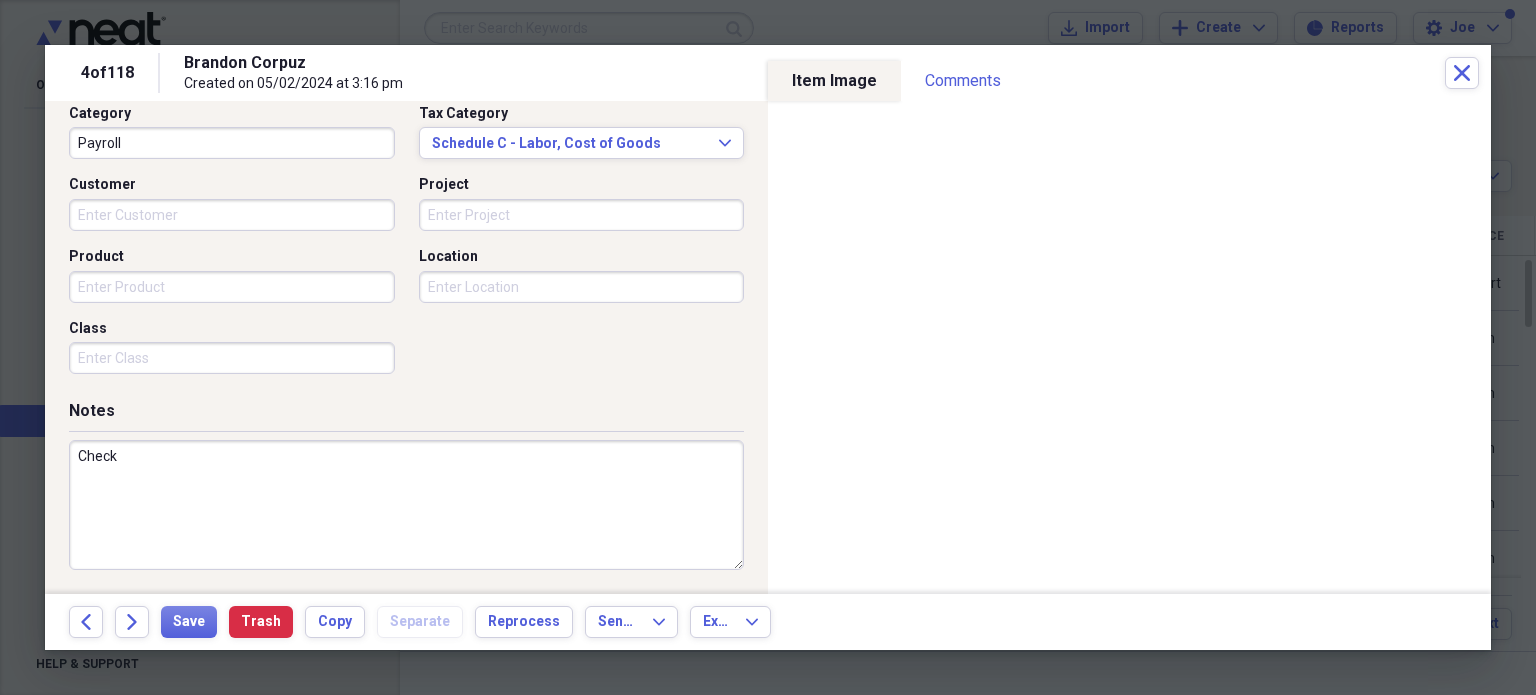 click on "Check" at bounding box center [406, 505] 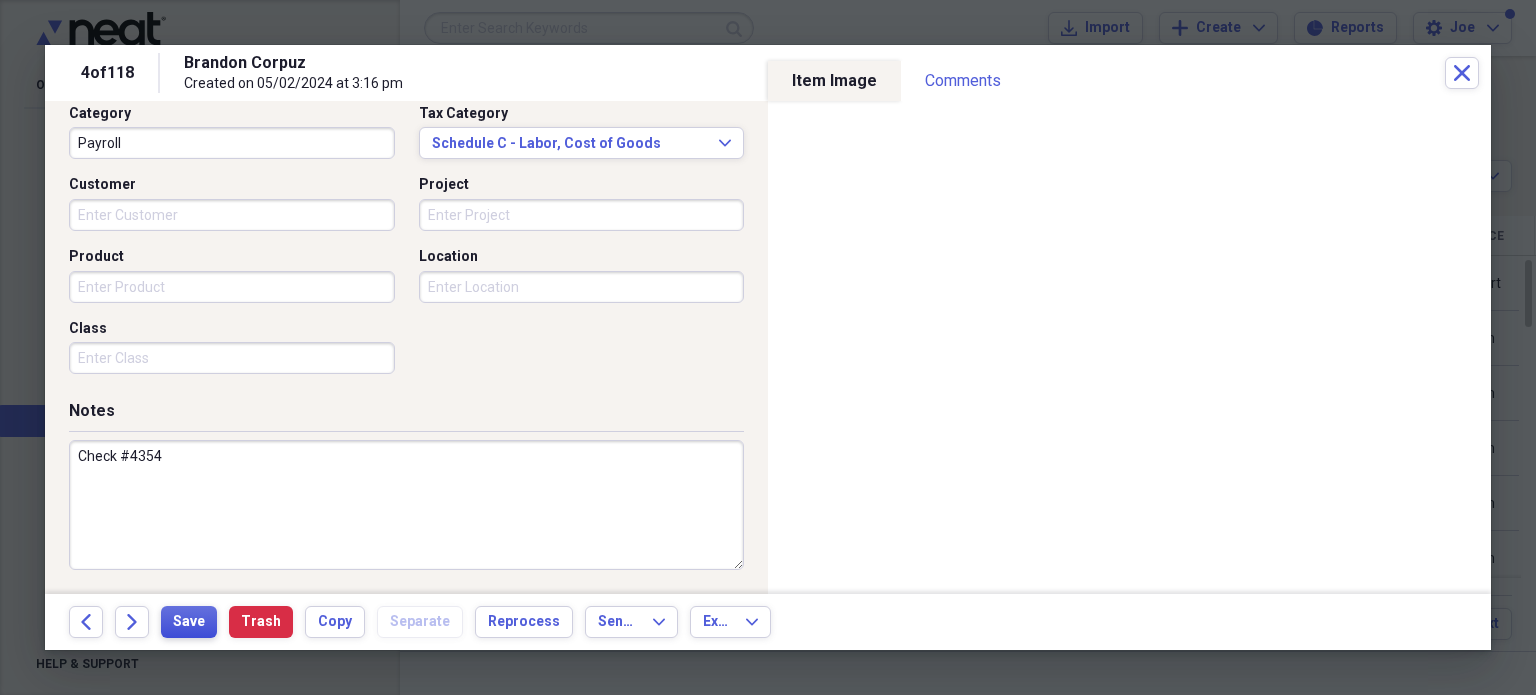click on "Save" at bounding box center (189, 622) 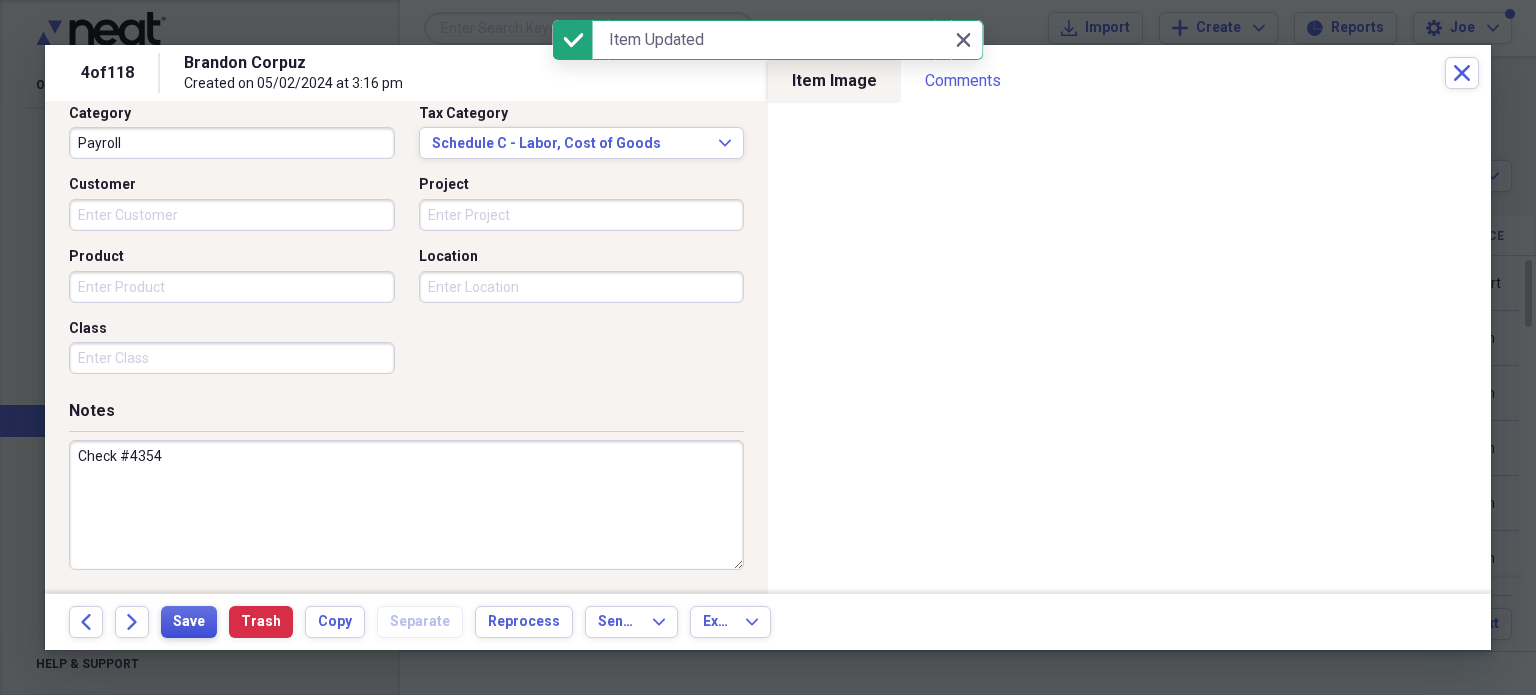 type on "Check #4354" 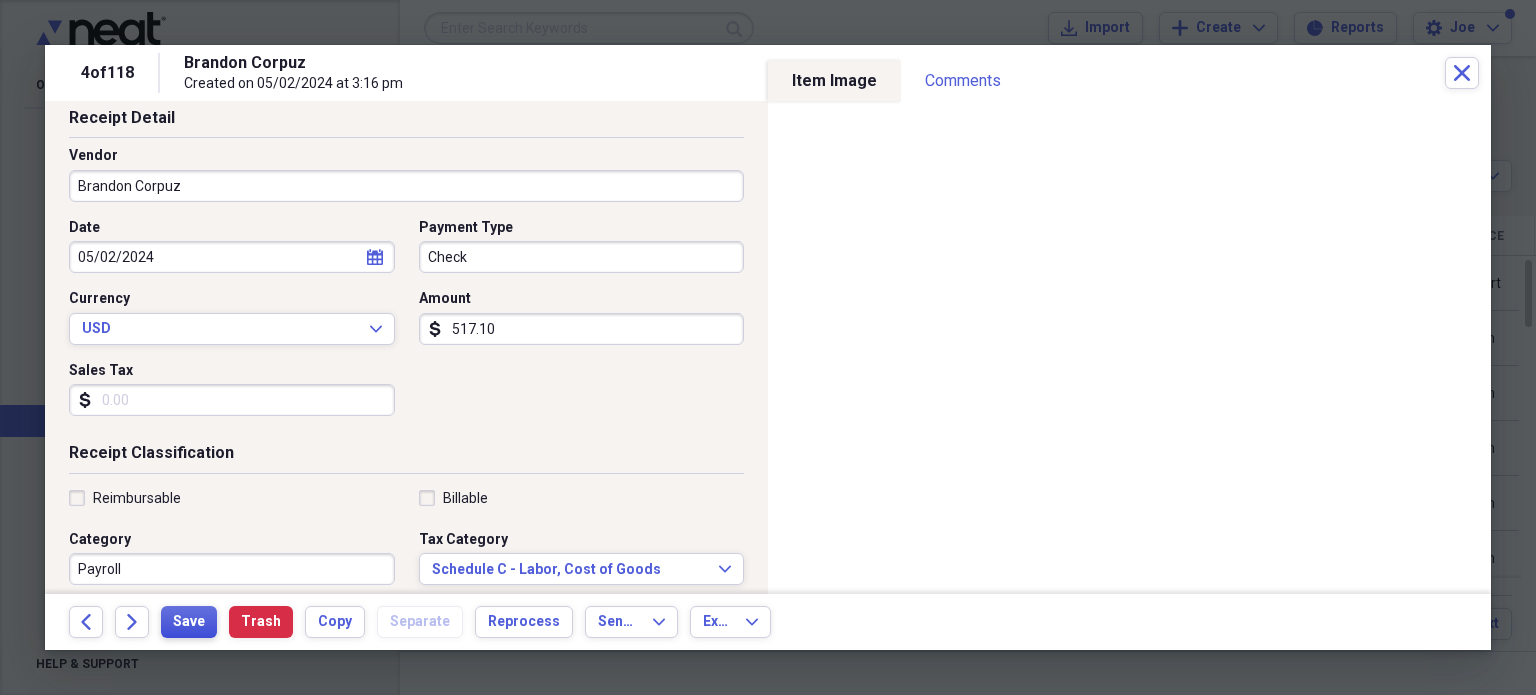 scroll, scrollTop: 0, scrollLeft: 0, axis: both 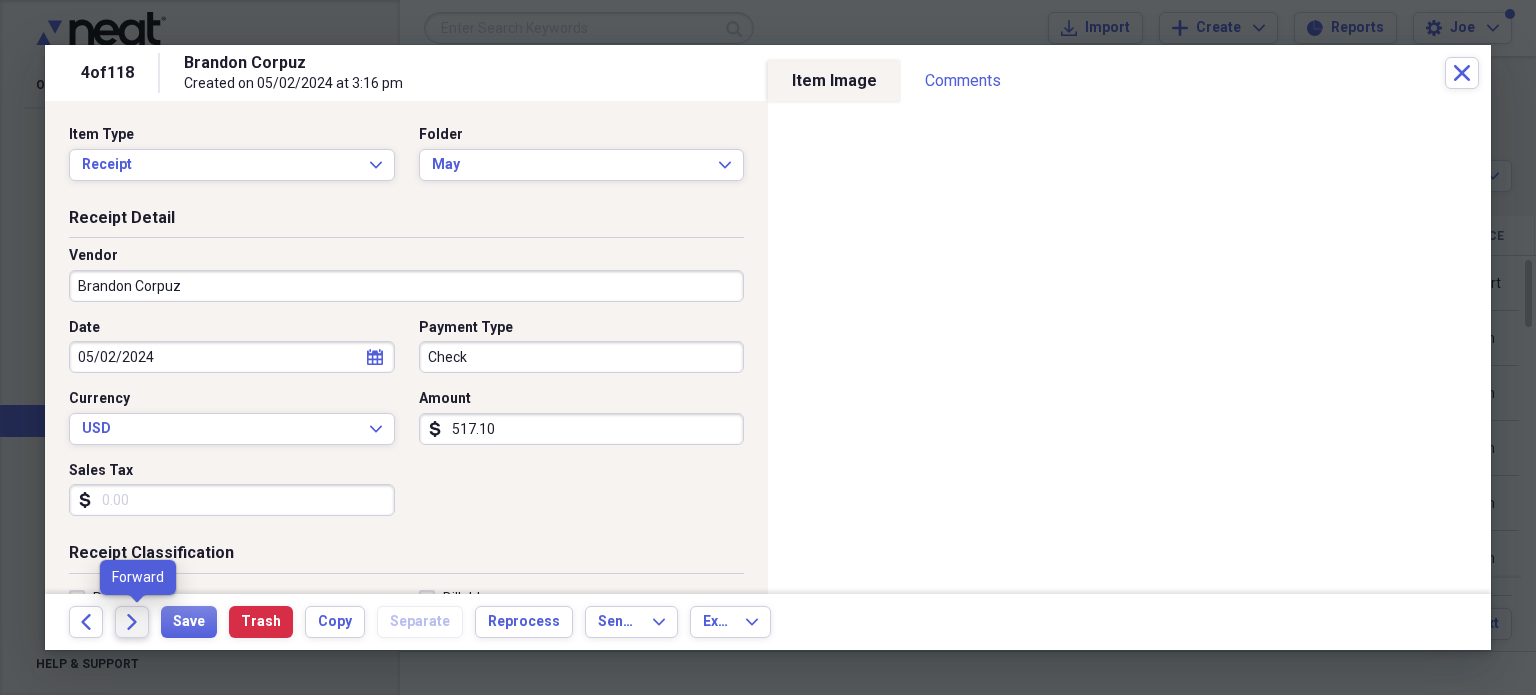 click on "Forward" 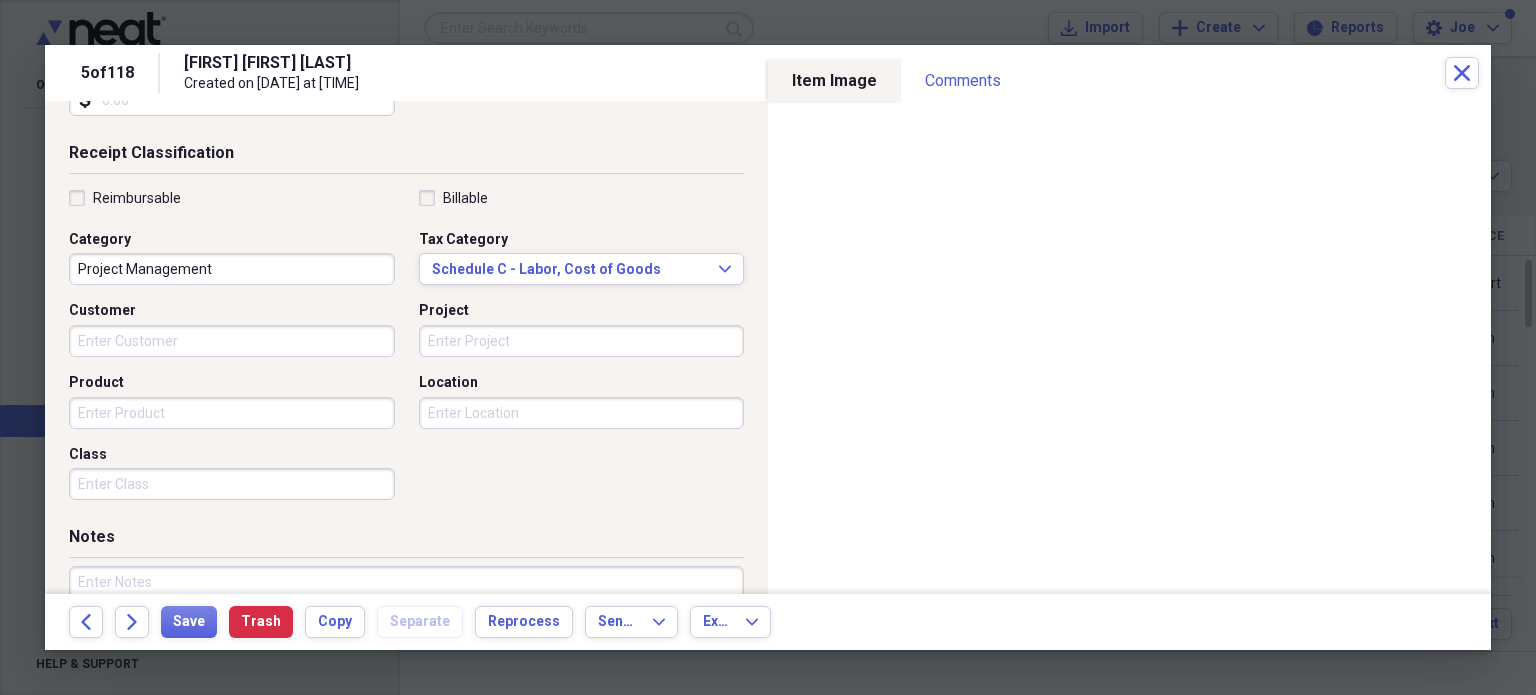 scroll, scrollTop: 526, scrollLeft: 0, axis: vertical 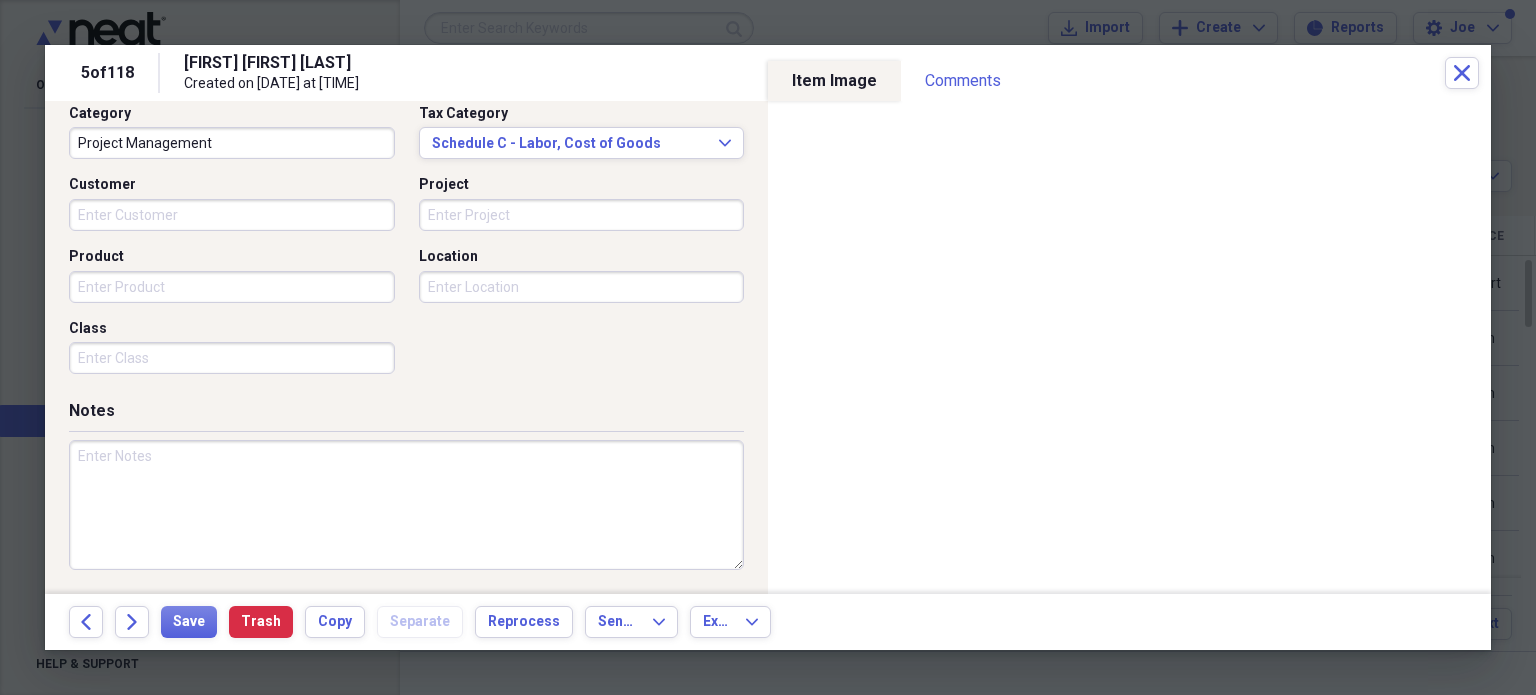 click at bounding box center [406, 505] 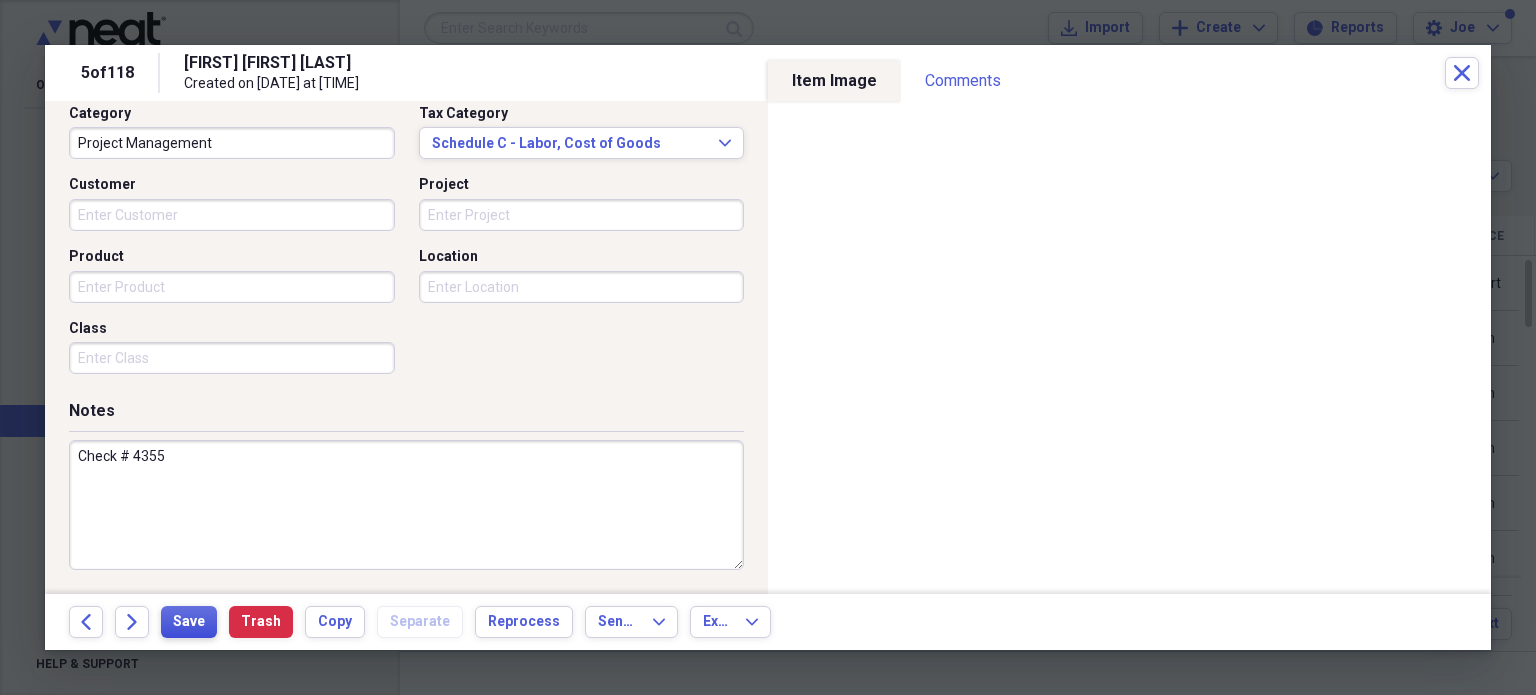 type on "Check # 4355" 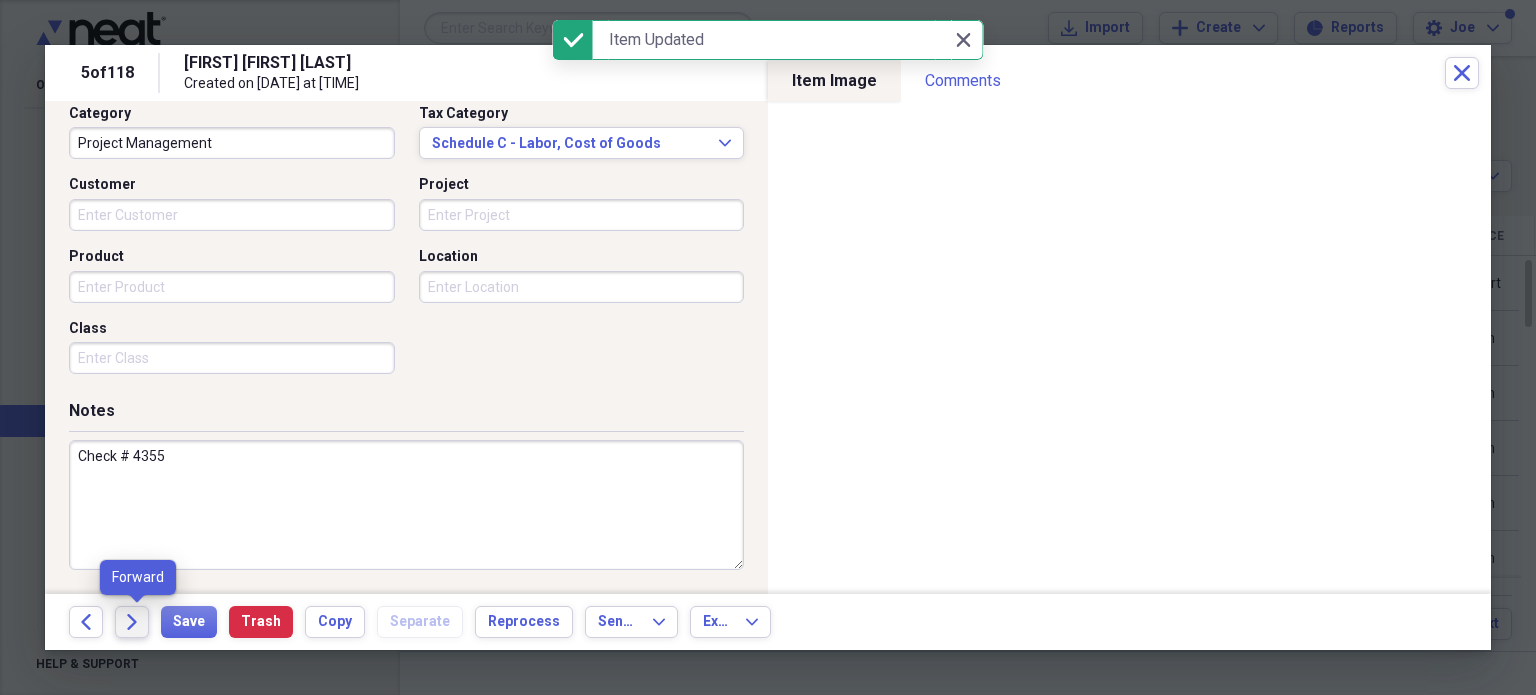 click on "Forward" at bounding box center (132, 622) 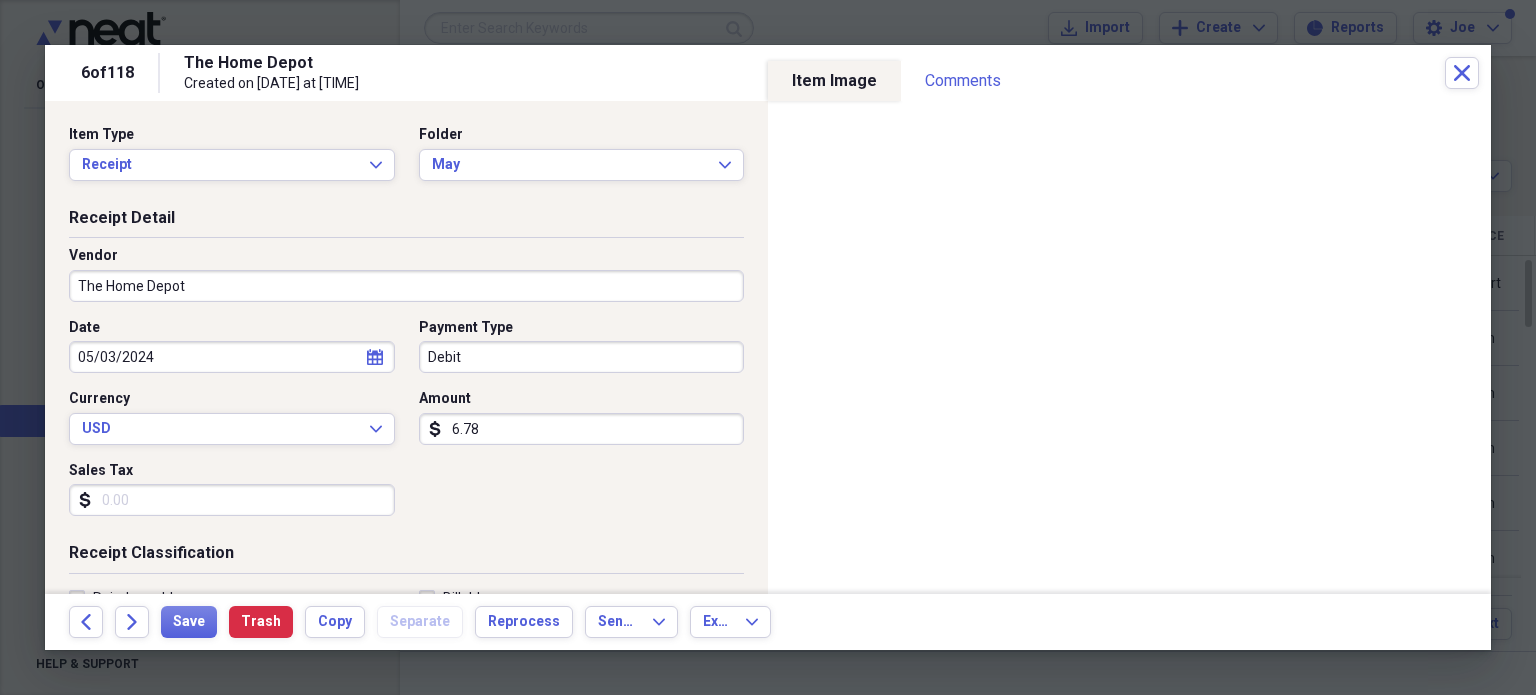 click on "Debit" at bounding box center [582, 357] 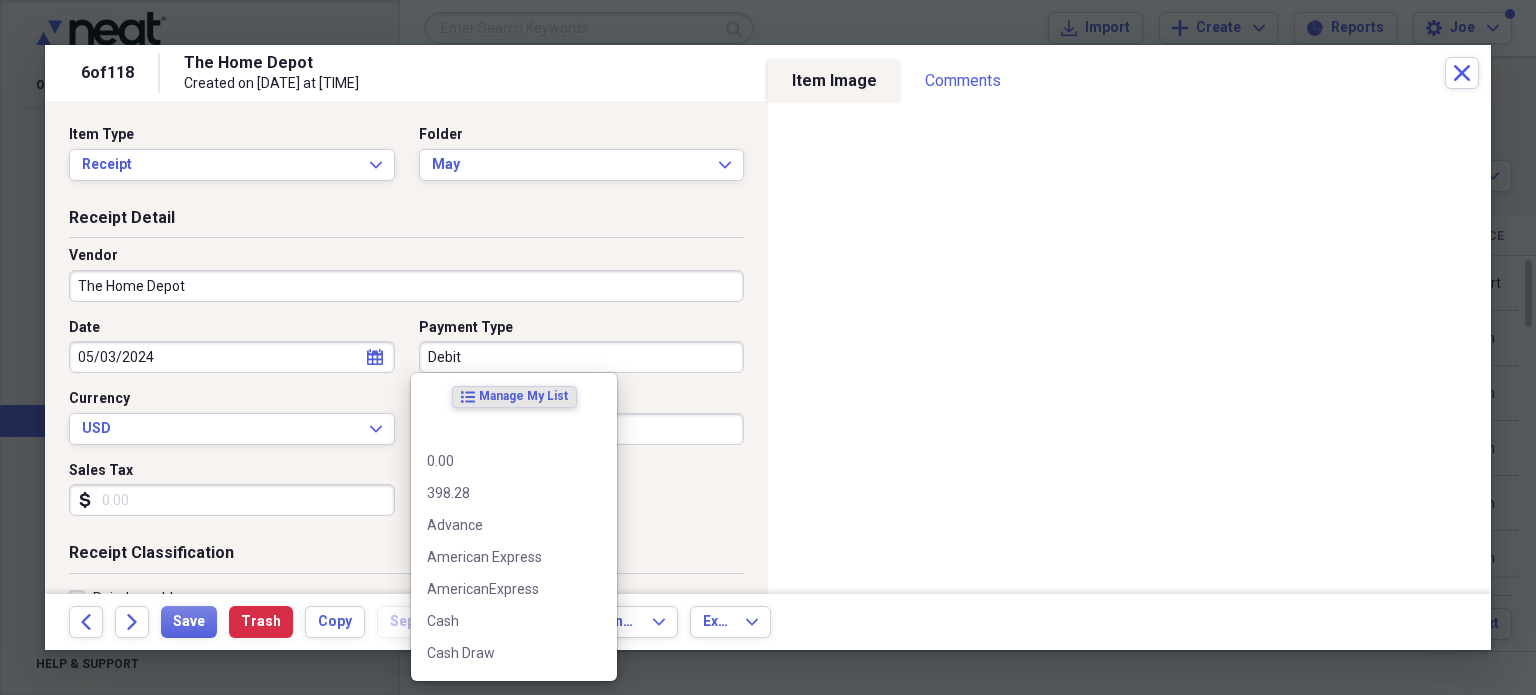click on "Debit" at bounding box center [582, 357] 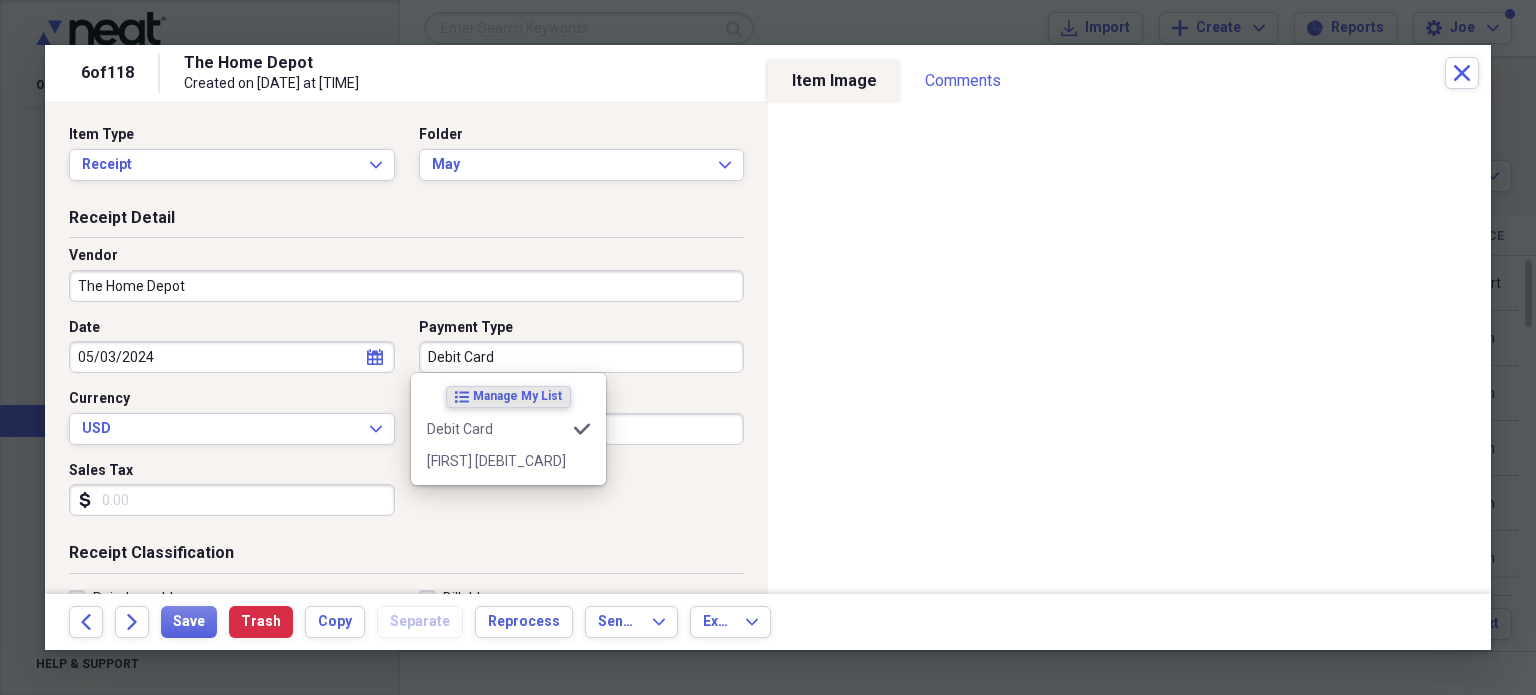 type on "Debit Card" 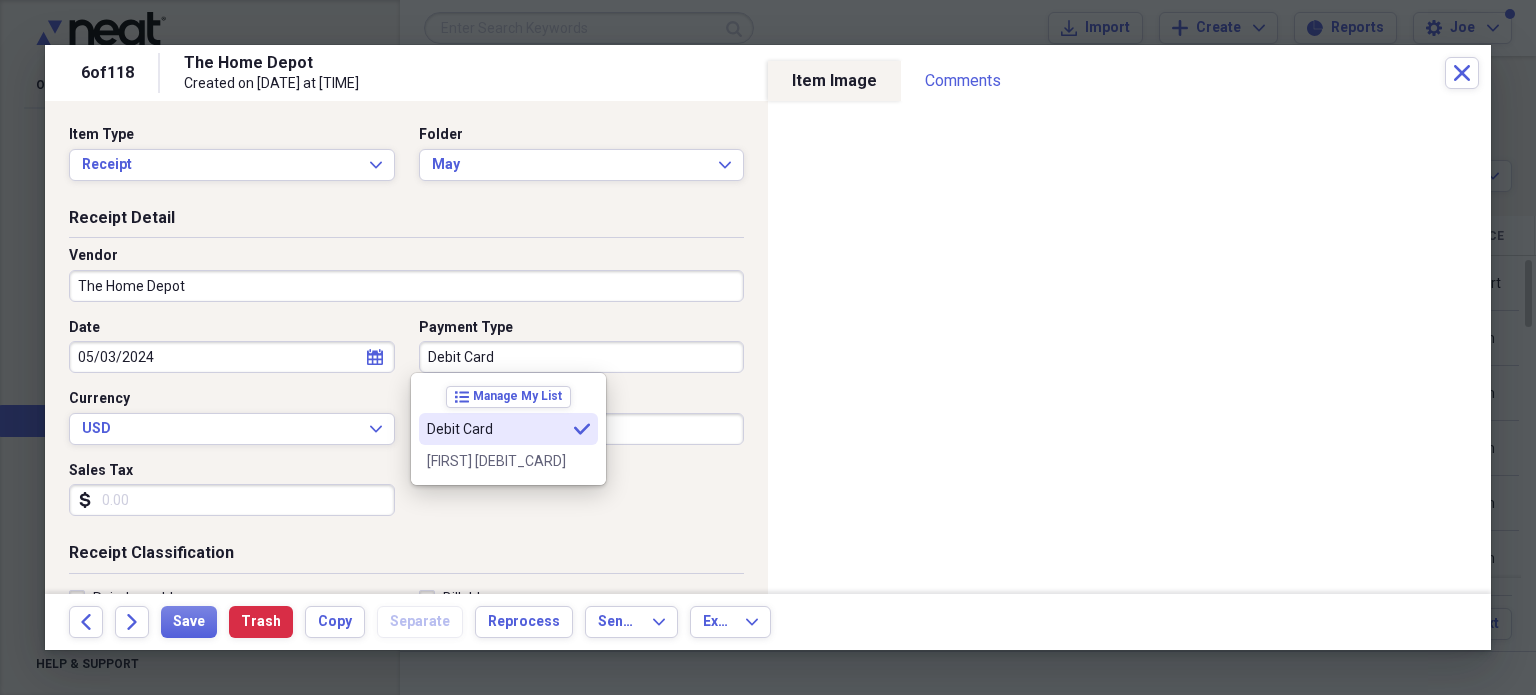 click on "Debit Card selected" at bounding box center [508, 429] 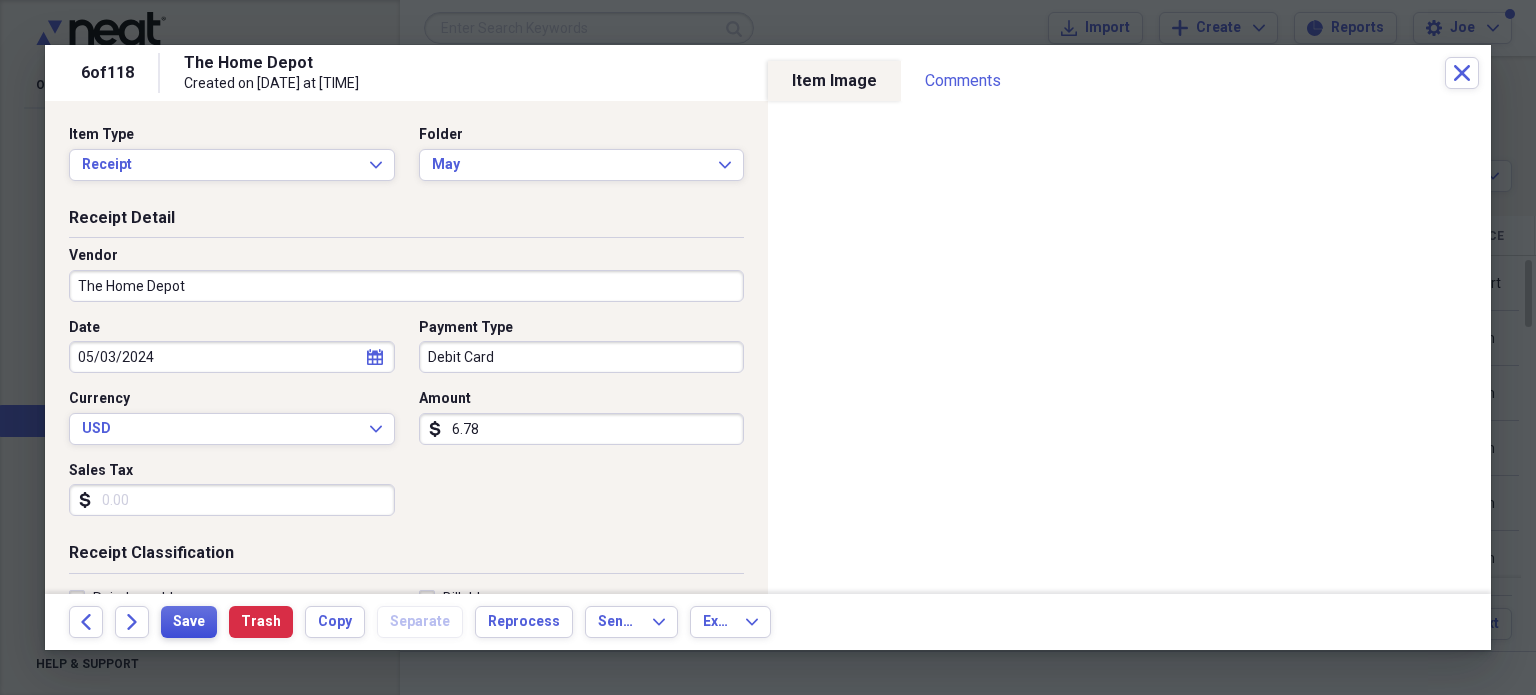 click on "Save" at bounding box center [189, 622] 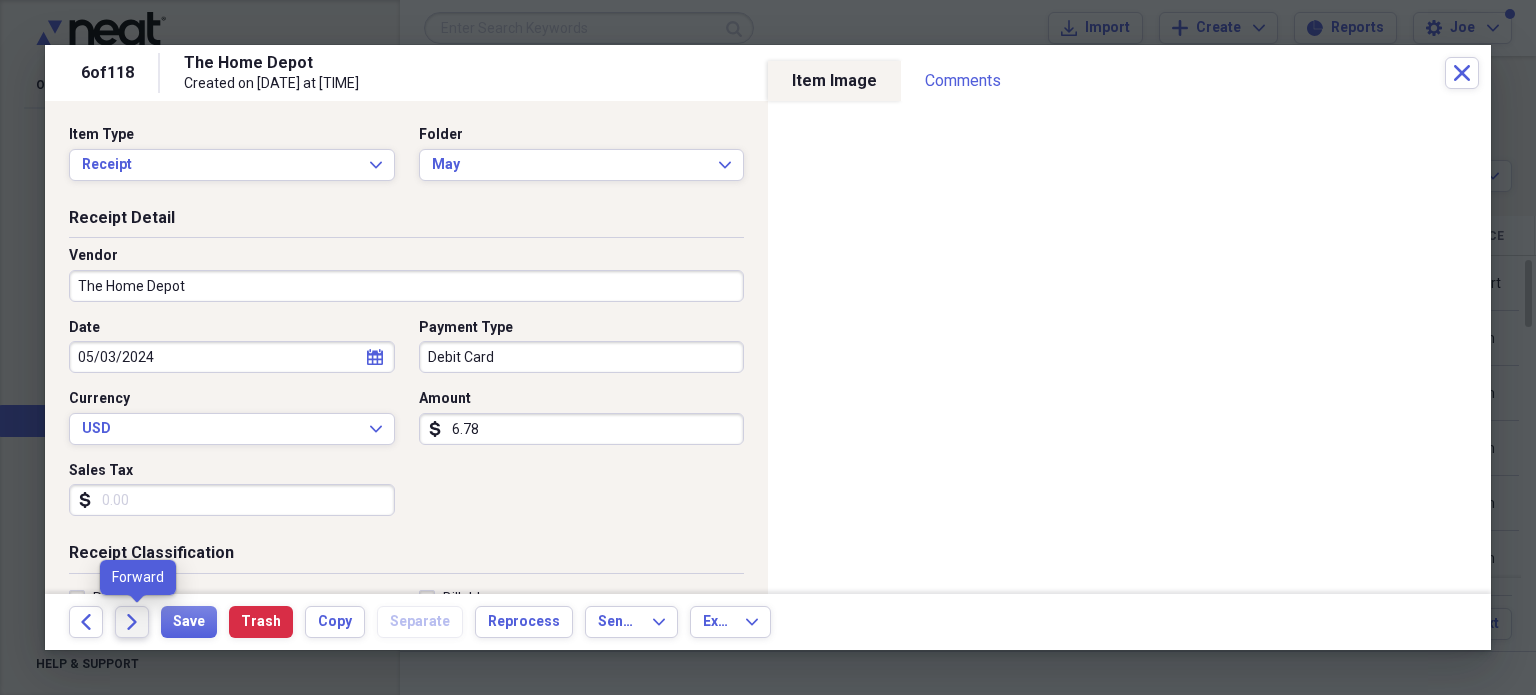 click on "Forward" 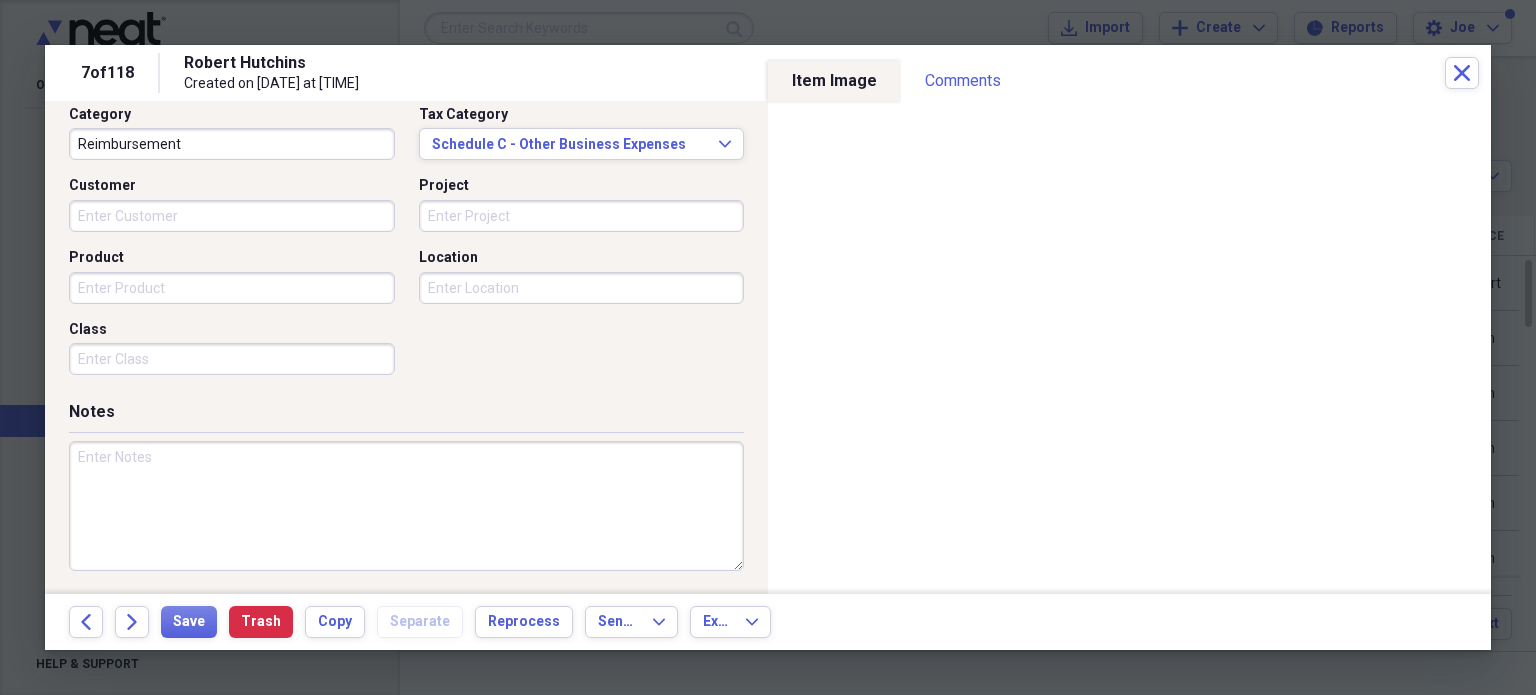 scroll, scrollTop: 526, scrollLeft: 0, axis: vertical 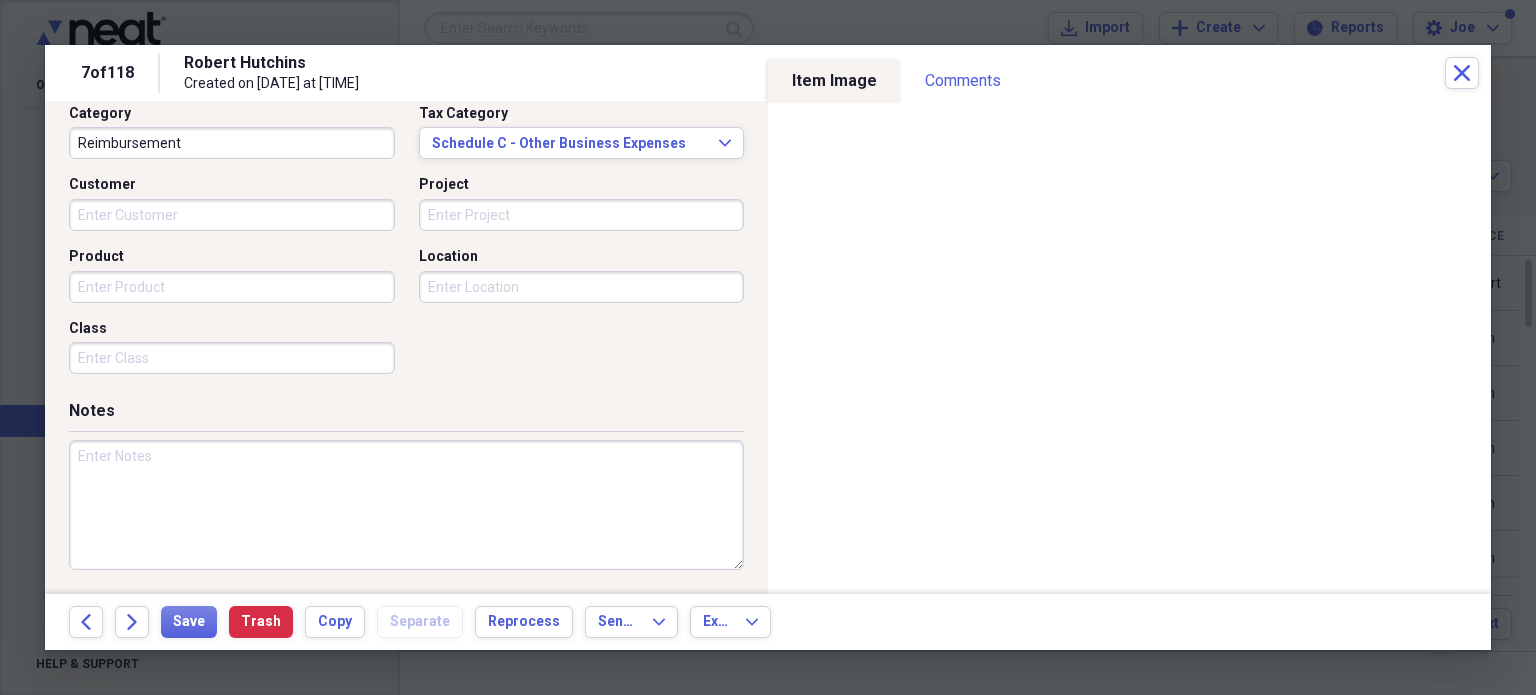 click at bounding box center [406, 505] 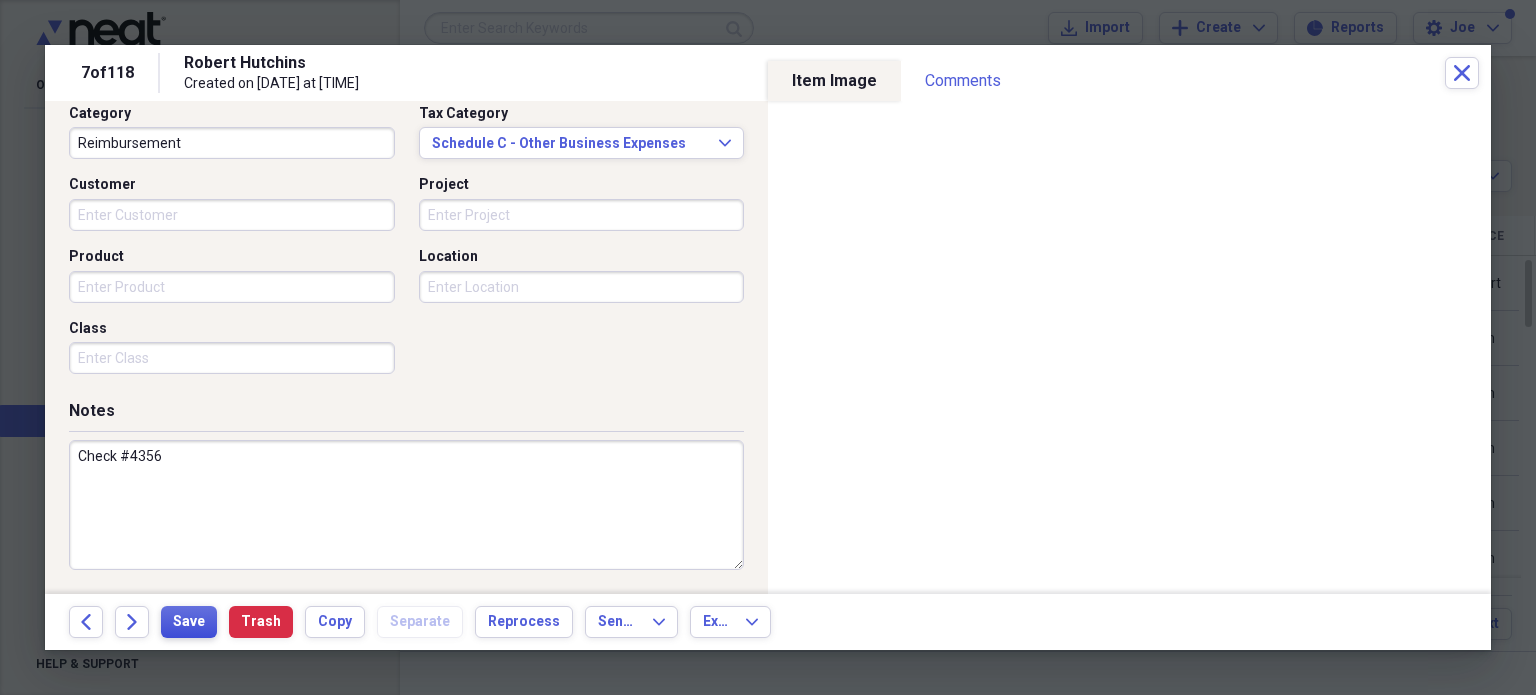 type on "Check #4356" 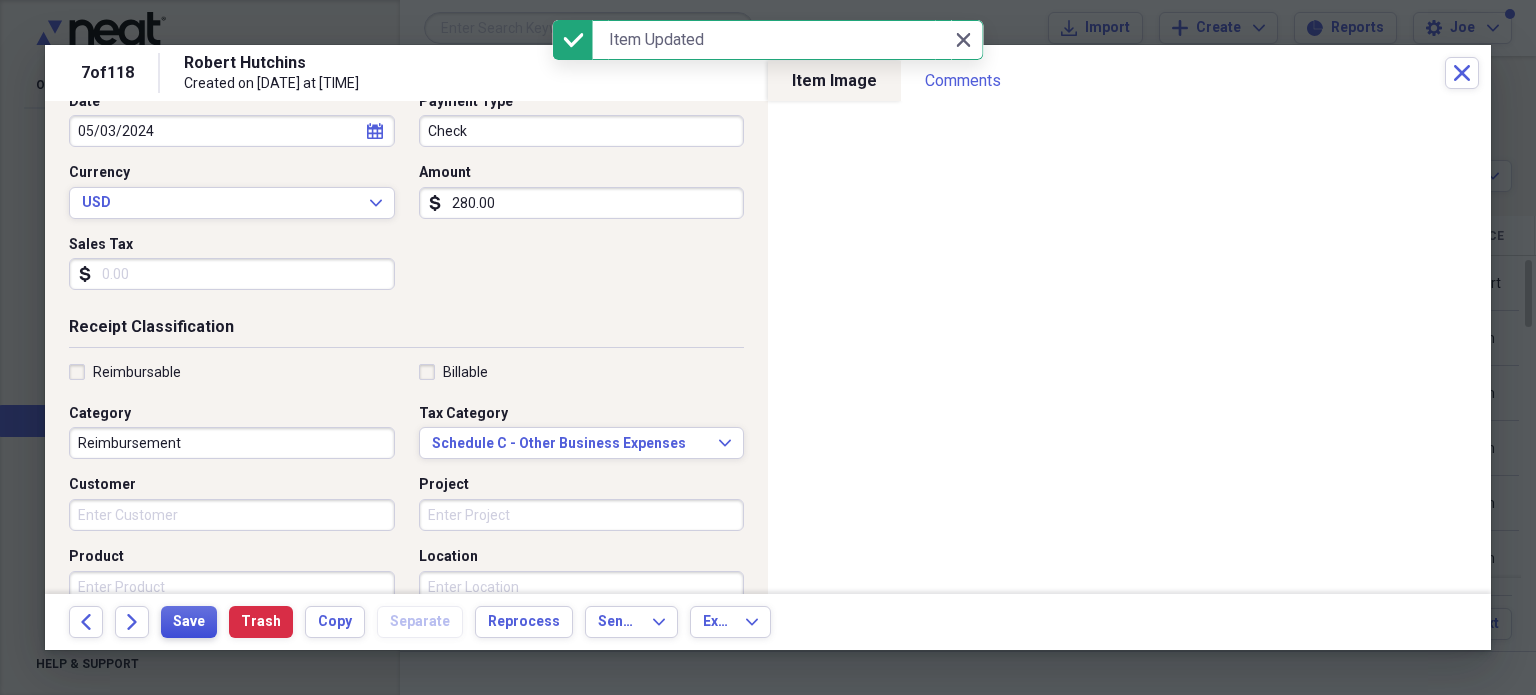 scroll, scrollTop: 126, scrollLeft: 0, axis: vertical 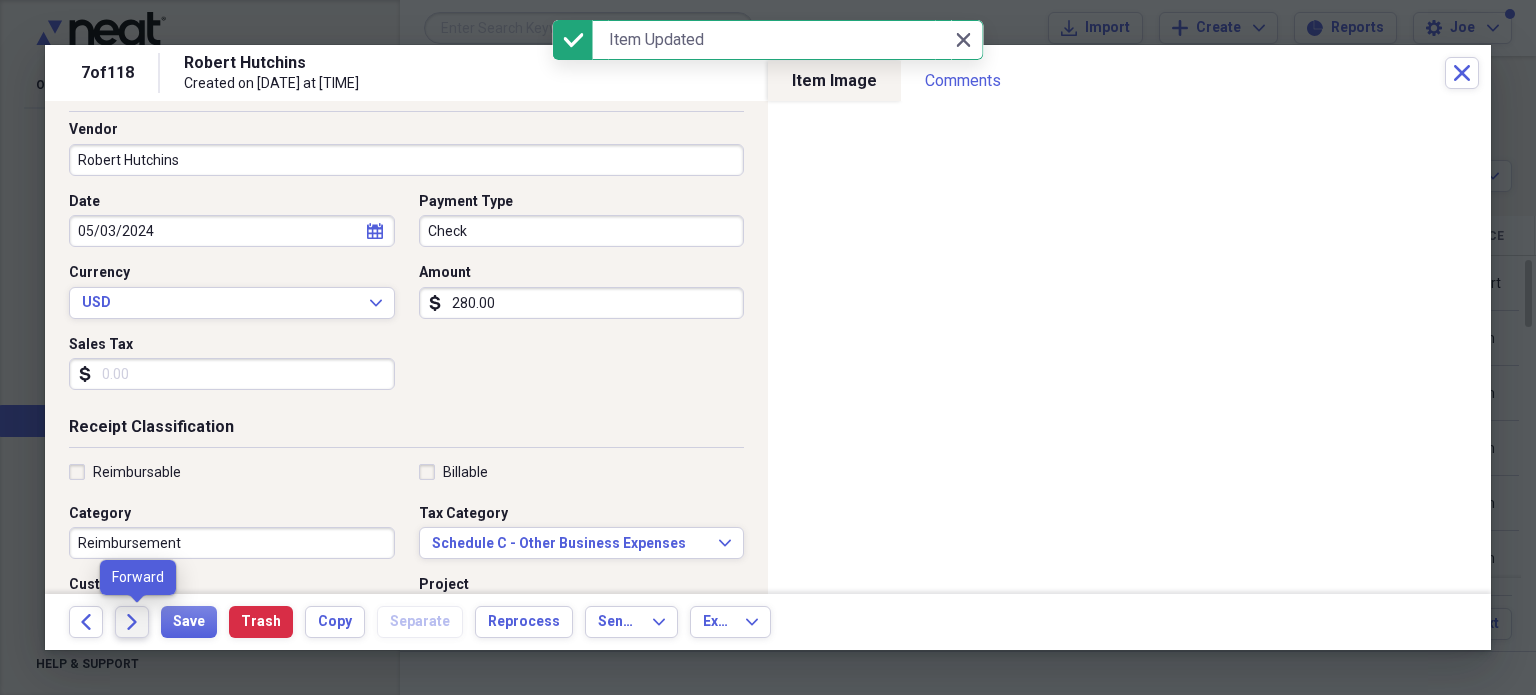 click on "Forward" 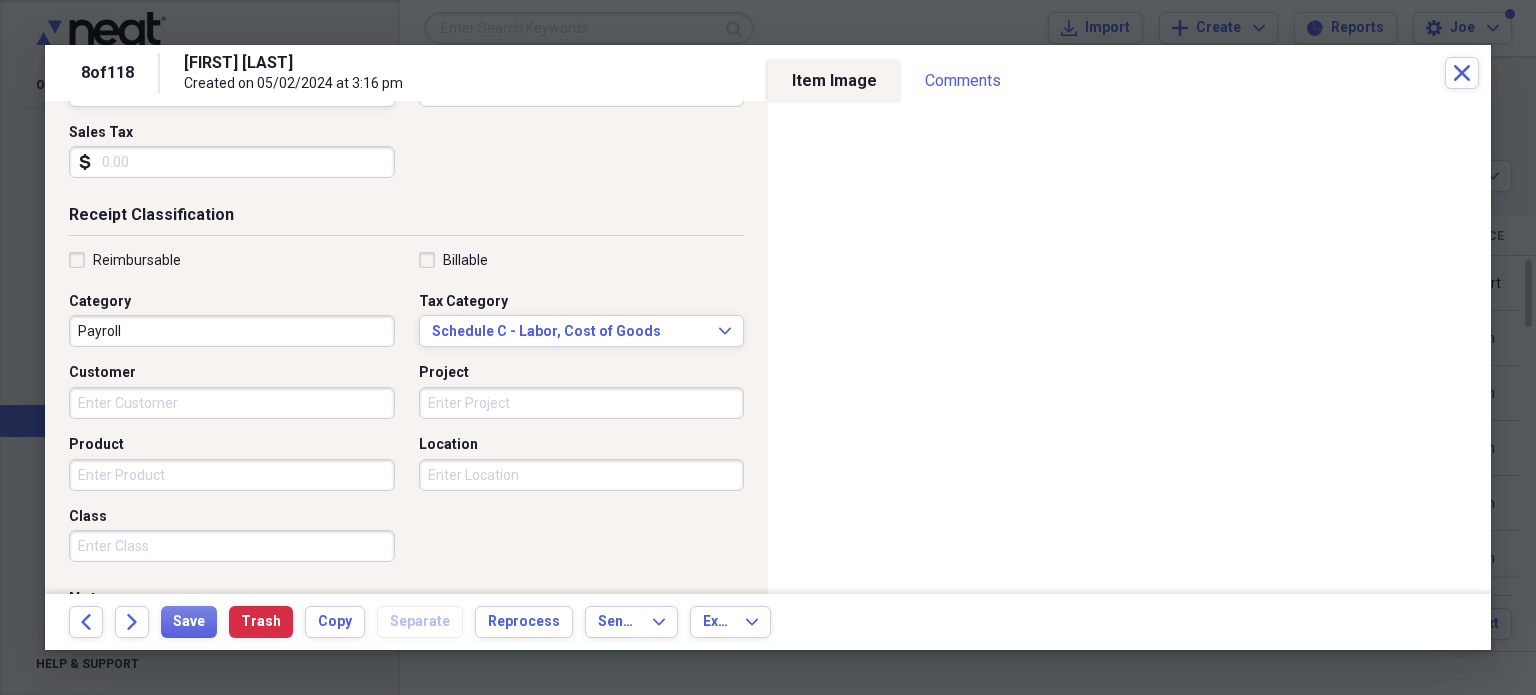 scroll, scrollTop: 500, scrollLeft: 0, axis: vertical 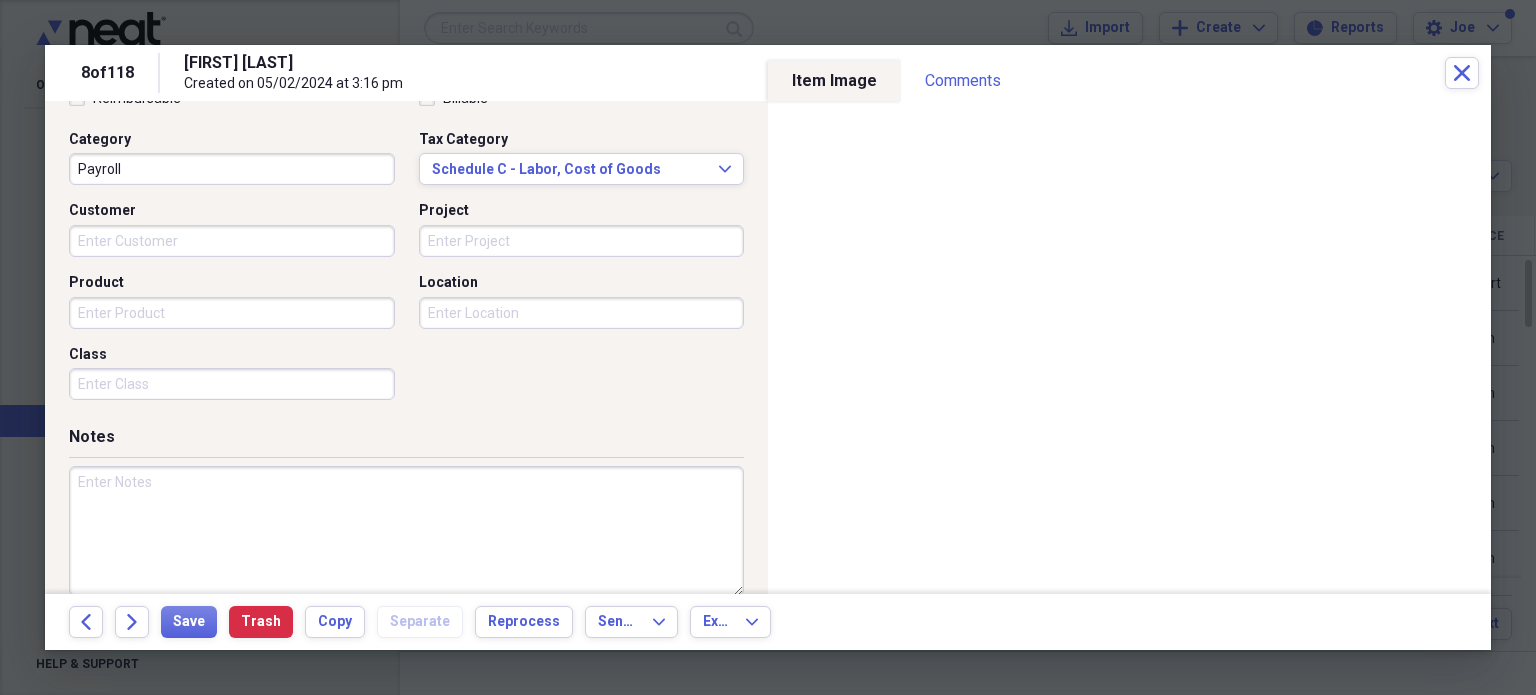 click at bounding box center [406, 531] 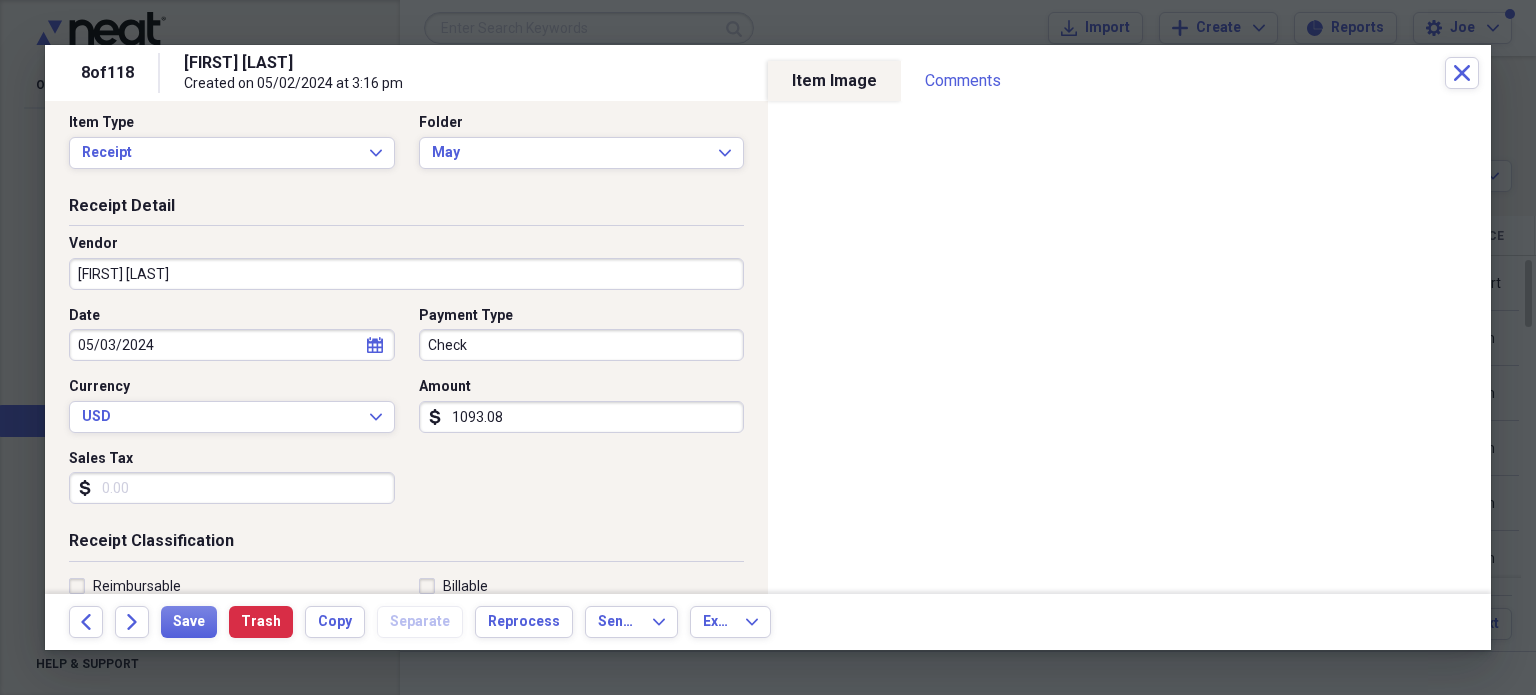 scroll, scrollTop: 0, scrollLeft: 0, axis: both 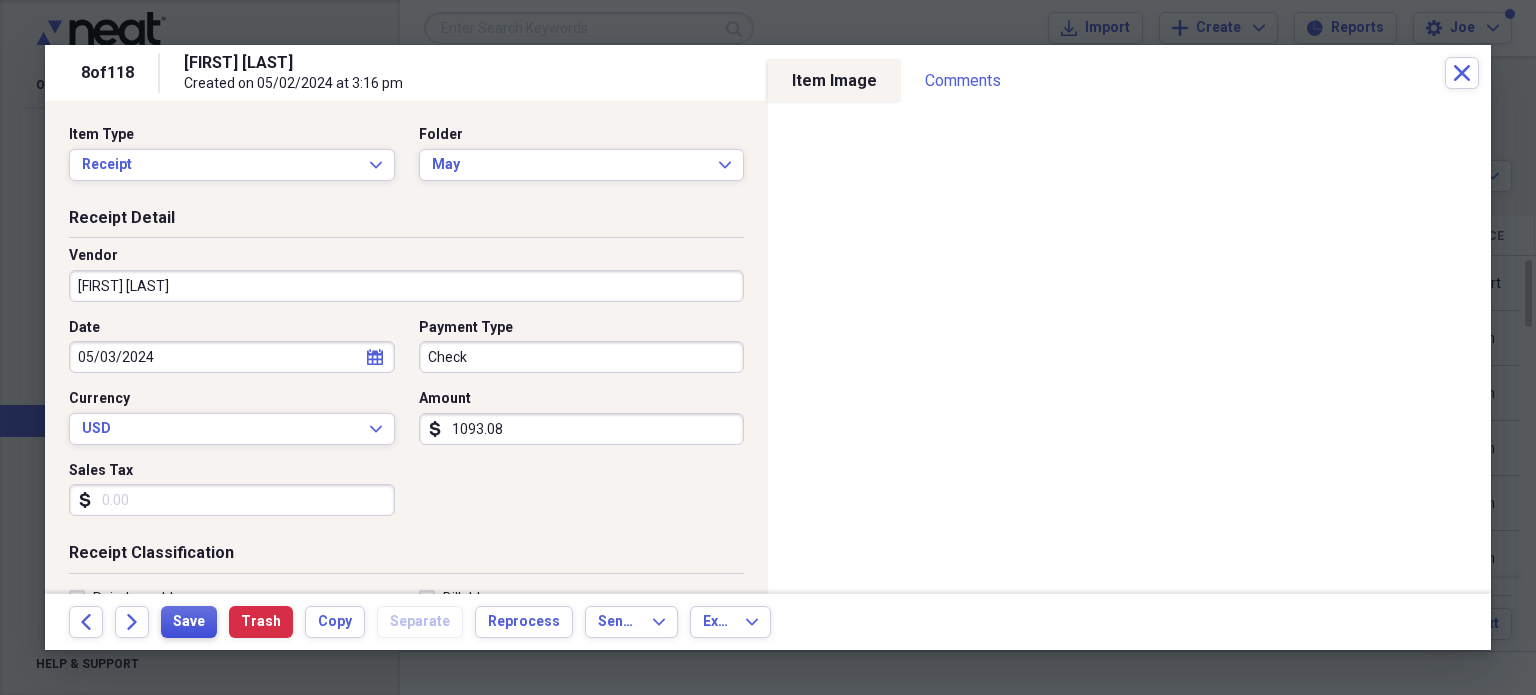 type on "Check # 4349" 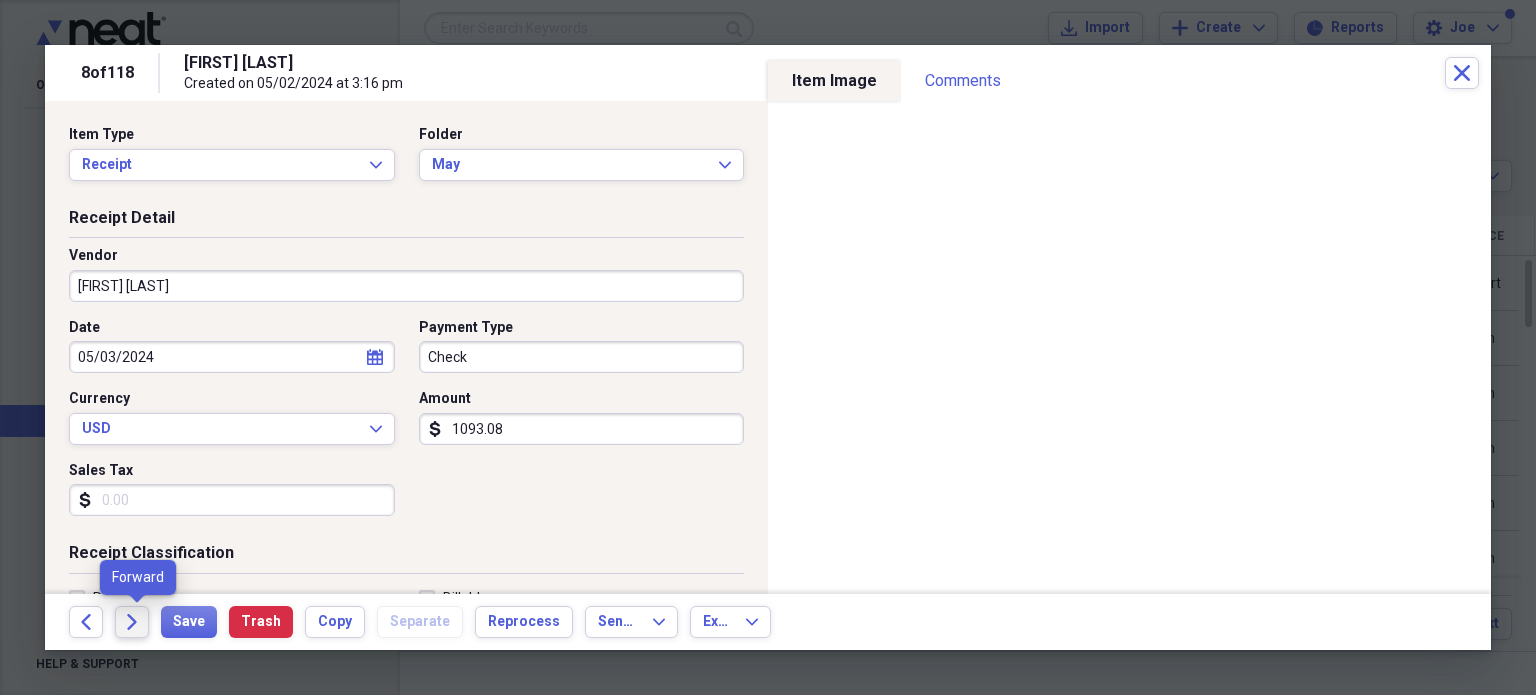 click on "Forward" at bounding box center [132, 622] 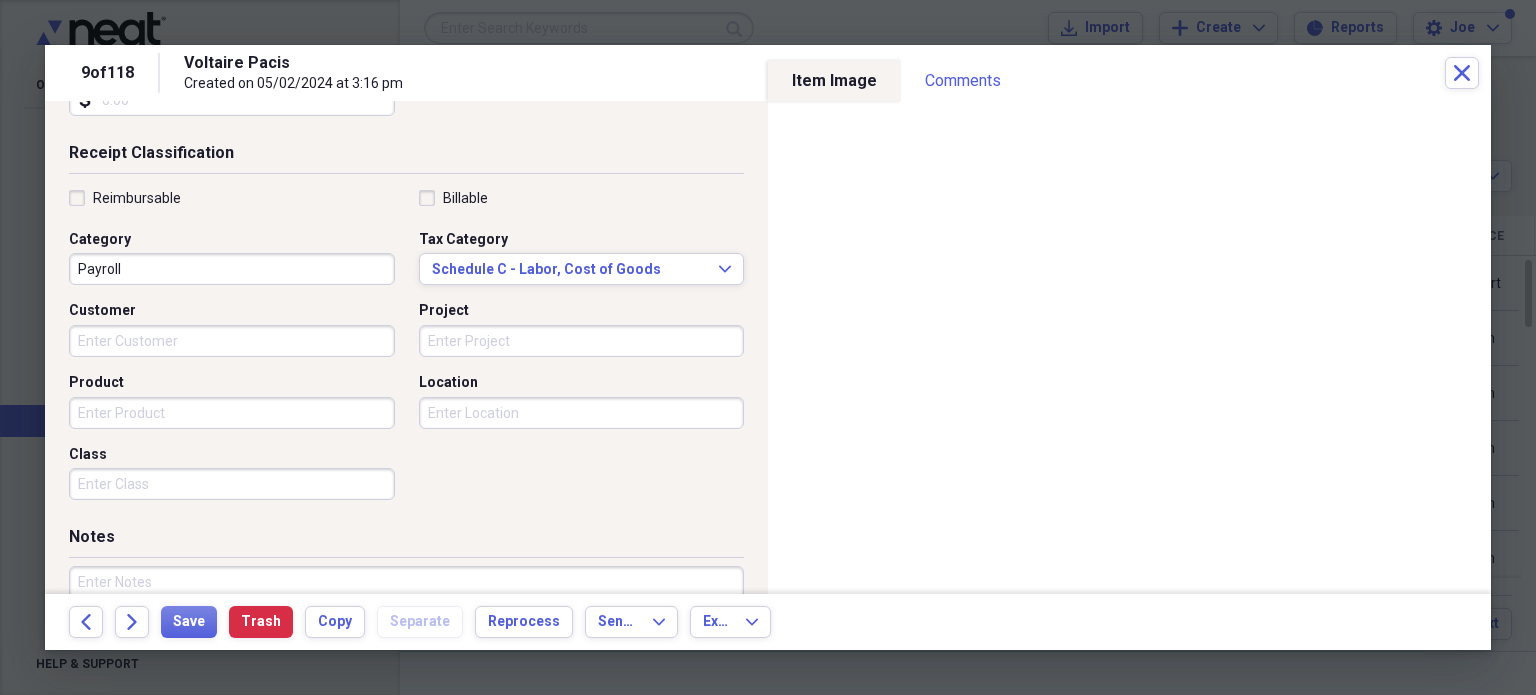 scroll, scrollTop: 526, scrollLeft: 0, axis: vertical 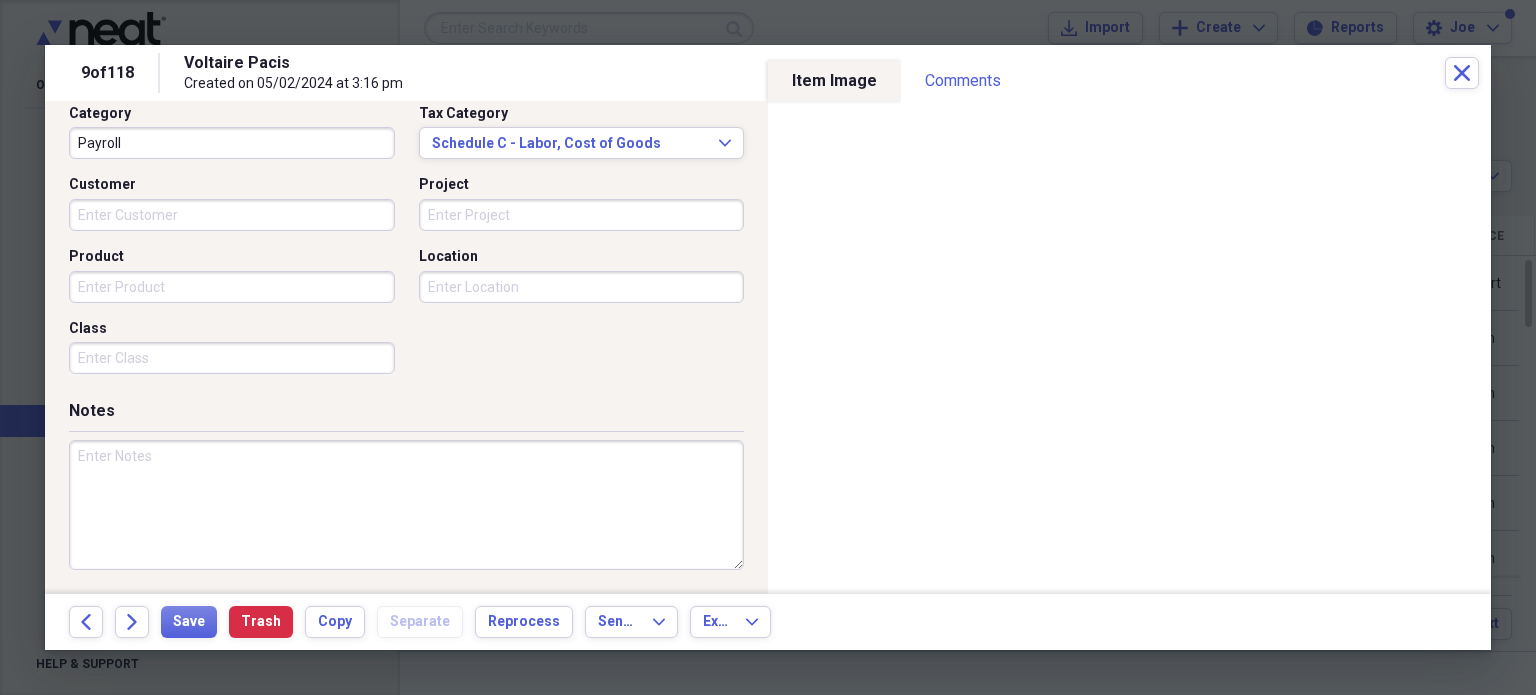 click at bounding box center [406, 505] 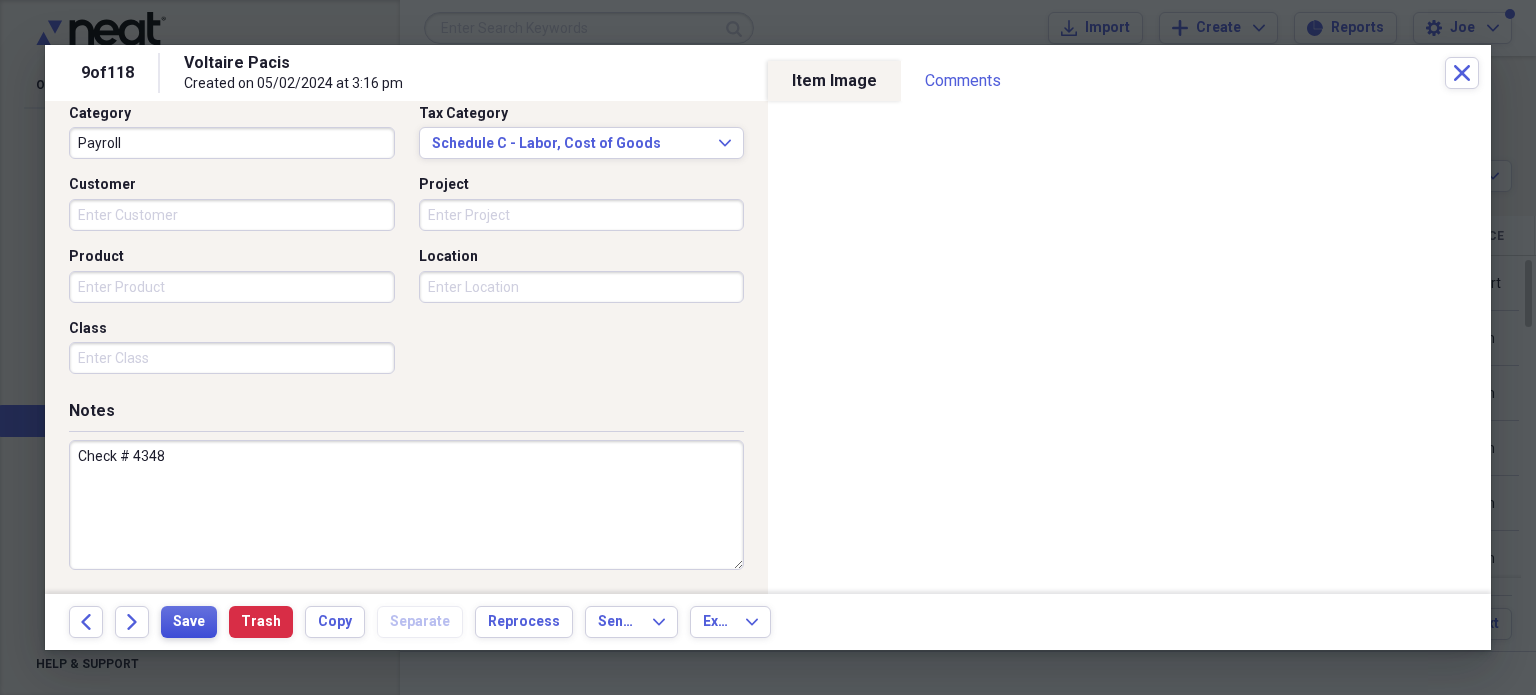 type on "Check # 4348" 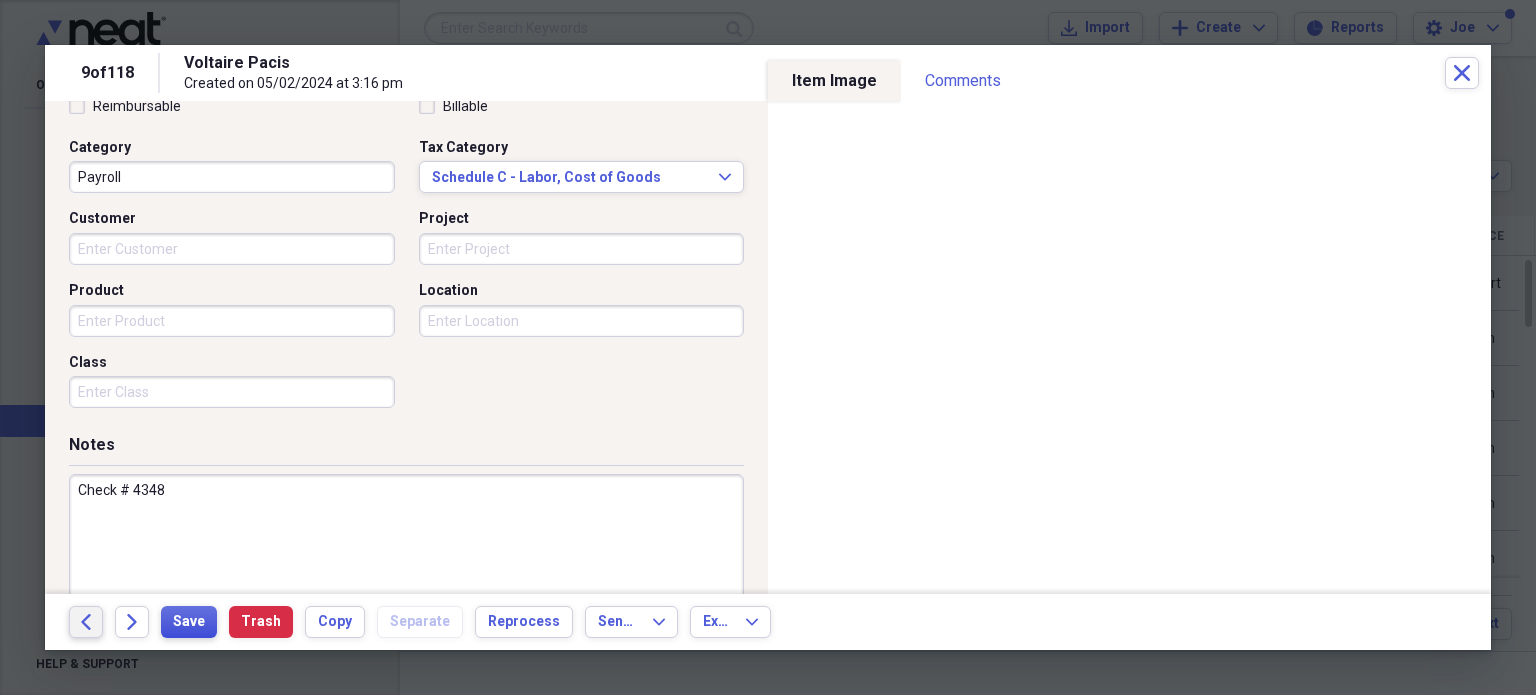 scroll, scrollTop: 526, scrollLeft: 0, axis: vertical 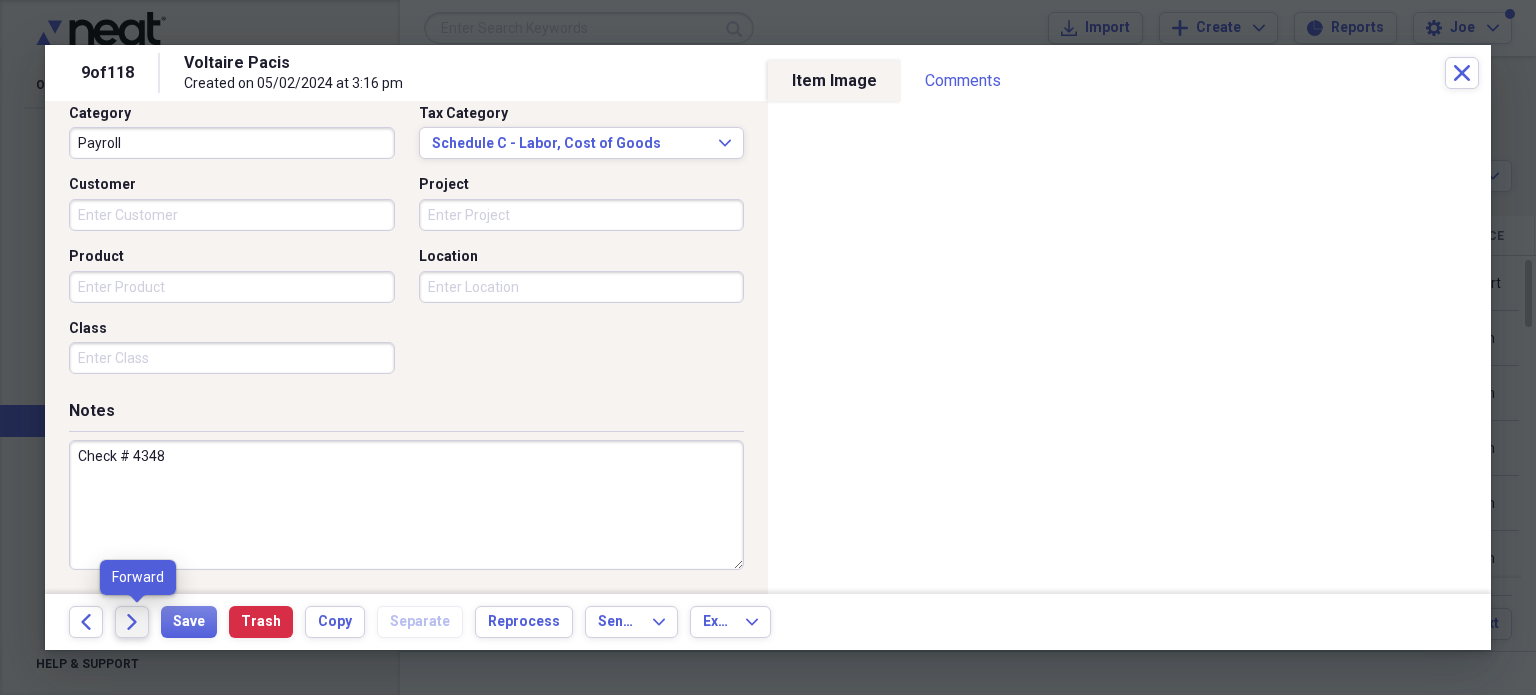 click on "Forward" 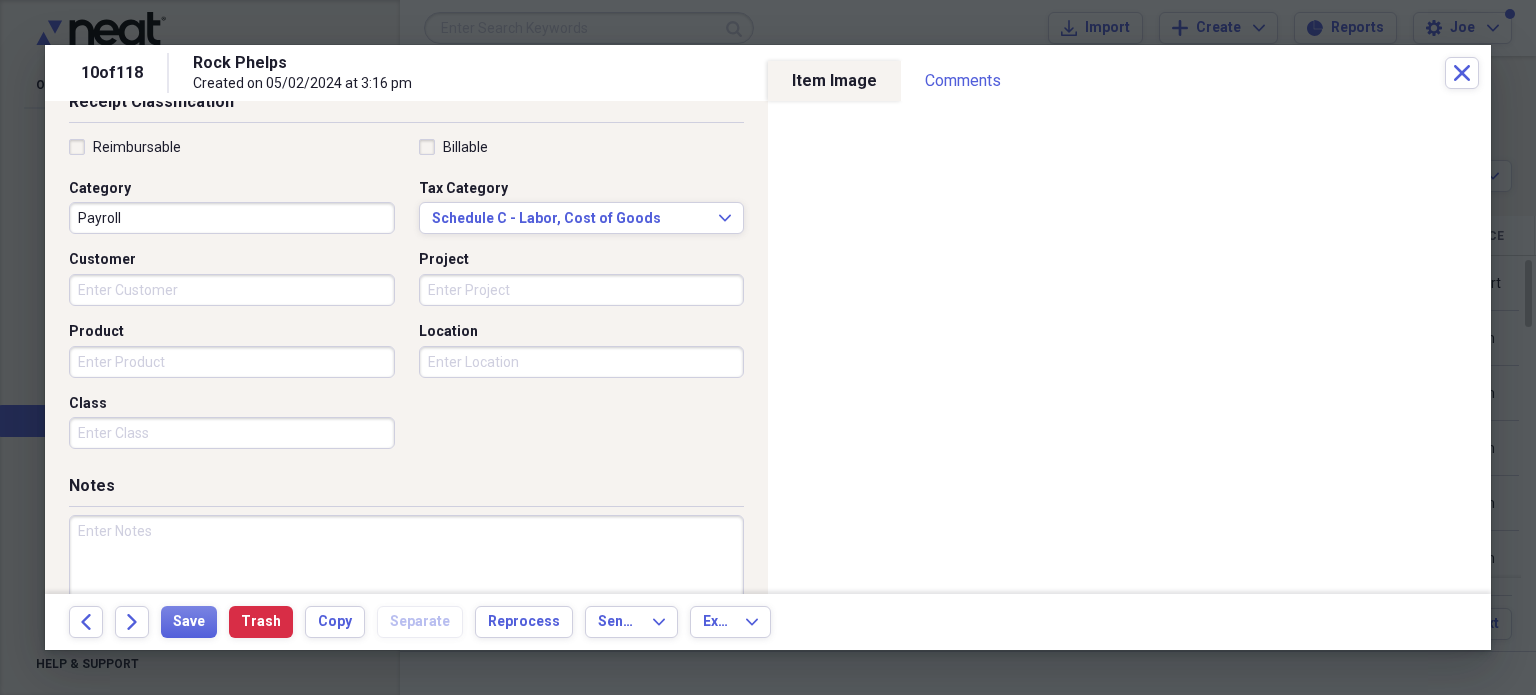 scroll, scrollTop: 526, scrollLeft: 0, axis: vertical 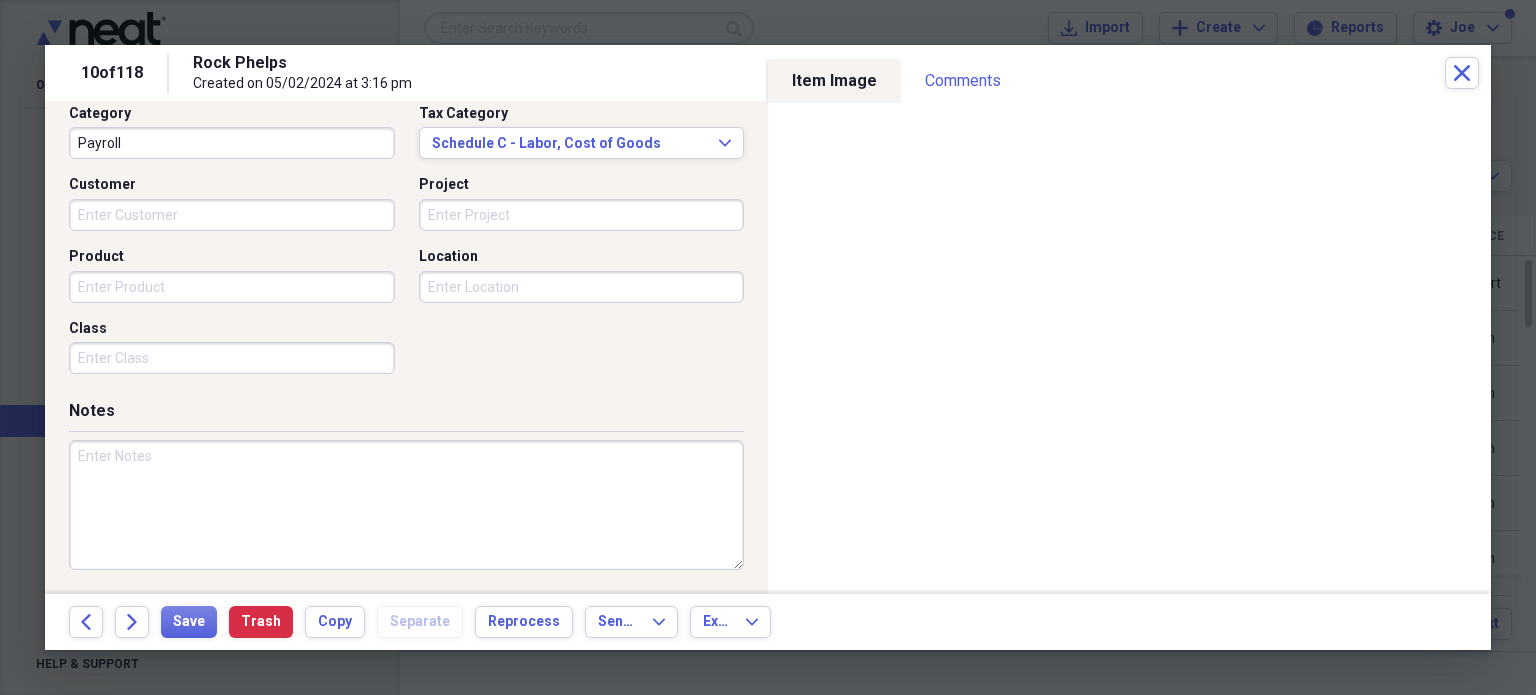 click at bounding box center [406, 505] 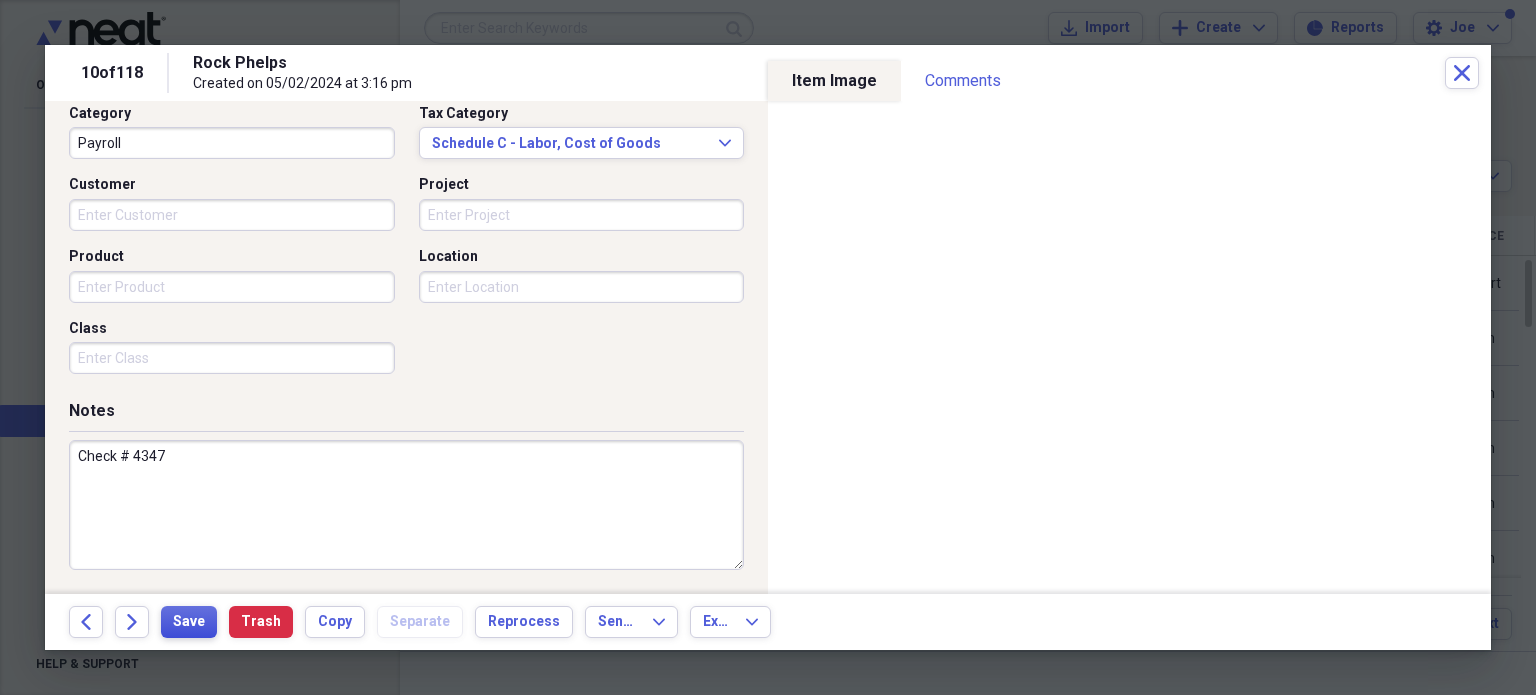 type on "Check # 4347" 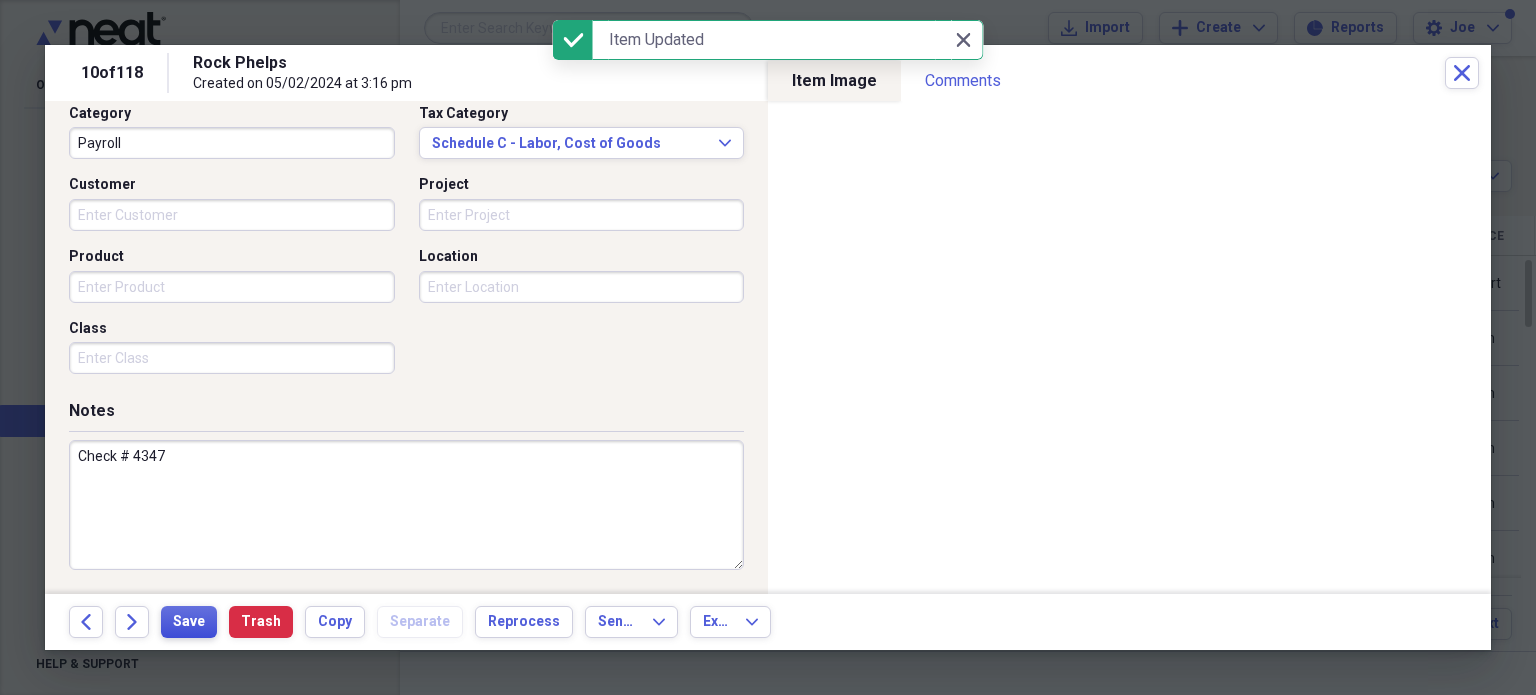 scroll, scrollTop: 126, scrollLeft: 0, axis: vertical 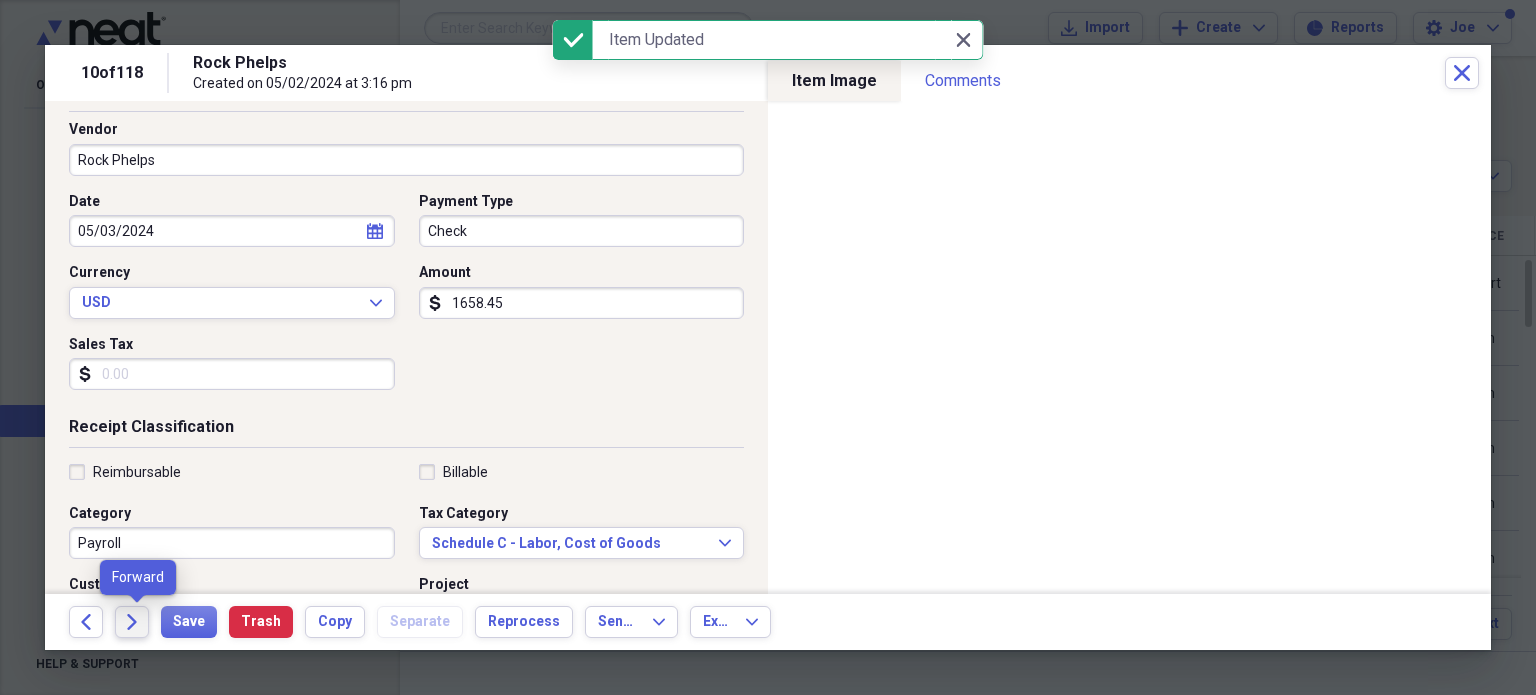 click on "Forward" at bounding box center [132, 622] 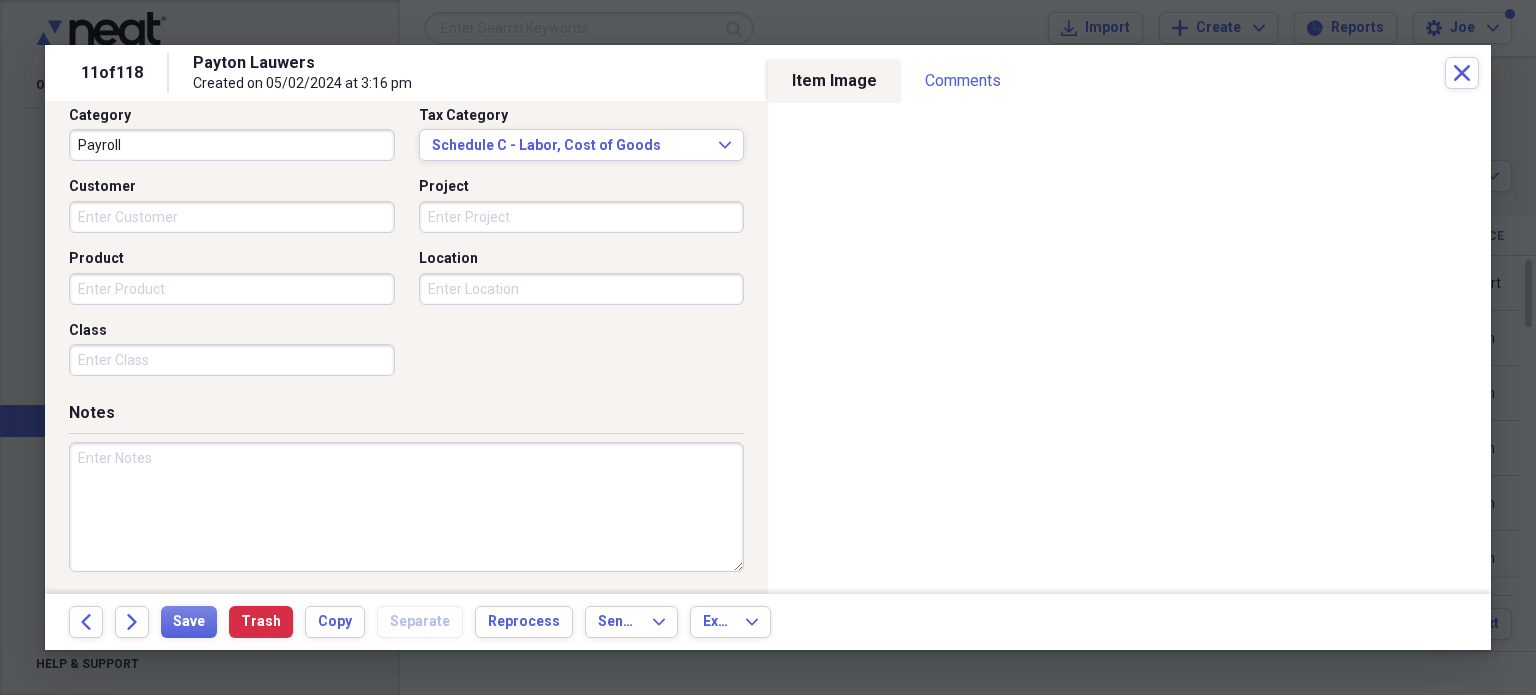 scroll, scrollTop: 526, scrollLeft: 0, axis: vertical 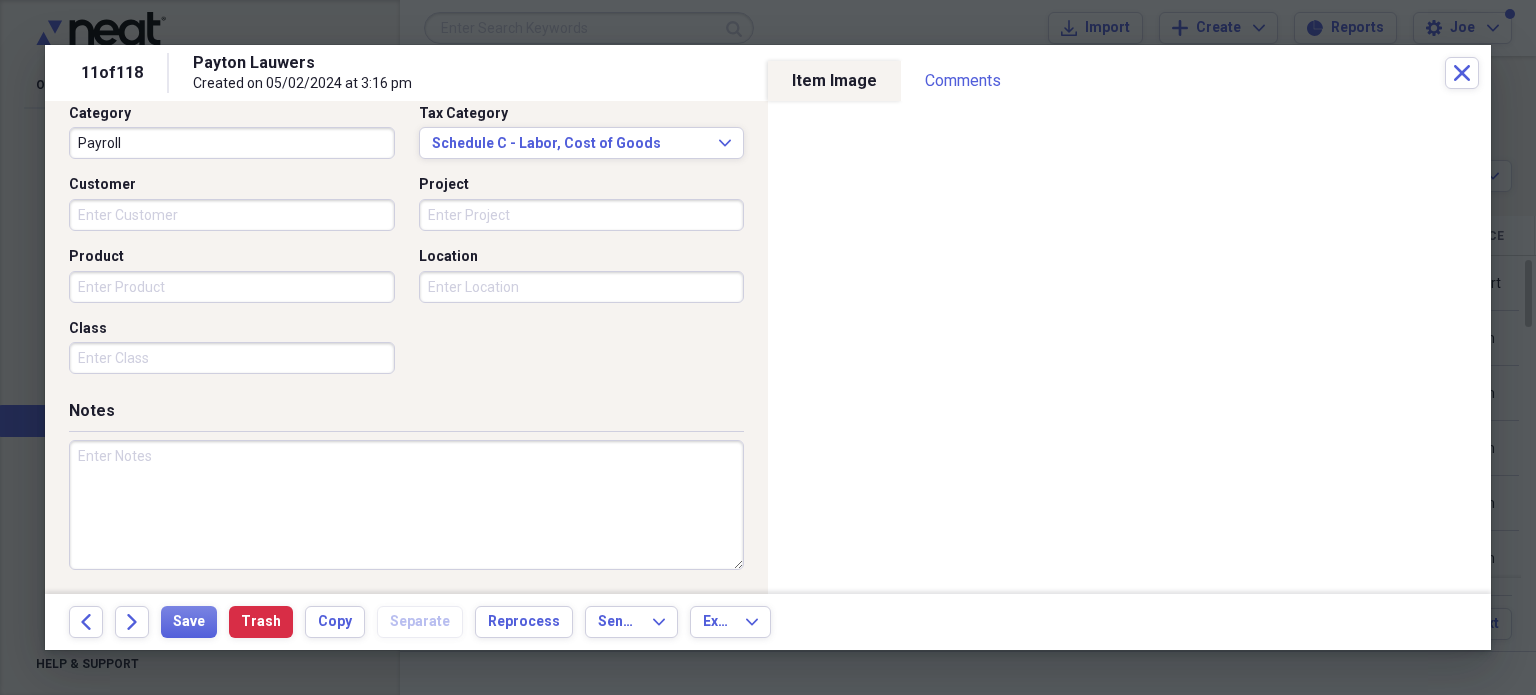 click at bounding box center [406, 505] 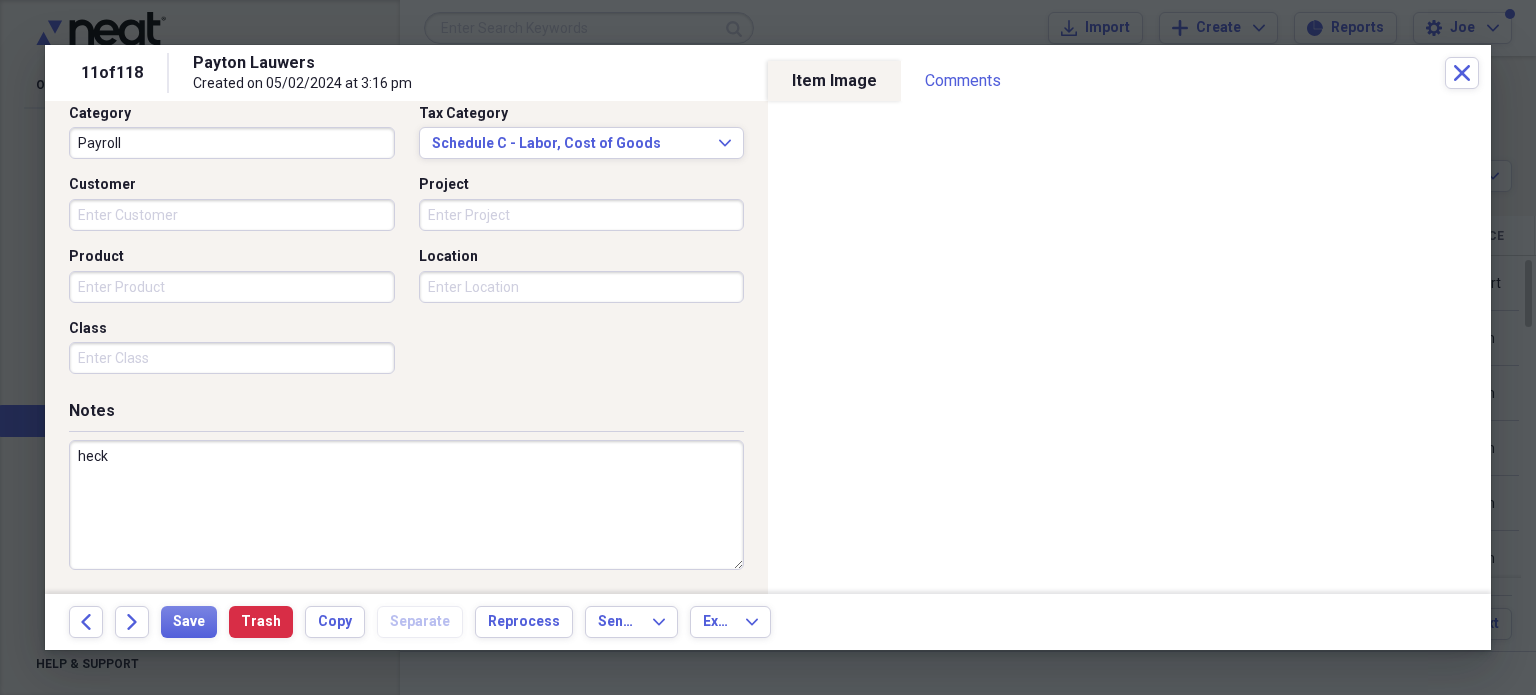 click on "heck" at bounding box center [406, 505] 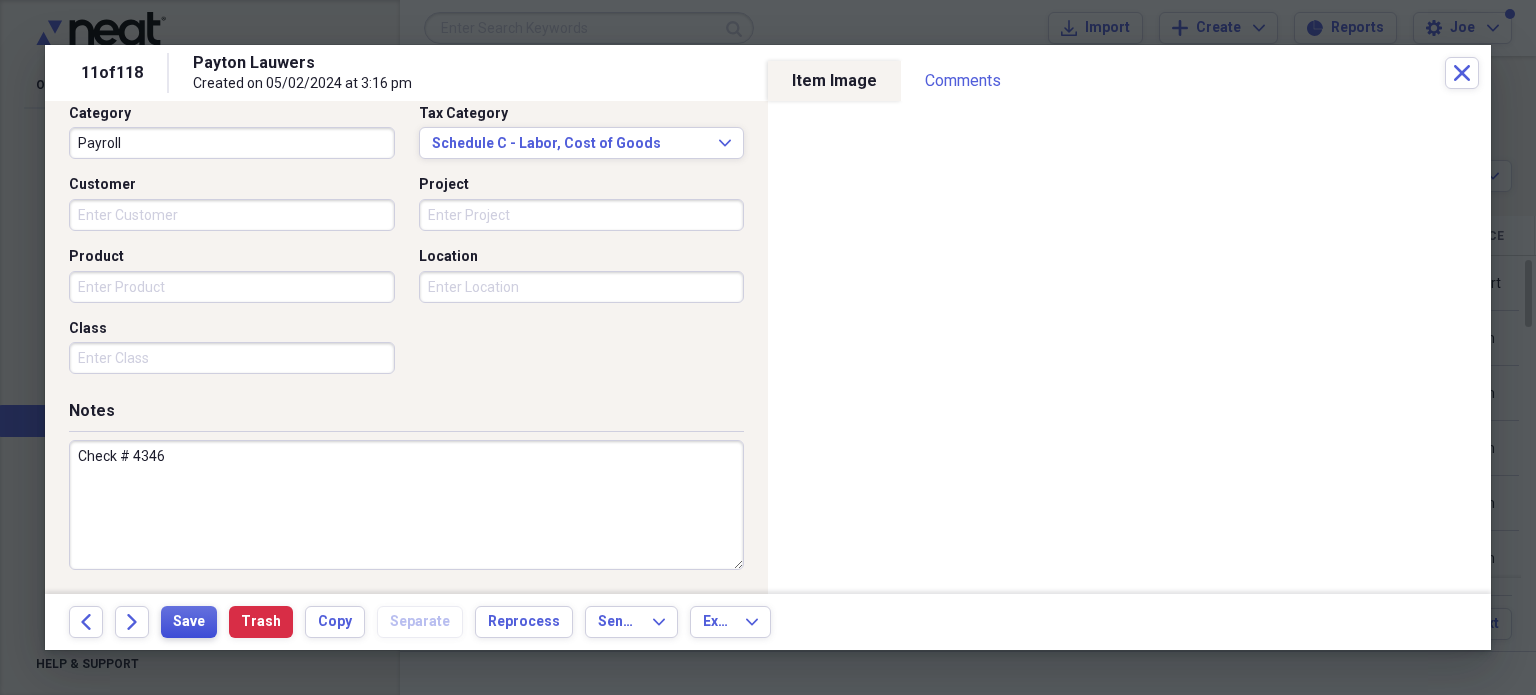 click on "Save" at bounding box center [189, 622] 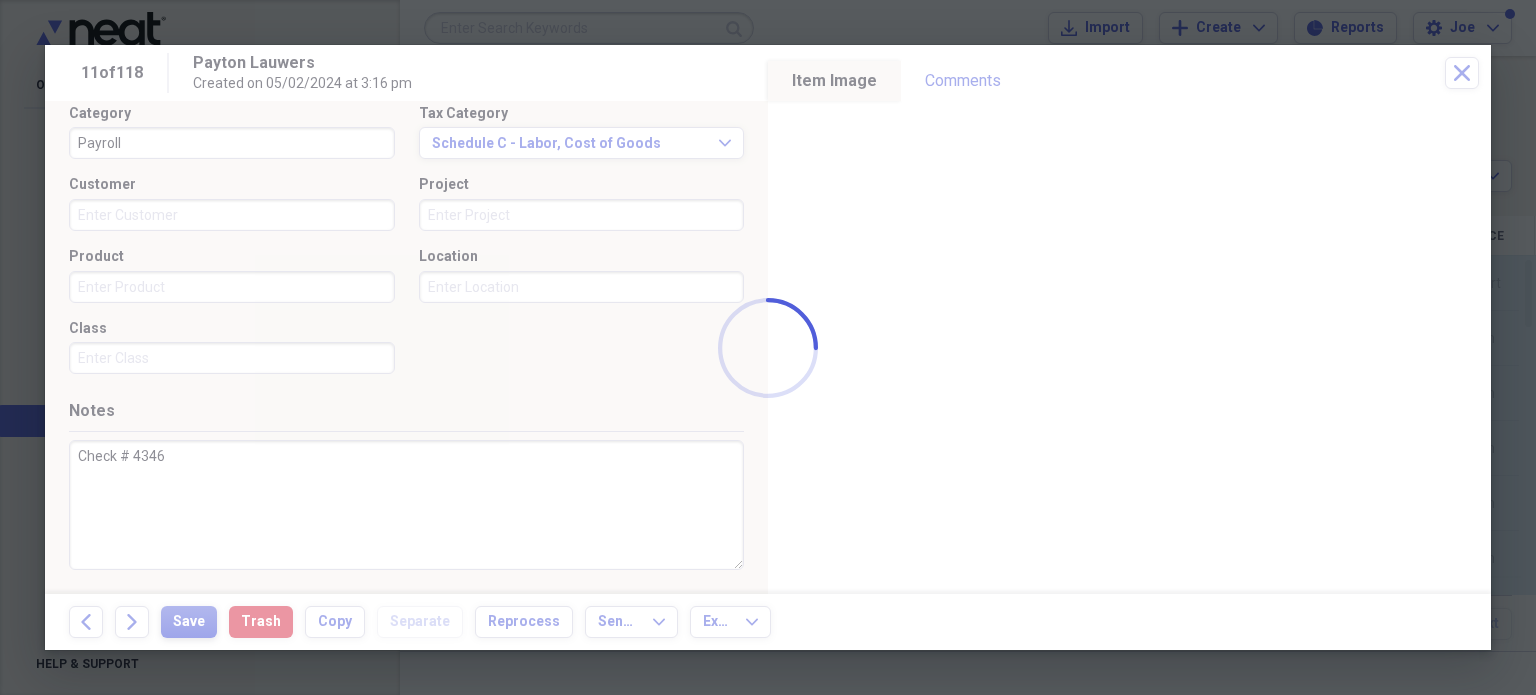 type on "Check # 4346" 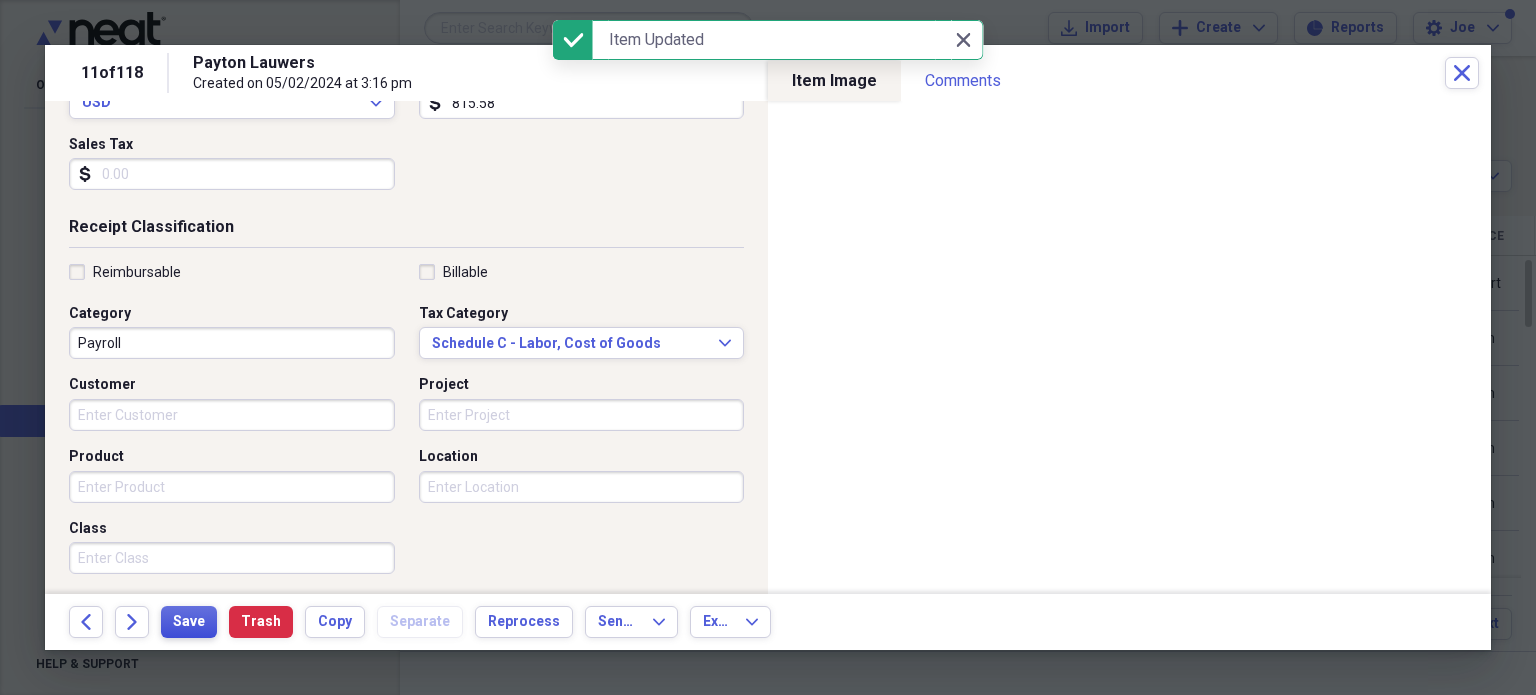 scroll, scrollTop: 0, scrollLeft: 0, axis: both 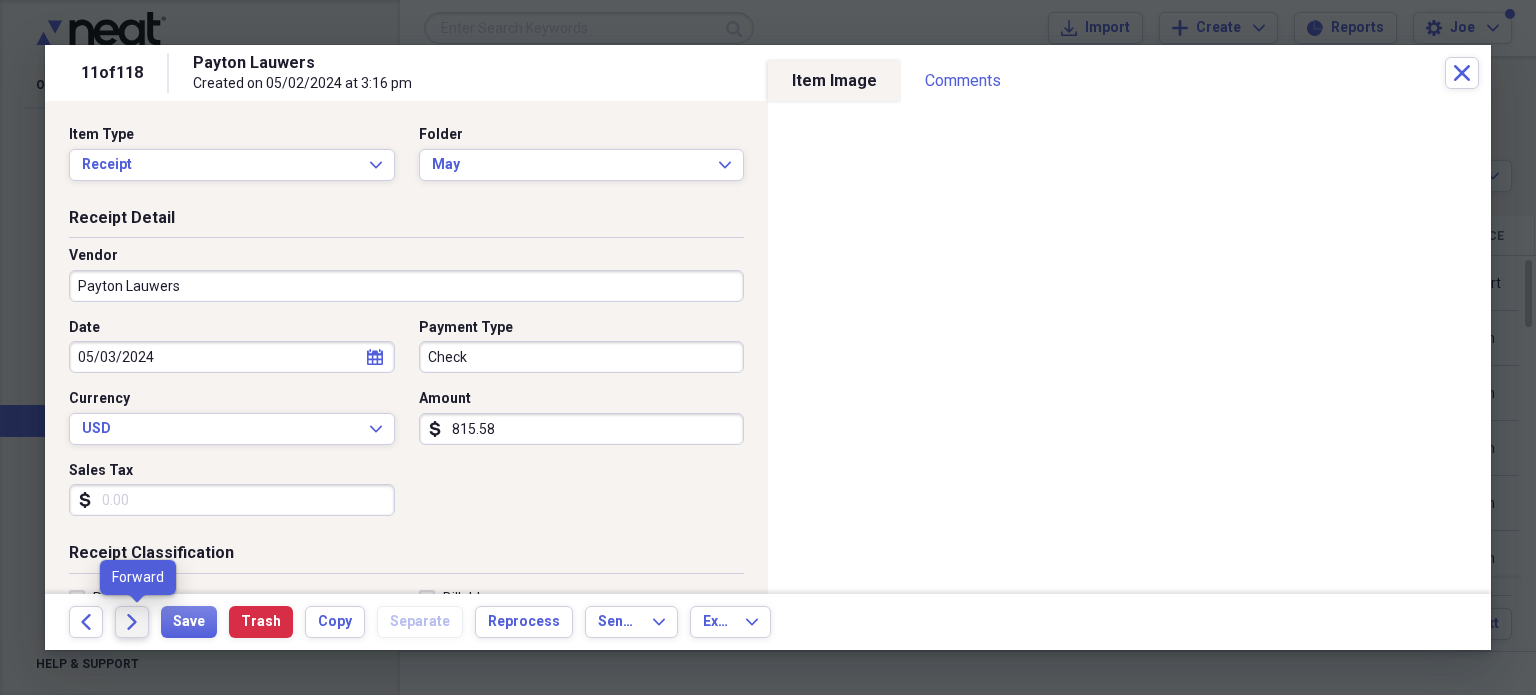 click on "Forward" at bounding box center [132, 622] 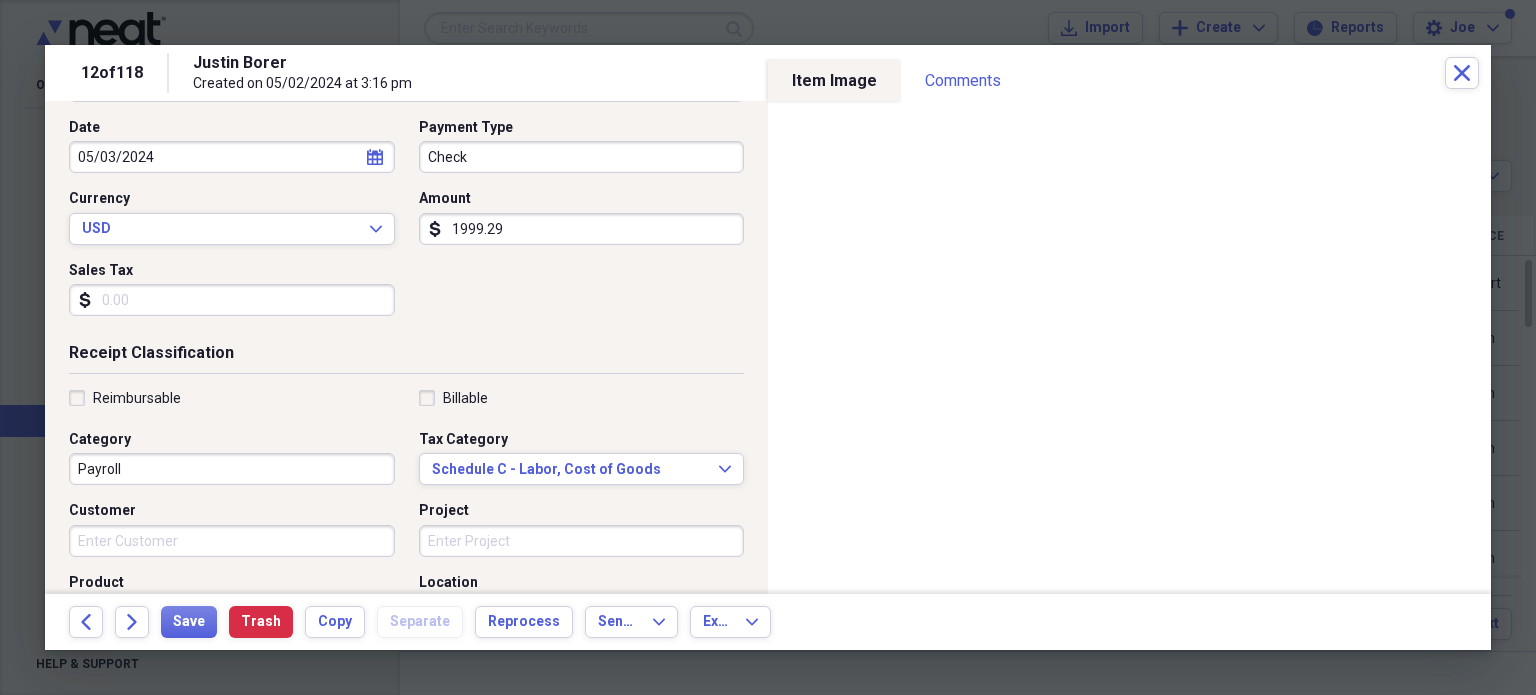 scroll, scrollTop: 500, scrollLeft: 0, axis: vertical 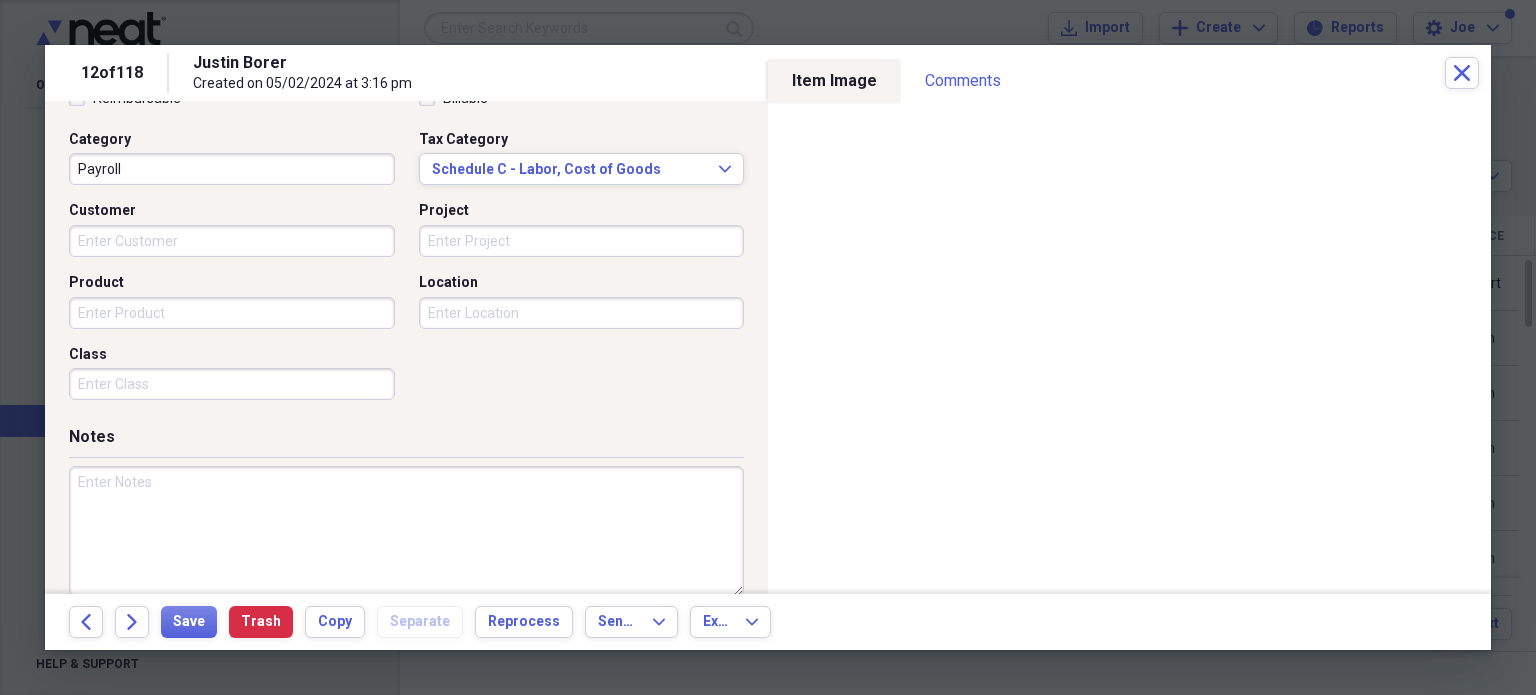 click at bounding box center [406, 531] 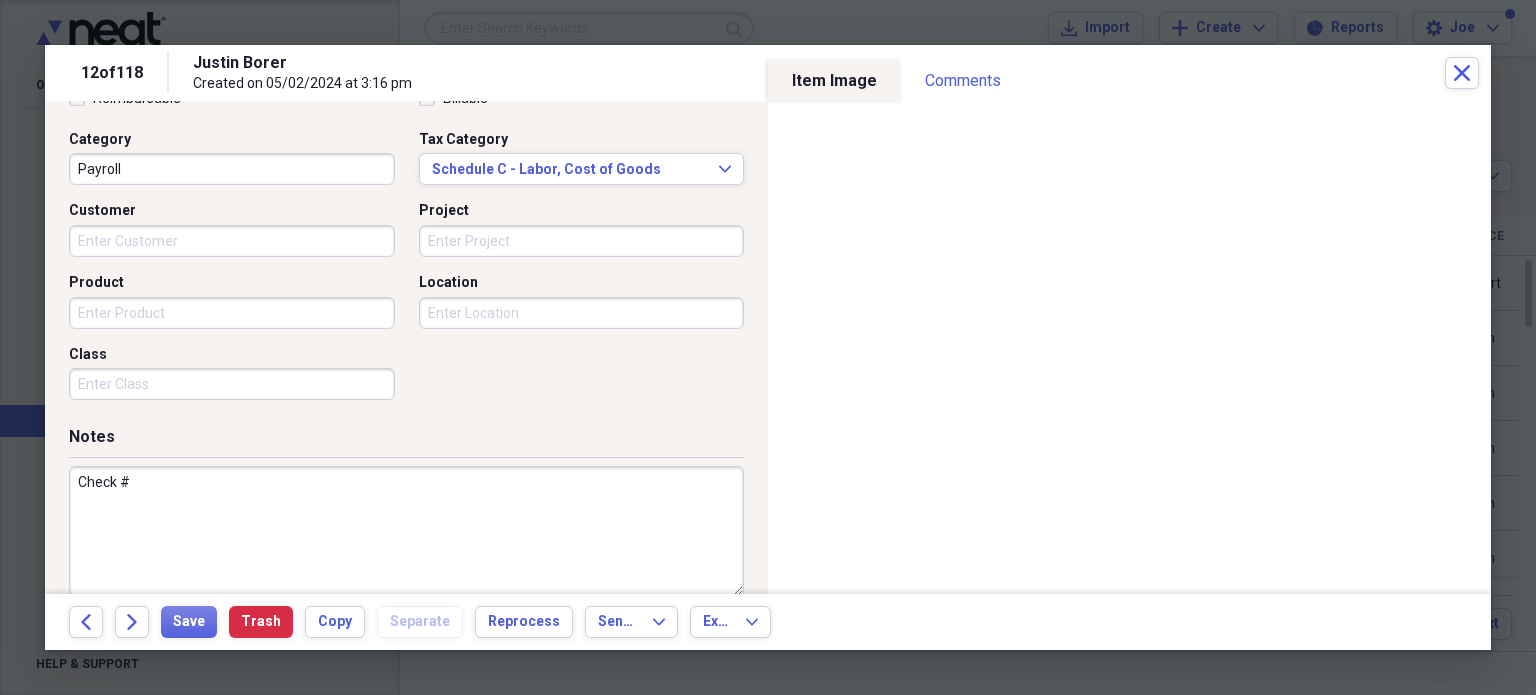 click on "Check #" at bounding box center (406, 531) 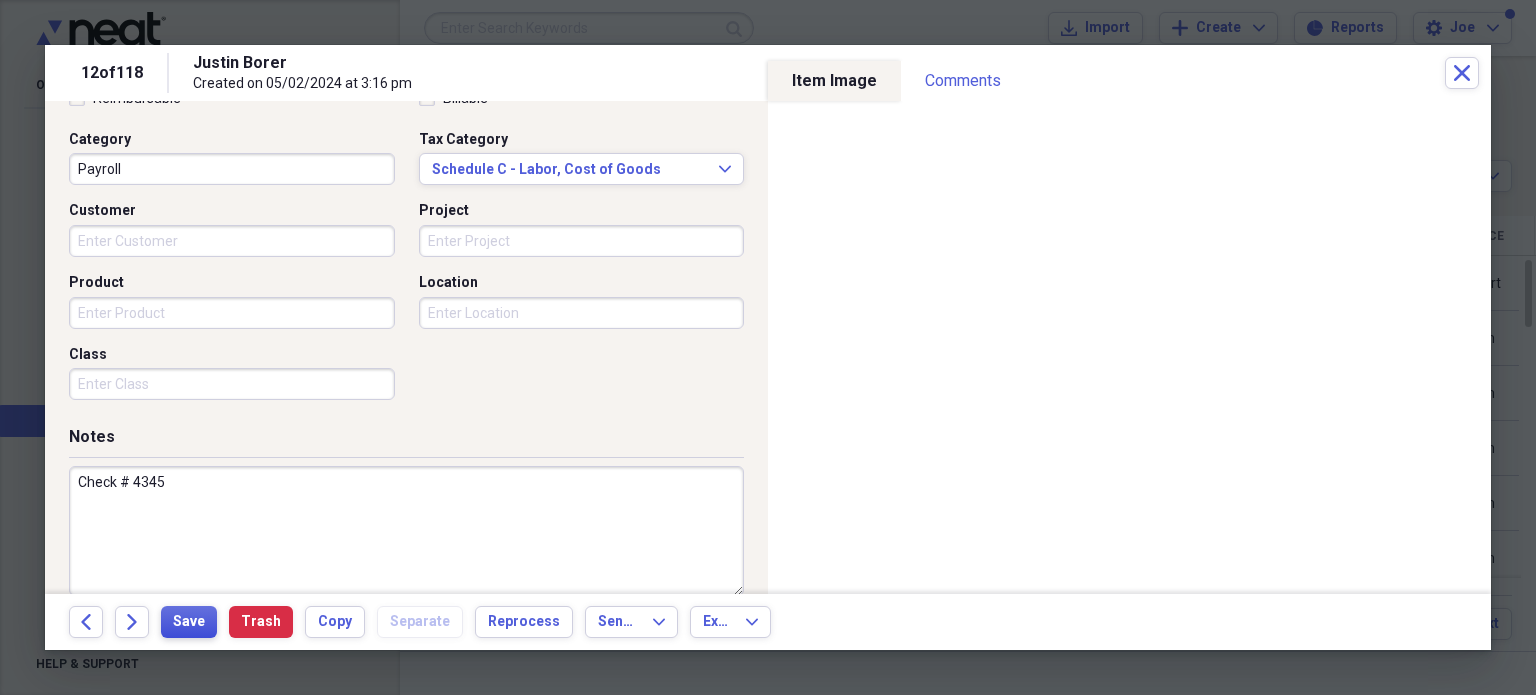 type on "Check # 4345" 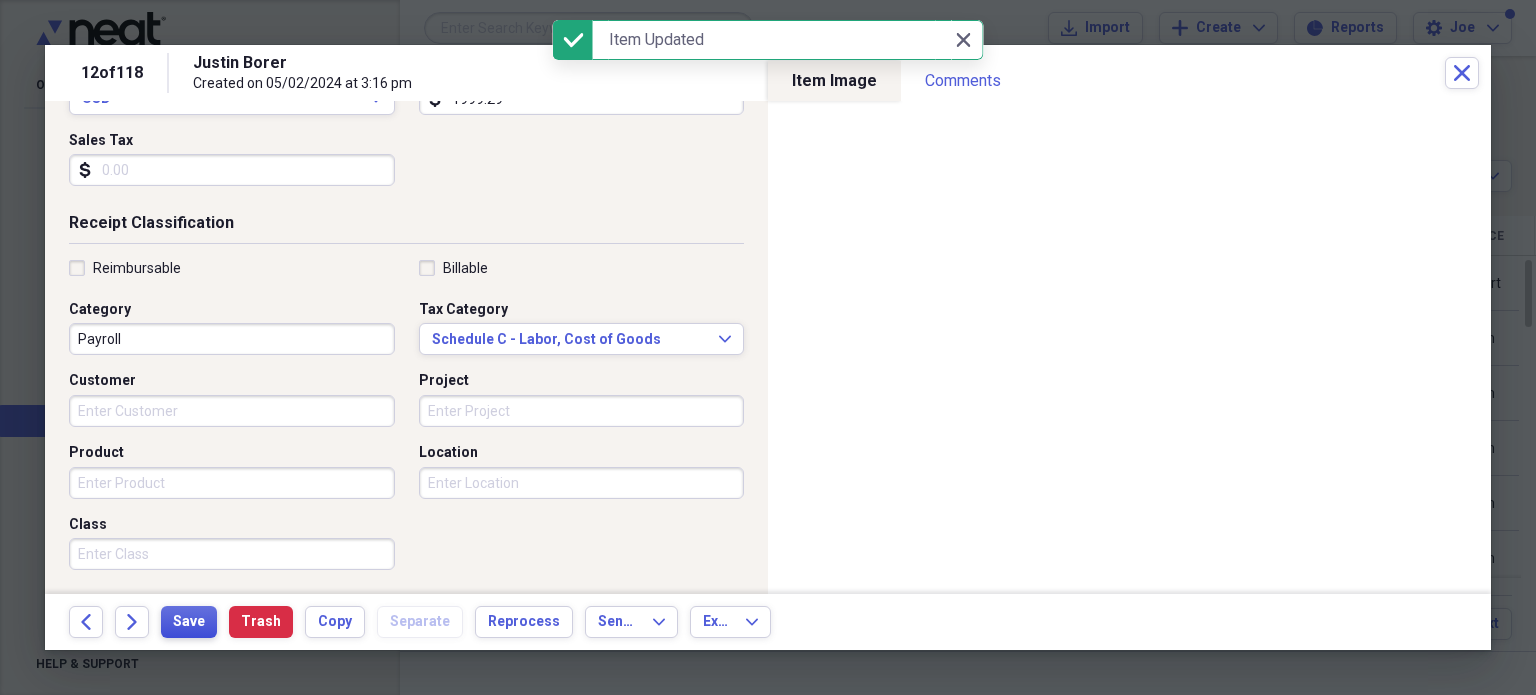 scroll, scrollTop: 300, scrollLeft: 0, axis: vertical 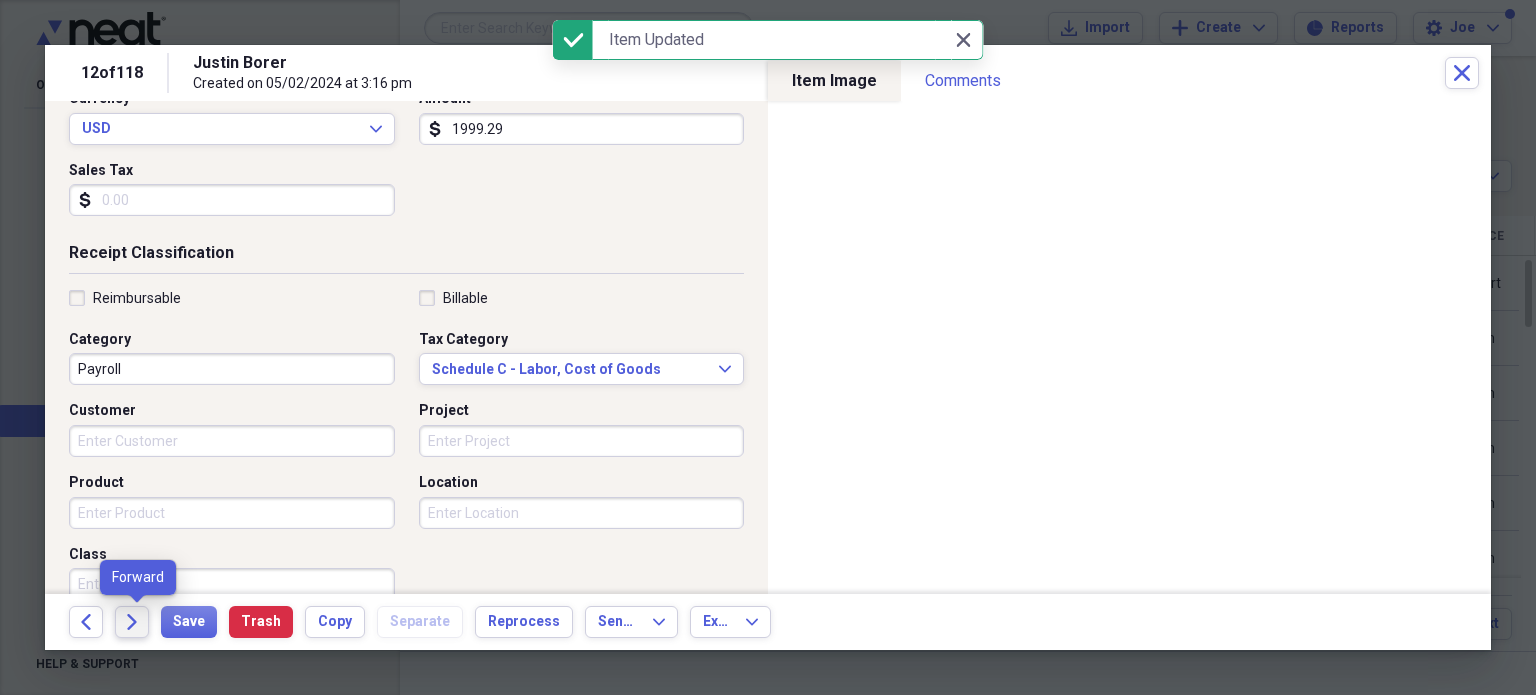 click on "Forward" 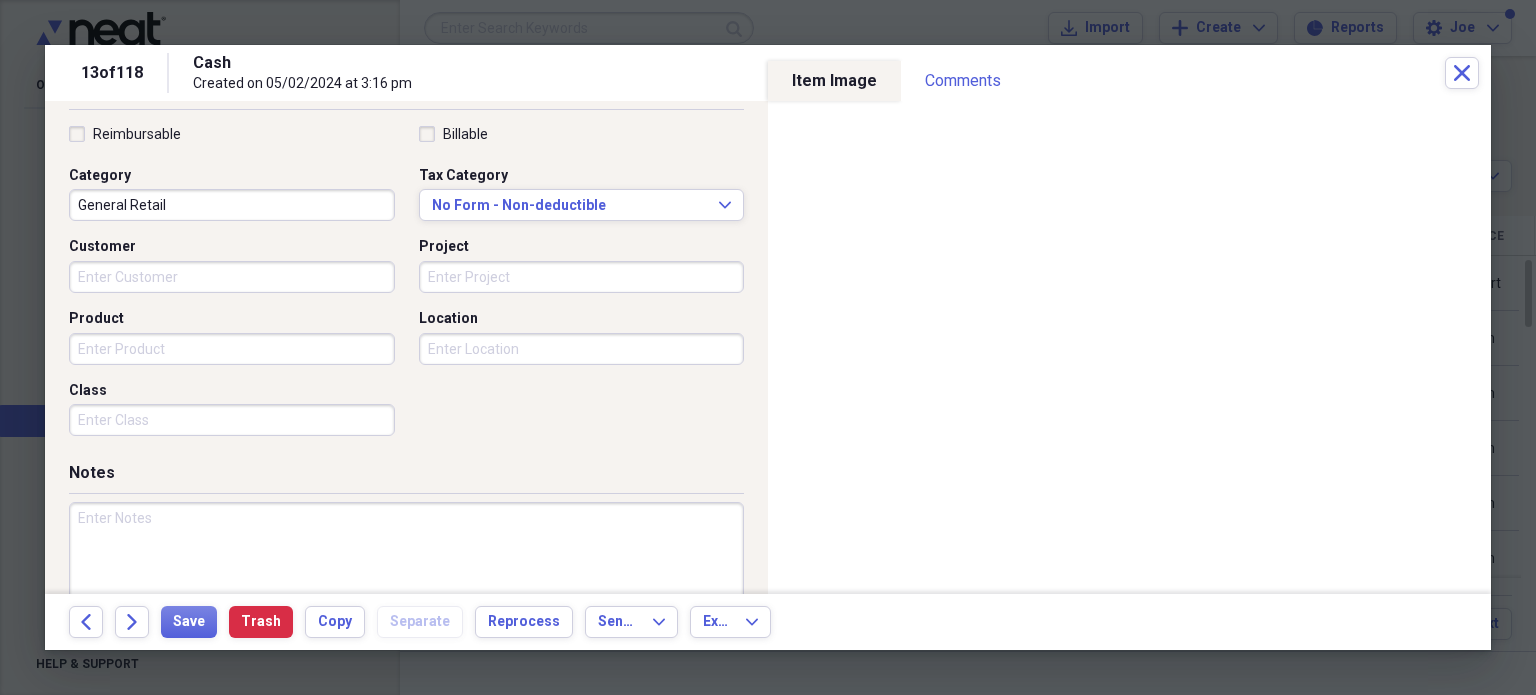 scroll, scrollTop: 526, scrollLeft: 0, axis: vertical 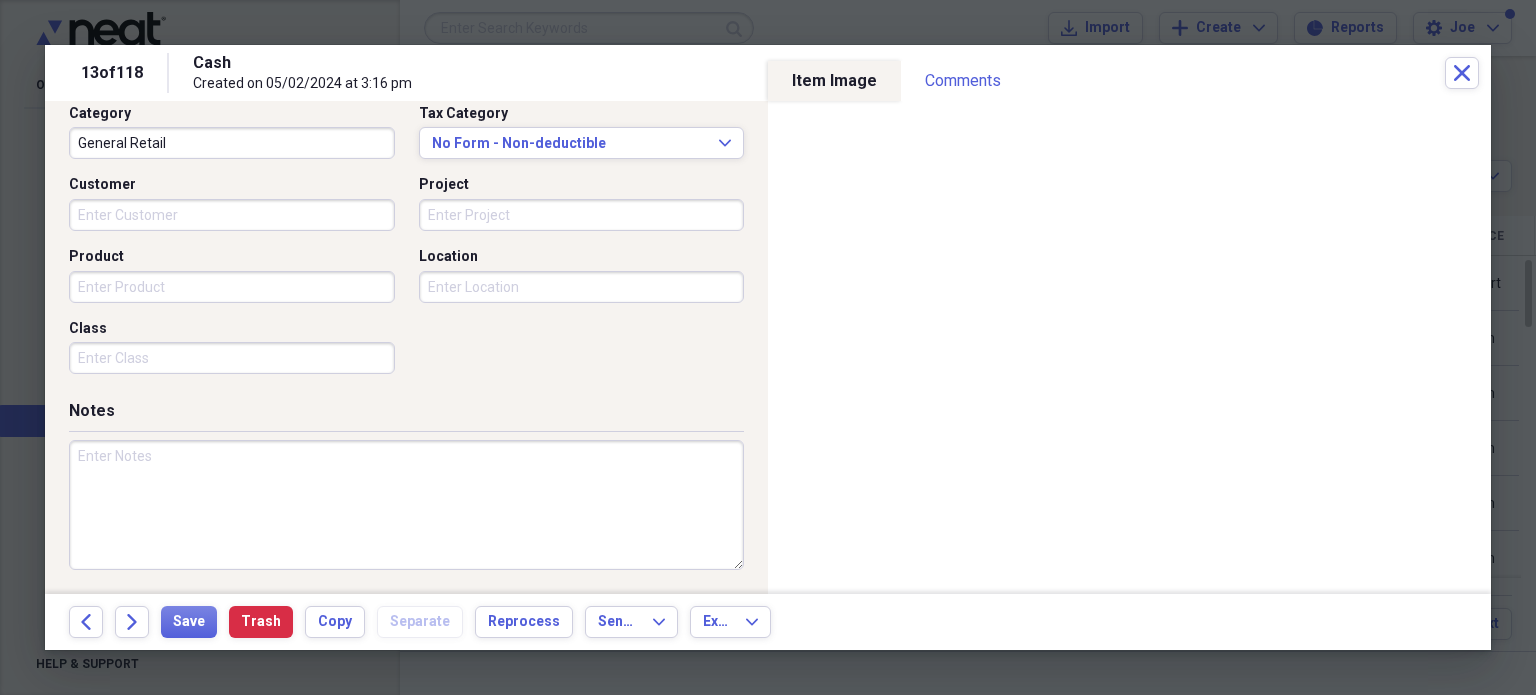 click at bounding box center (406, 505) 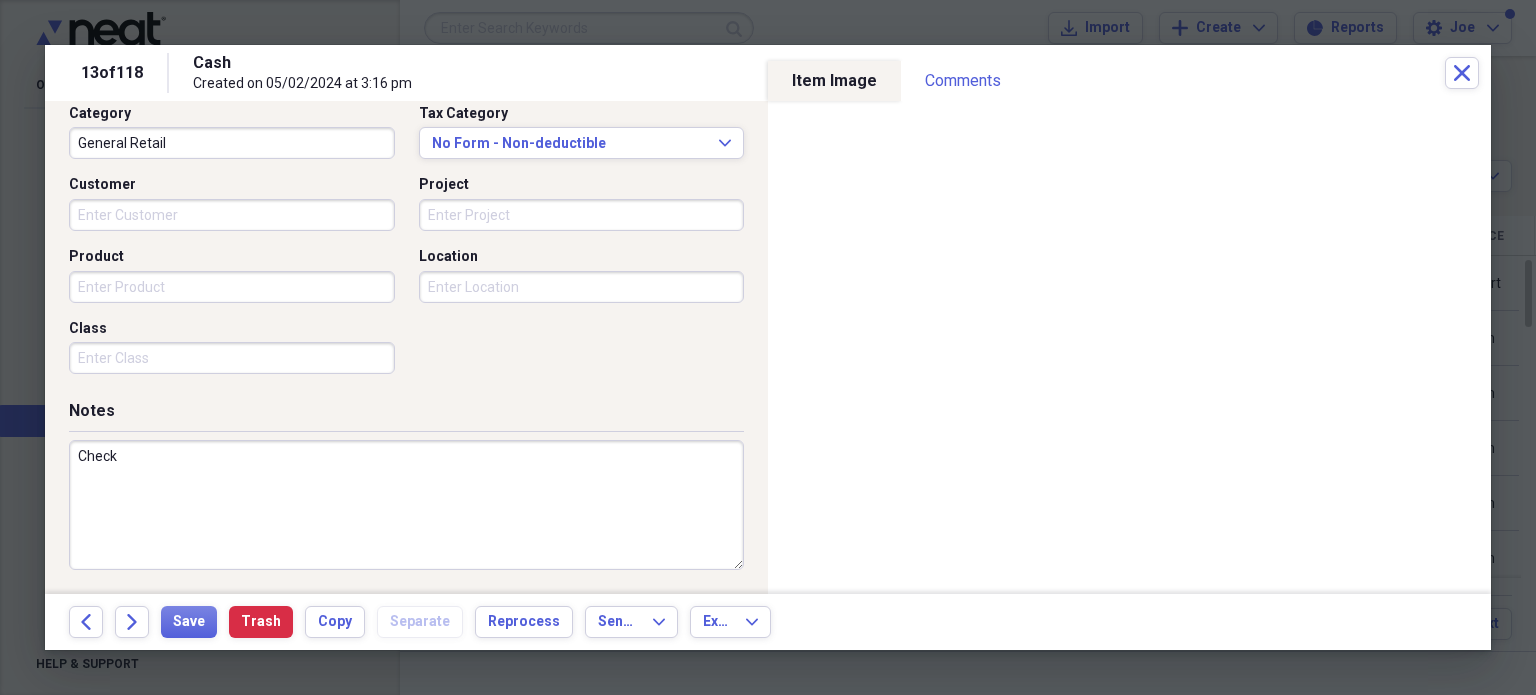 scroll, scrollTop: 326, scrollLeft: 0, axis: vertical 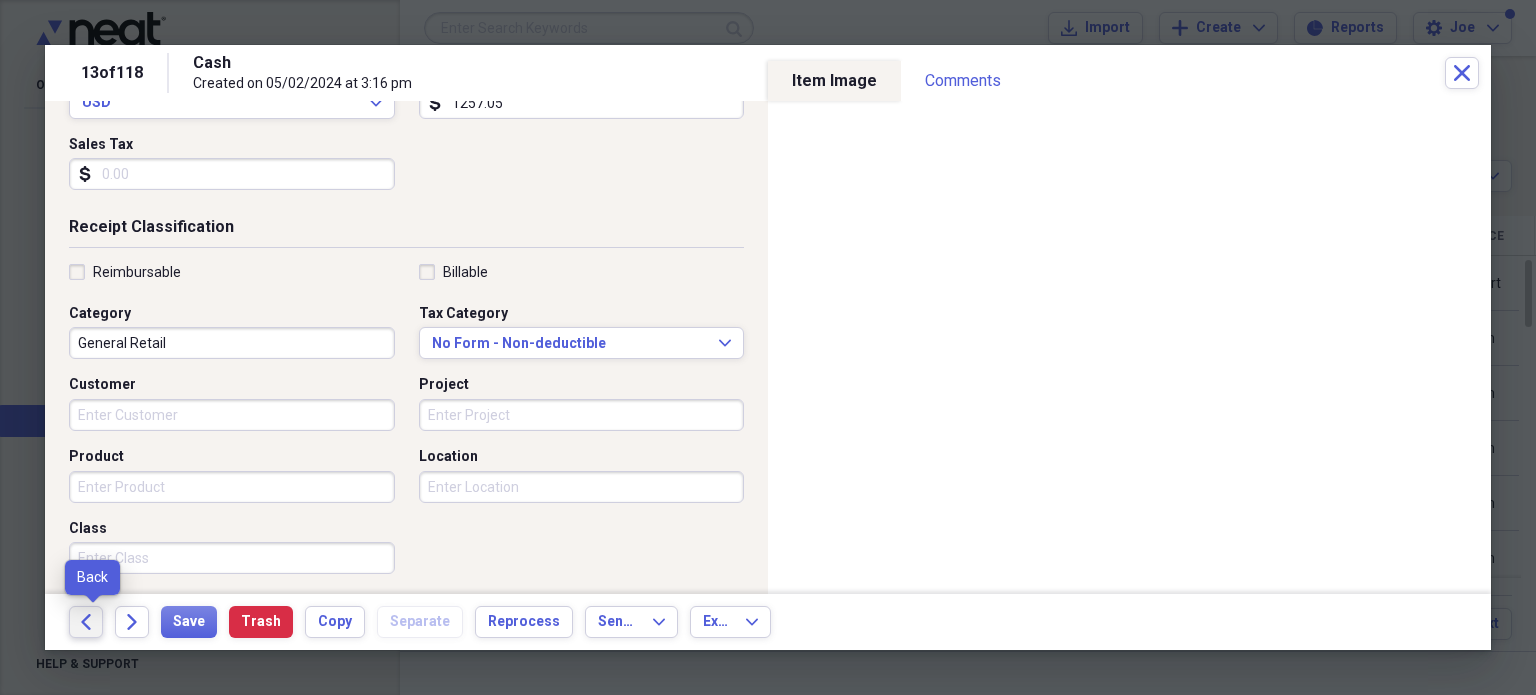 type on "Check" 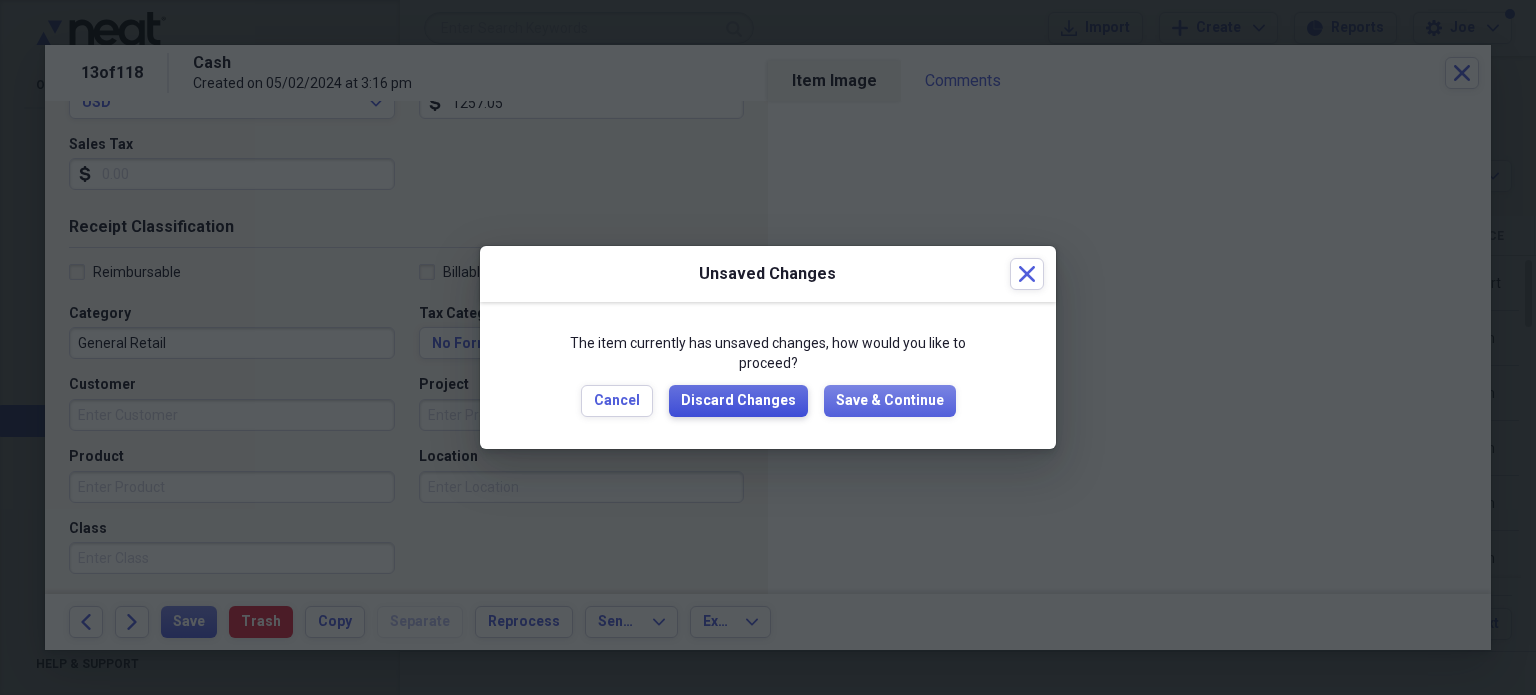 click on "Discard Changes" at bounding box center (738, 401) 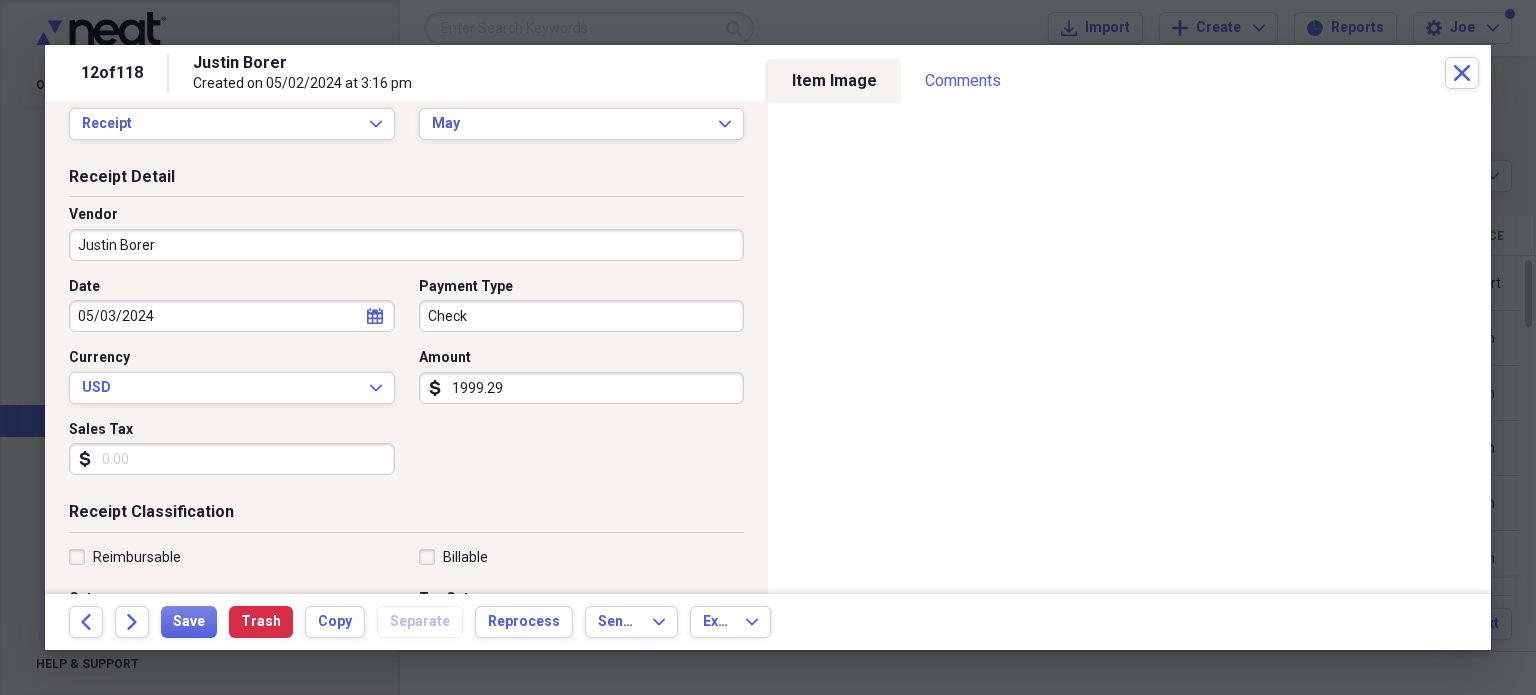 scroll, scrollTop: 0, scrollLeft: 0, axis: both 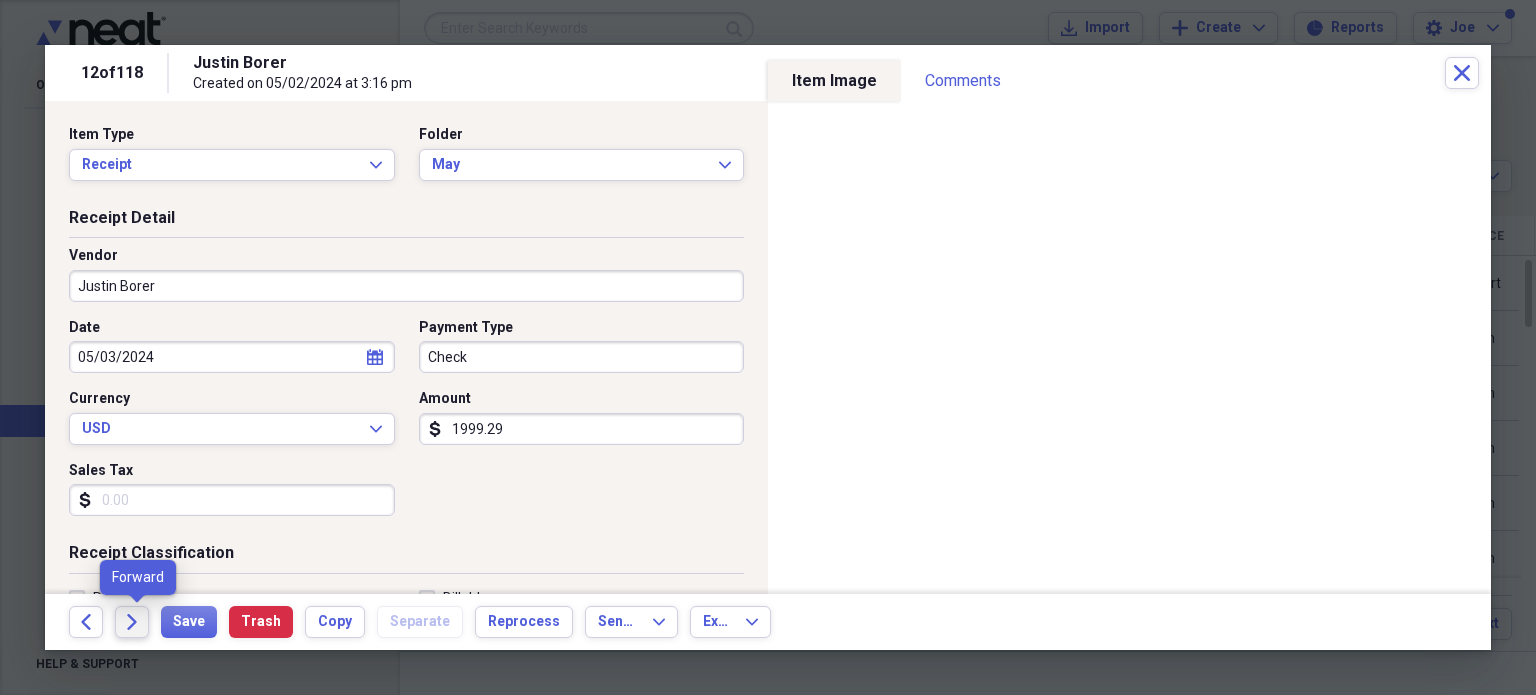 click on "Forward" at bounding box center [132, 622] 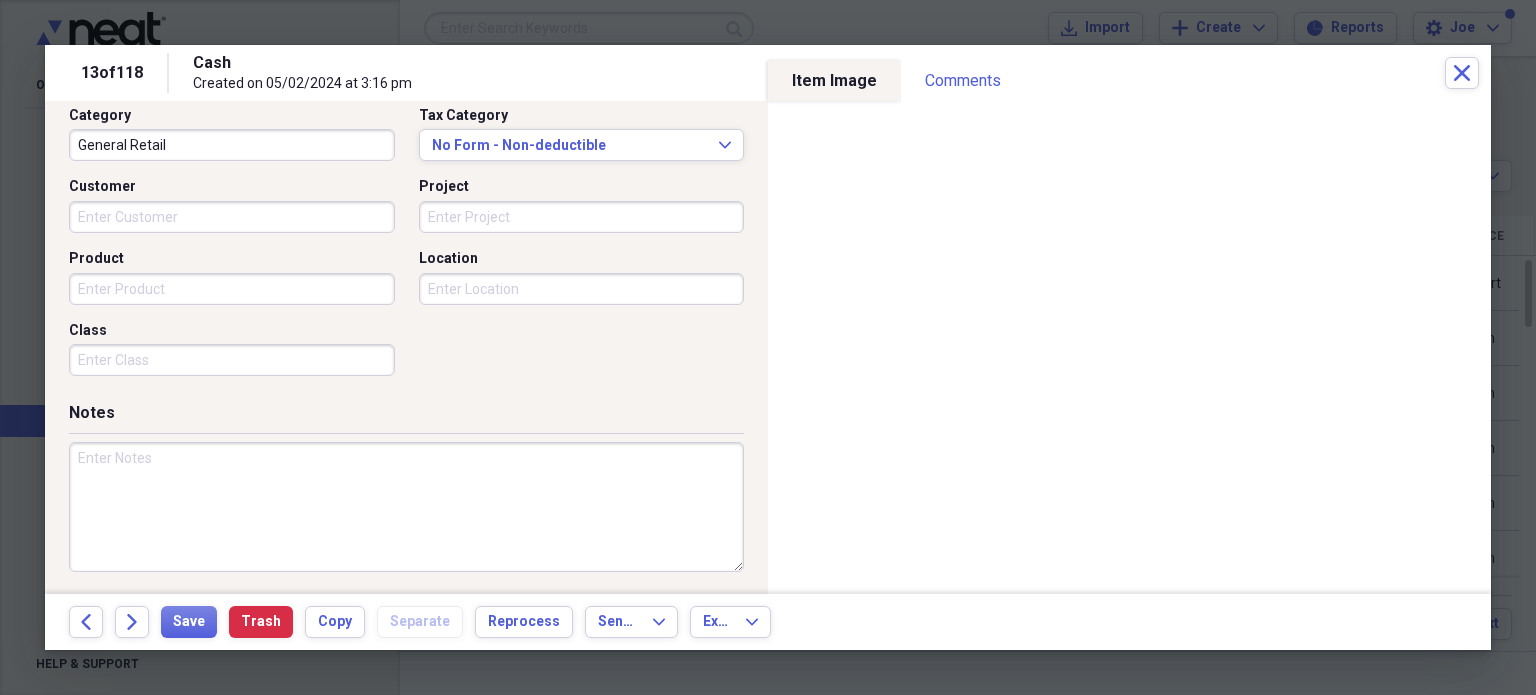 scroll, scrollTop: 526, scrollLeft: 0, axis: vertical 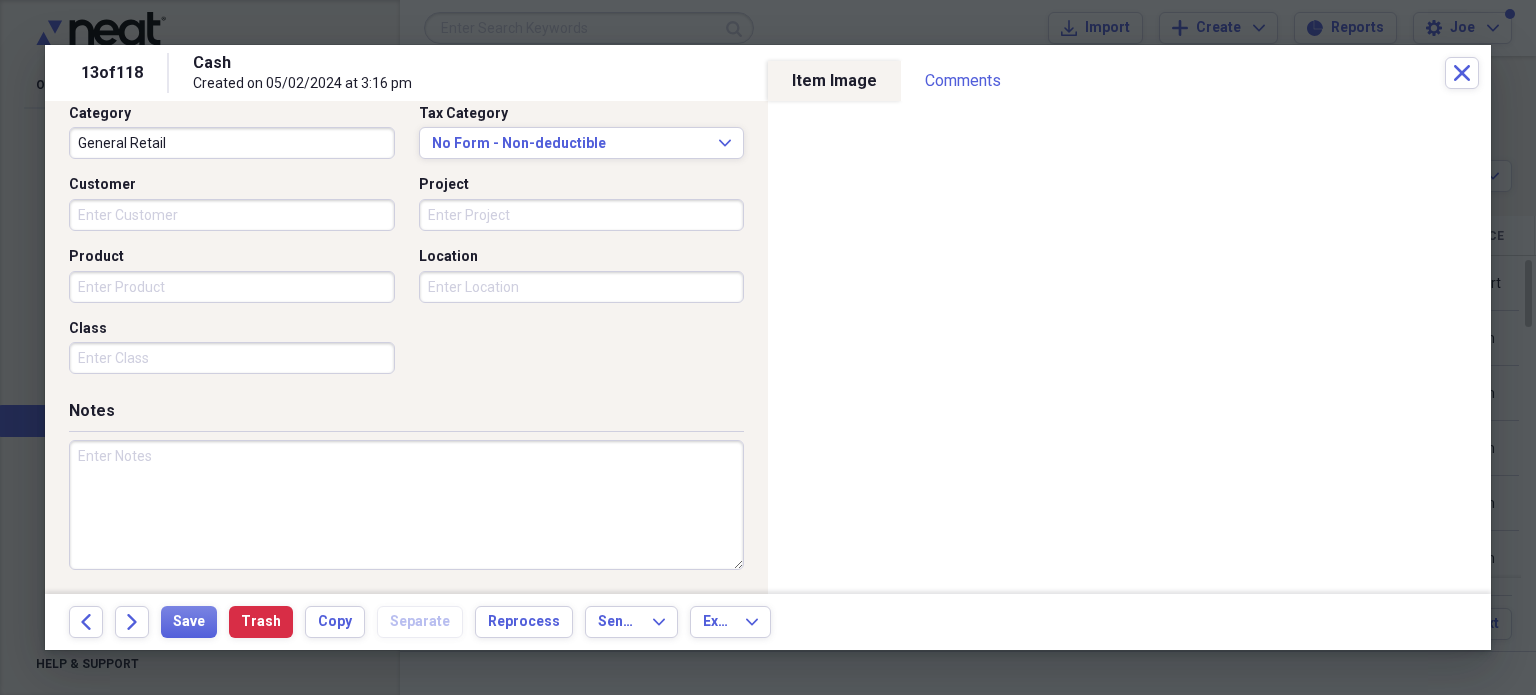 click at bounding box center [406, 505] 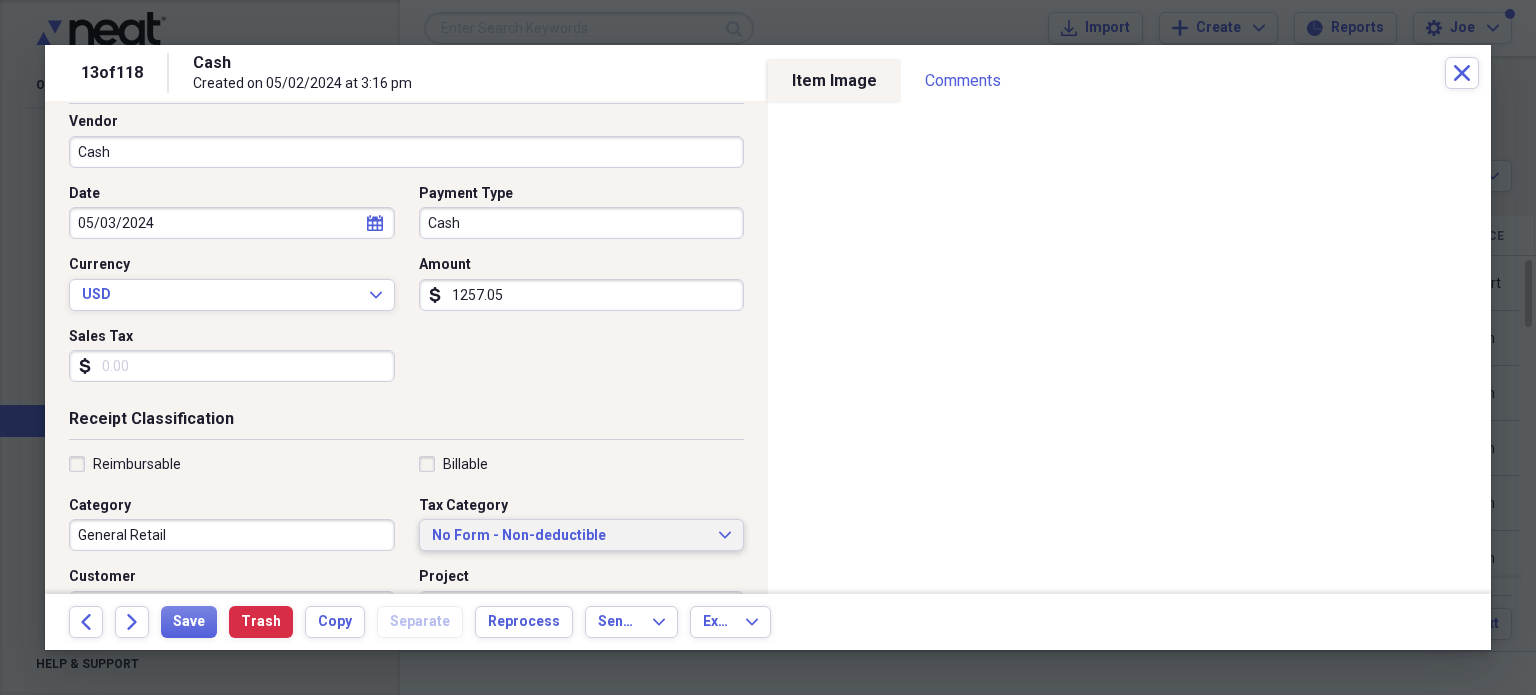 scroll, scrollTop: 26, scrollLeft: 0, axis: vertical 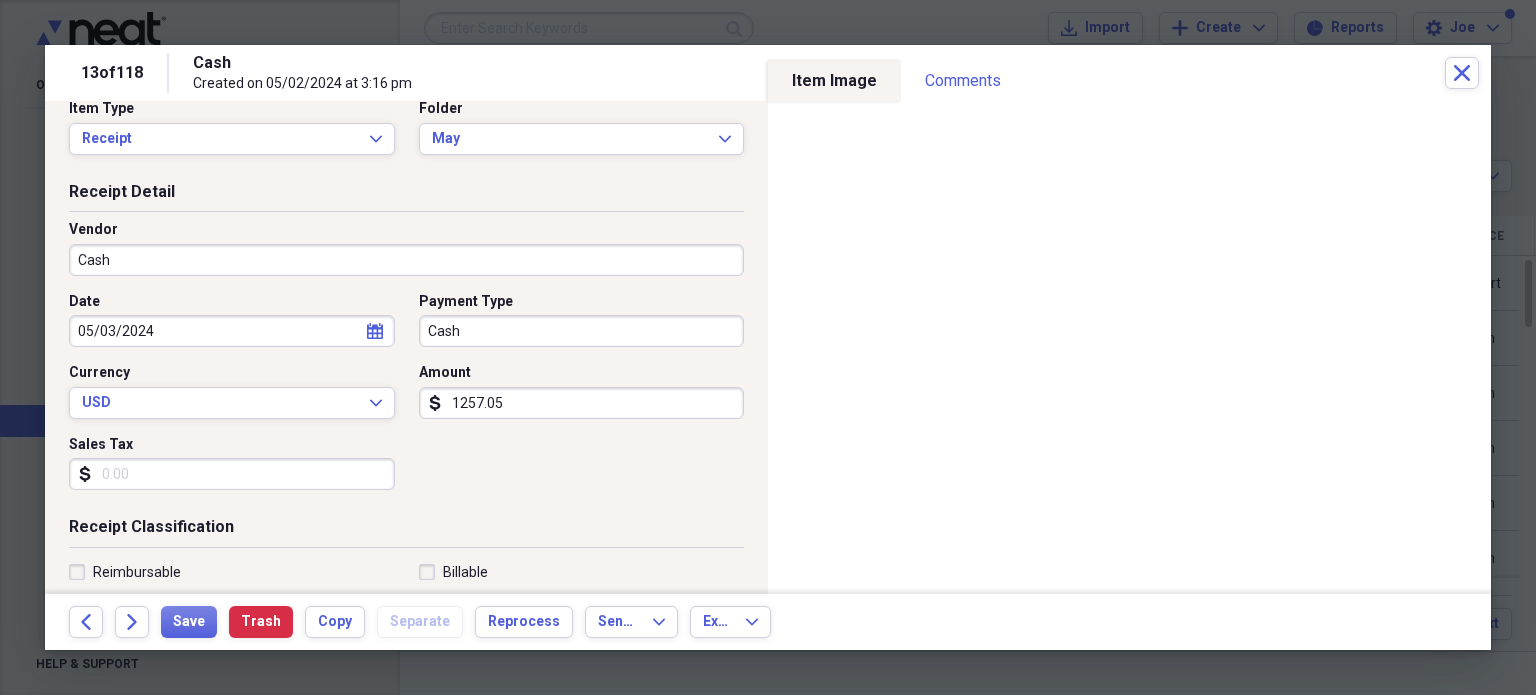 type on "Check # 4343" 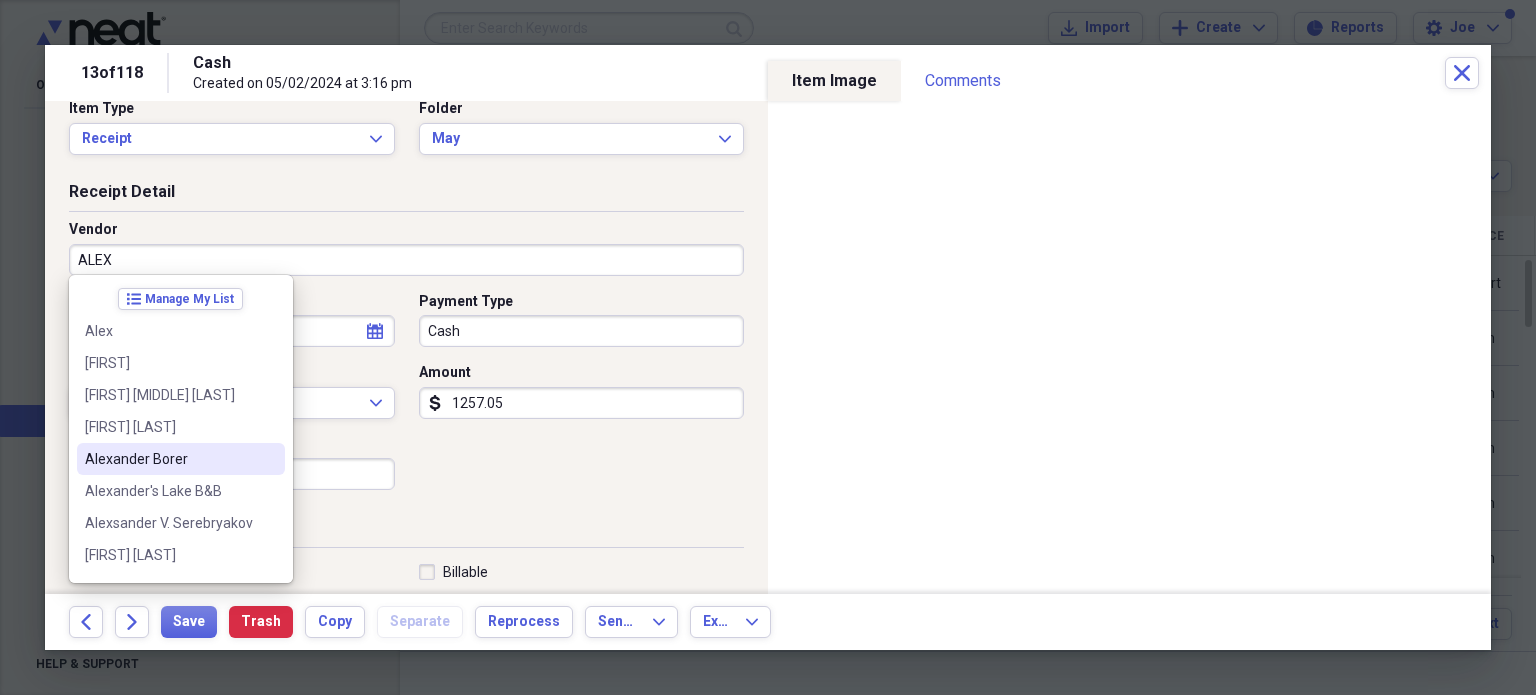 click on "Alexander Borer" at bounding box center [169, 459] 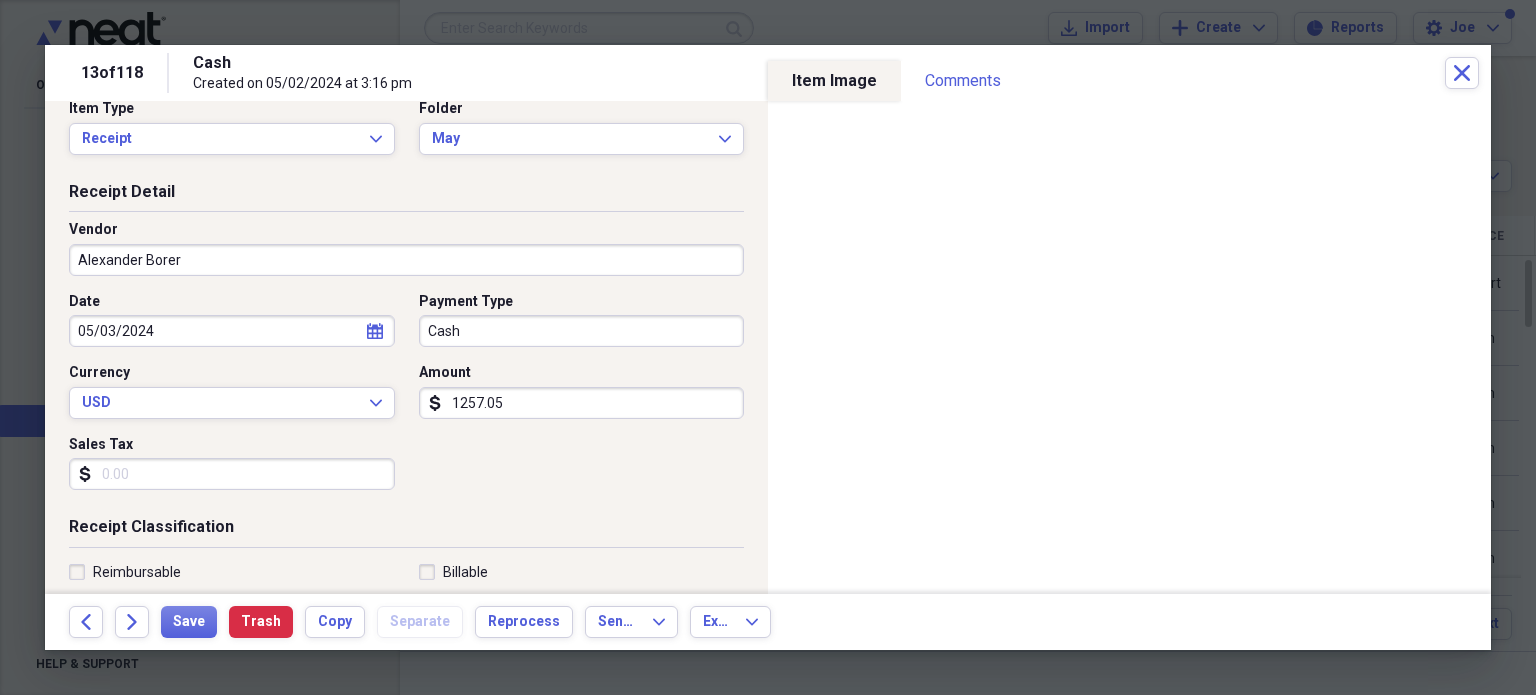 type on "Payroll" 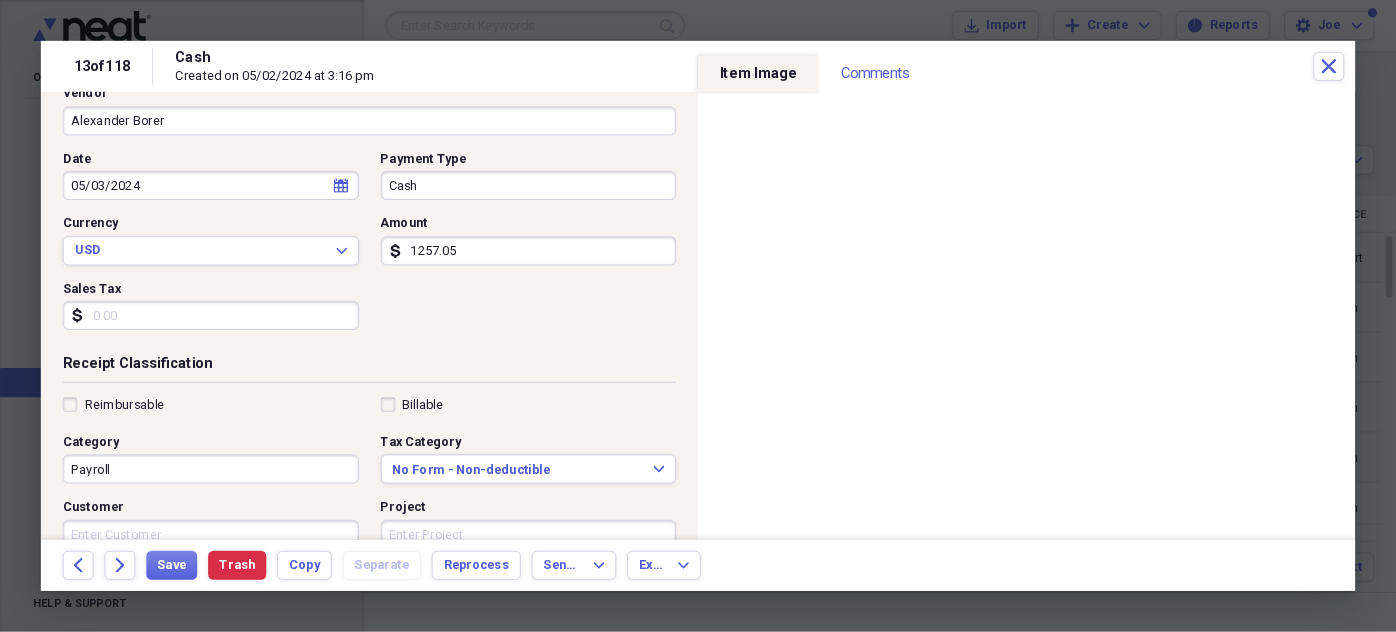 scroll, scrollTop: 226, scrollLeft: 0, axis: vertical 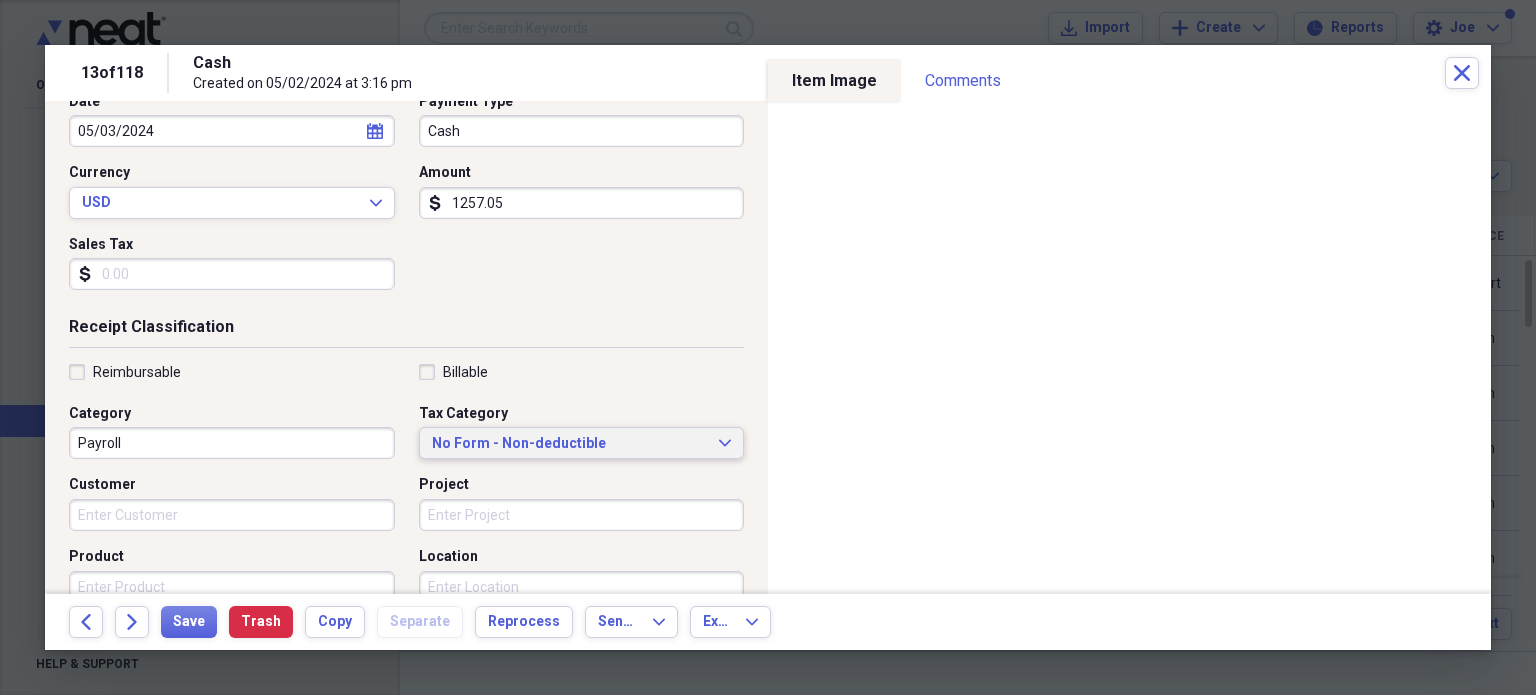 click on "No Form - Non-deductible Expand" at bounding box center (582, 443) 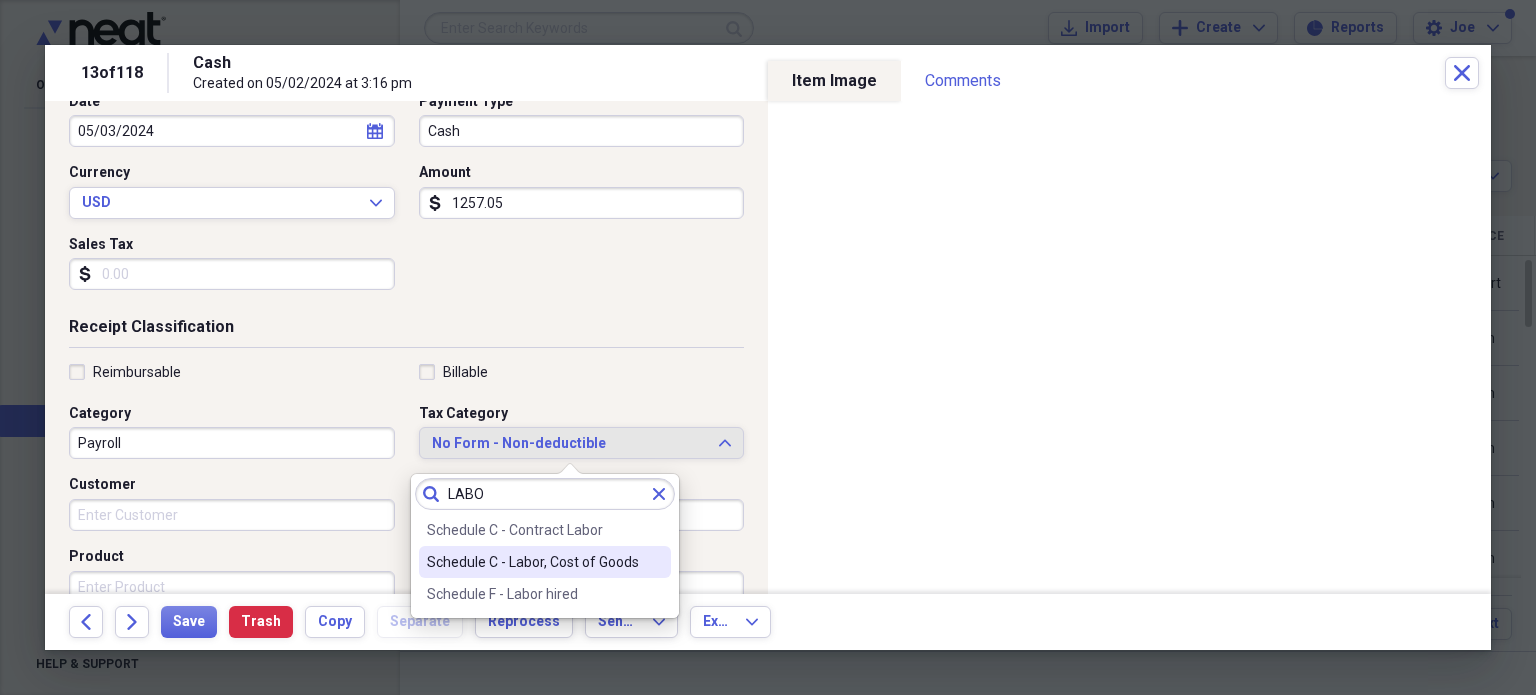 type on "LABO" 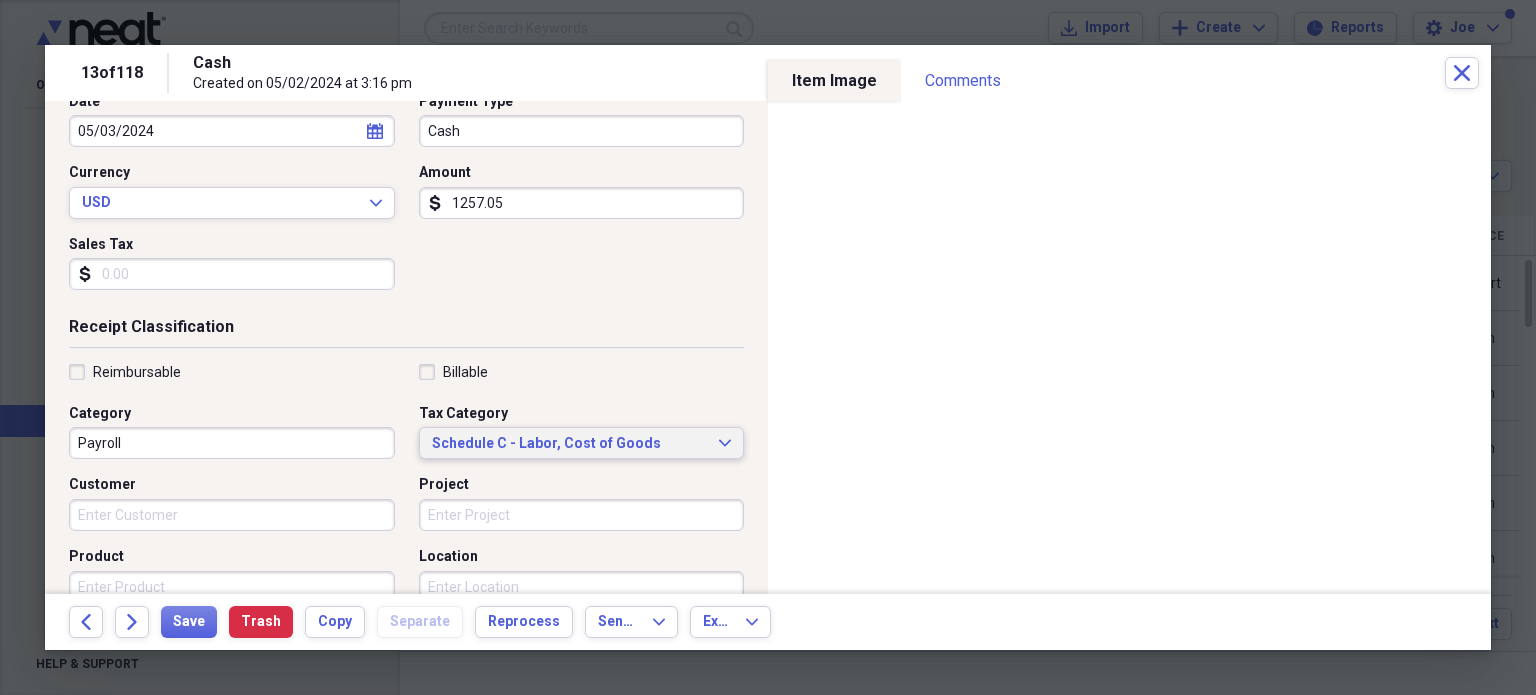 type 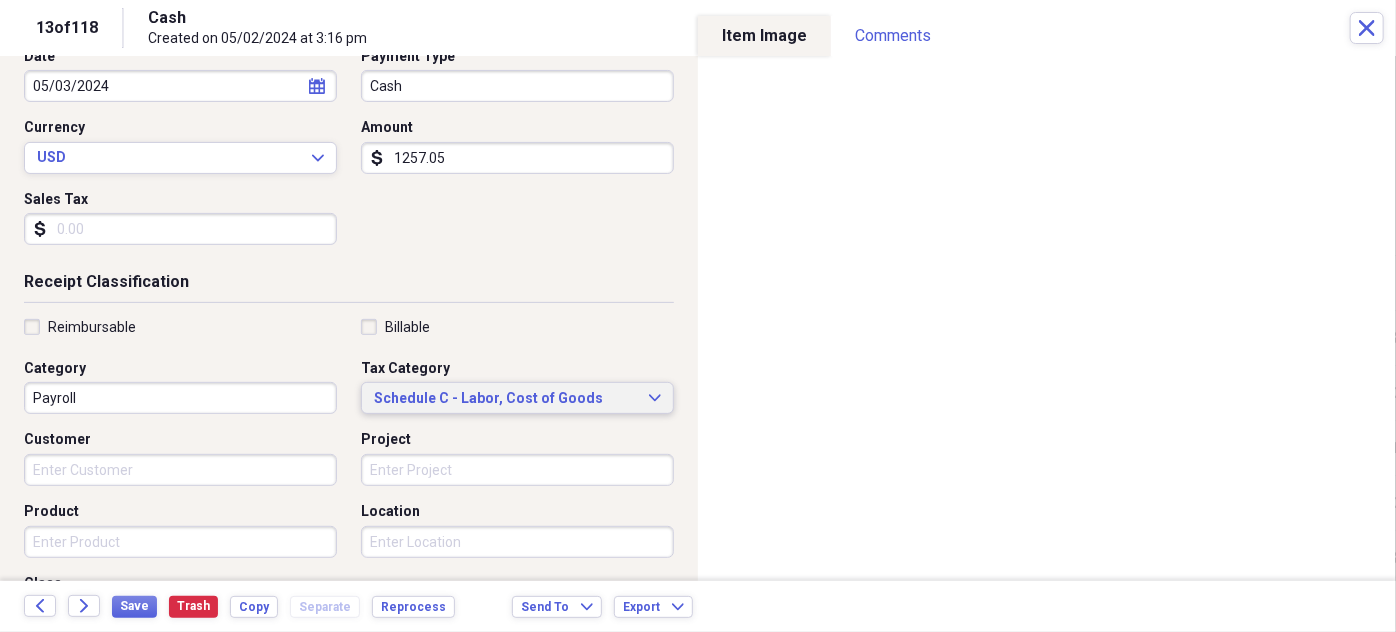 scroll, scrollTop: 1600, scrollLeft: 0, axis: vertical 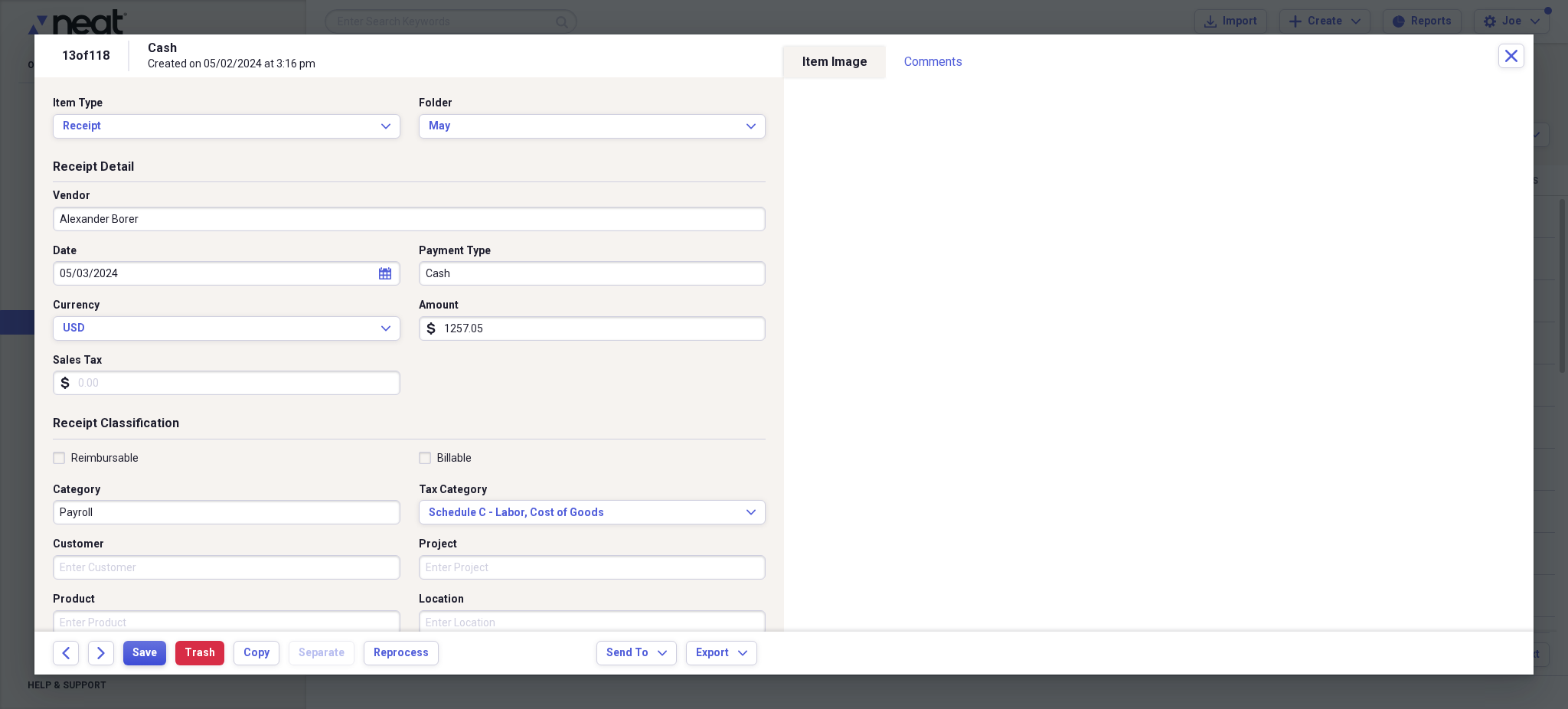 click on "Save" at bounding box center [145, 653] 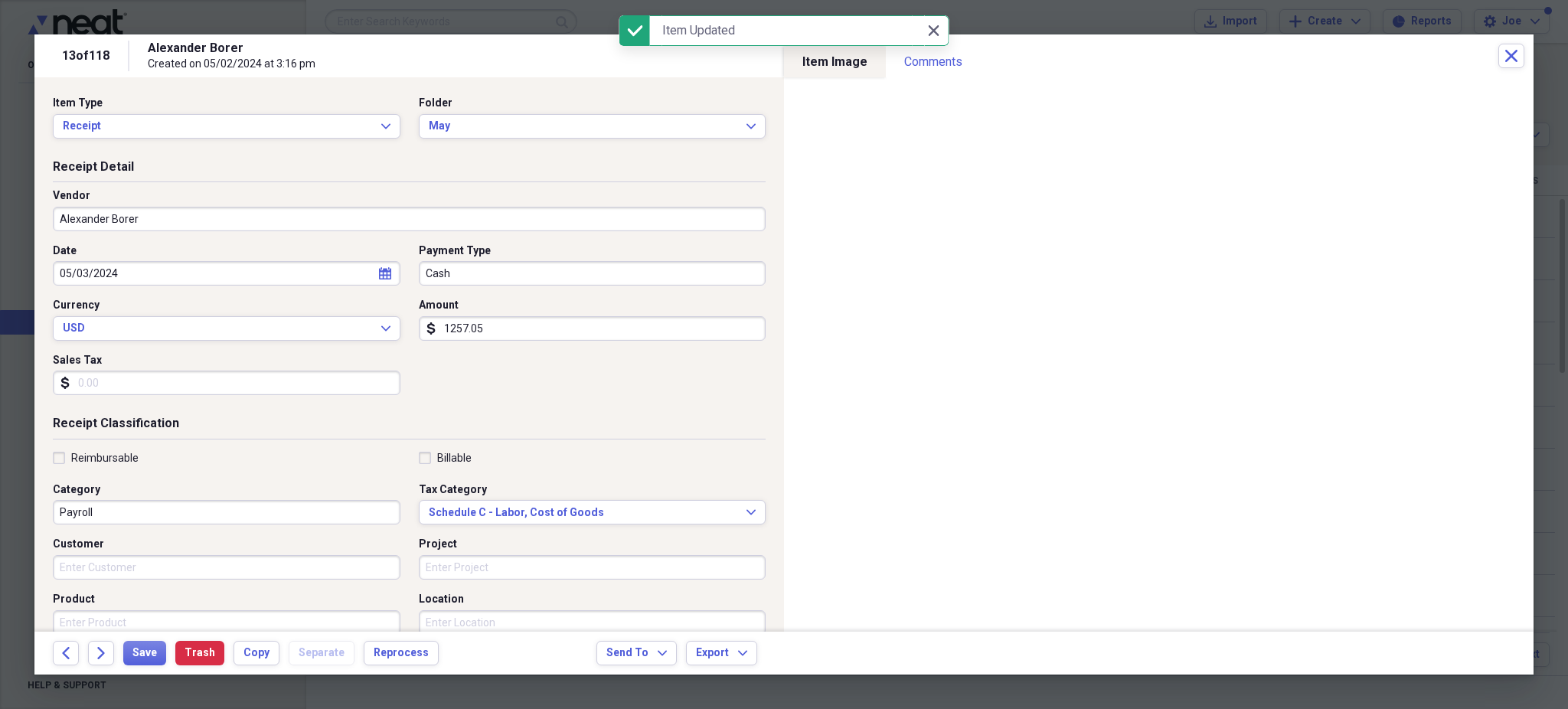 click on "Cash" at bounding box center [593, 273] 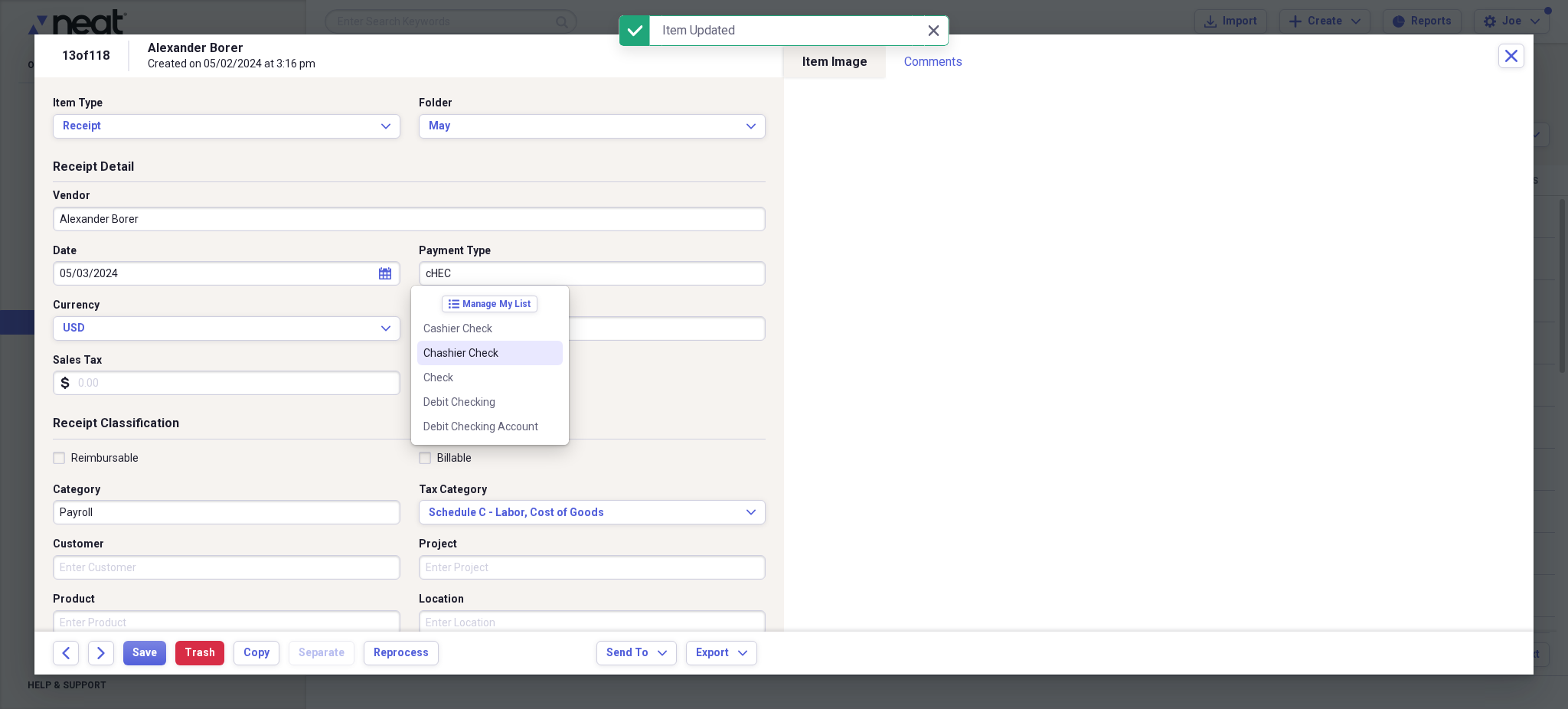 click on "Check" at bounding box center (490, 377) 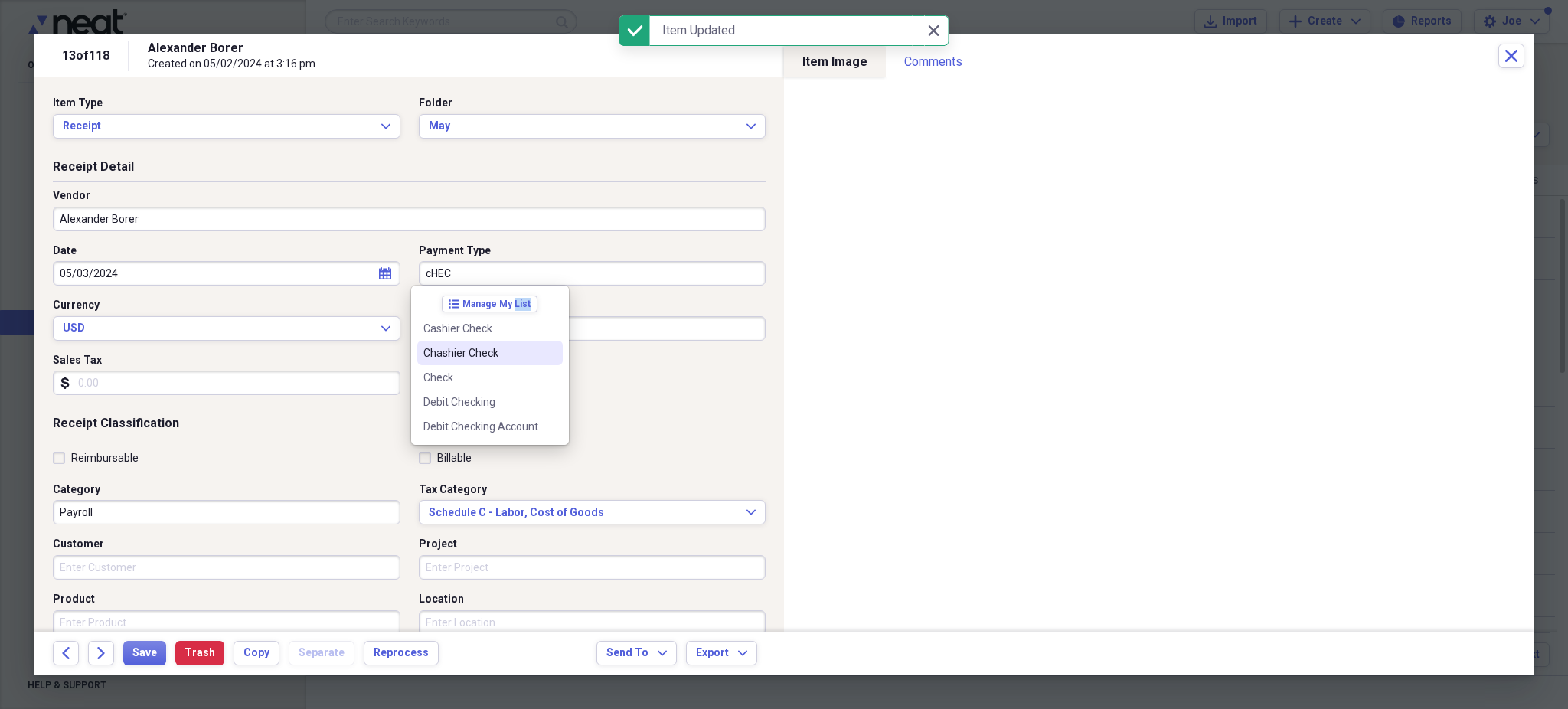 click on "Check" at bounding box center (490, 377) 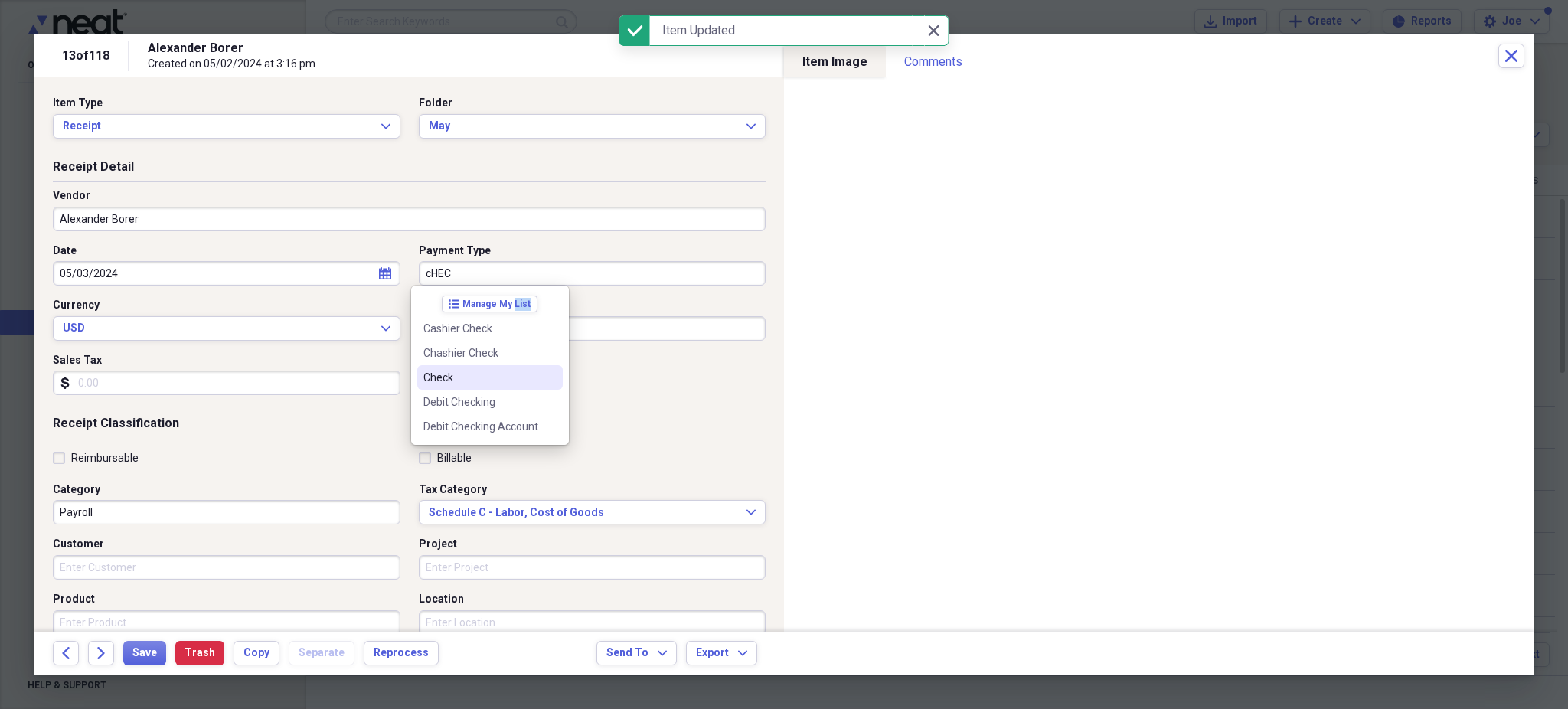 click on "Check" at bounding box center [481, 377] 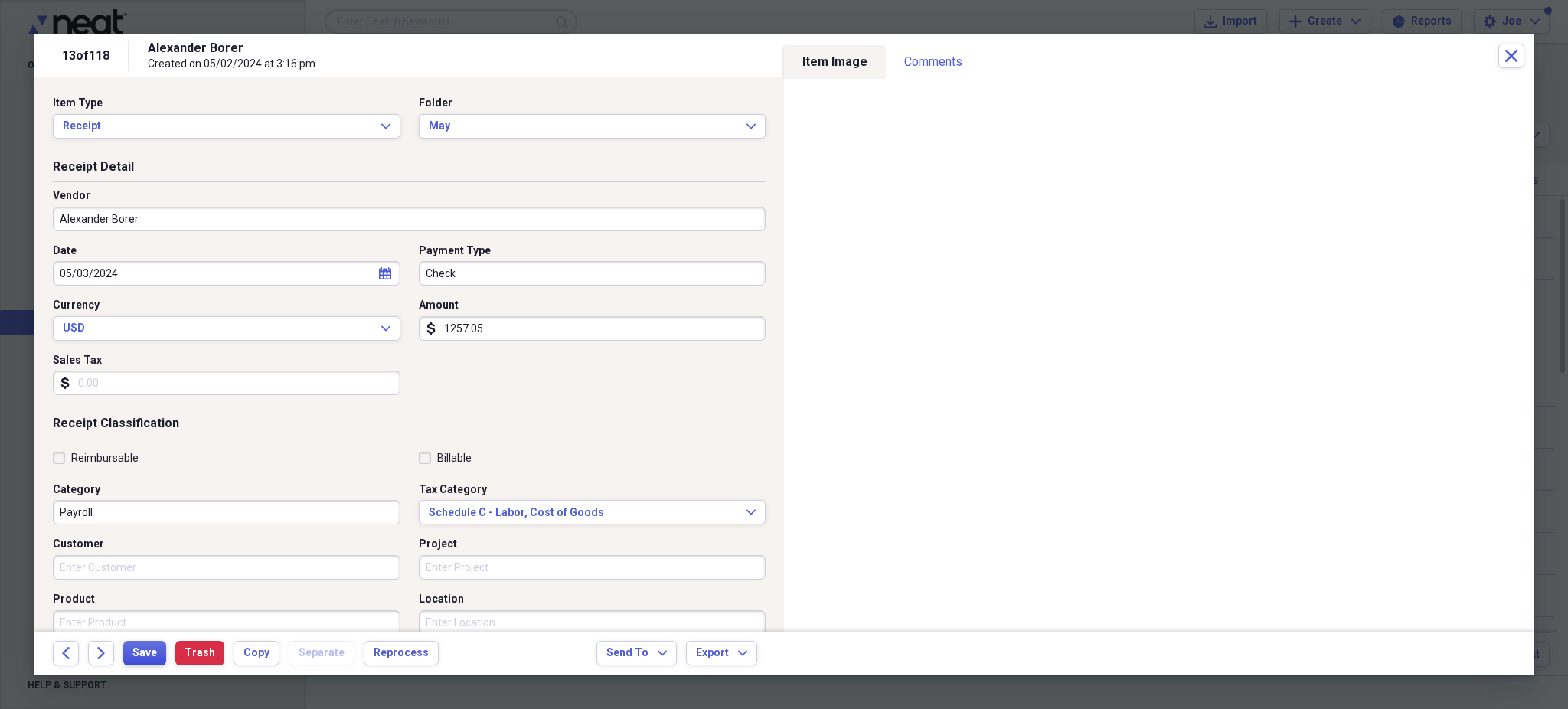 click on "Save" at bounding box center [145, 653] 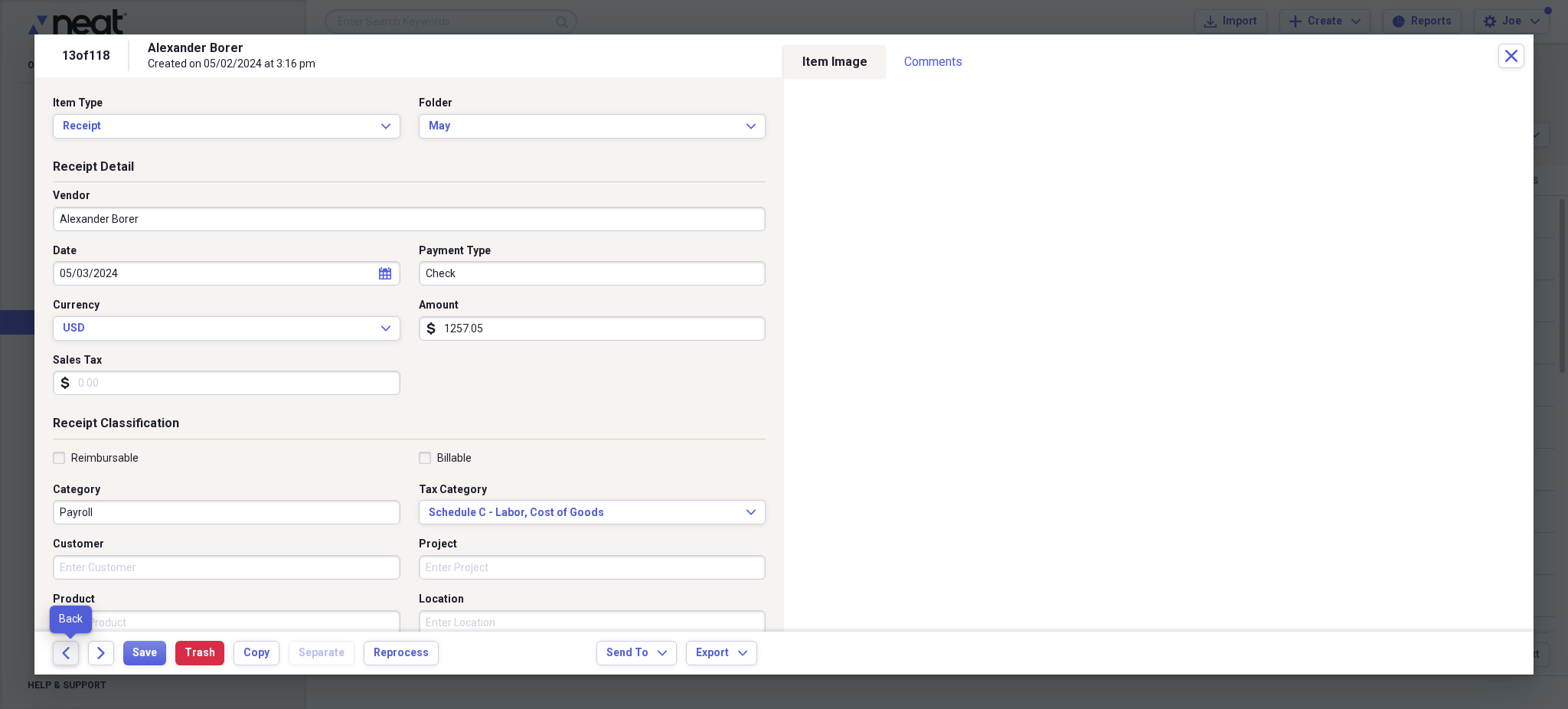 click on "Back" at bounding box center [66, 653] 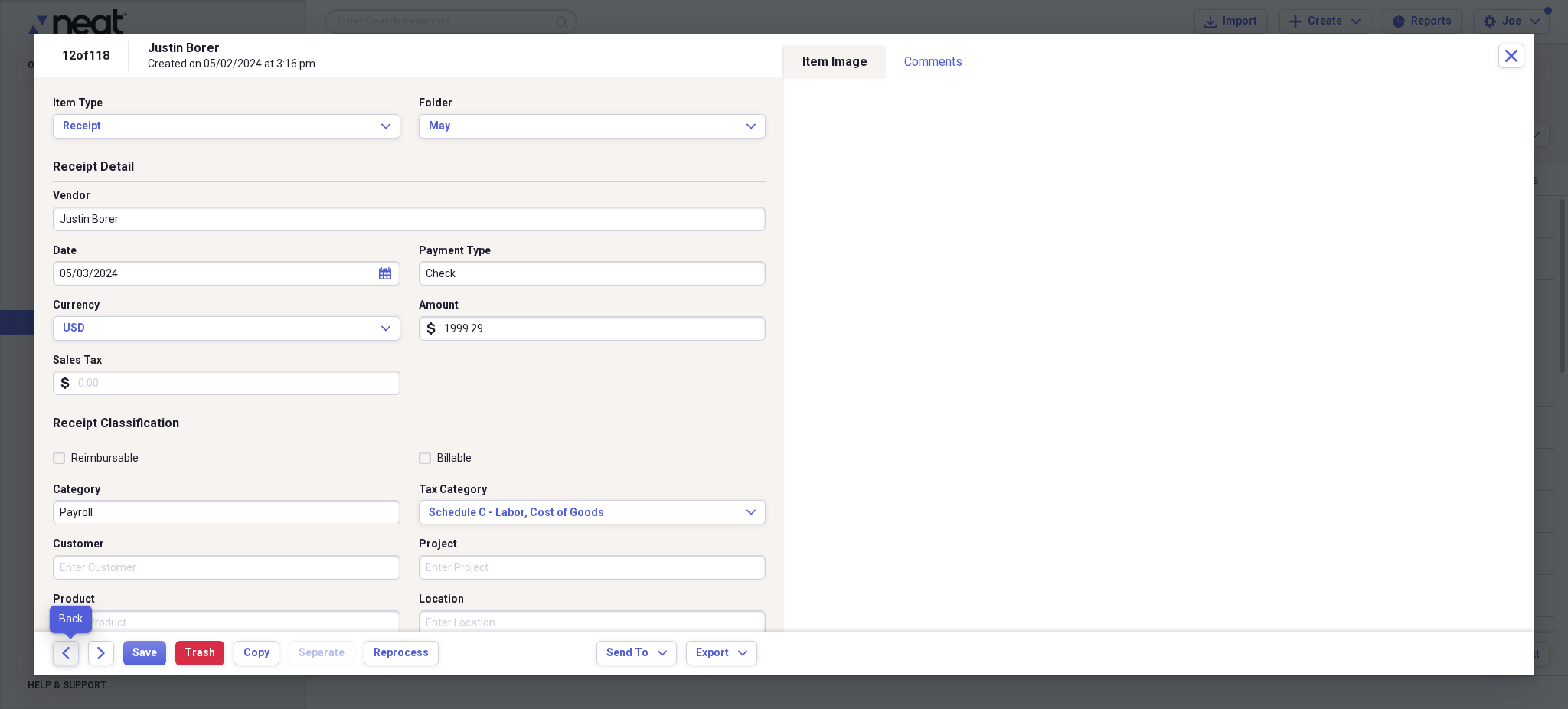 click on "Back" at bounding box center [66, 653] 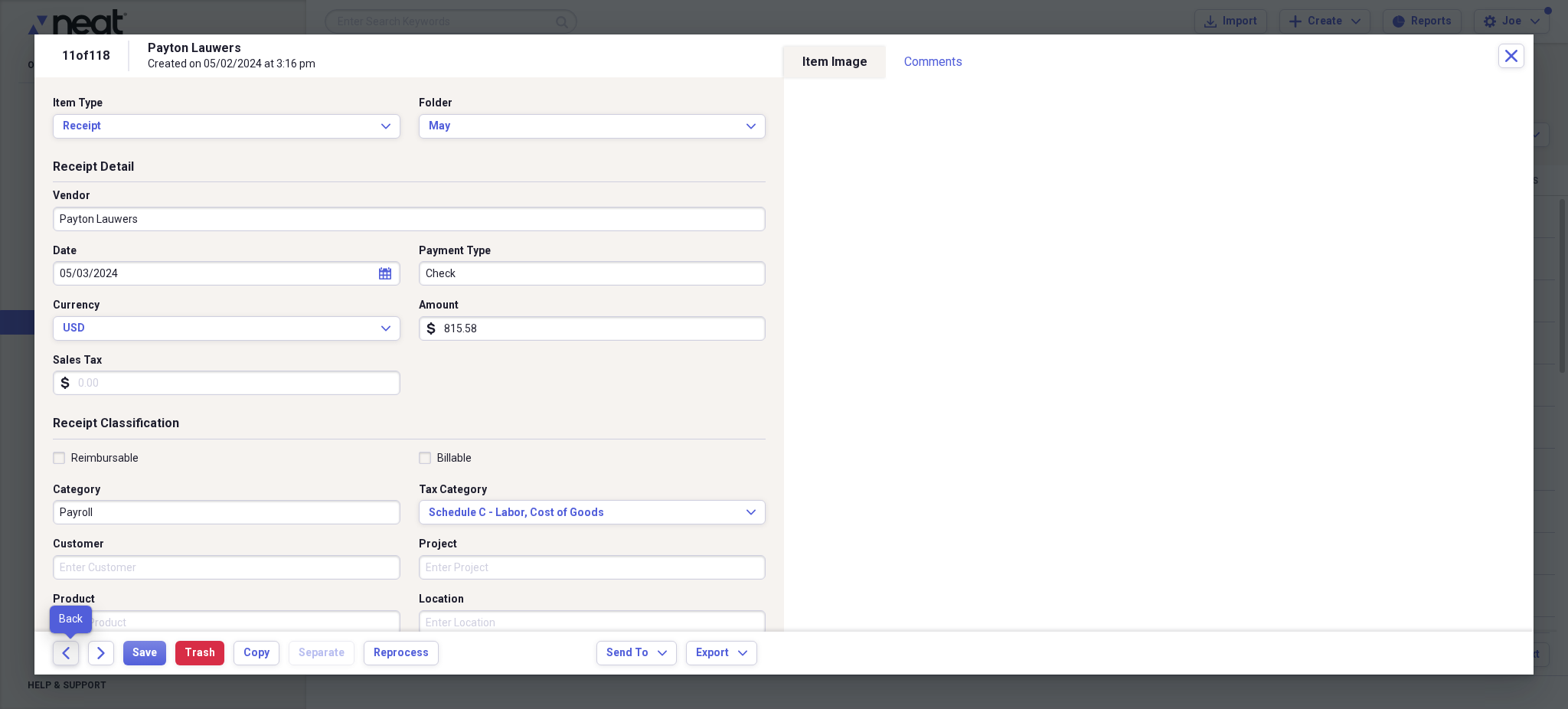 click on "Back" at bounding box center (66, 653) 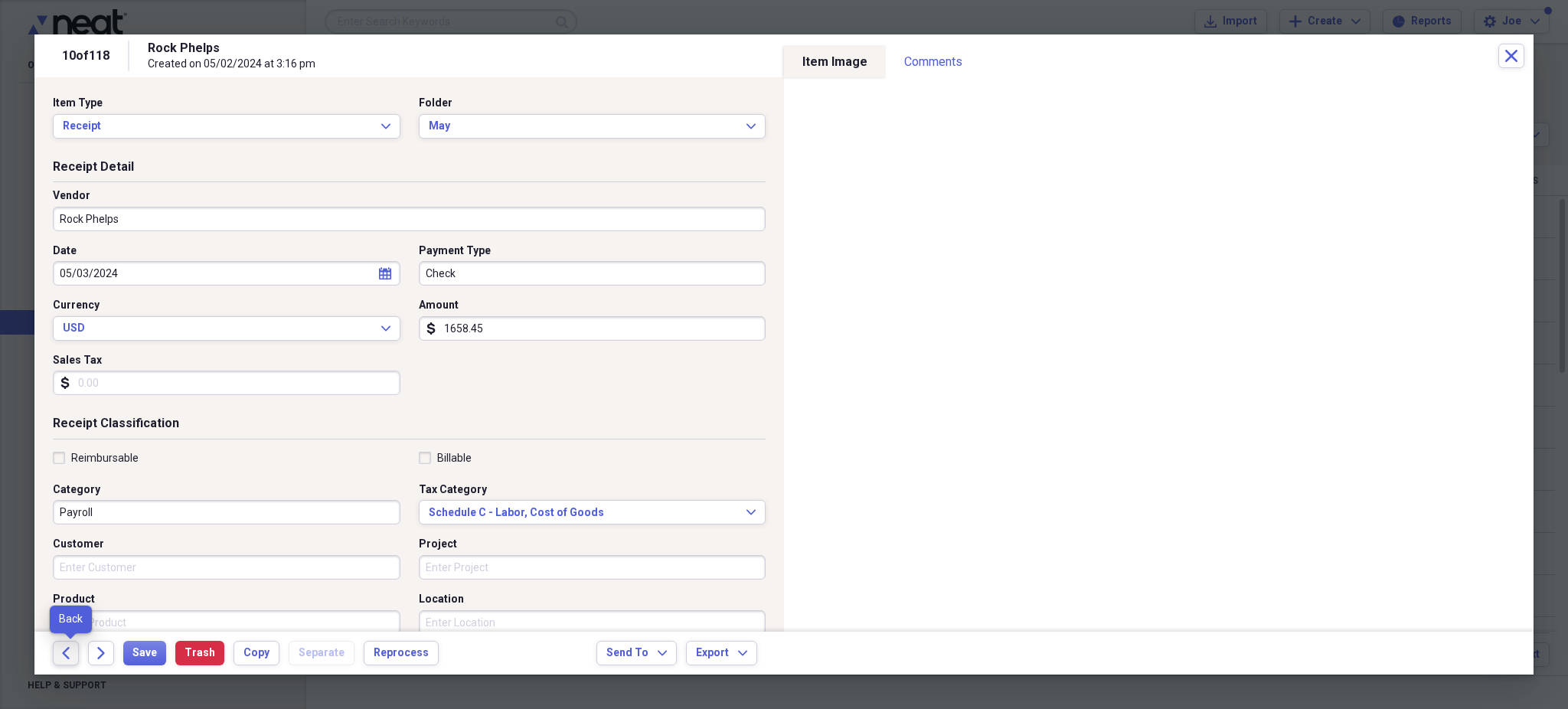 click on "Back" at bounding box center (66, 653) 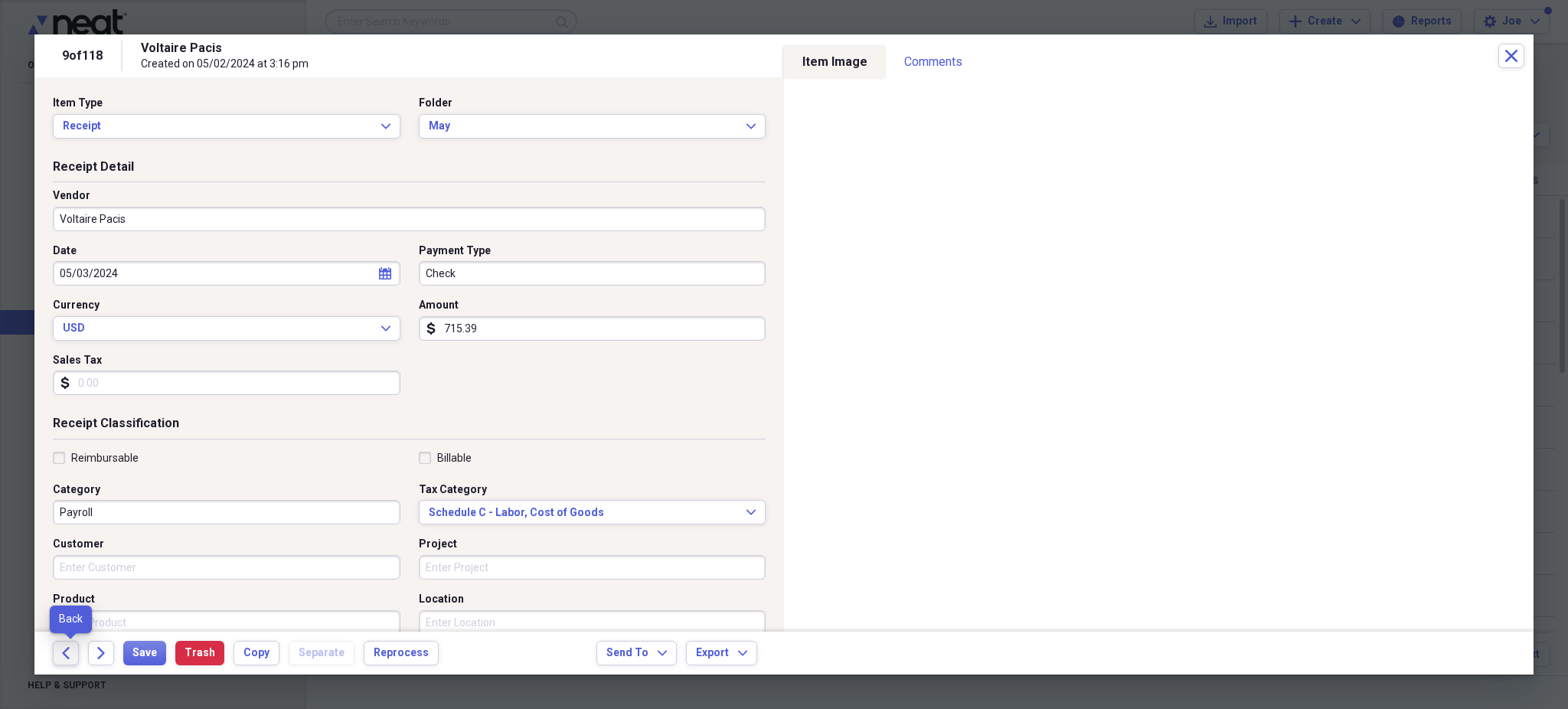 click on "Back" at bounding box center [66, 653] 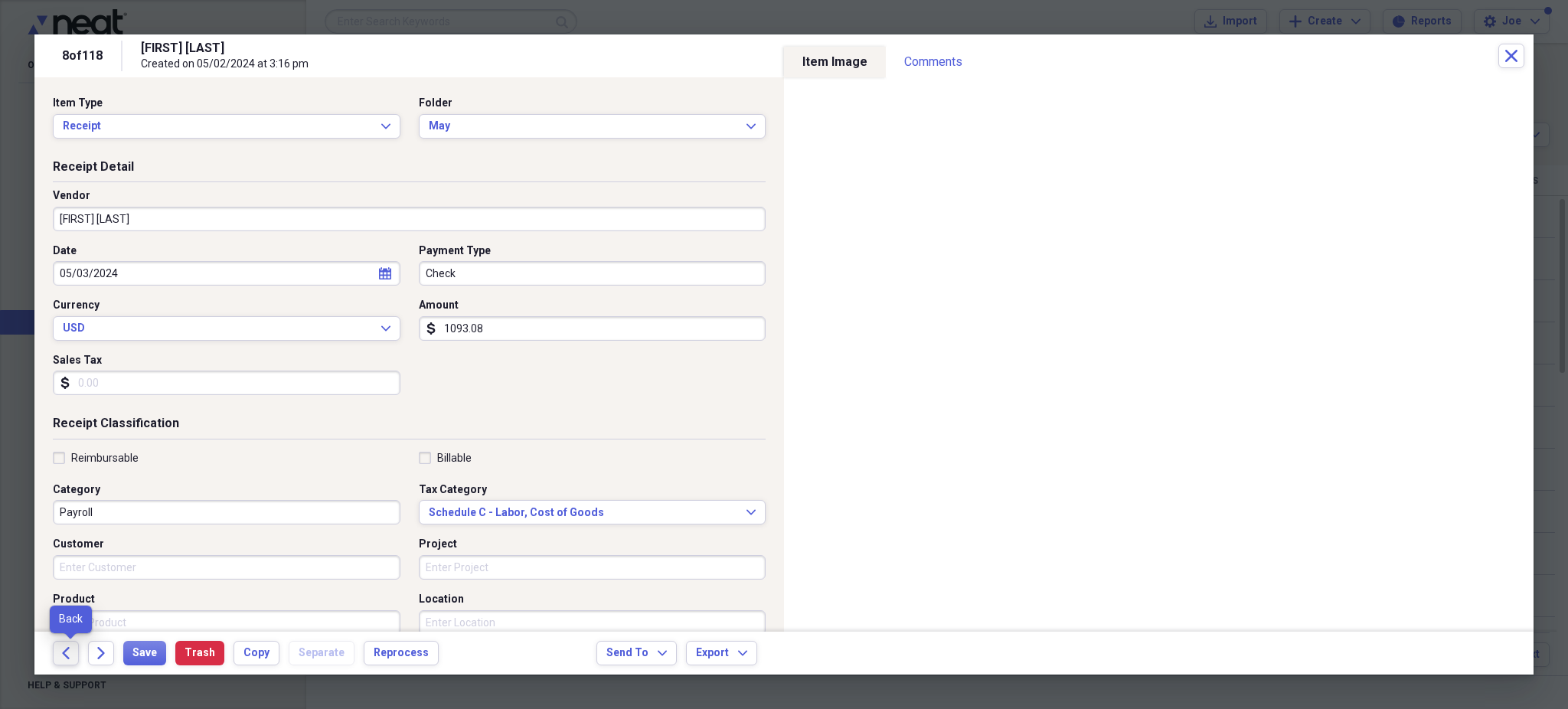 click on "Back" at bounding box center (66, 653) 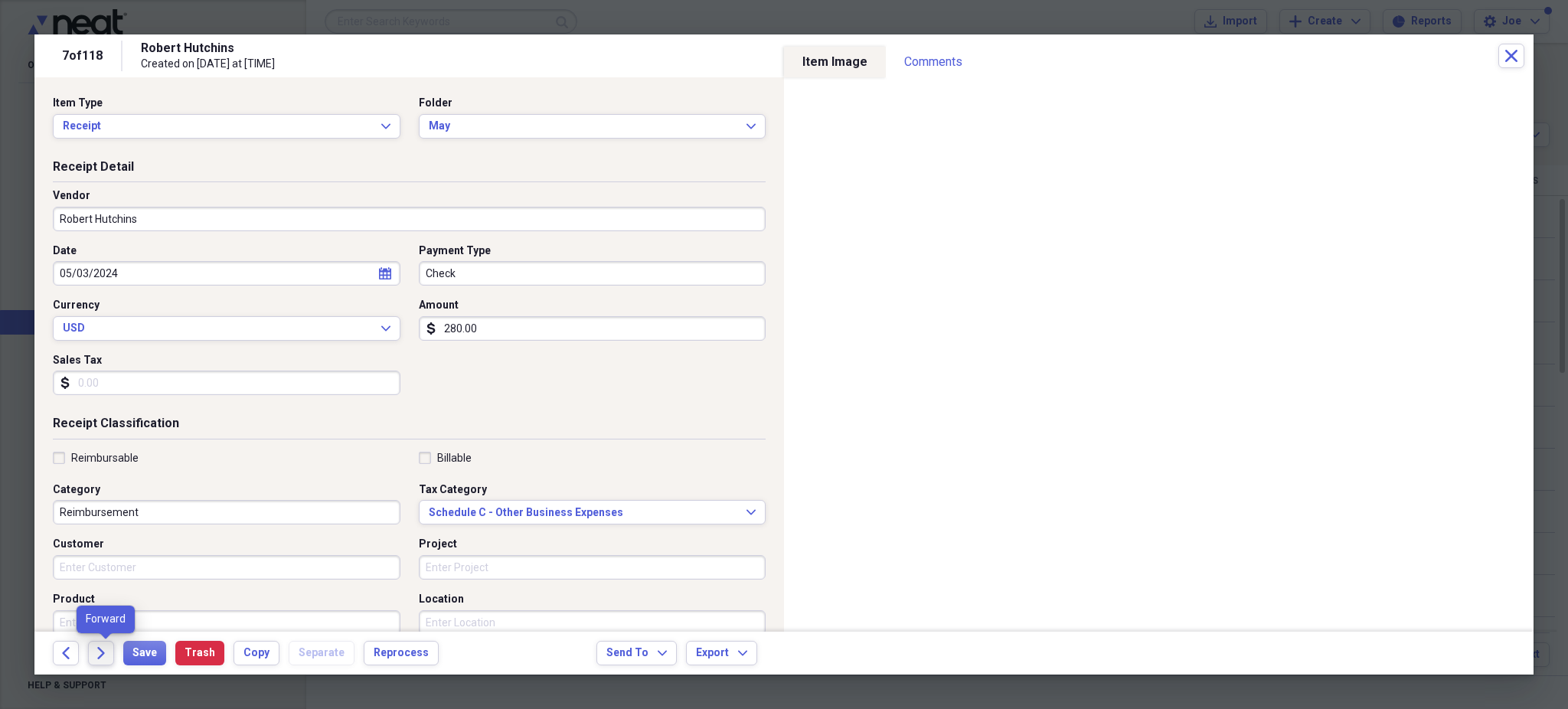 click on "Forward" at bounding box center (101, 653) 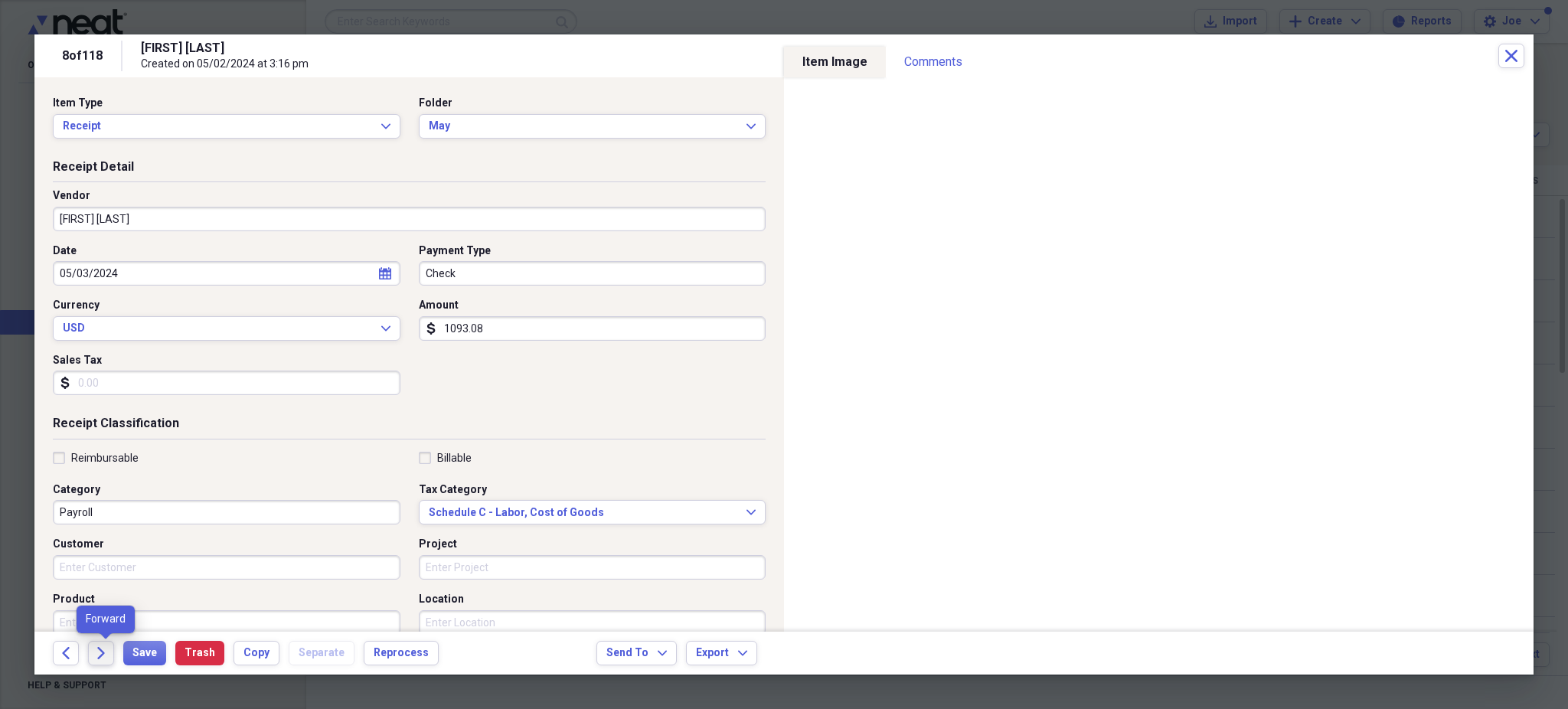 click on "Forward" at bounding box center [101, 653] 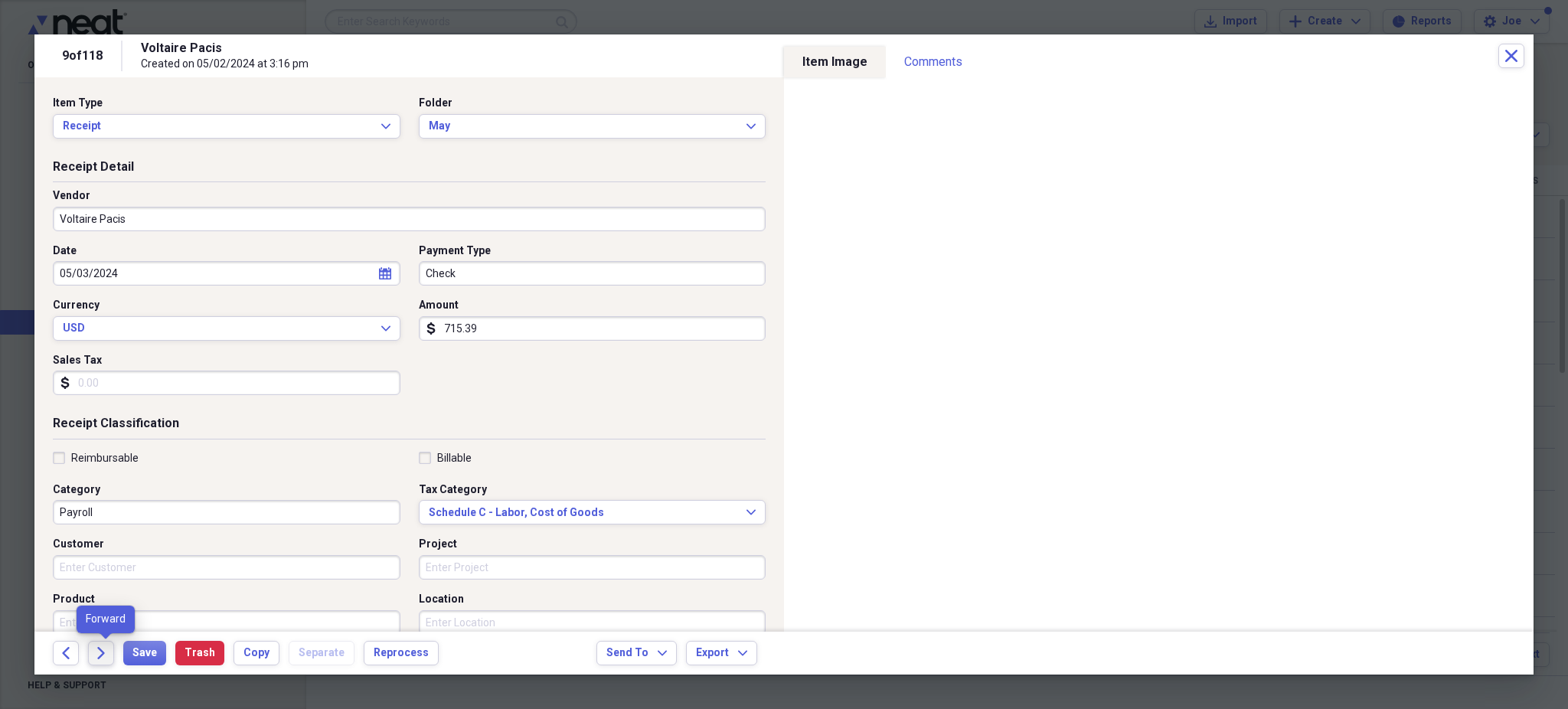 click on "Forward" at bounding box center (101, 653) 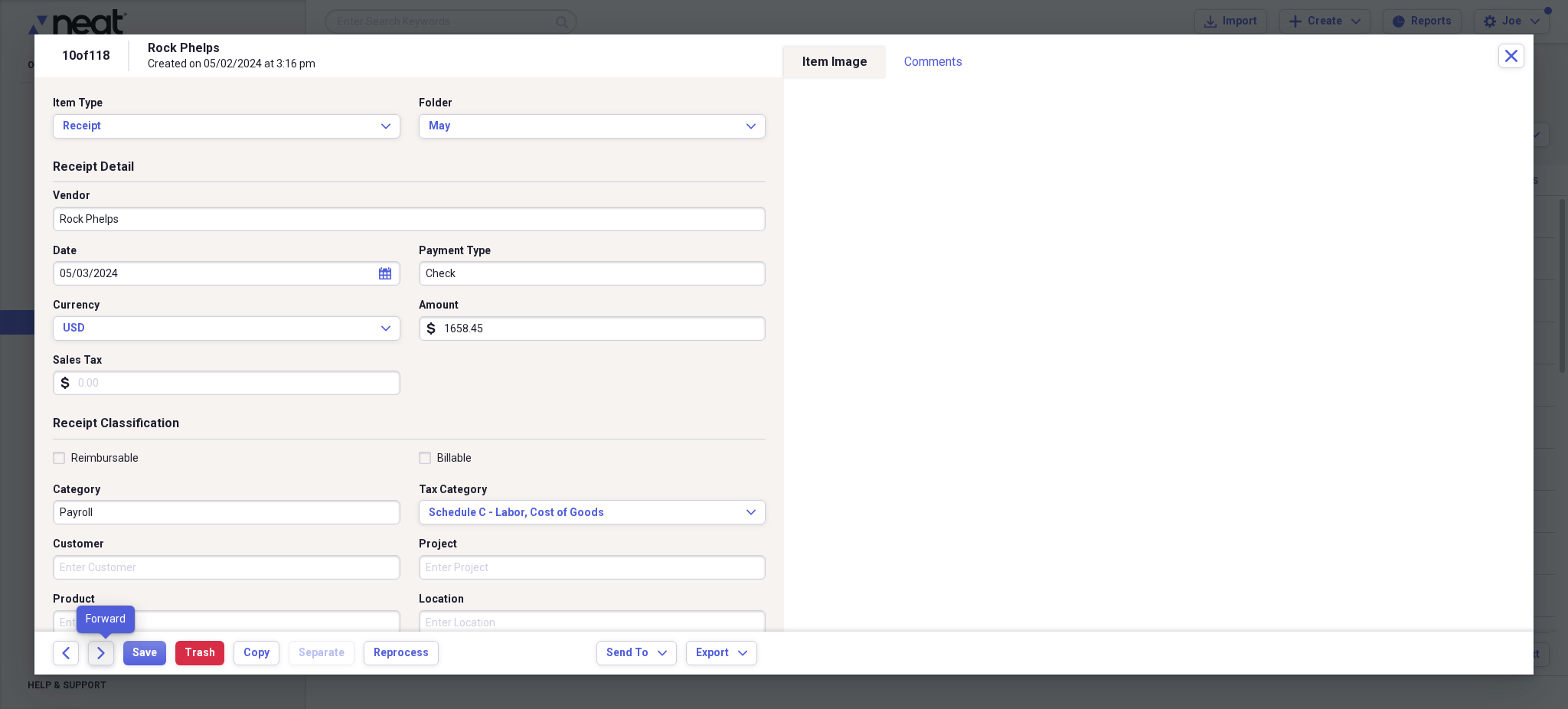 click on "Forward" at bounding box center (101, 653) 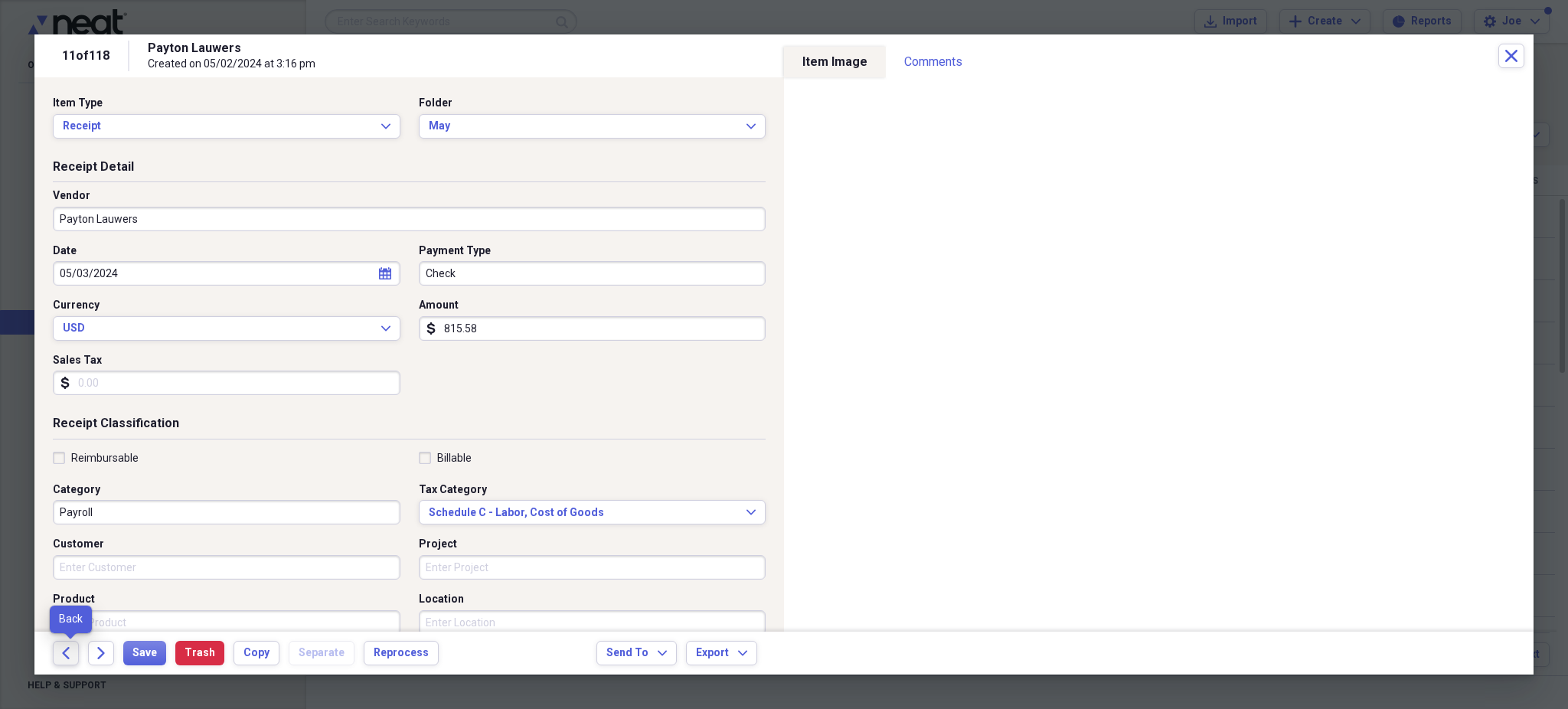click on "Back" 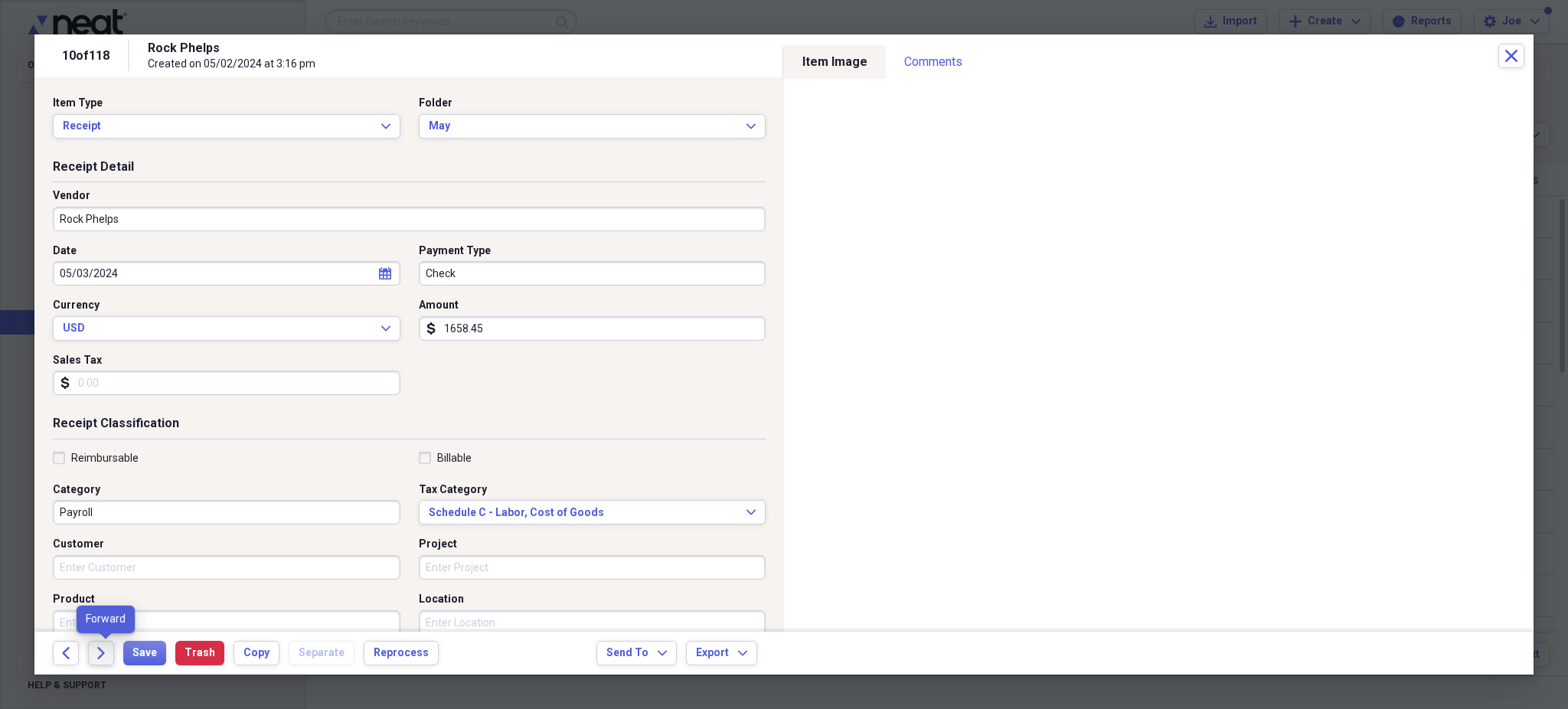 click on "Forward" 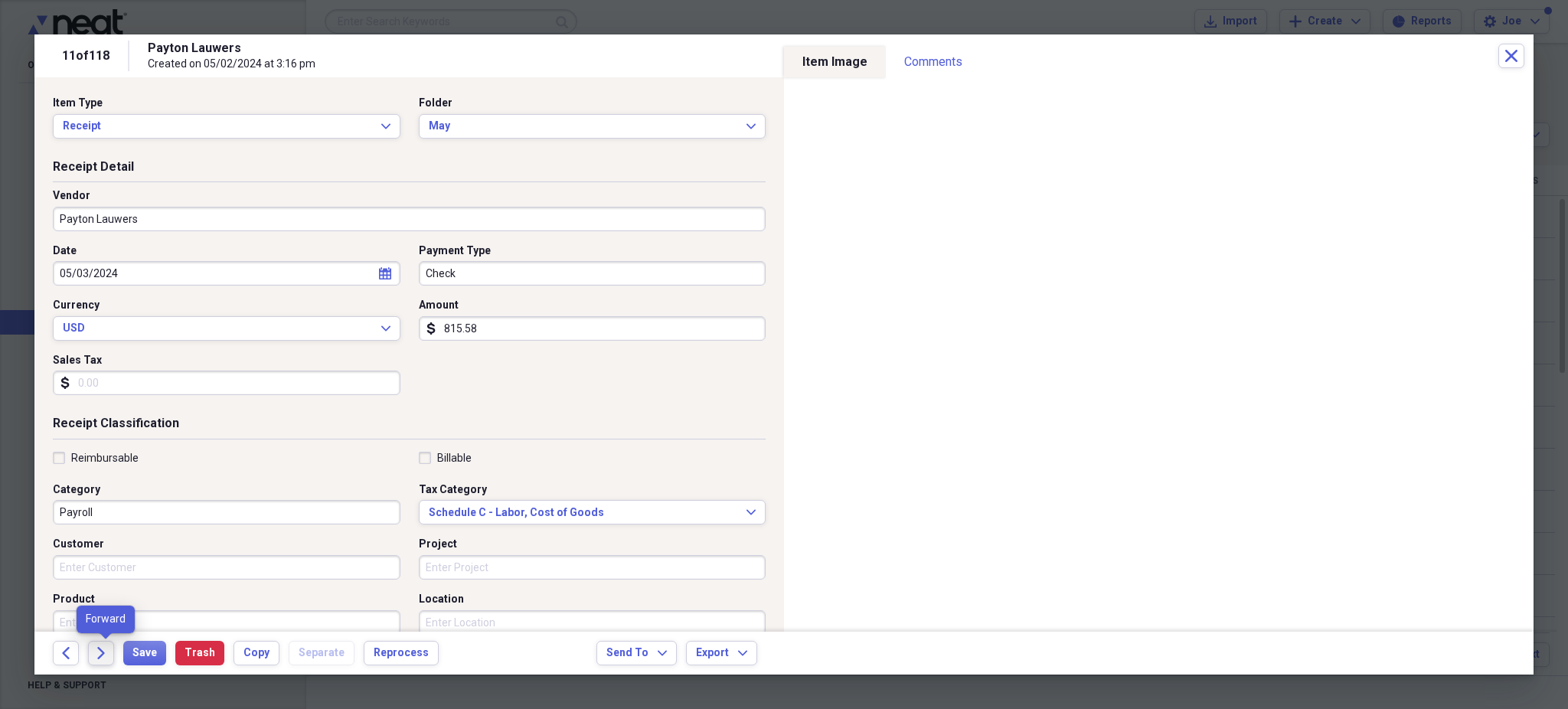 click on "Forward" 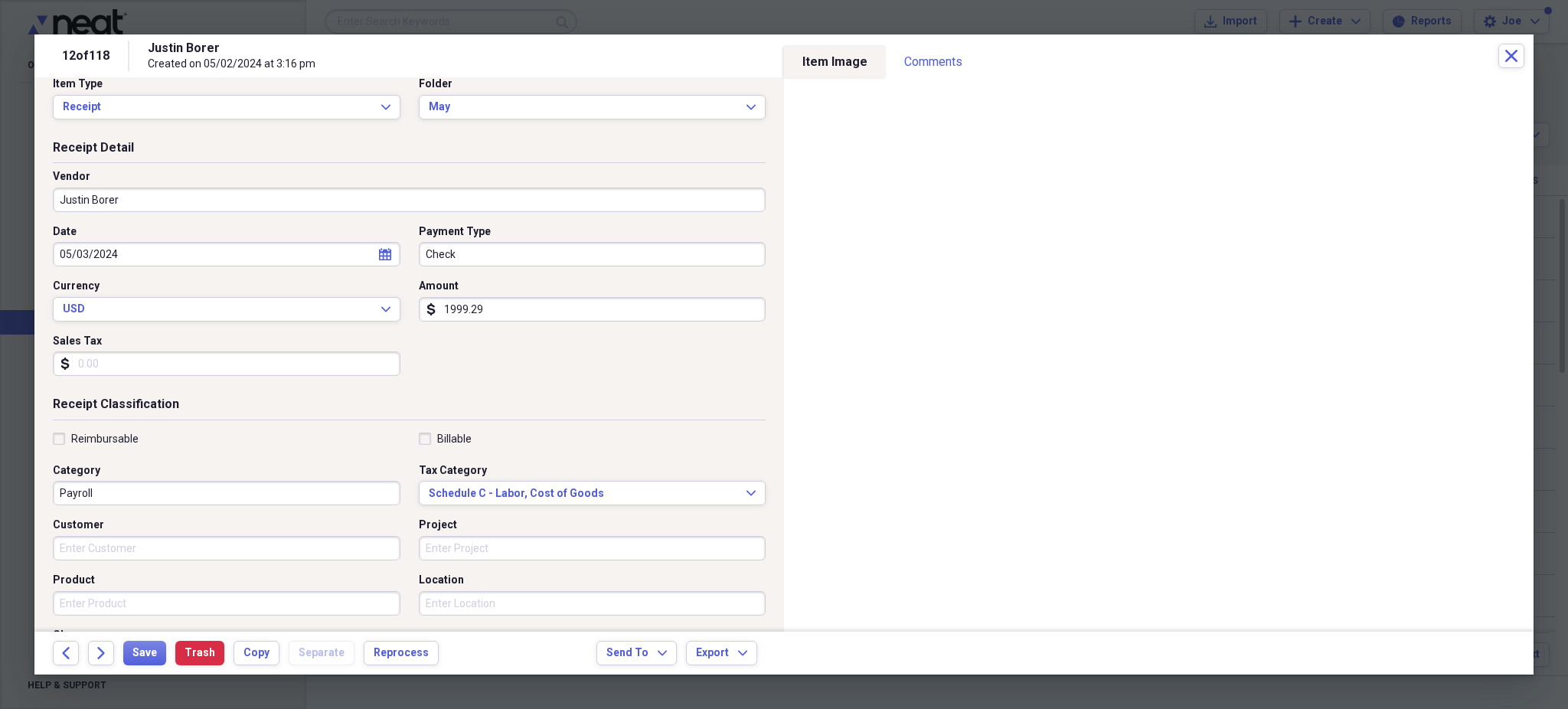 scroll, scrollTop: 0, scrollLeft: 0, axis: both 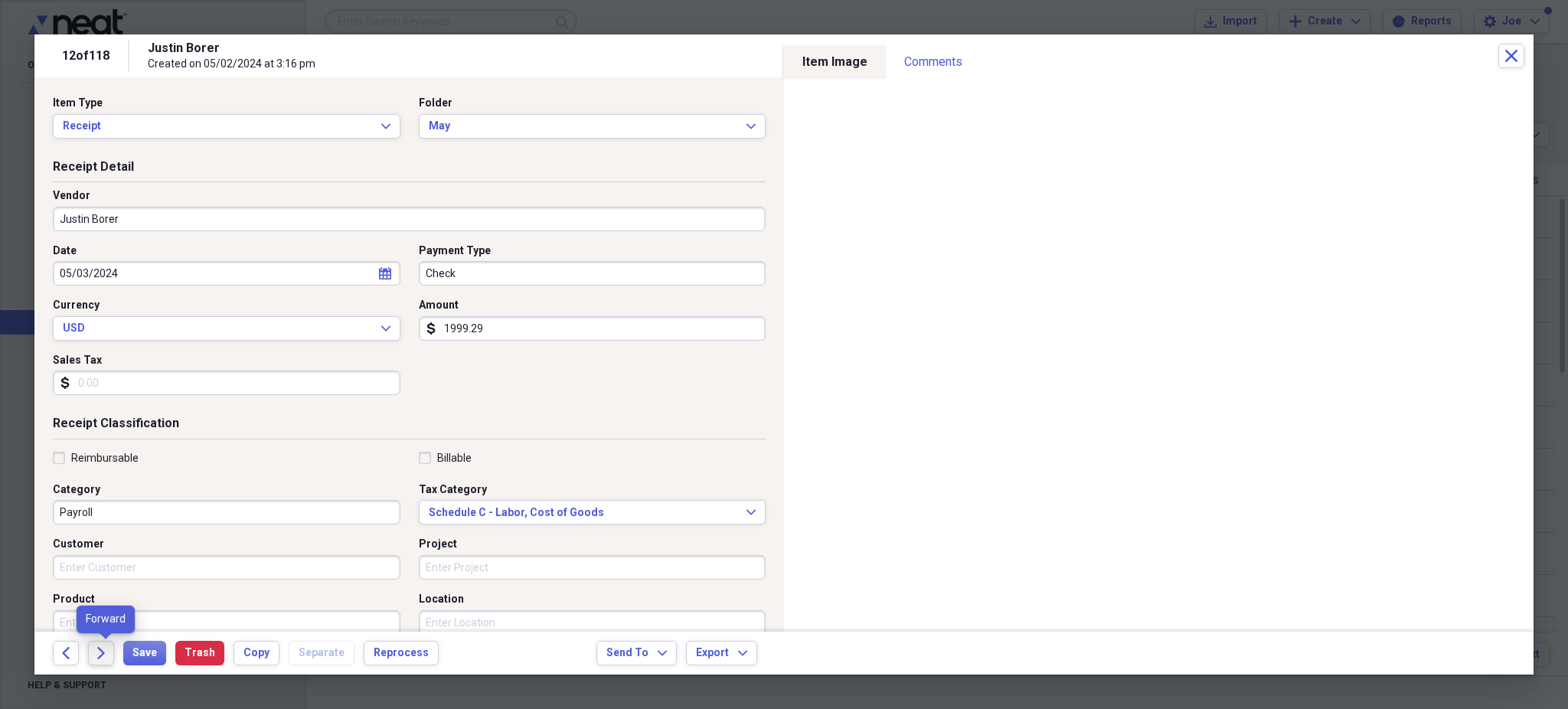 click on "Forward" 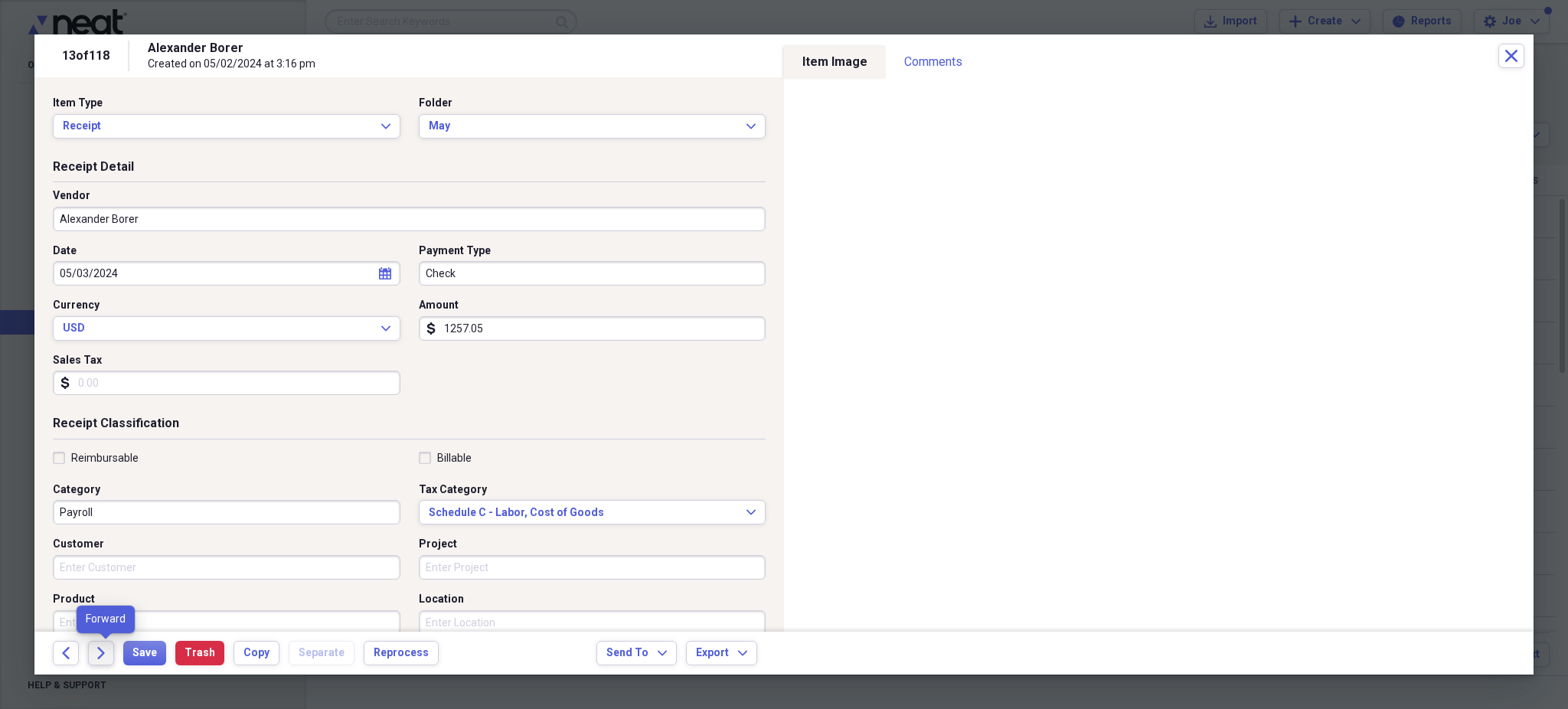 click on "Forward" 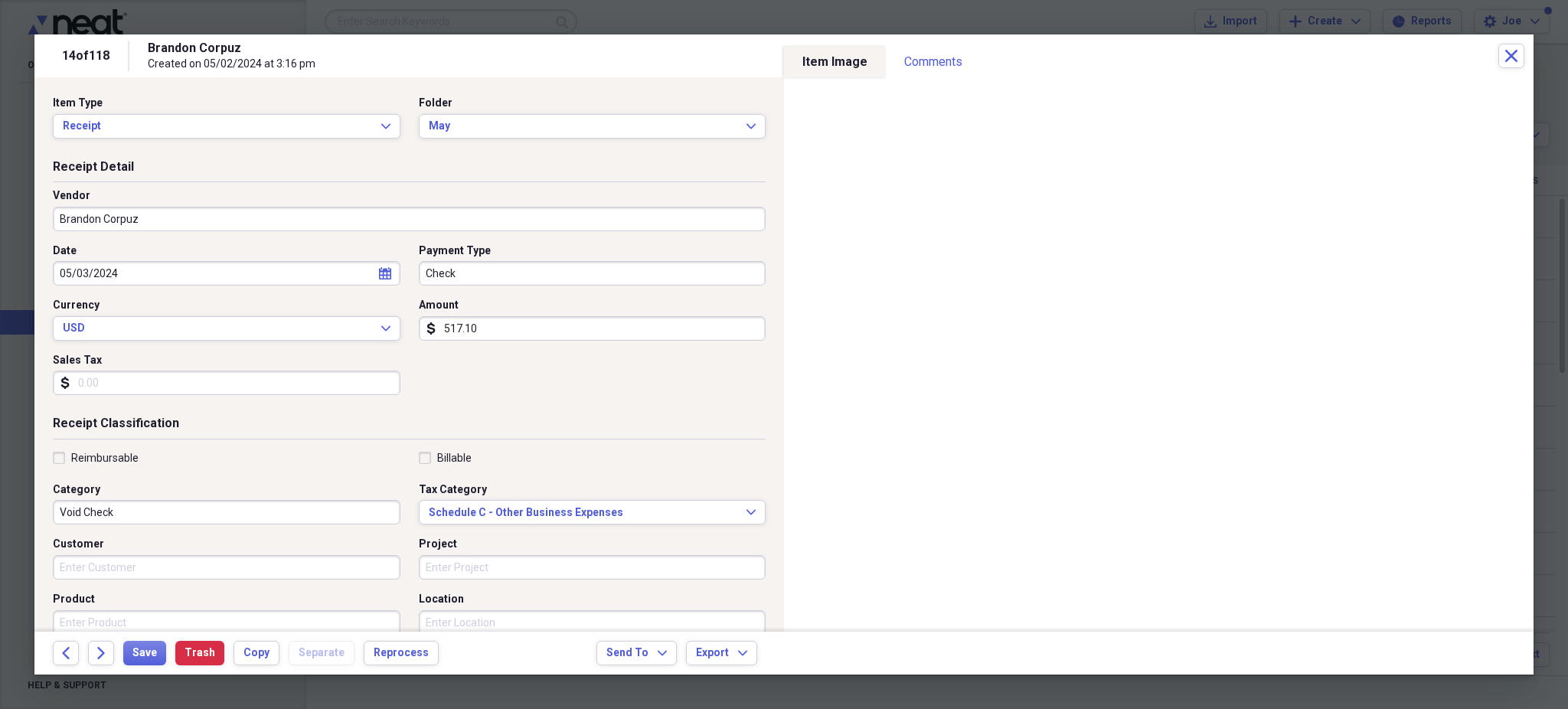 click on "Brandon Corpuz" at bounding box center [409, 219] 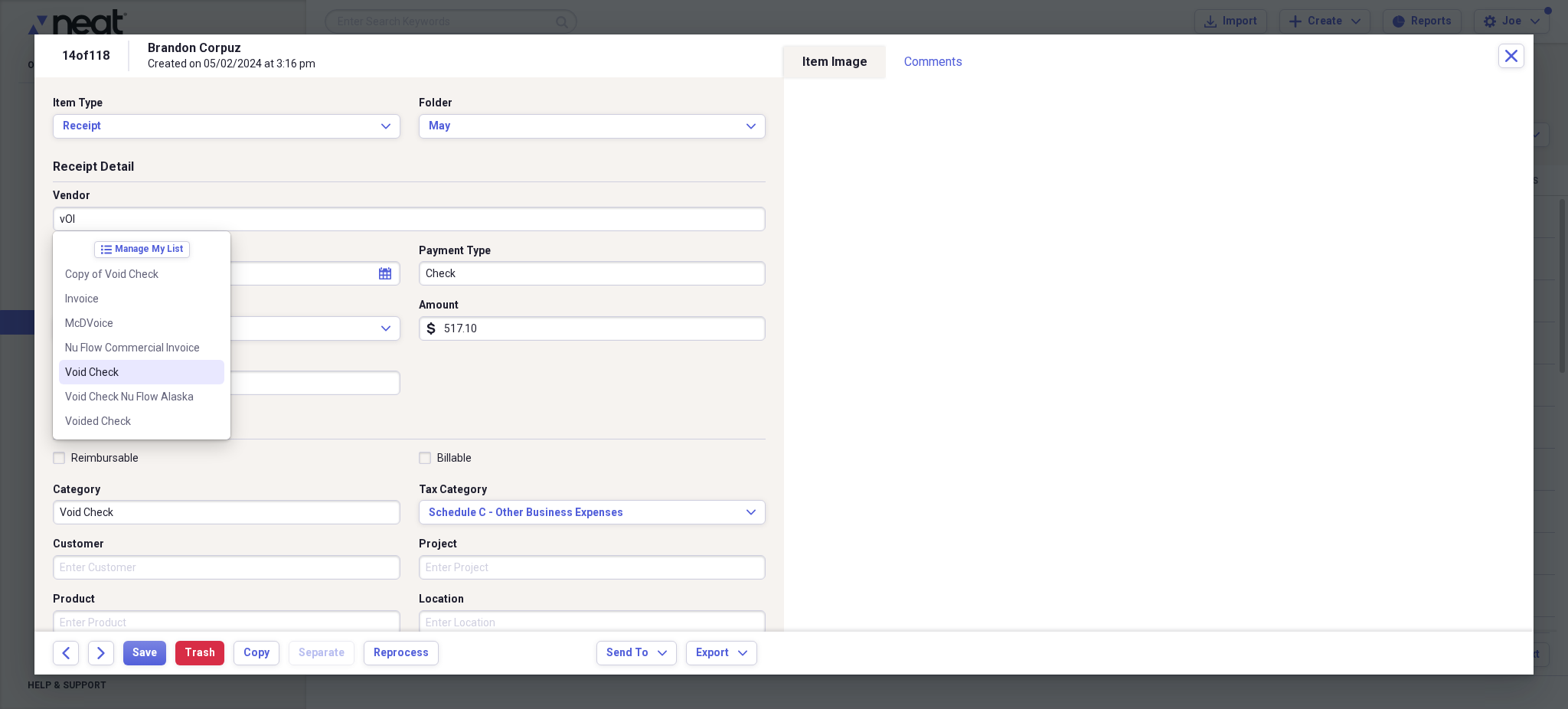 click on "Void Check" at bounding box center (132, 372) 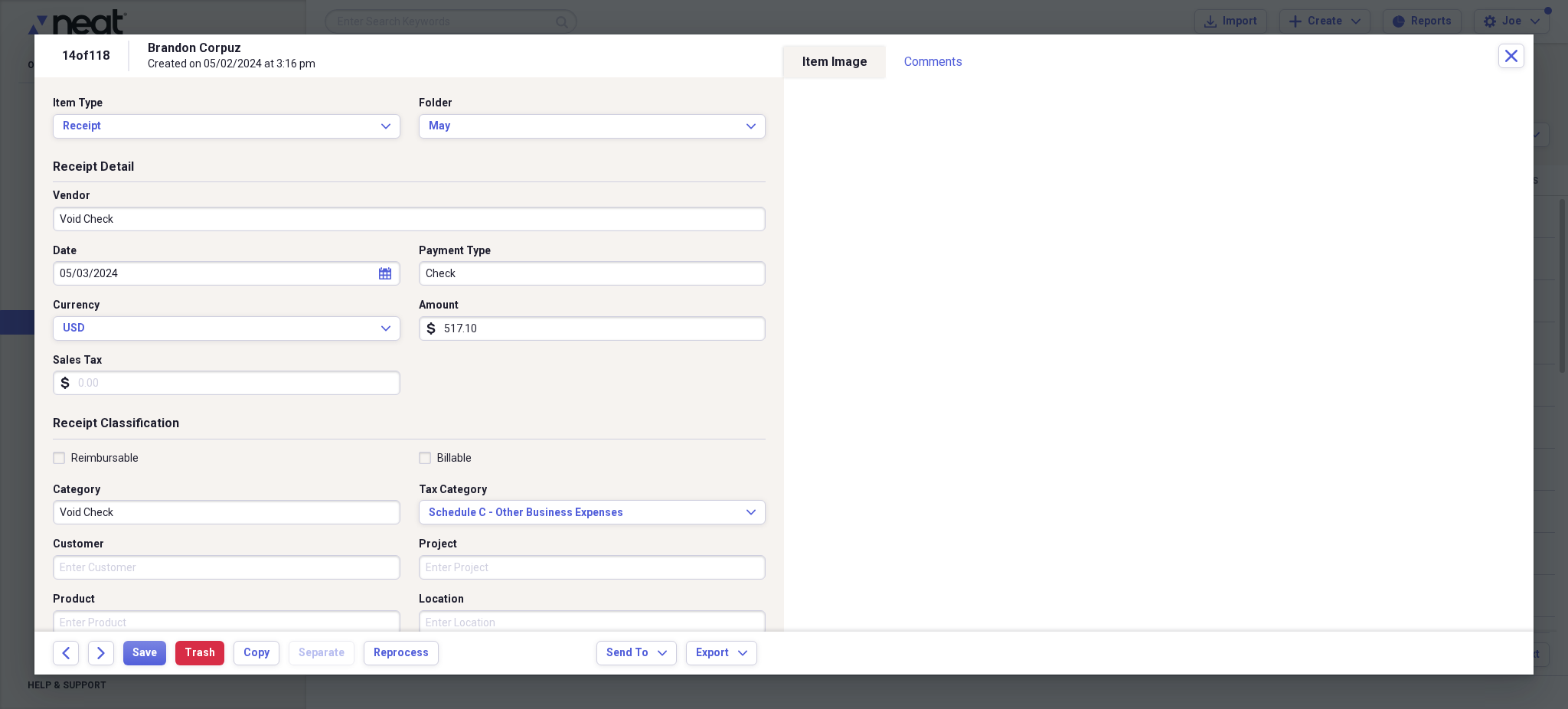 click on "517.10" at bounding box center (593, 328) 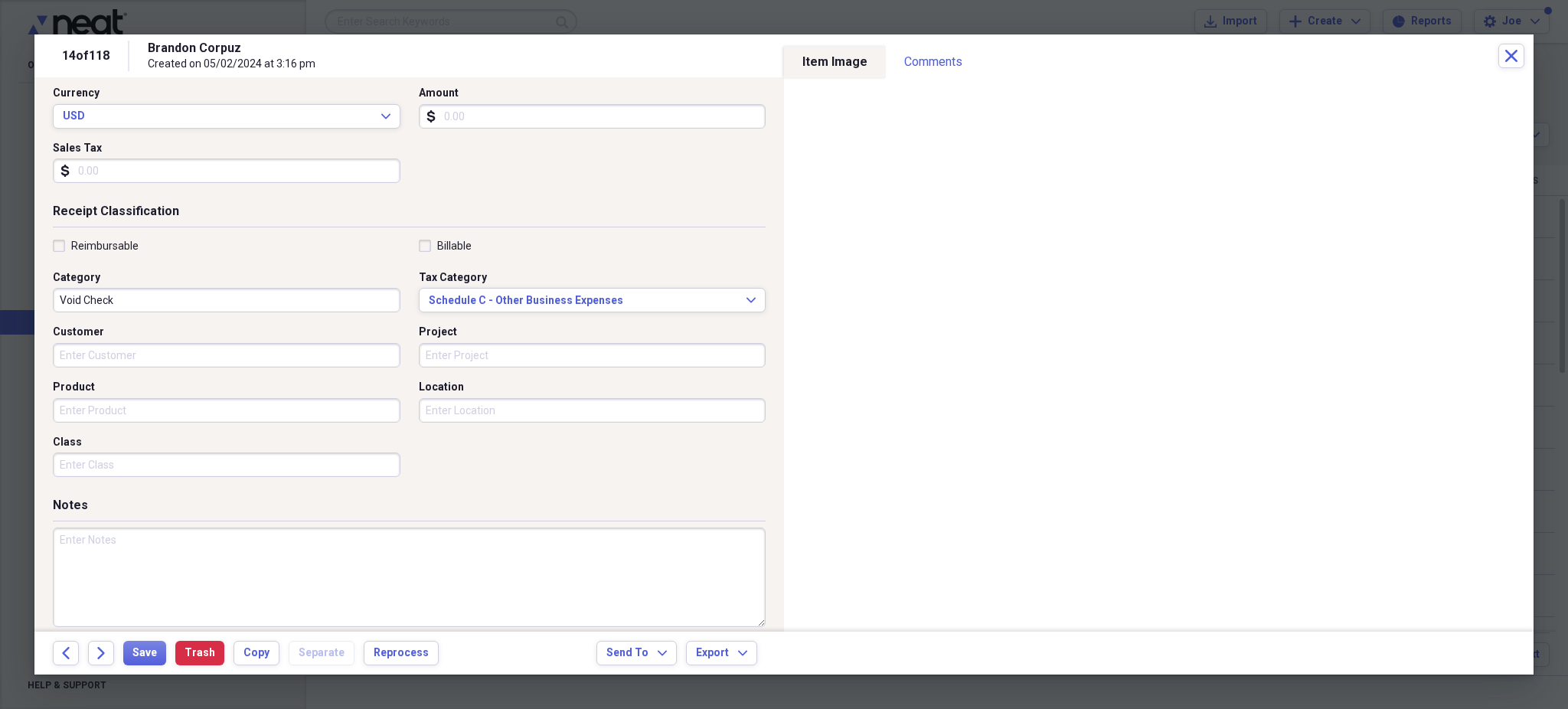 scroll, scrollTop: 226, scrollLeft: 0, axis: vertical 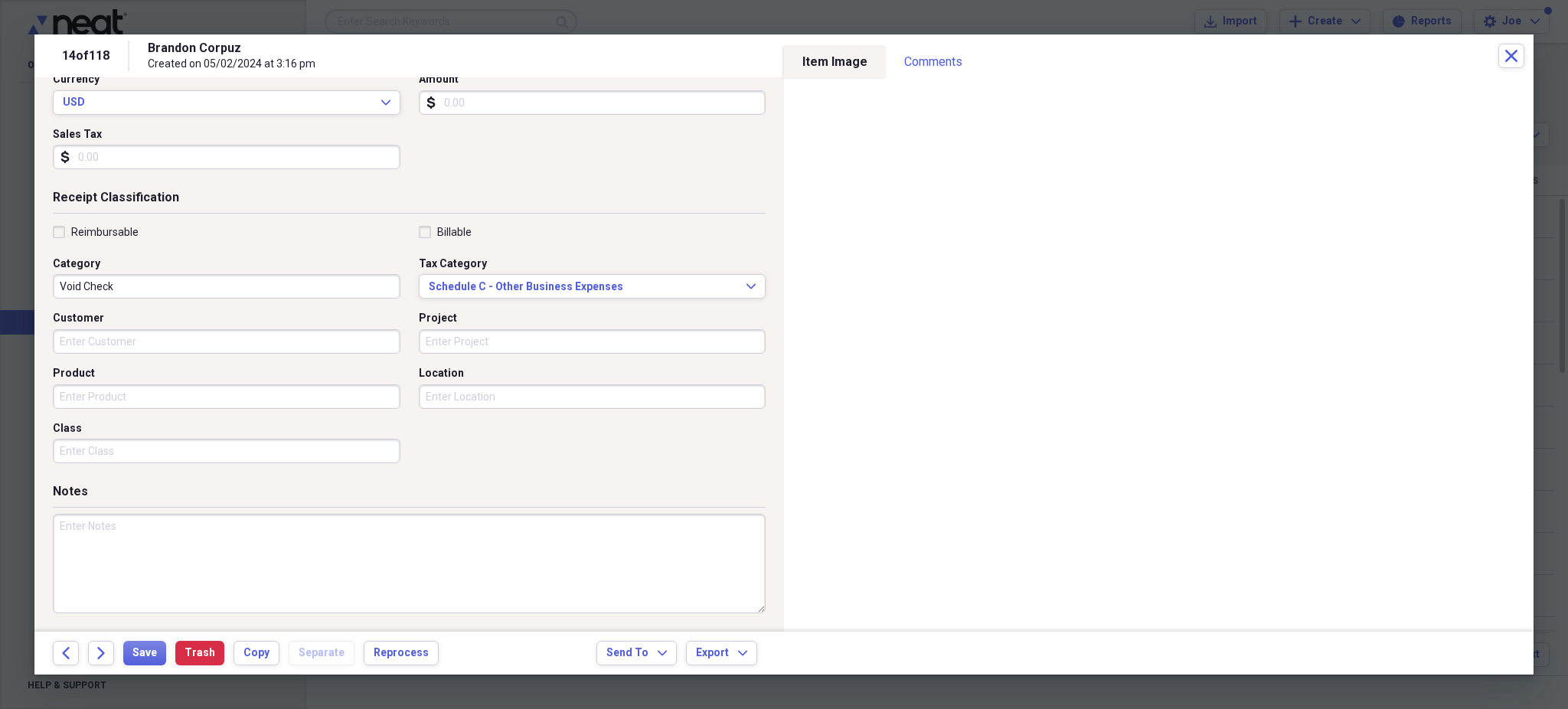 type 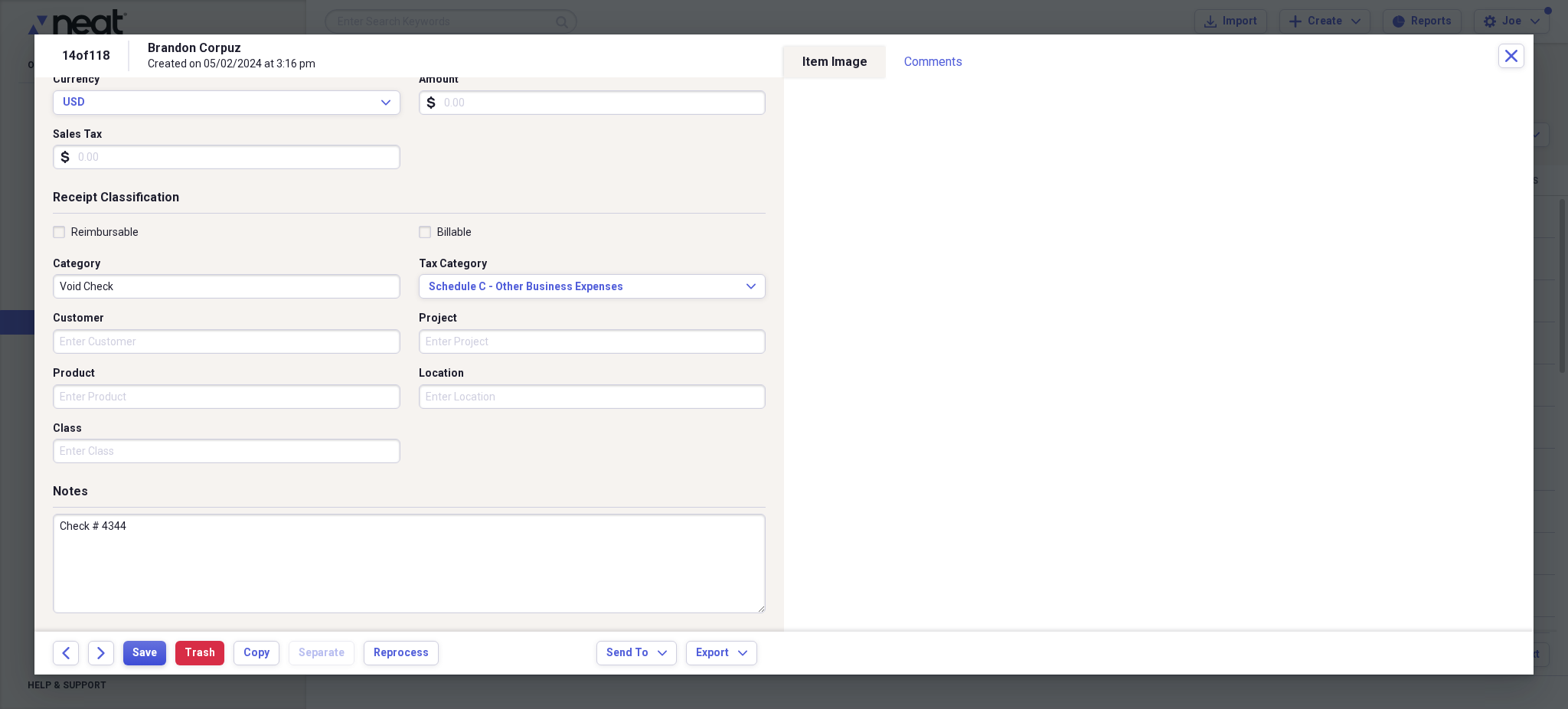 type on "Check # 4344" 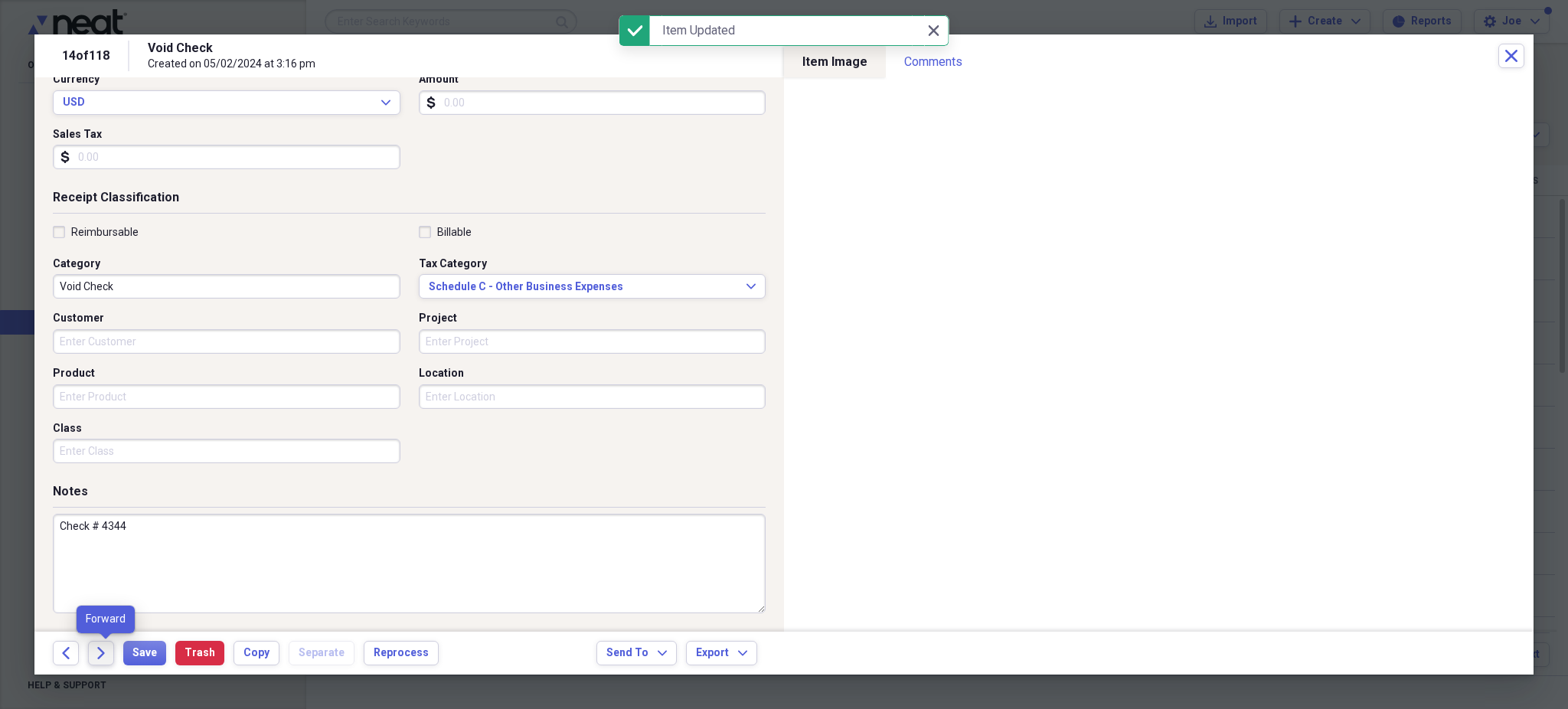 click 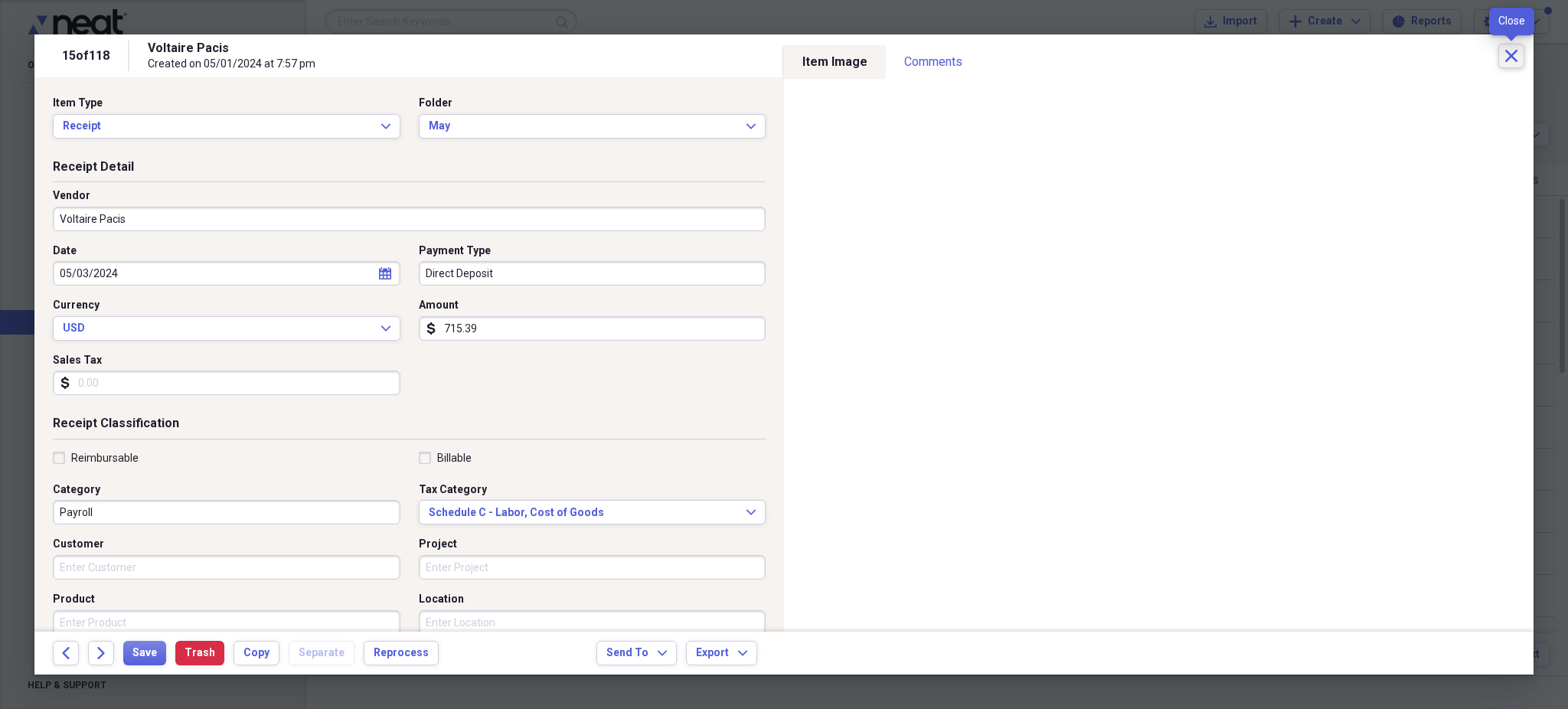 click on "Close" at bounding box center [1511, 56] 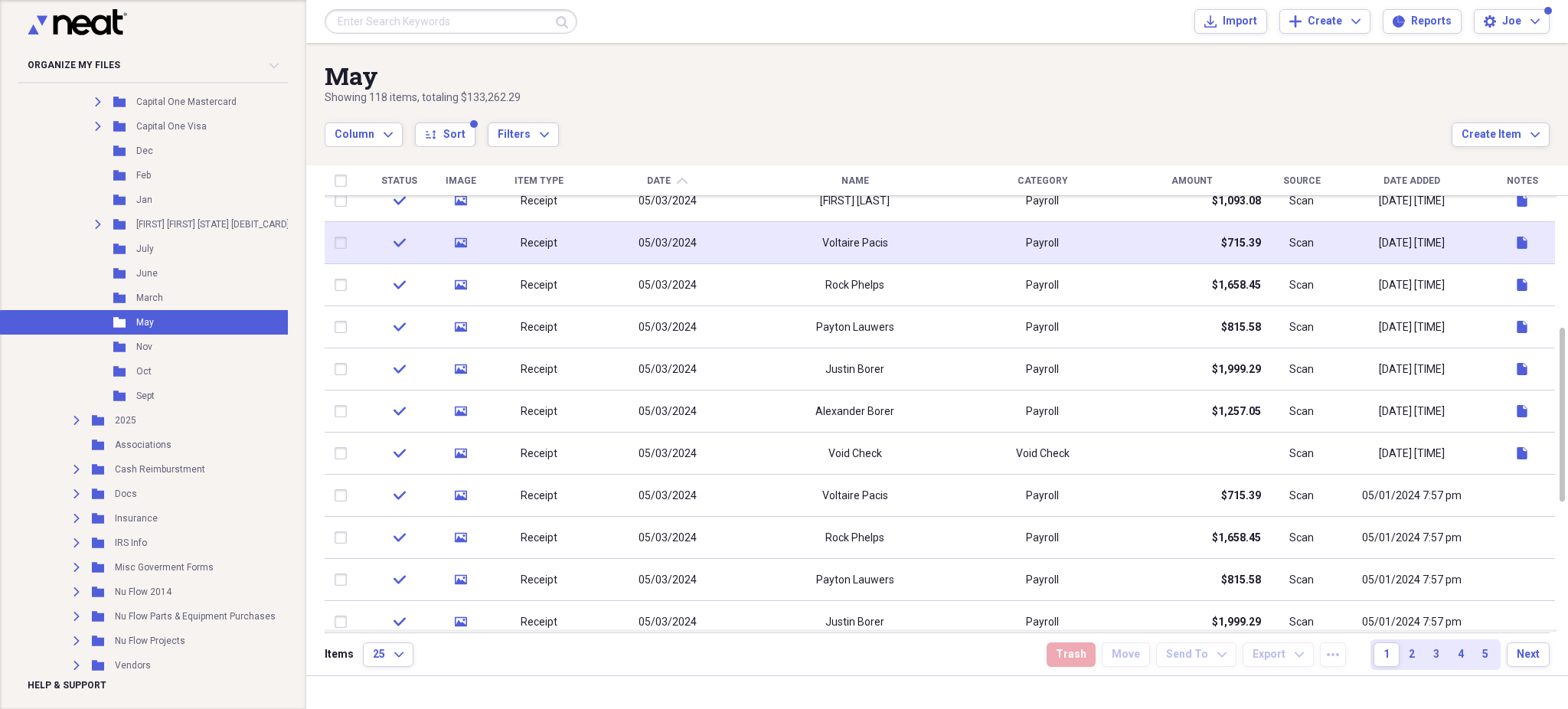 click on "$715.39" at bounding box center (1192, 243) 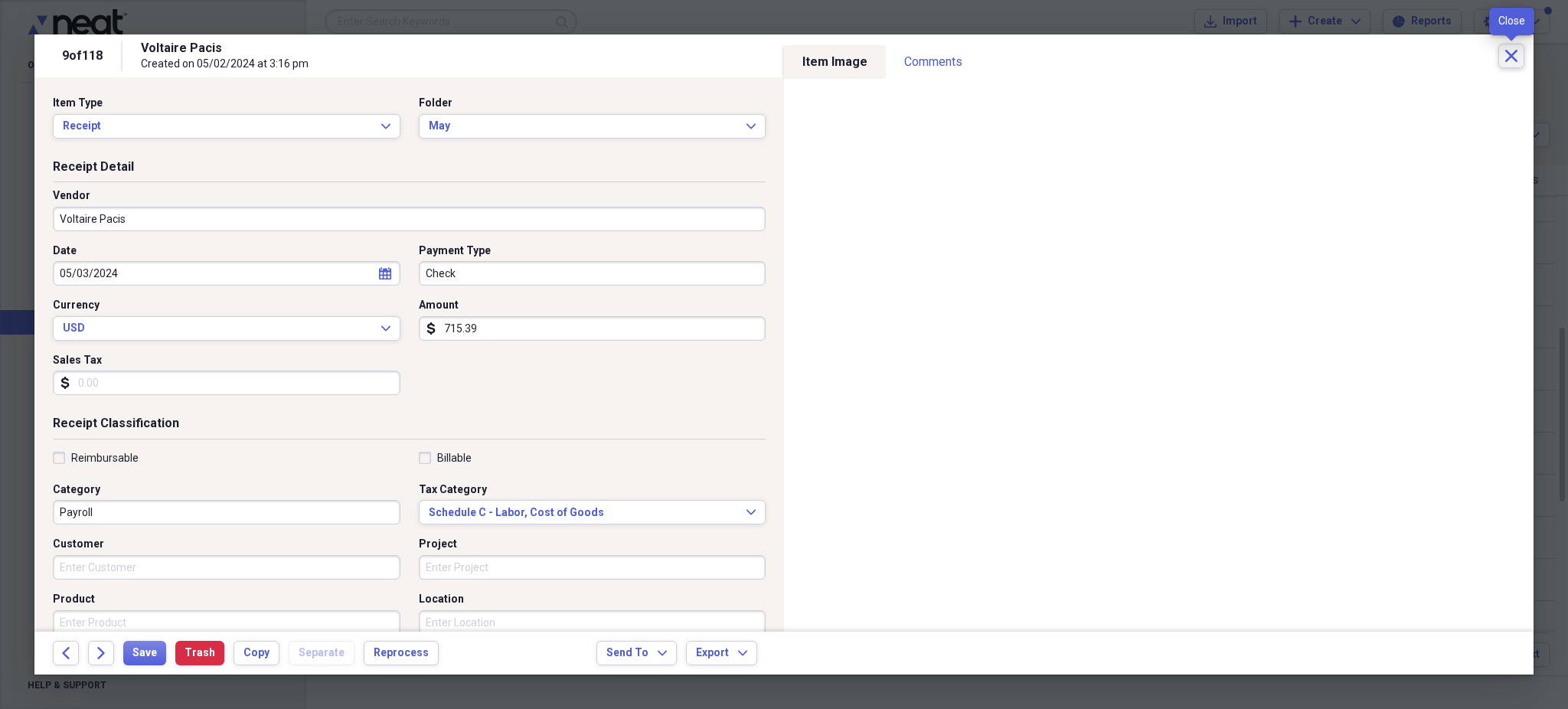 click on "Close" at bounding box center (1511, 56) 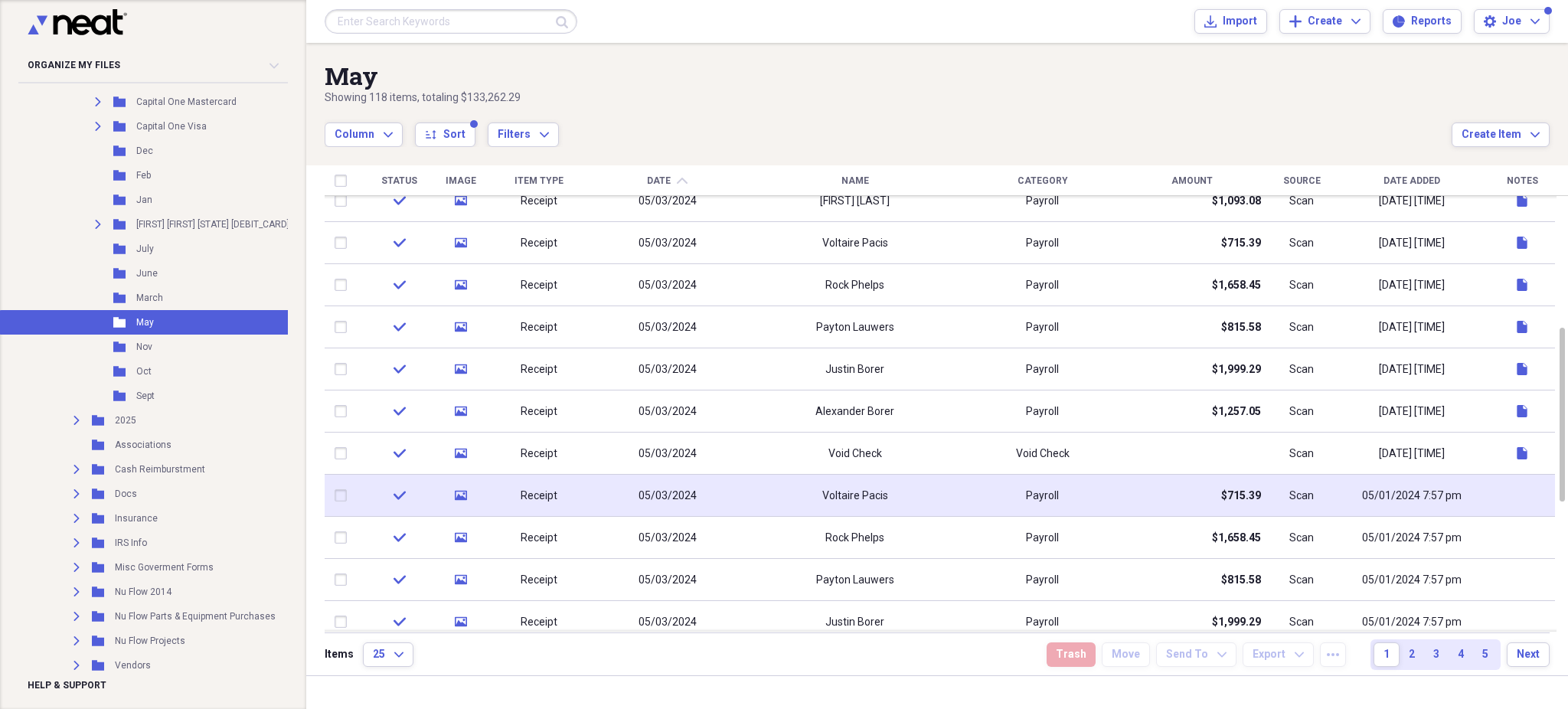 click on "Payroll" at bounding box center (1042, 495) 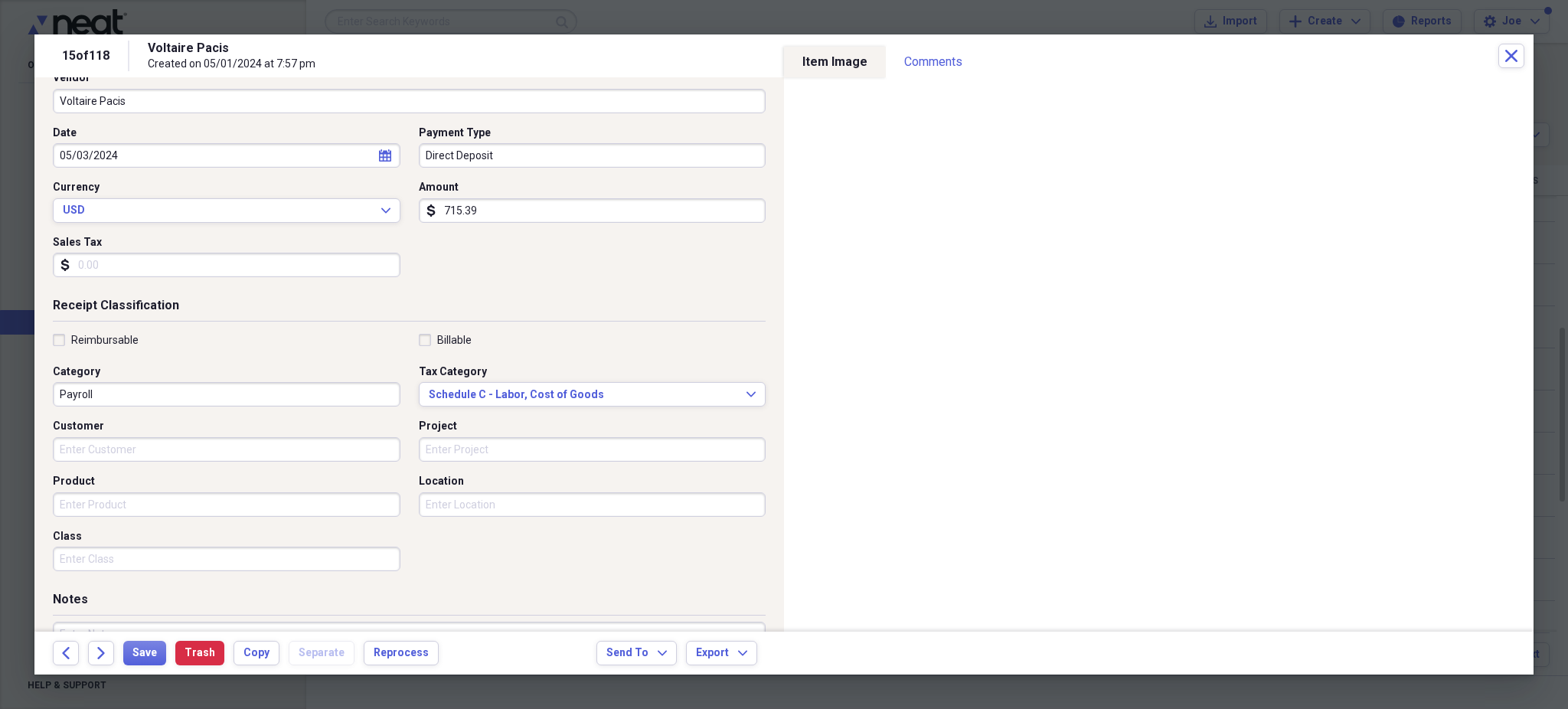scroll, scrollTop: 226, scrollLeft: 0, axis: vertical 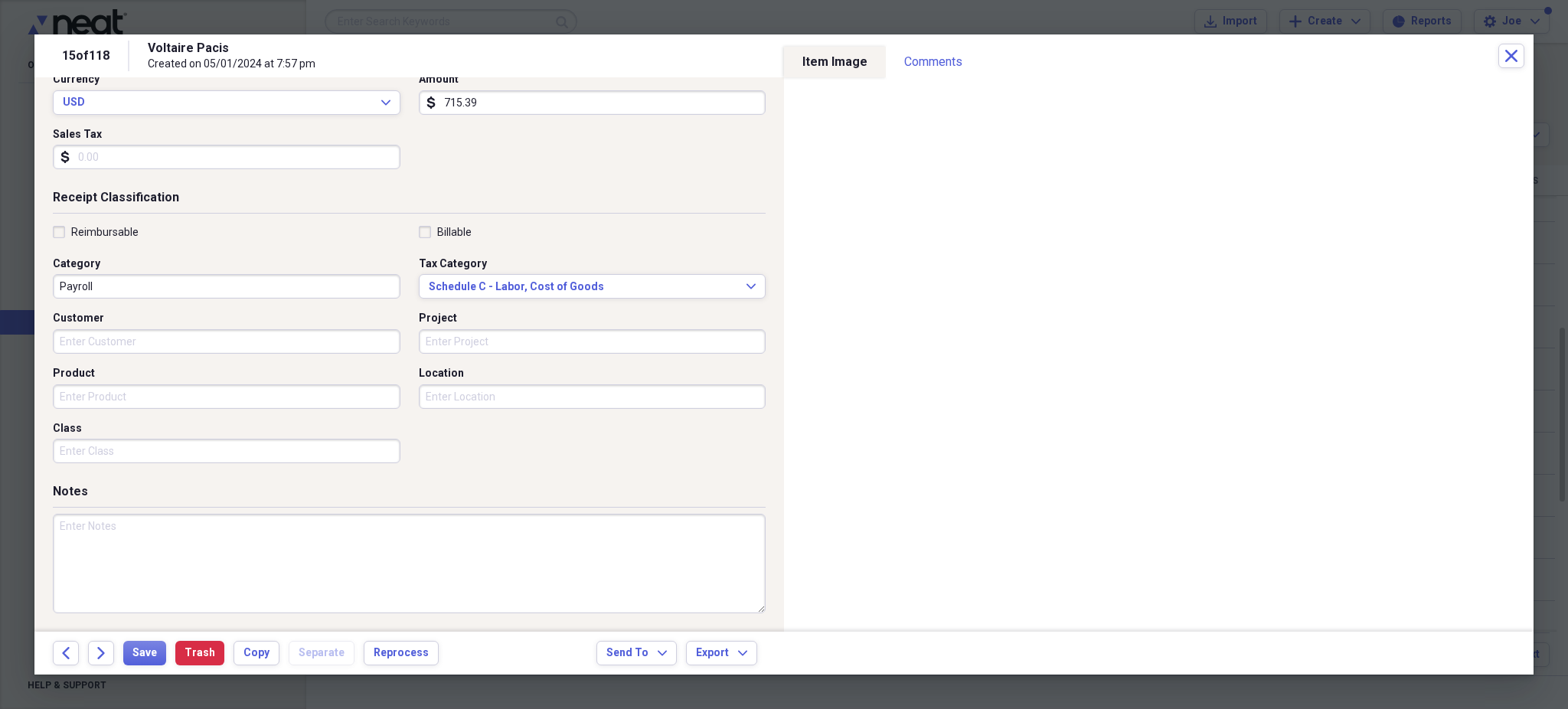 click at bounding box center [409, 564] 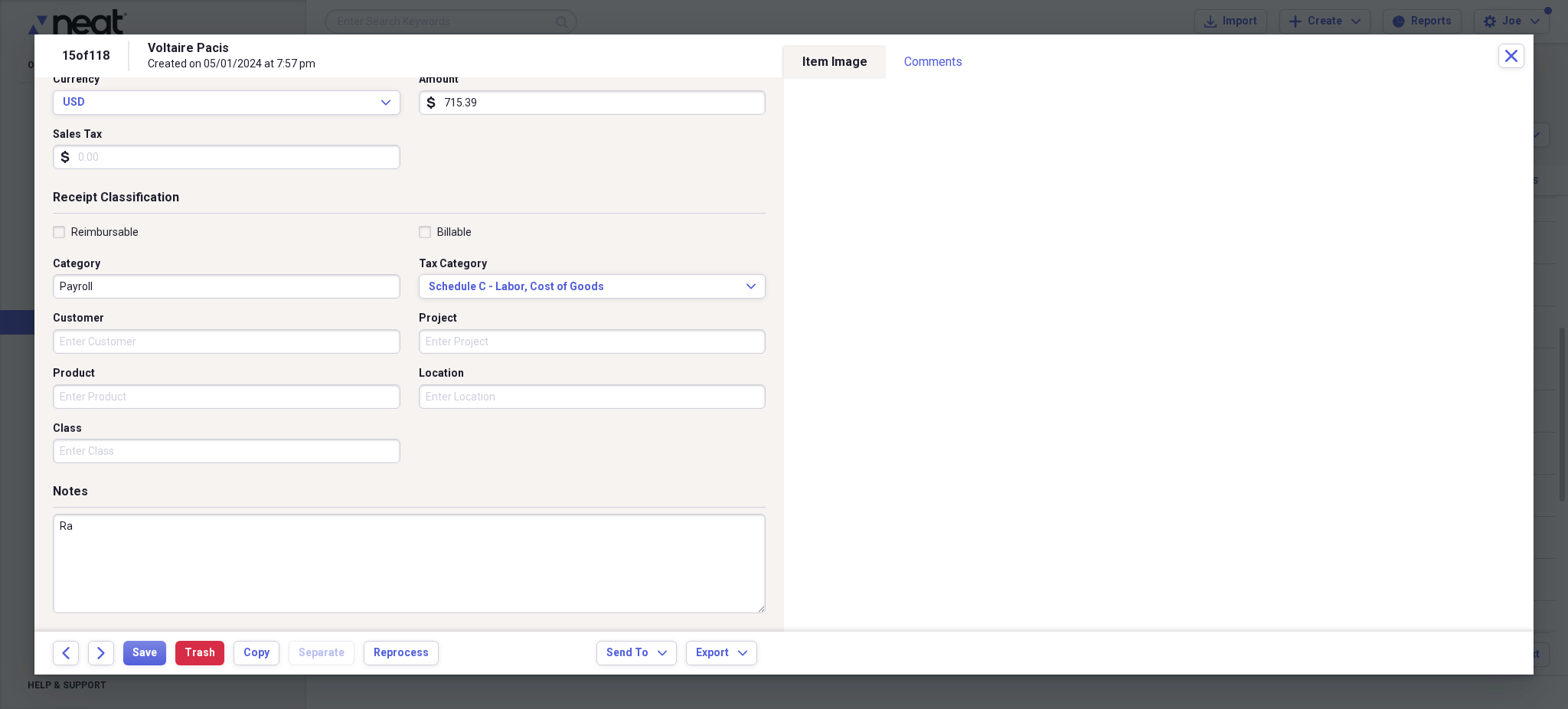 type on "R" 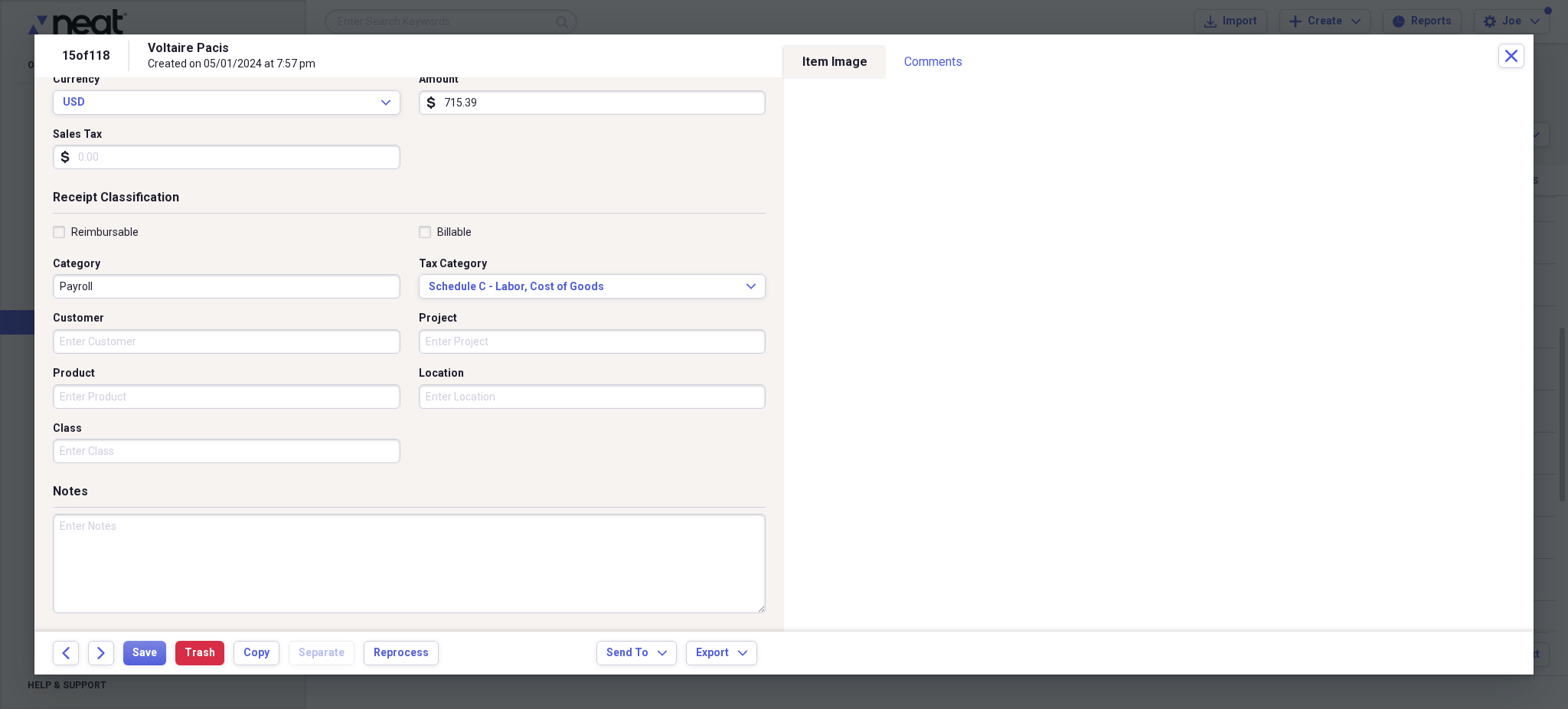 type on "R" 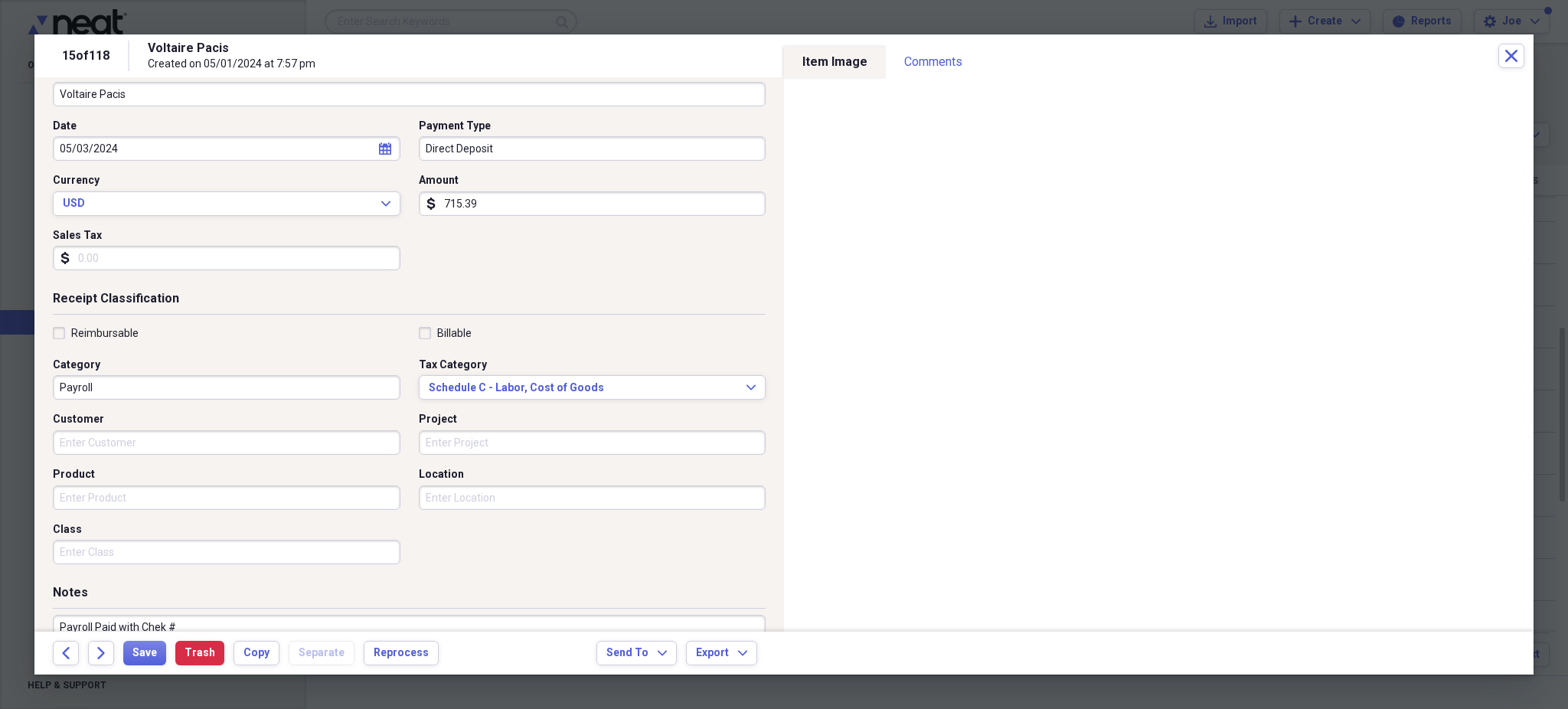 scroll, scrollTop: 124, scrollLeft: 0, axis: vertical 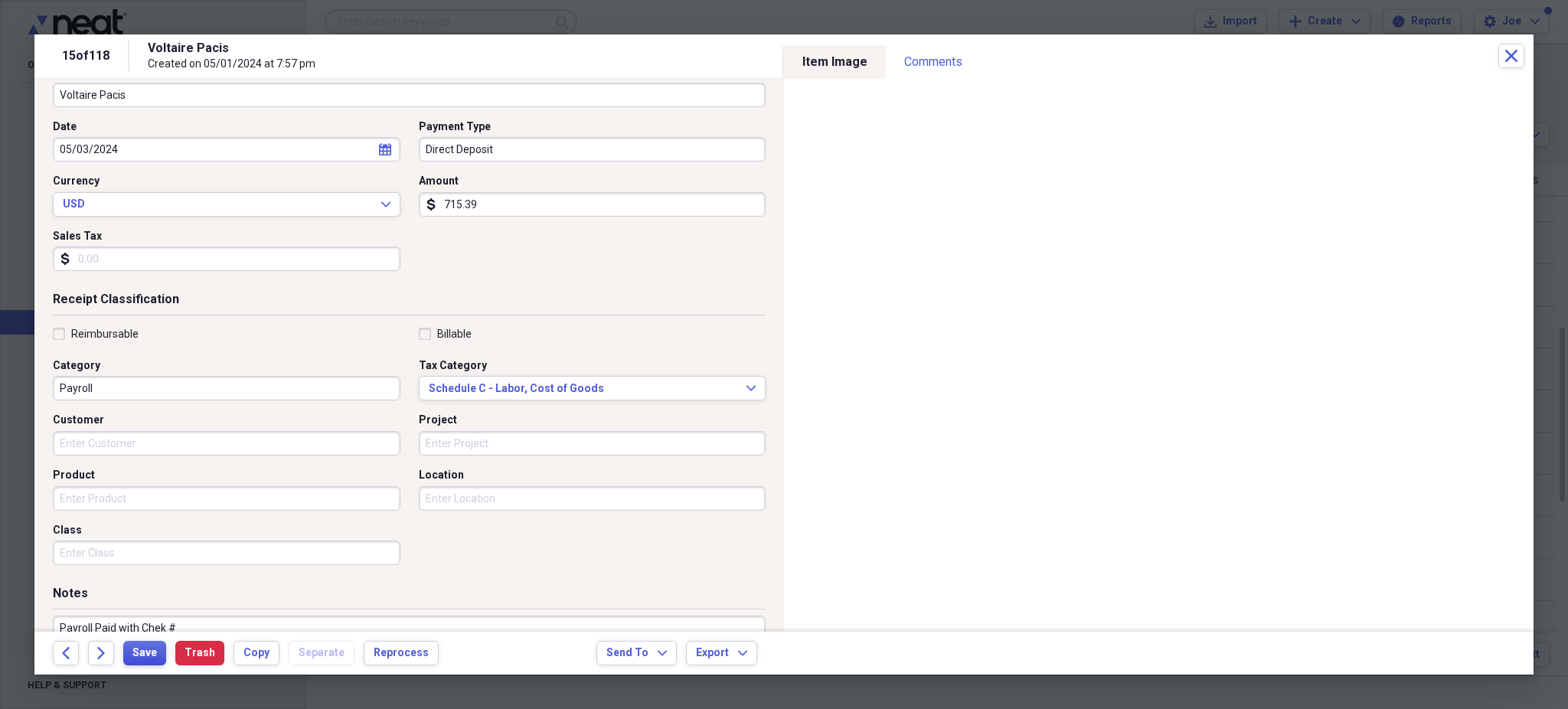 type on "Payroll Paid with Chek #" 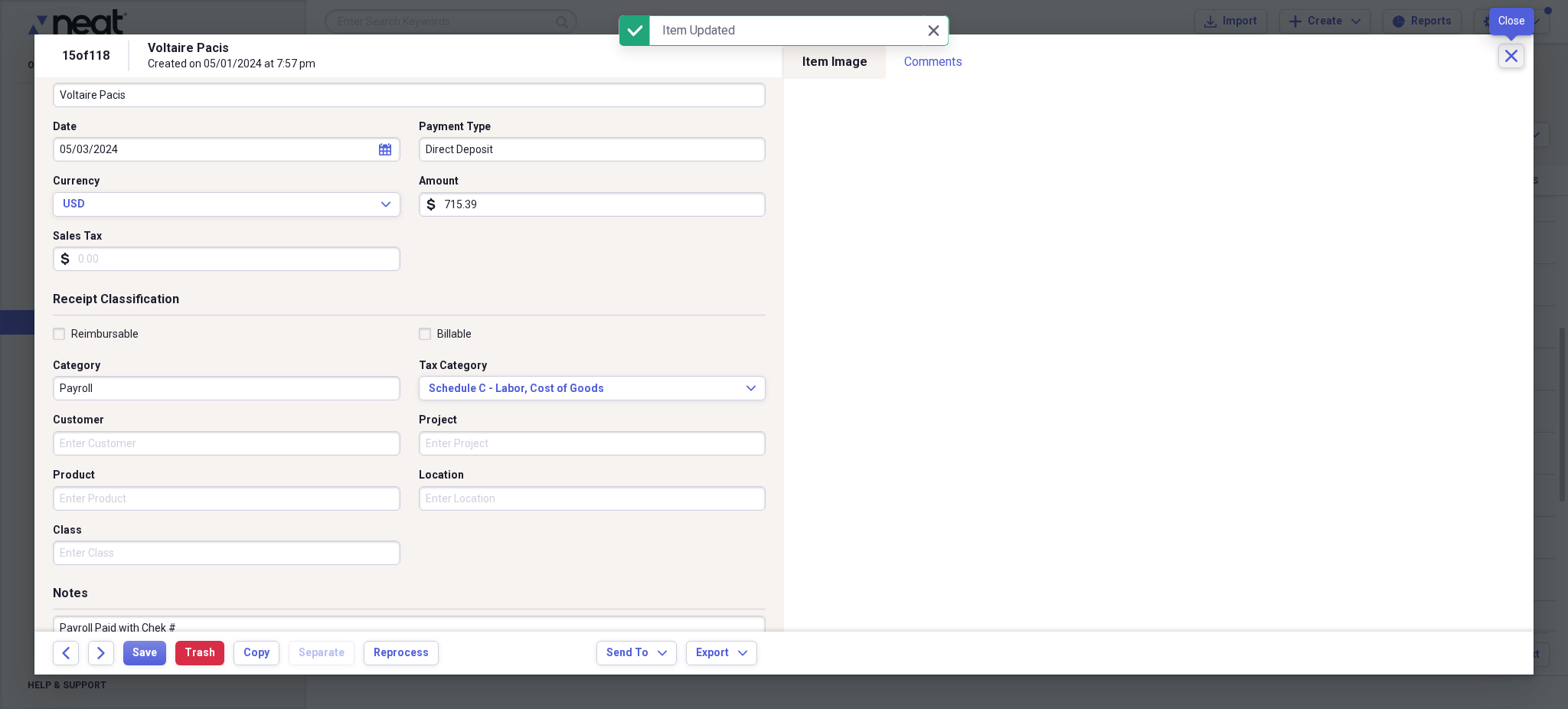 click on "Close" at bounding box center [1511, 56] 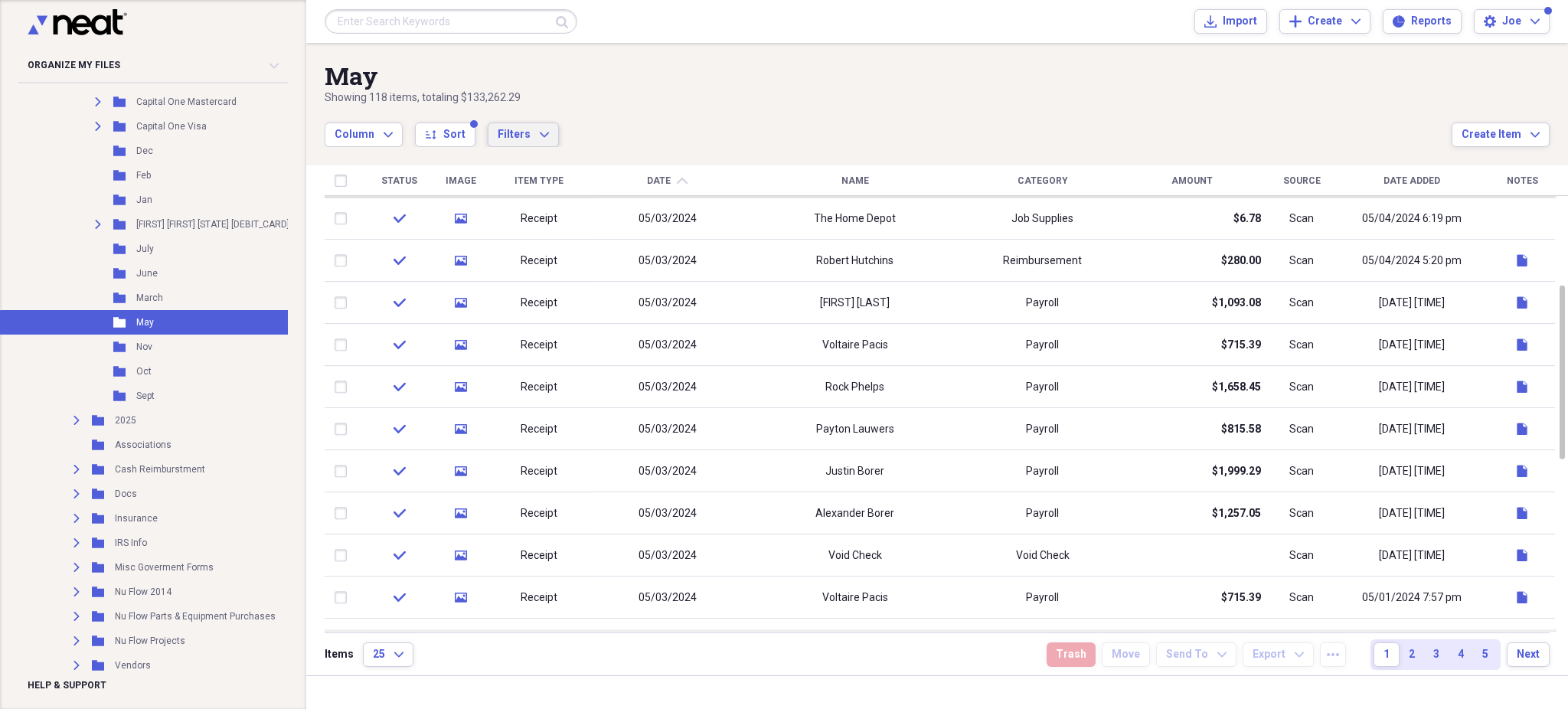 click on "Expand" 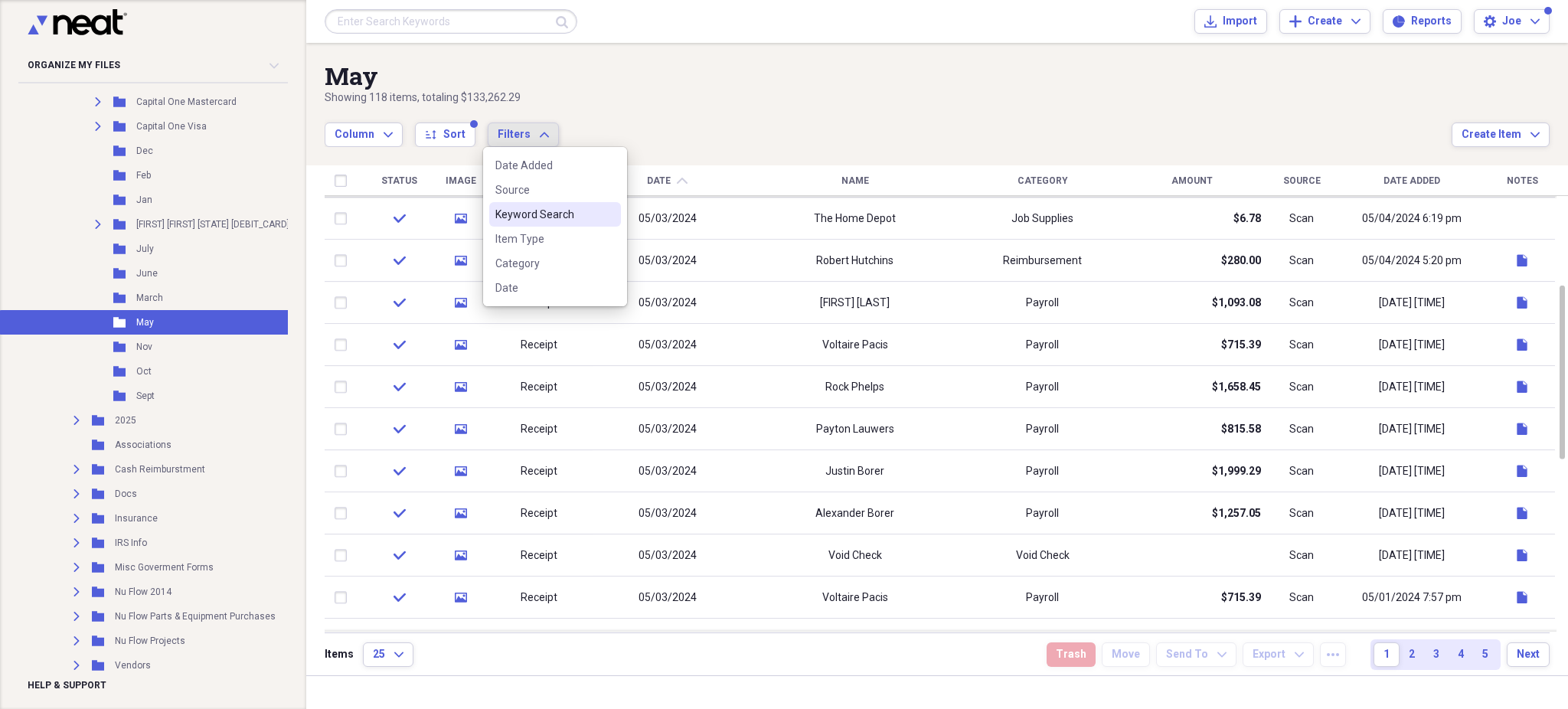 click on "Keyword Search" at bounding box center [546, 214] 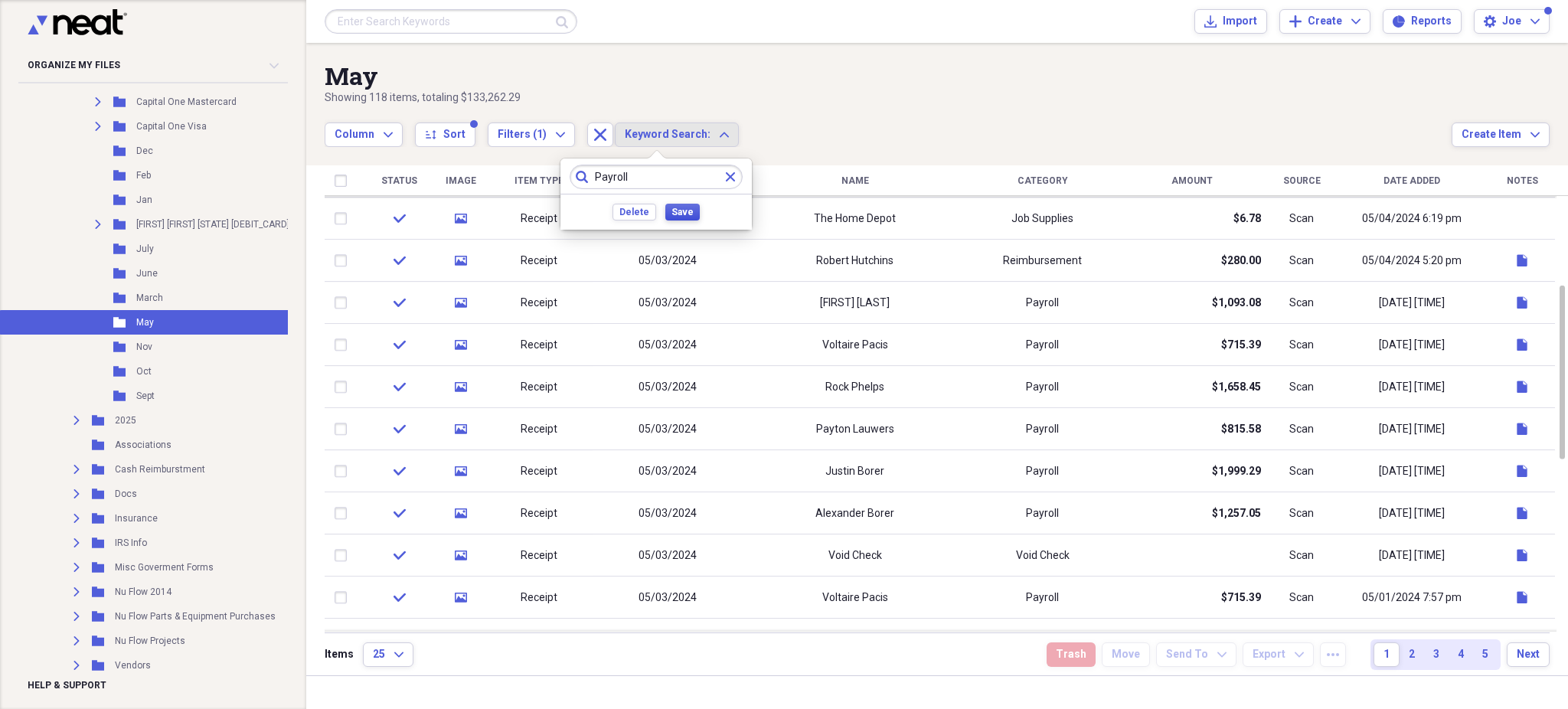 type on "Payroll" 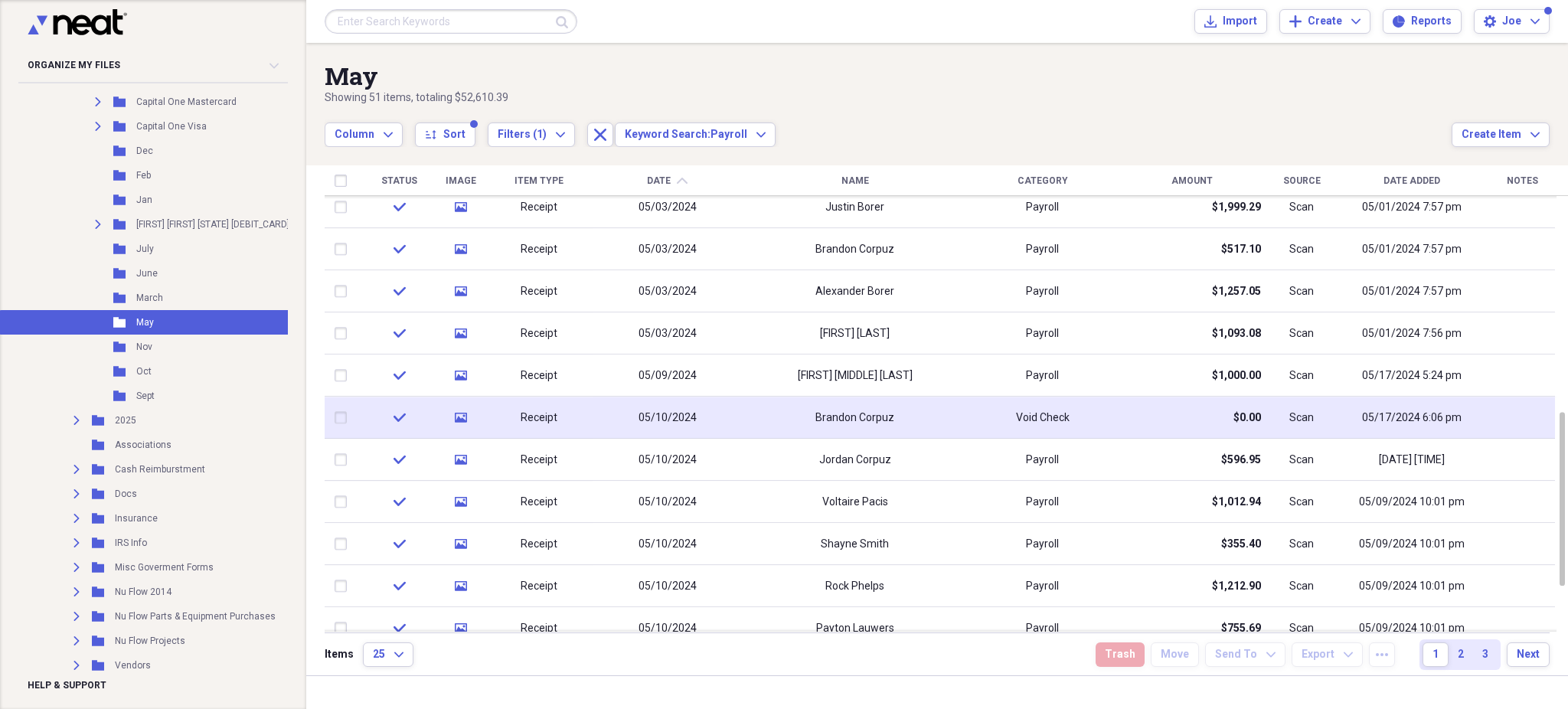 click on "Void Check" at bounding box center (1043, 418) 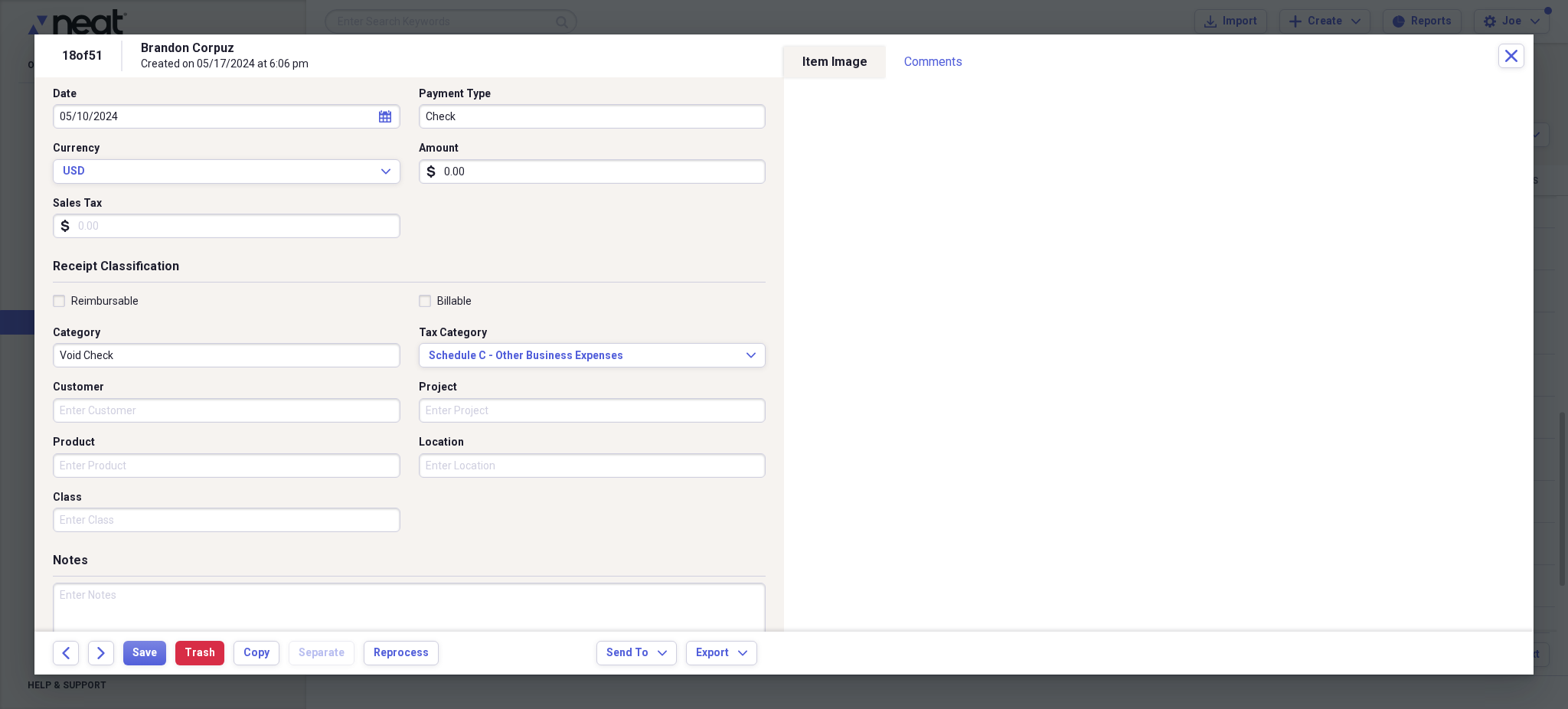 scroll, scrollTop: 226, scrollLeft: 0, axis: vertical 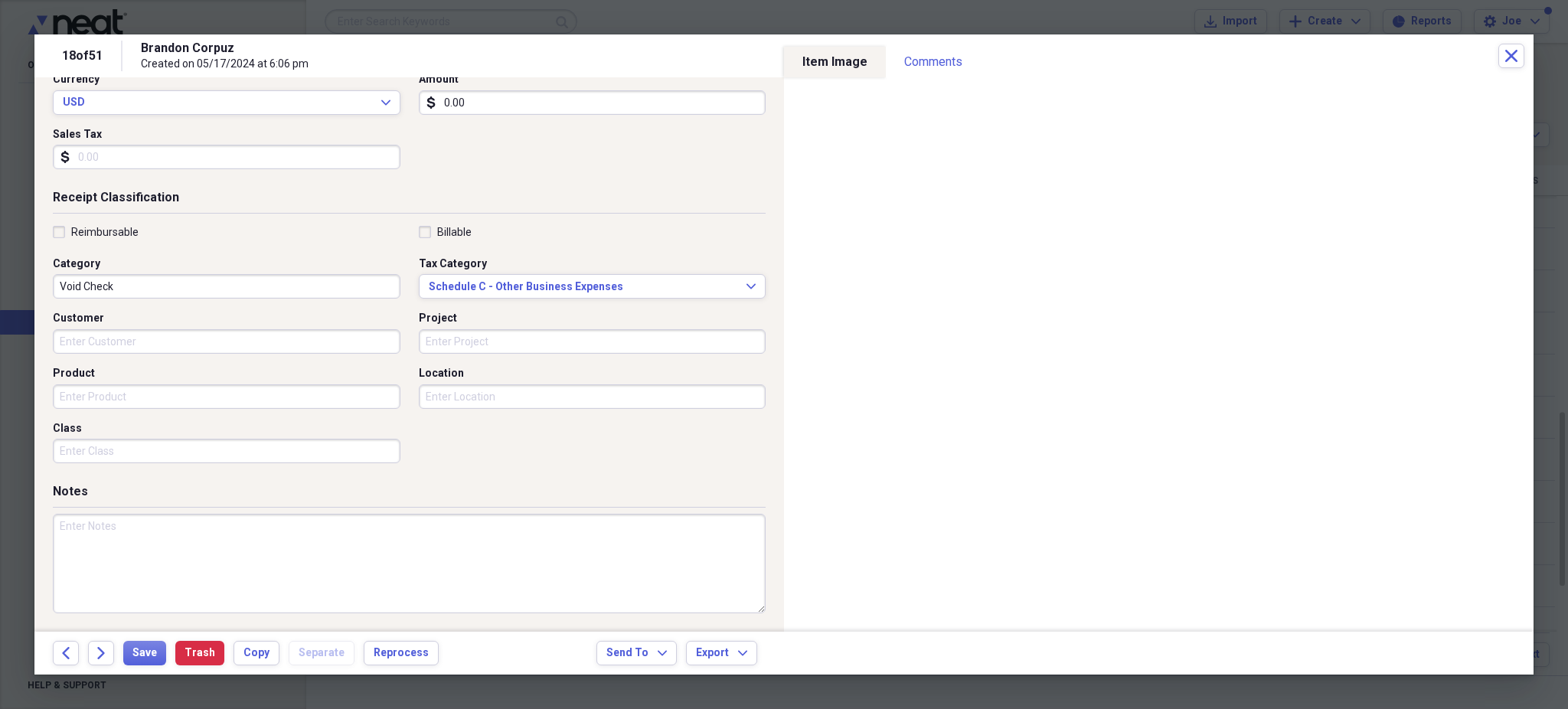 click at bounding box center [409, 564] 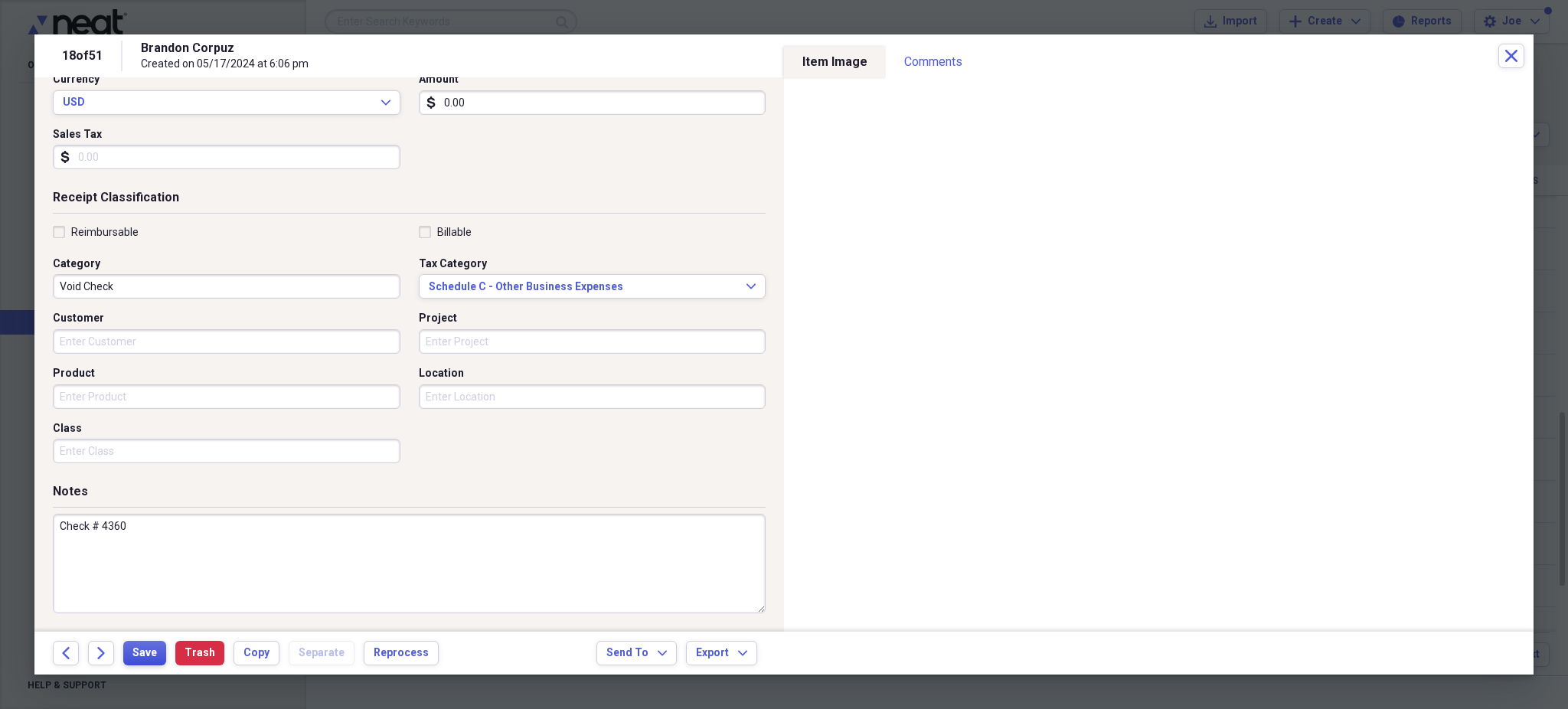 type on "Check # 4360" 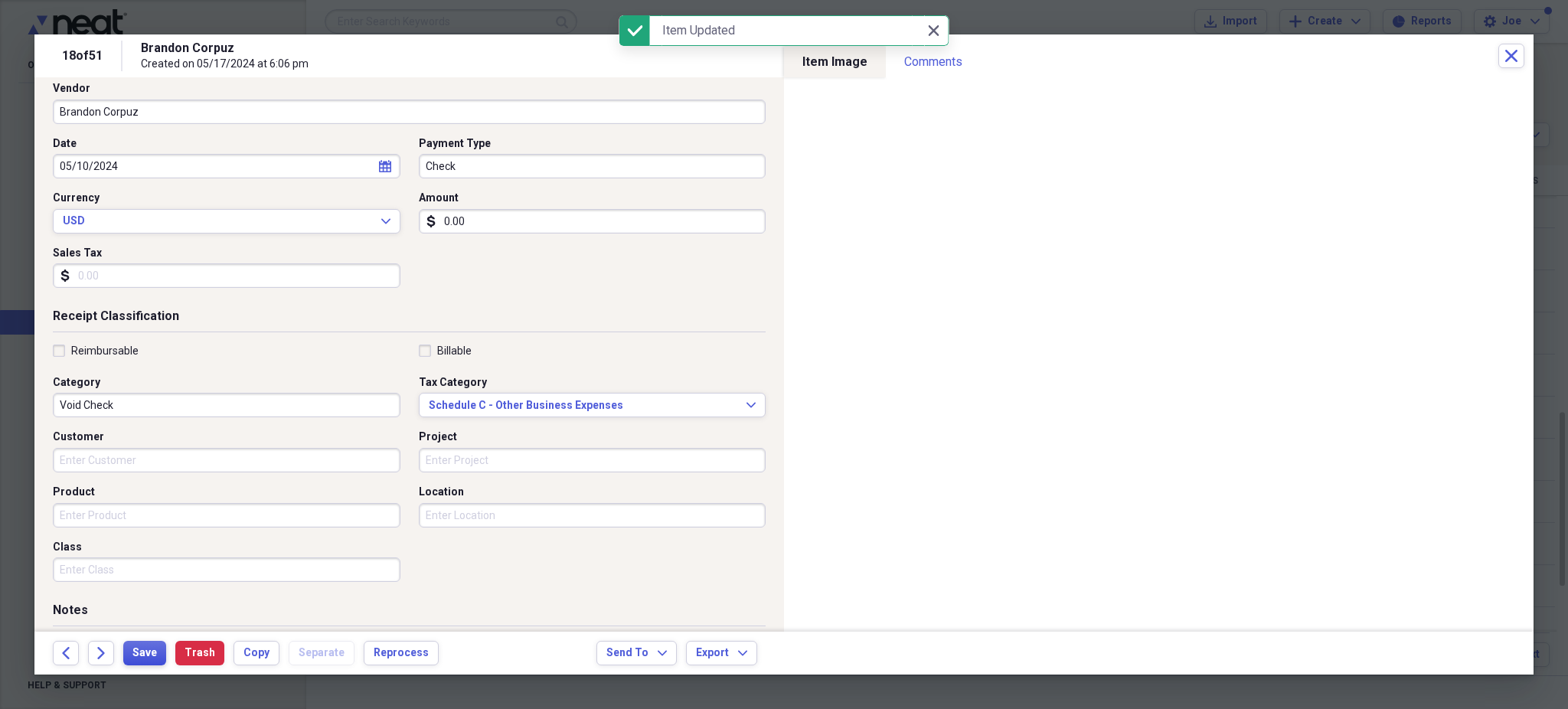 scroll, scrollTop: 0, scrollLeft: 0, axis: both 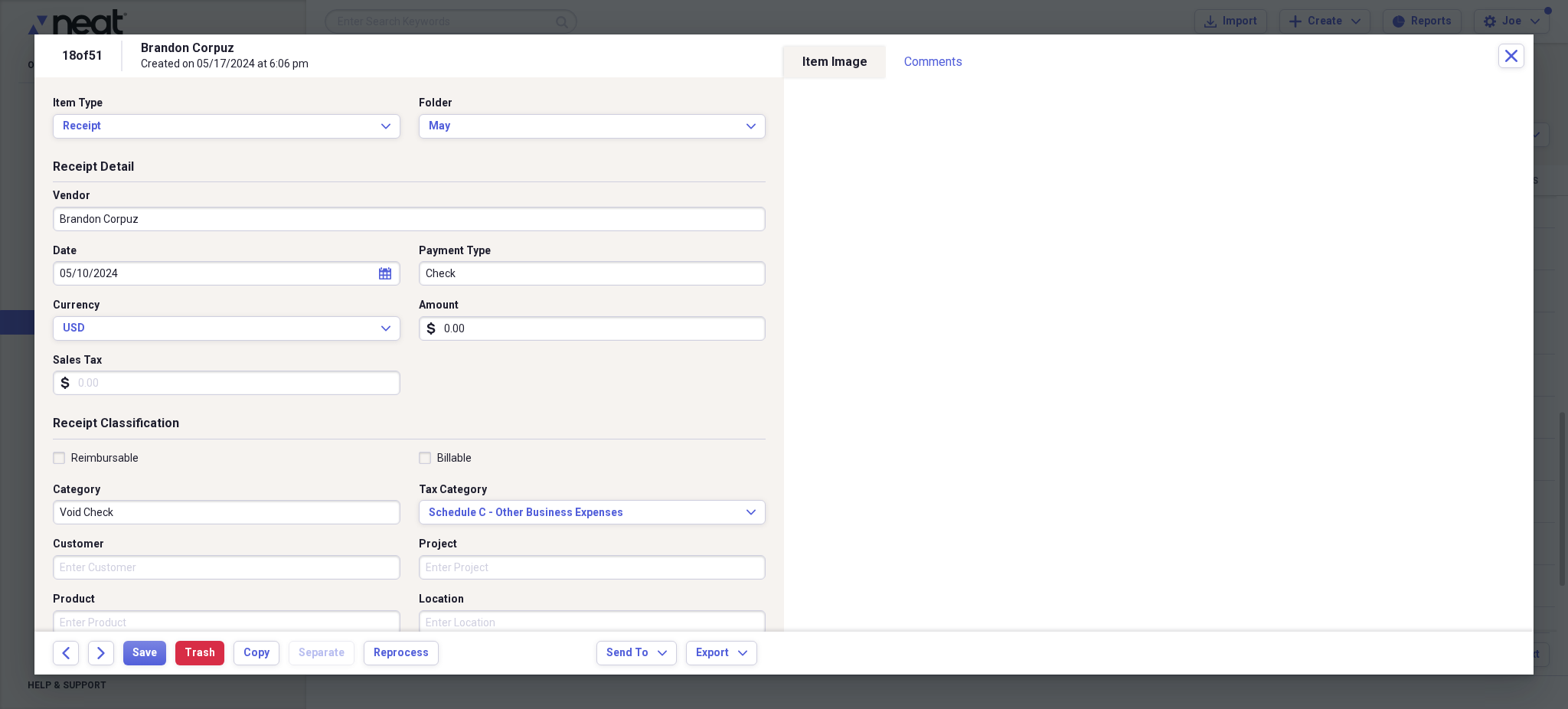 click on "Brandon Corpuz" at bounding box center [409, 219] 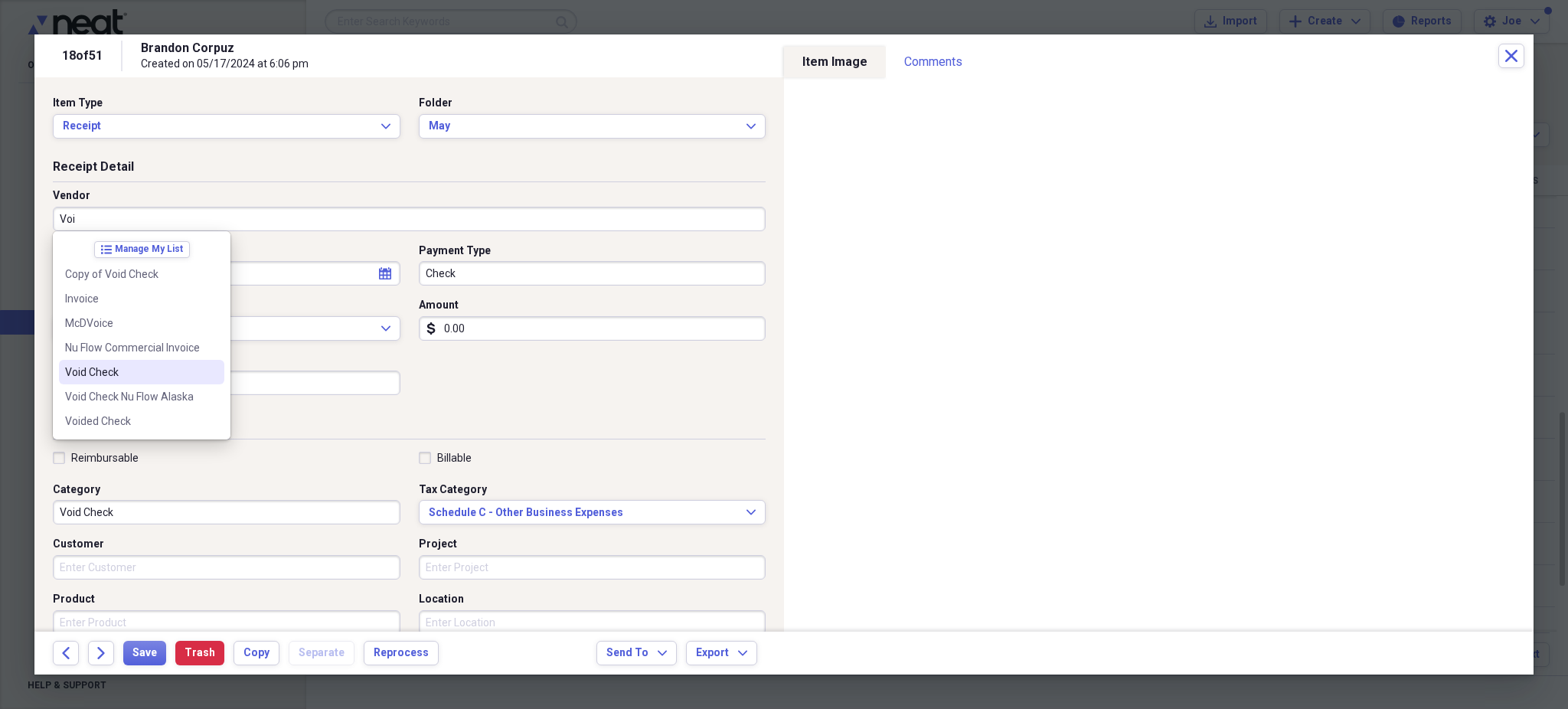 type on "Void Check" 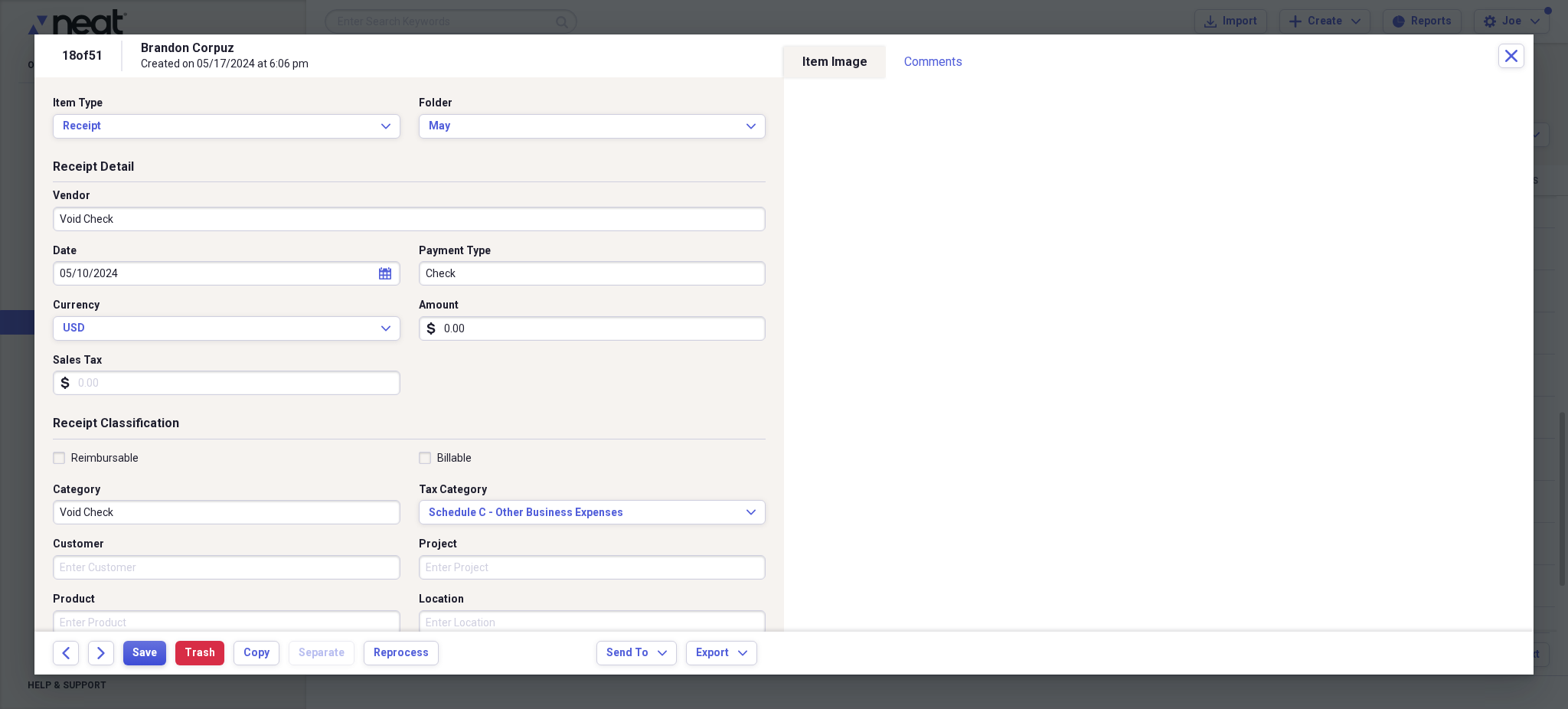 click on "Save" at bounding box center (145, 653) 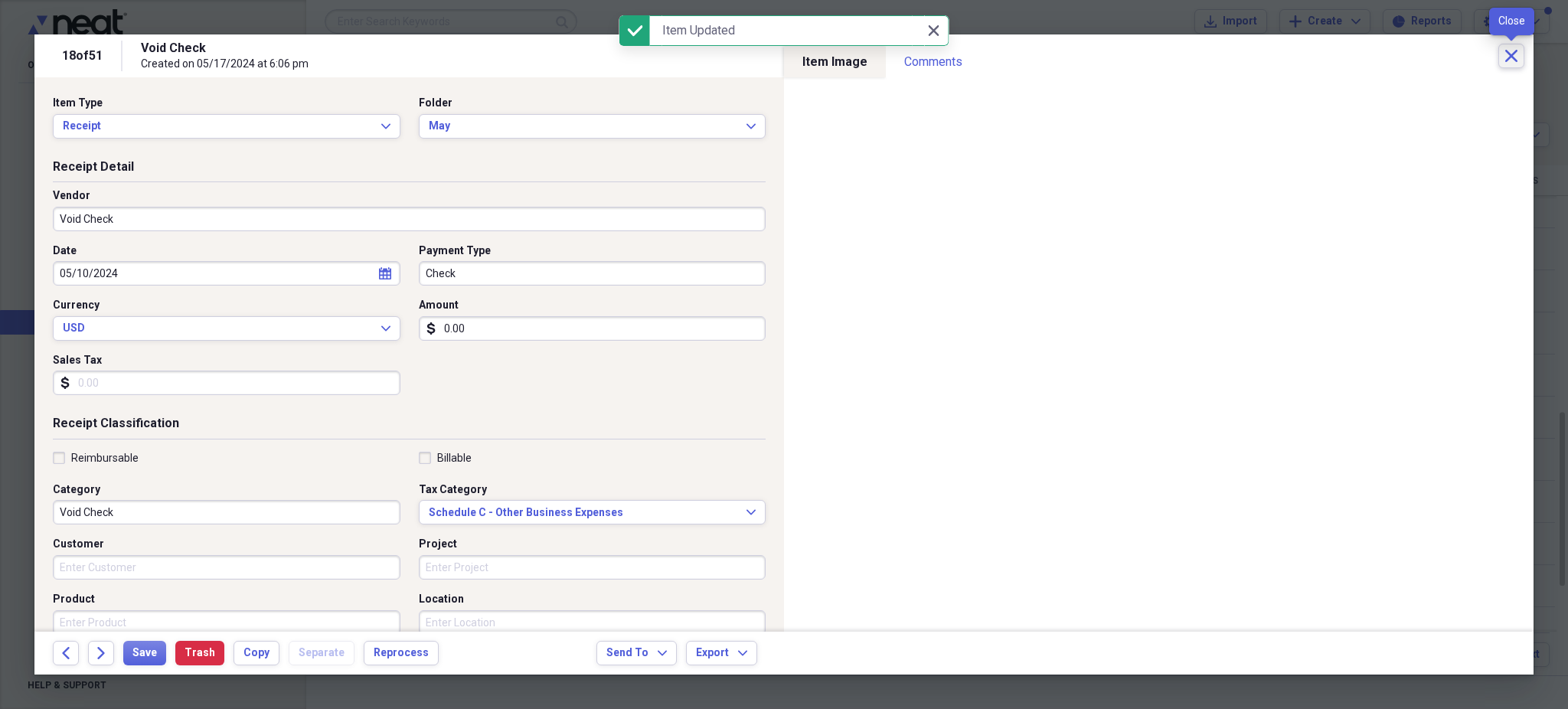 click on "Close" 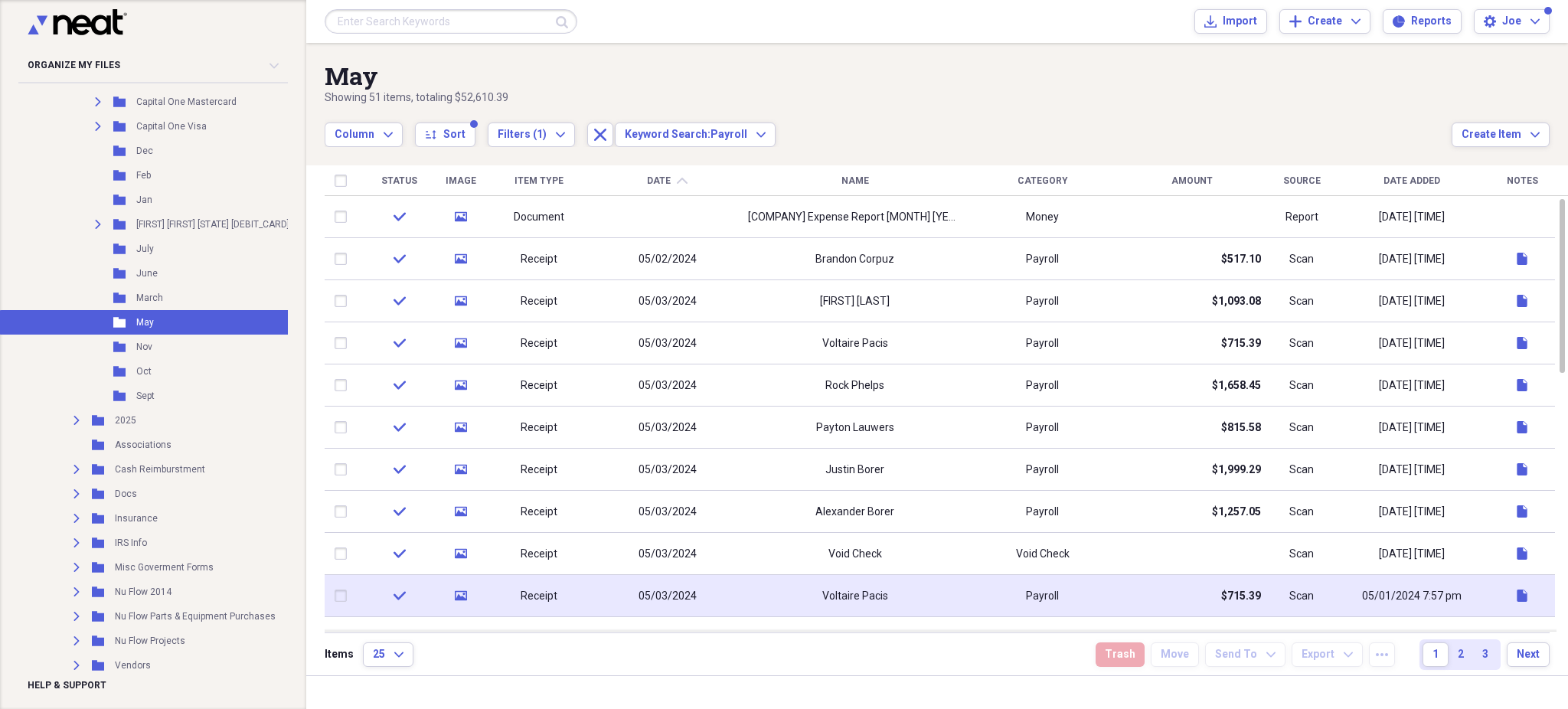 click on "$715.39" at bounding box center (1192, 596) 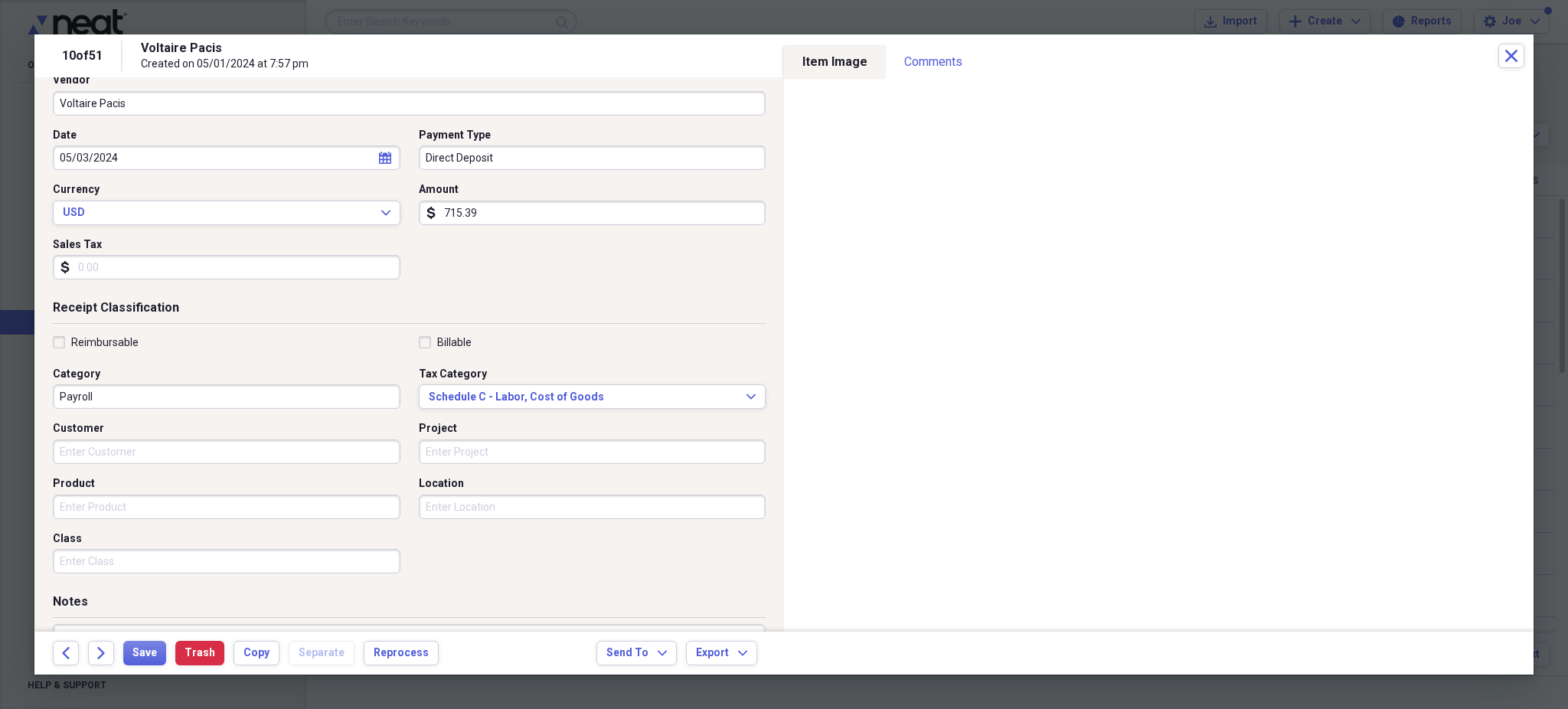 scroll, scrollTop: 226, scrollLeft: 0, axis: vertical 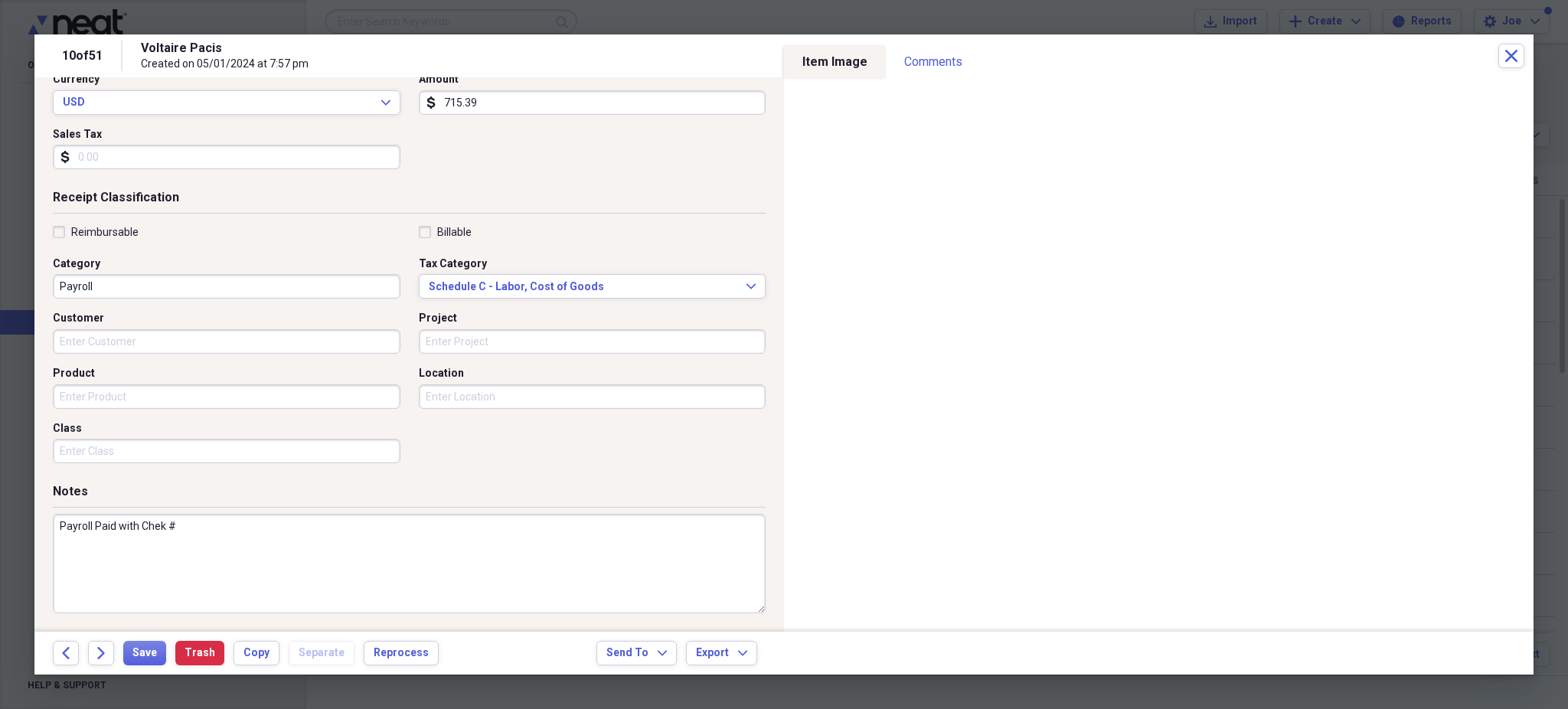 click on "Payroll Paid with Chek #" at bounding box center [409, 564] 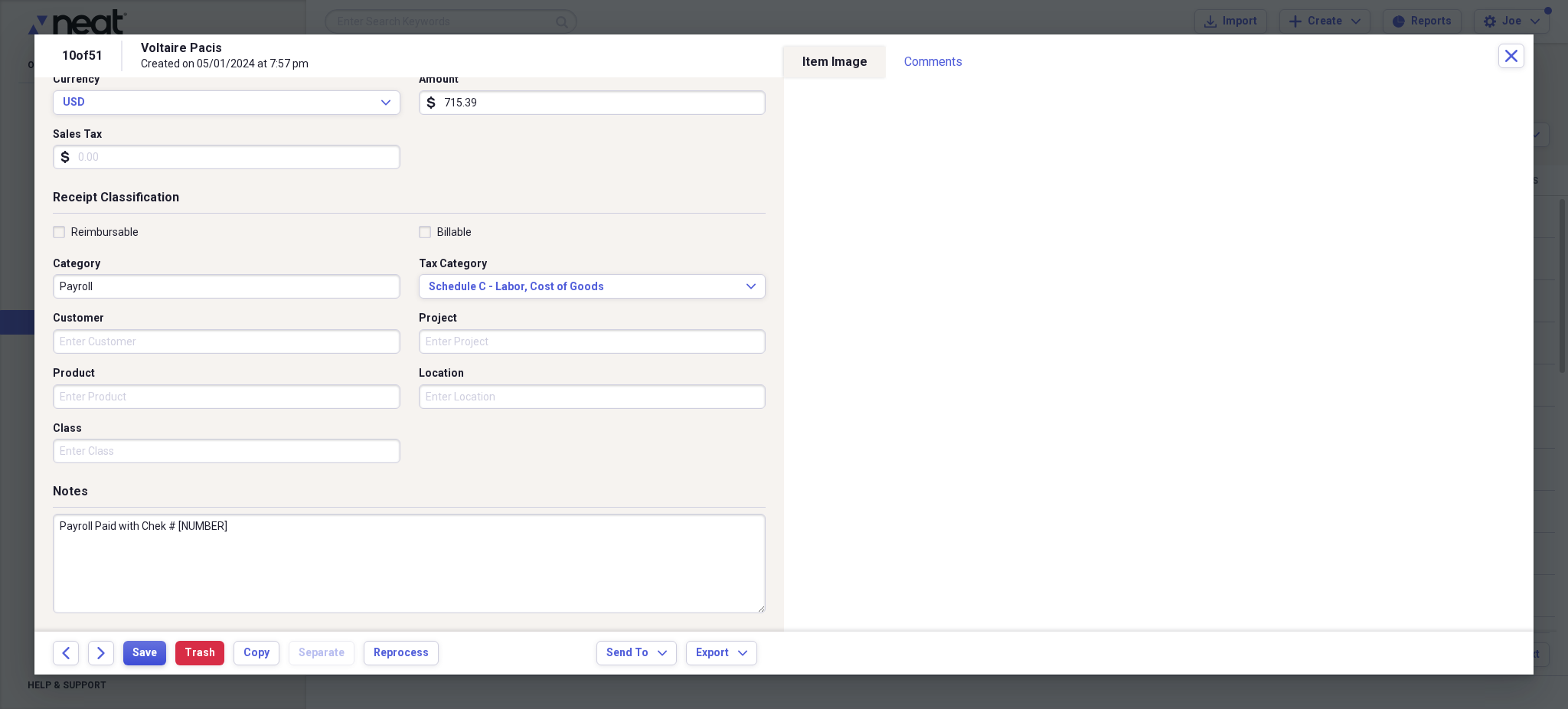 click on "Save" at bounding box center [145, 653] 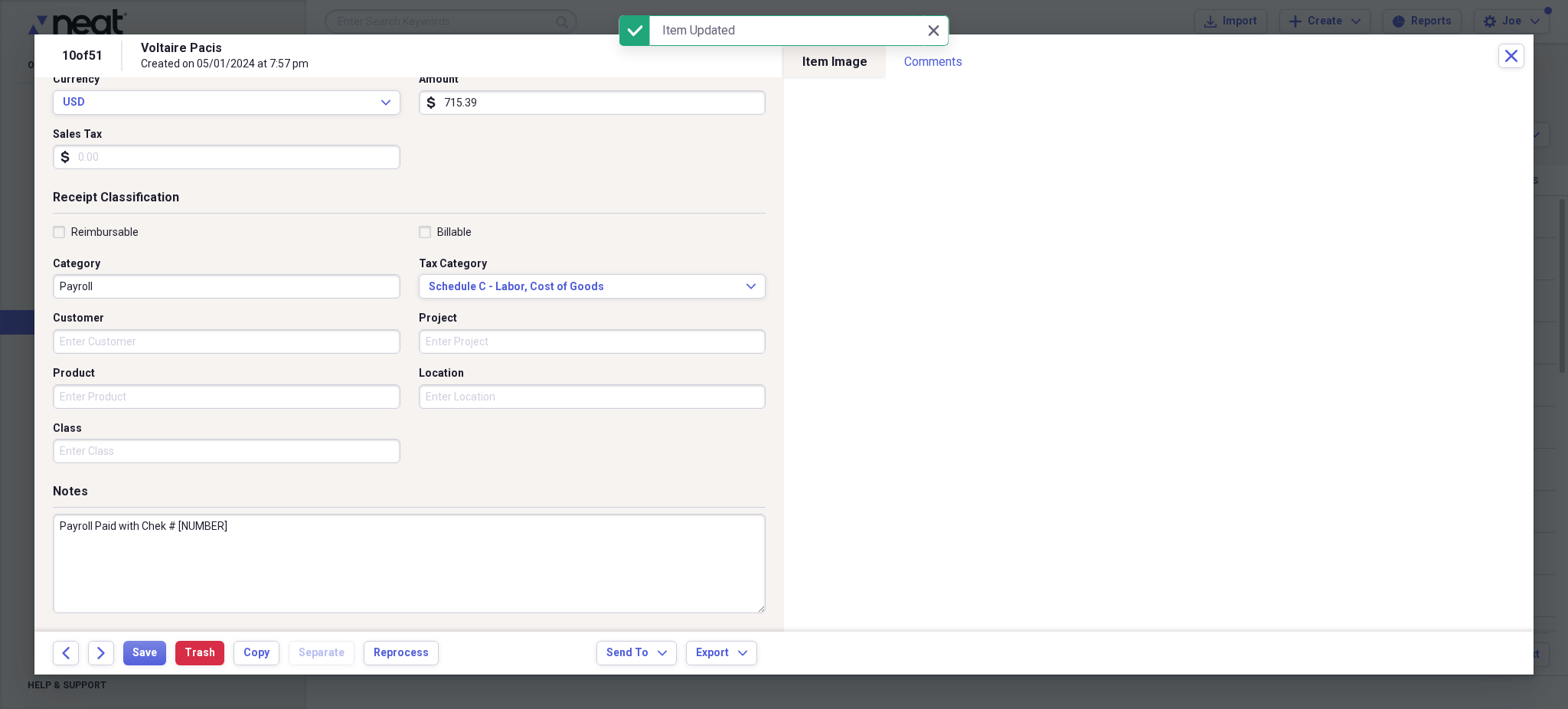 drag, startPoint x: 181, startPoint y: 522, endPoint x: 38, endPoint y: 522, distance: 143 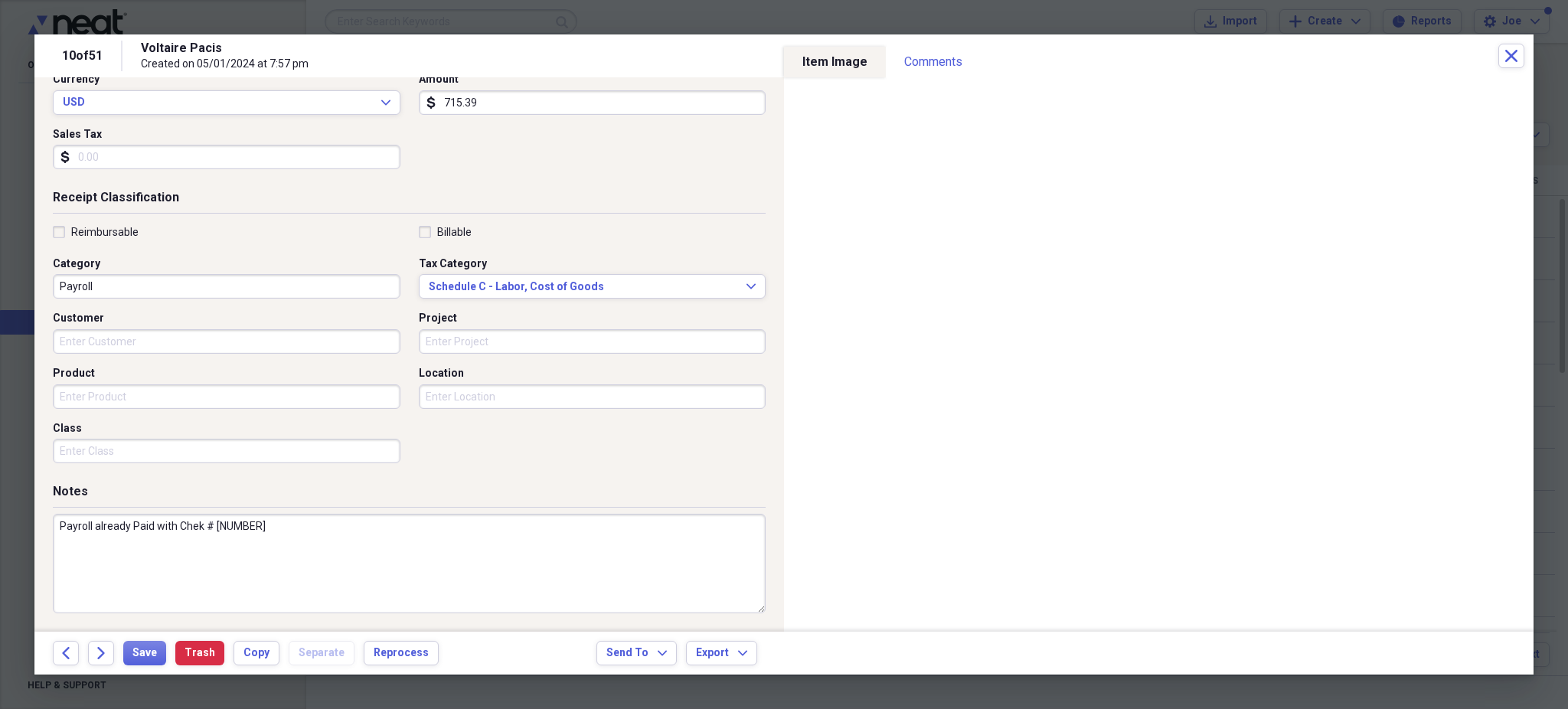 click on "Payroll already Paid with Chek # [NUMBER]" at bounding box center [409, 564] 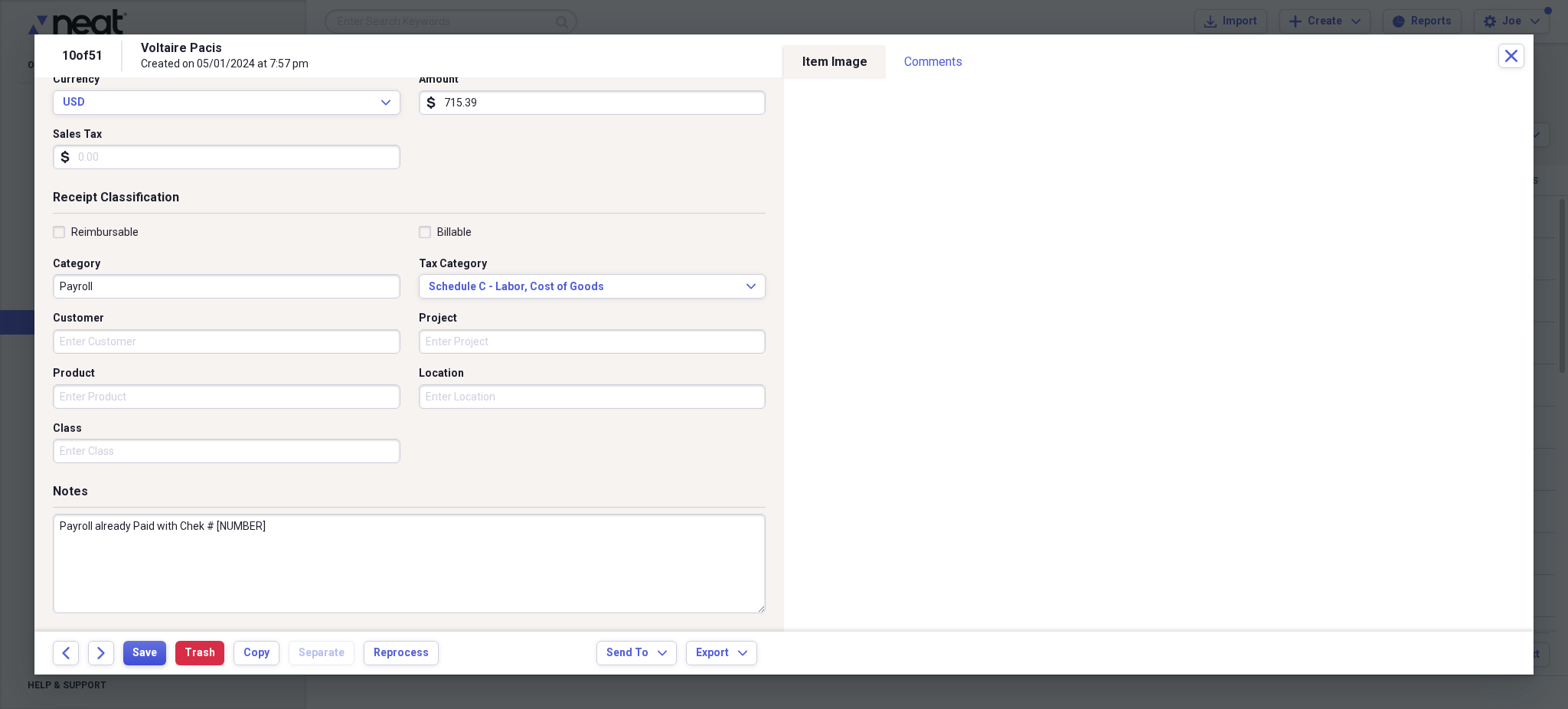 type on "Payroll already Paid with Chek # [NUMBER]" 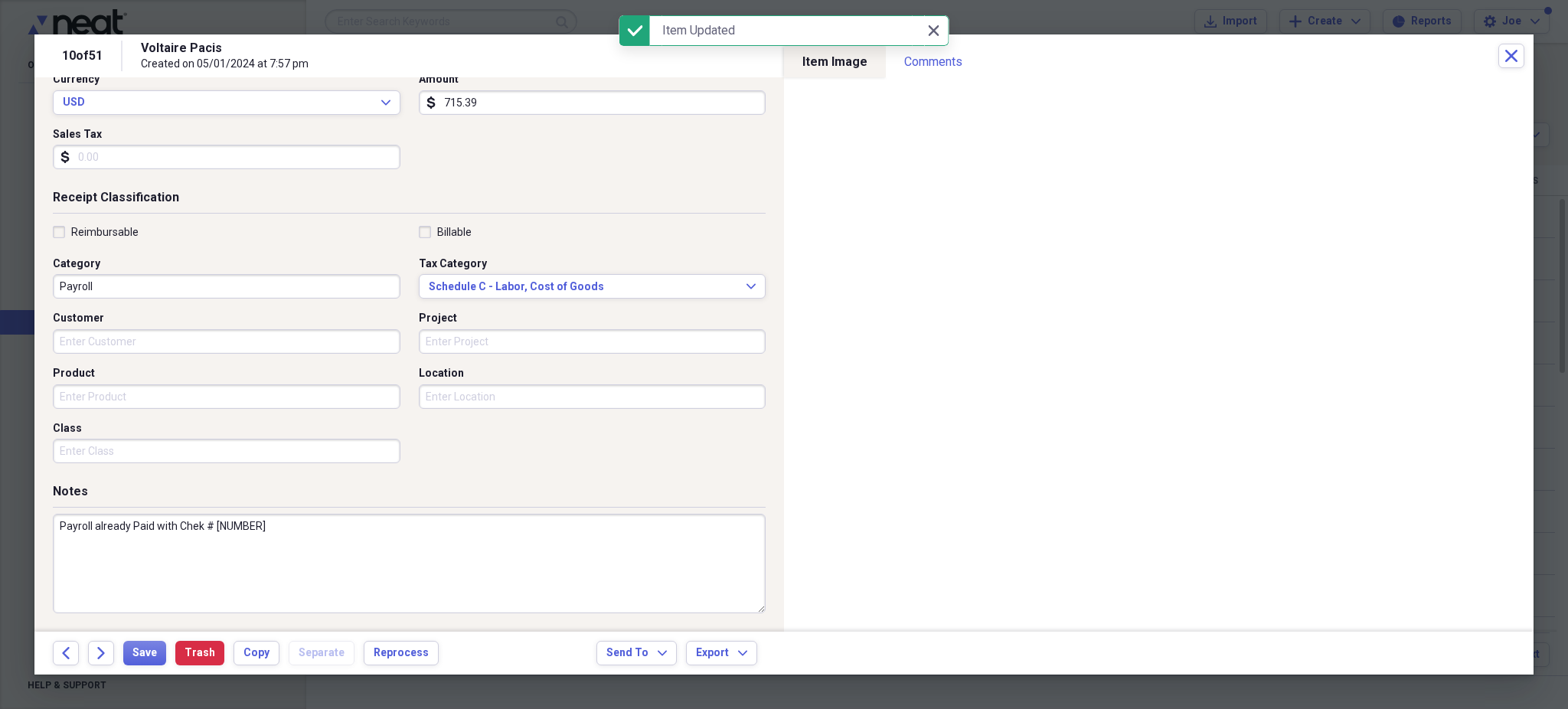 click on "[NUMBER] of [NUMBER] [LOCATION] Created on [DATE] at [TIME] Close" at bounding box center [784, 56] 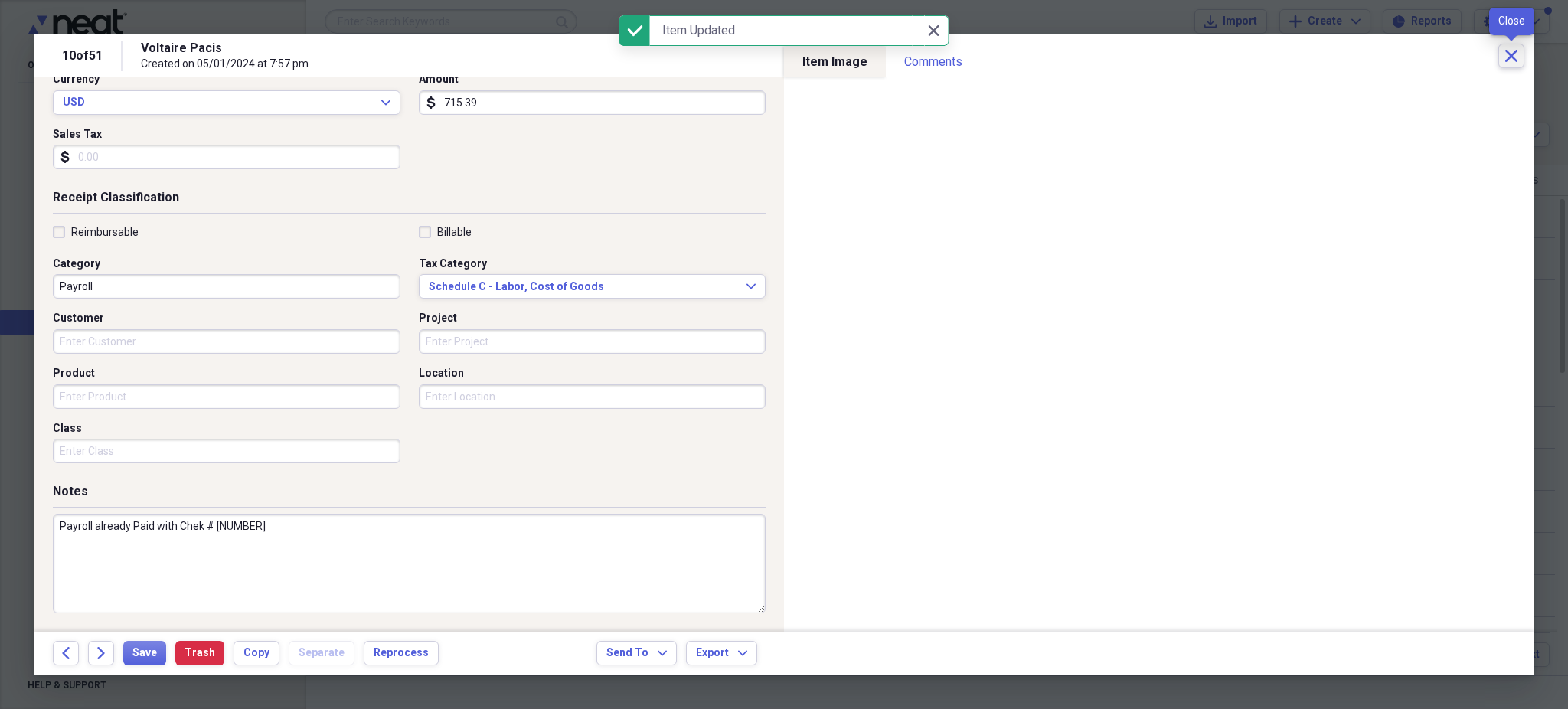 click on "Close" 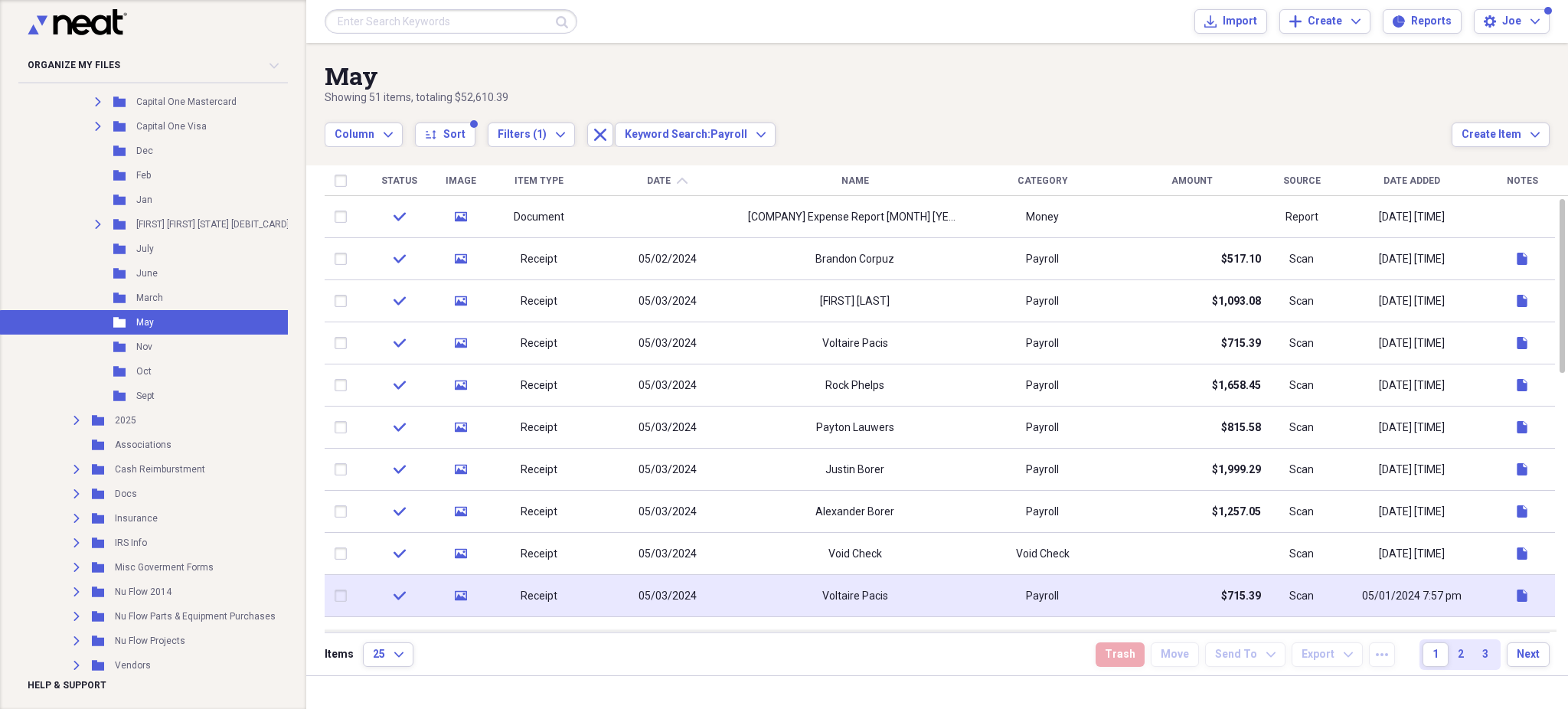 click on "05/01/2024 7:57 pm" at bounding box center [1412, 596] 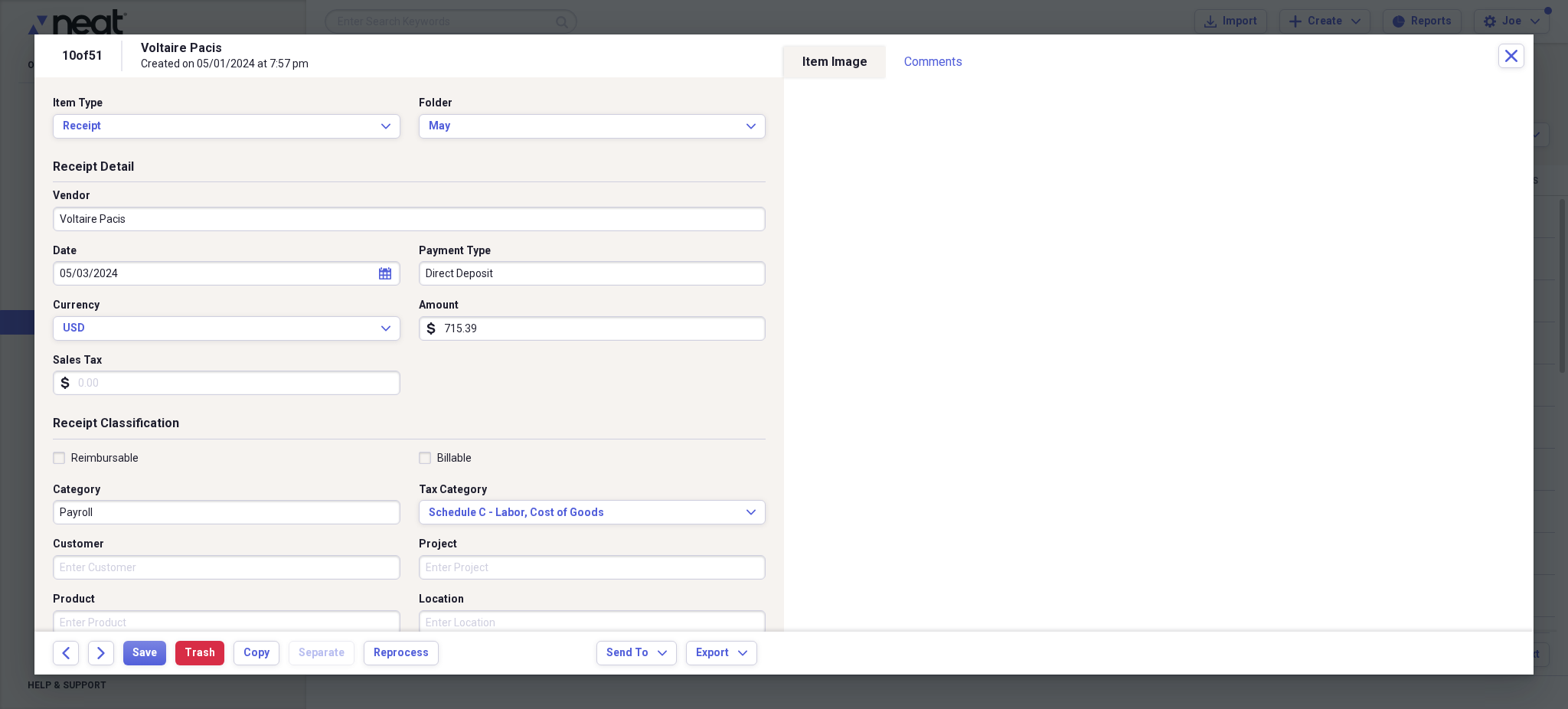 click on "715.39" at bounding box center (593, 328) 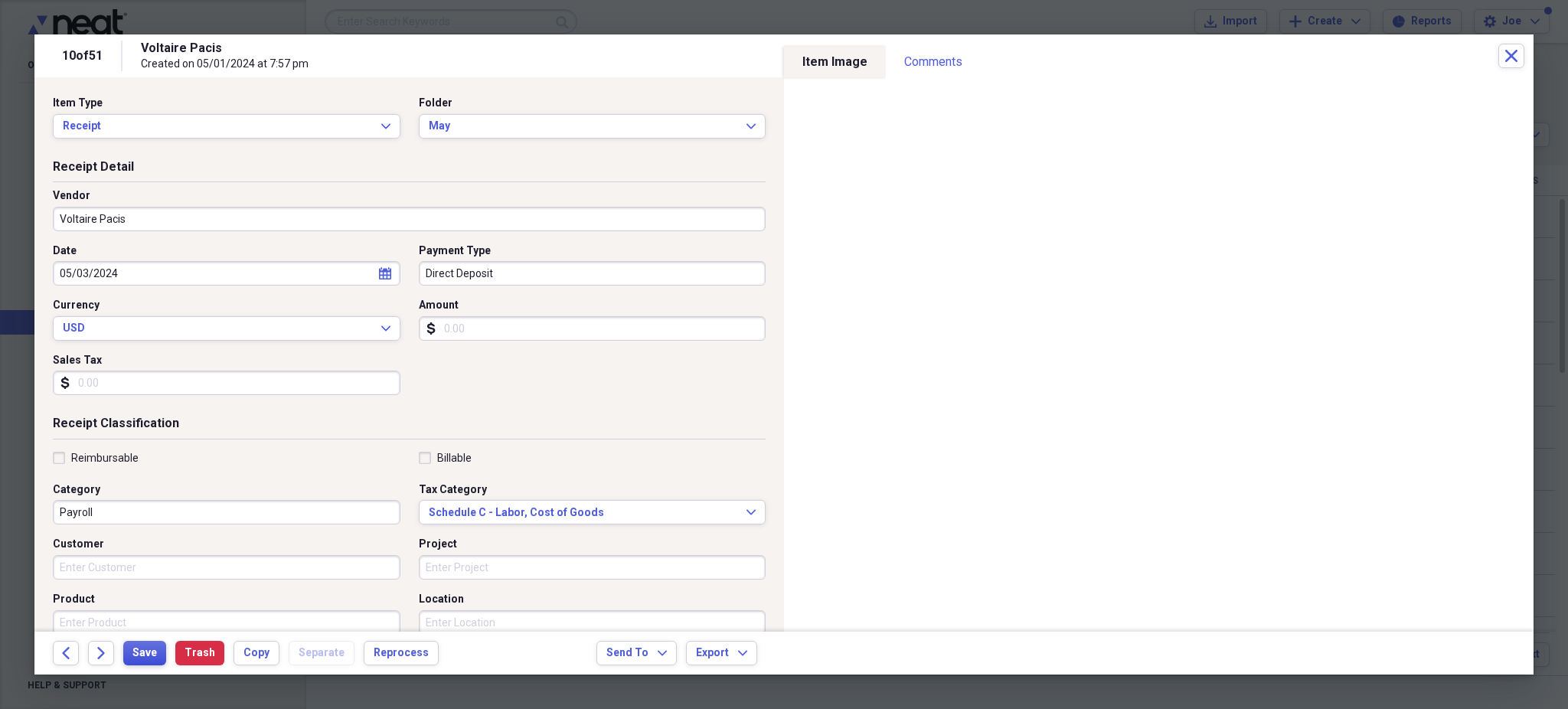 type 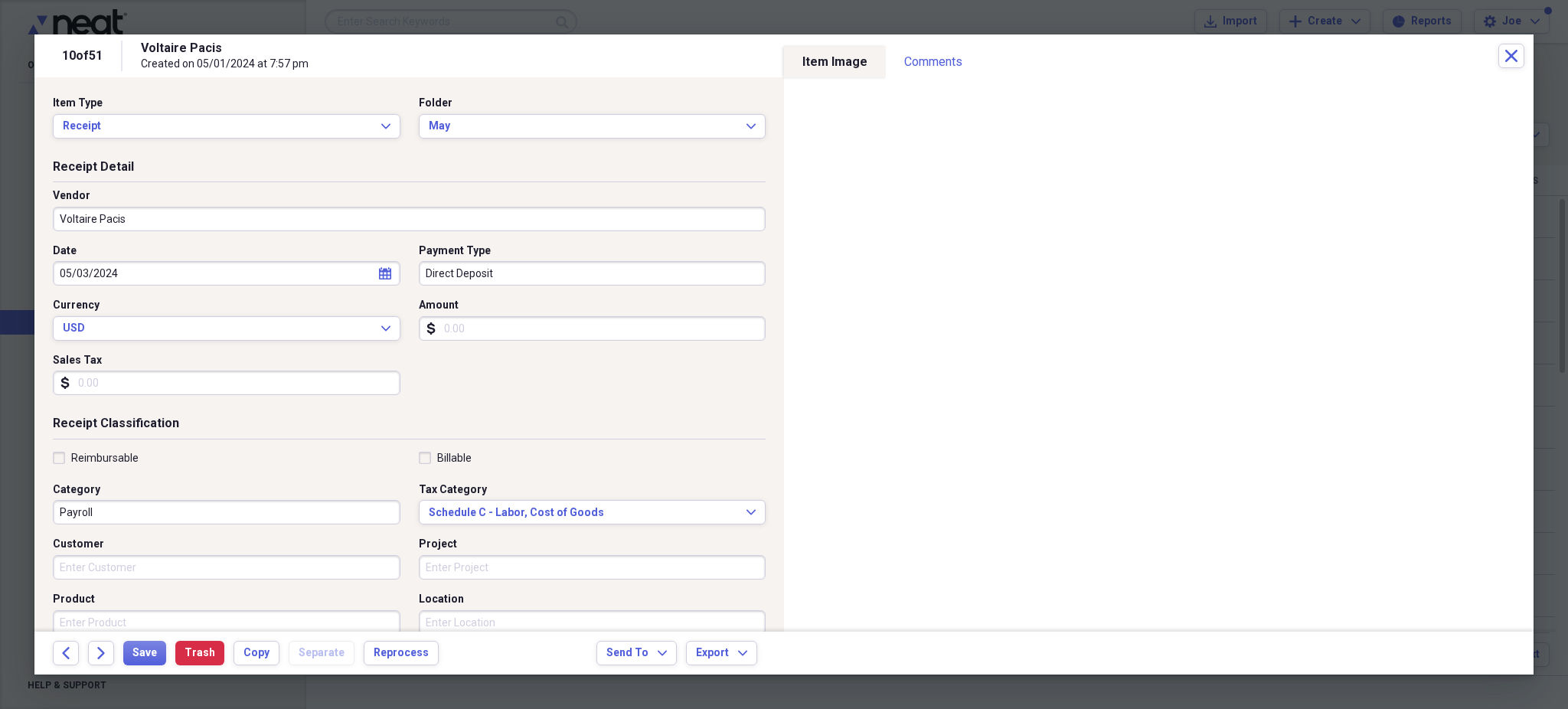 click on "[NUMBER] of [NUMBER] [LOCATION] Created on [DATE] at [TIME] Close" at bounding box center [784, 56] 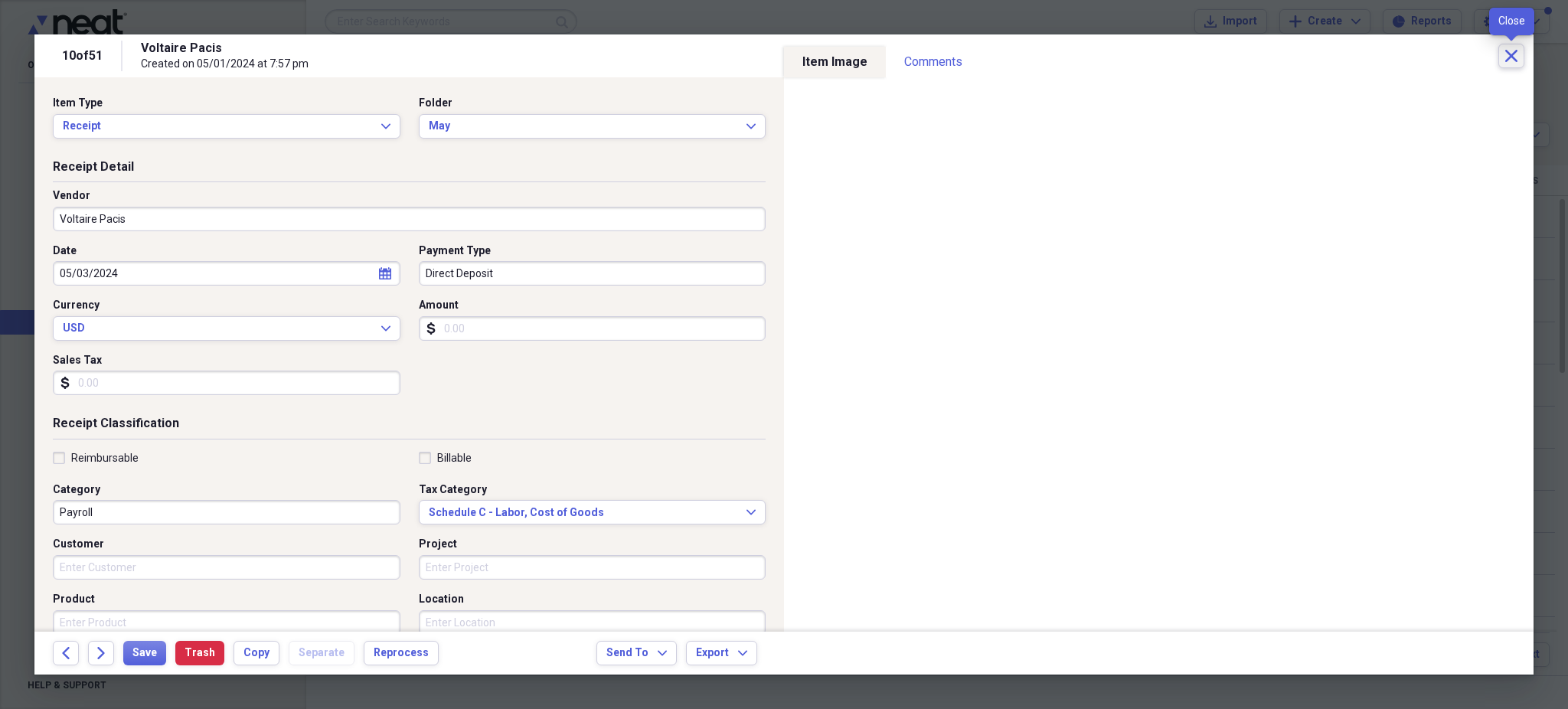 click on "Close" 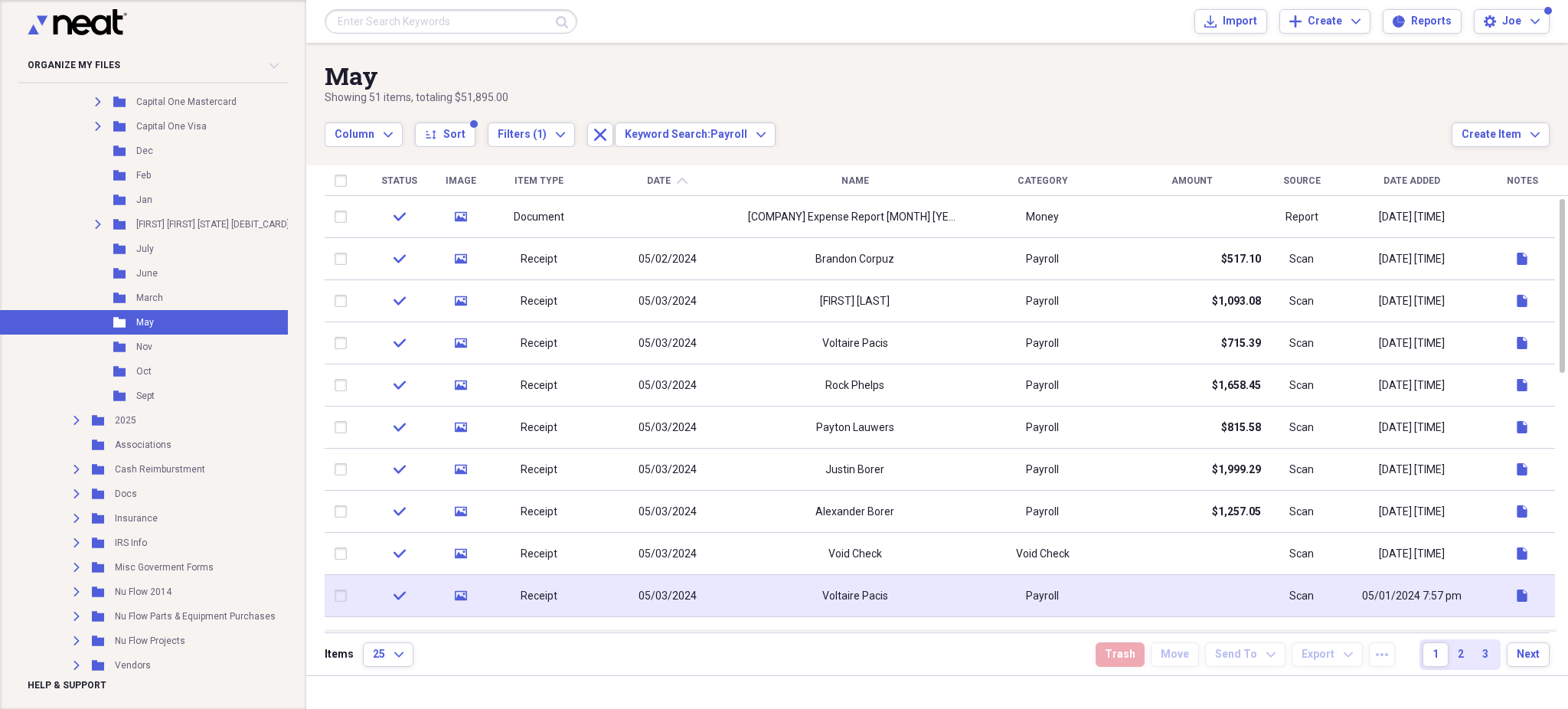 click at bounding box center [1192, 596] 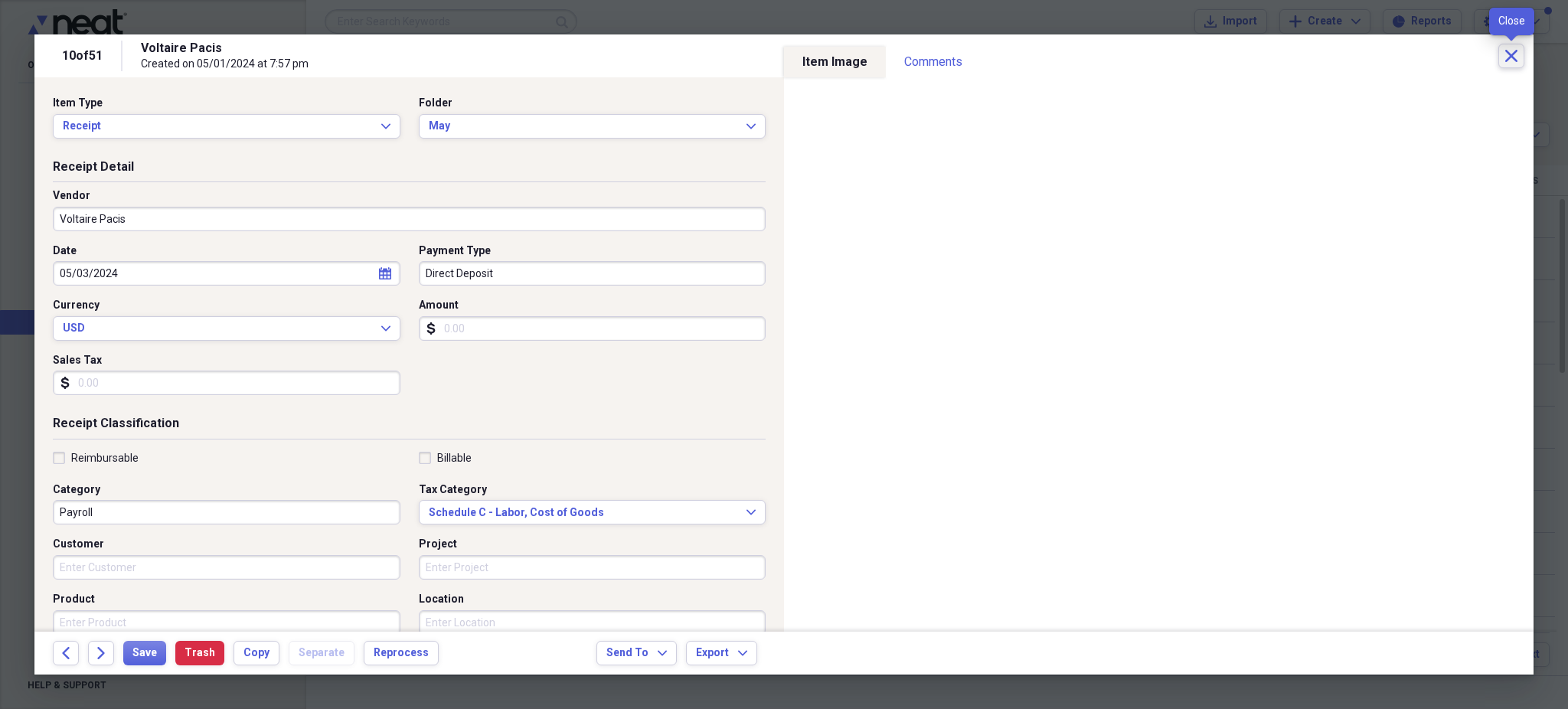 click on "Close" 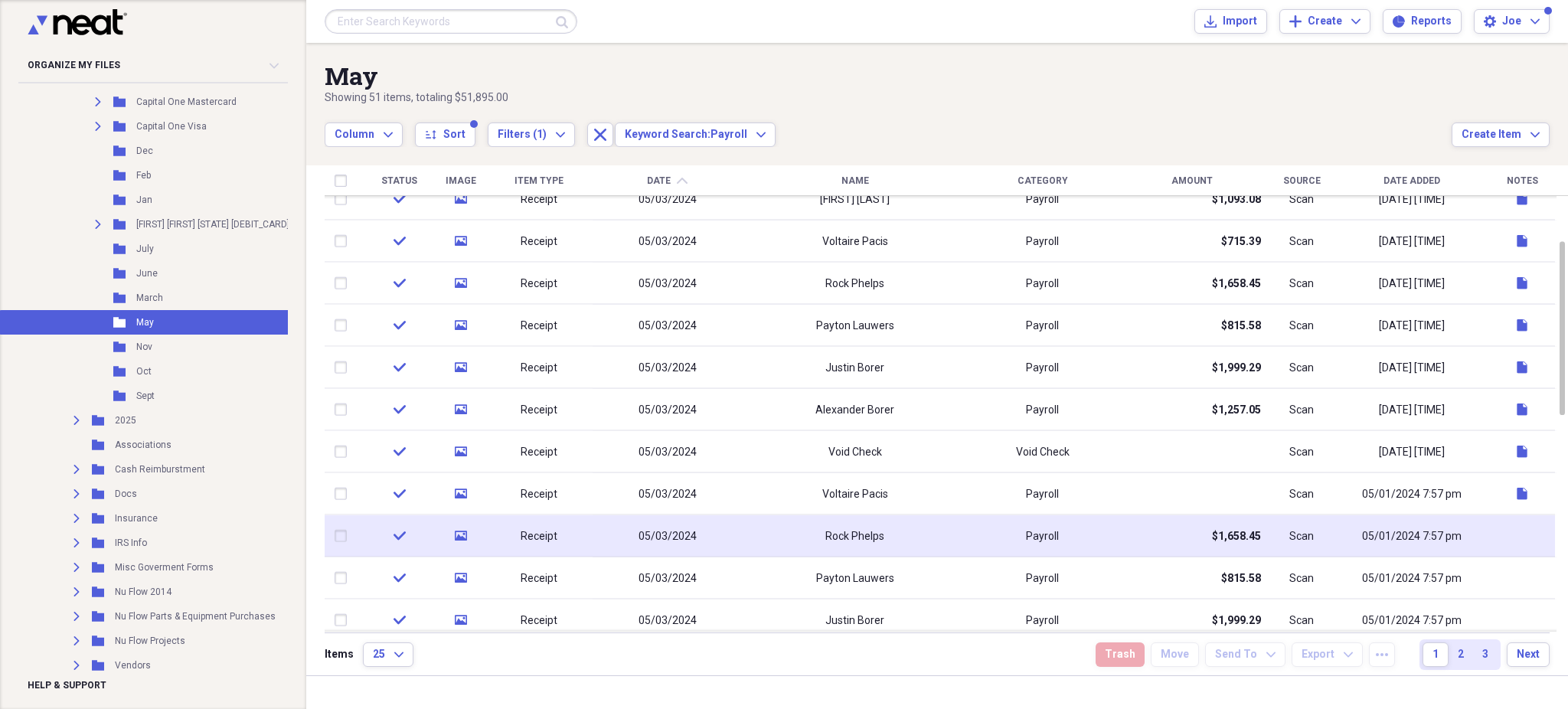 click on "Scan" at bounding box center (1302, 536) 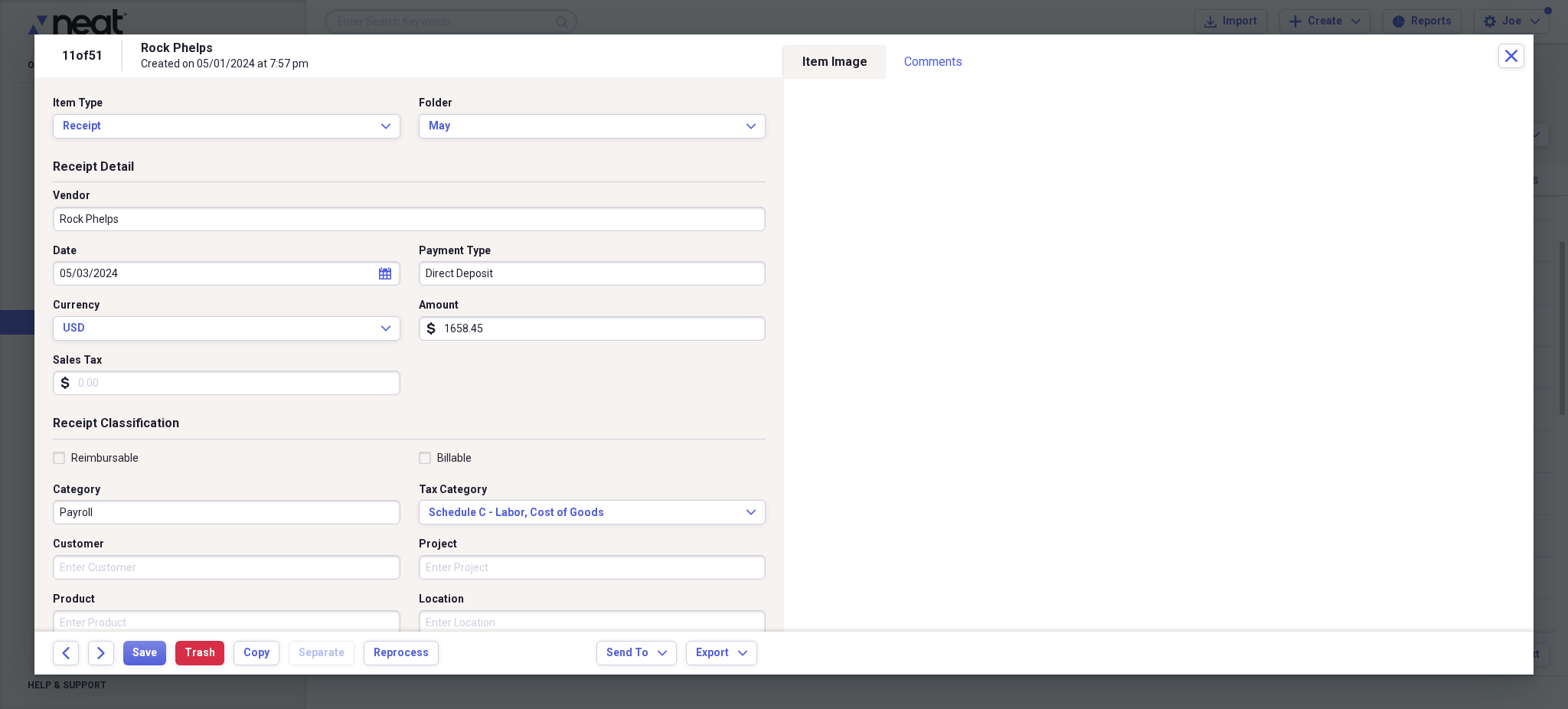 scroll, scrollTop: 226, scrollLeft: 0, axis: vertical 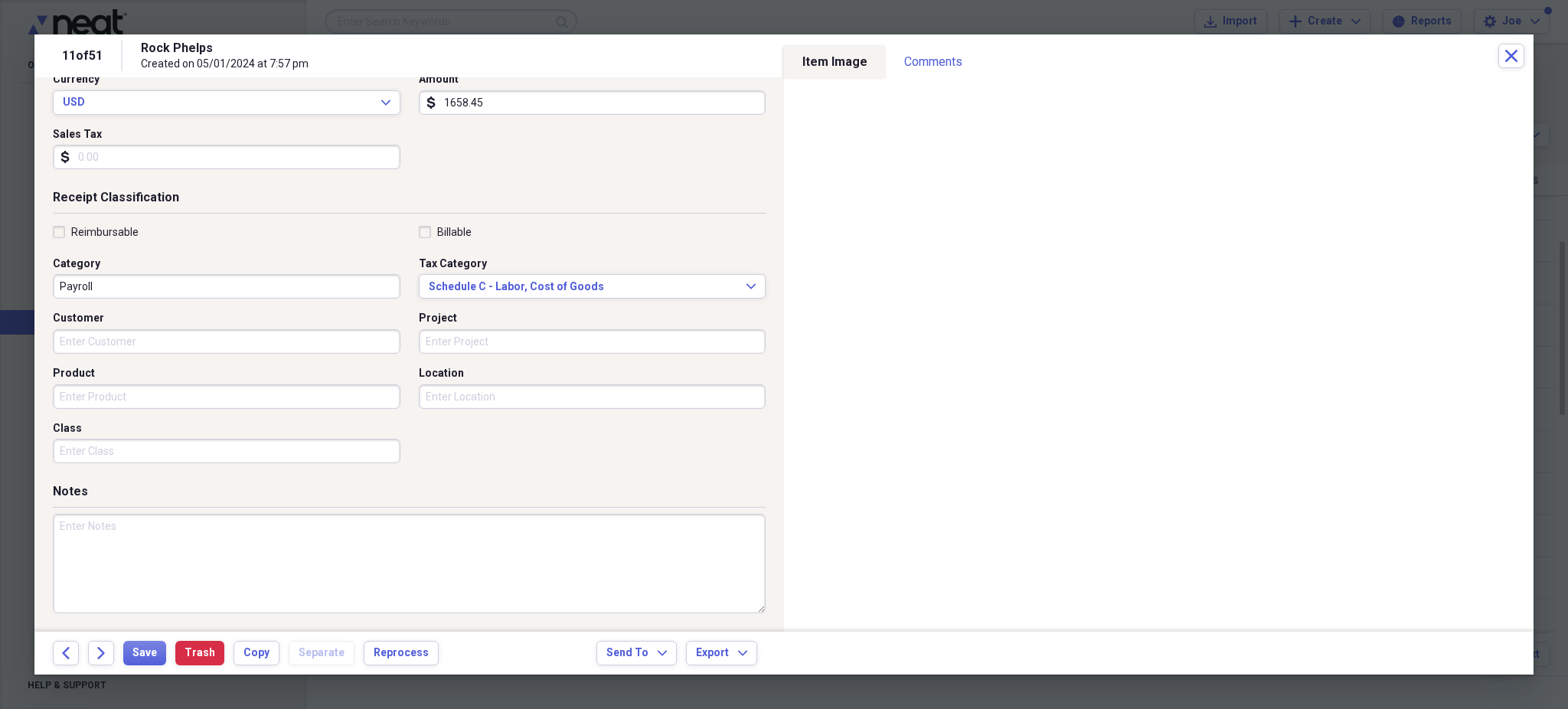 drag, startPoint x: 472, startPoint y: 551, endPoint x: 323, endPoint y: 472, distance: 168.64756 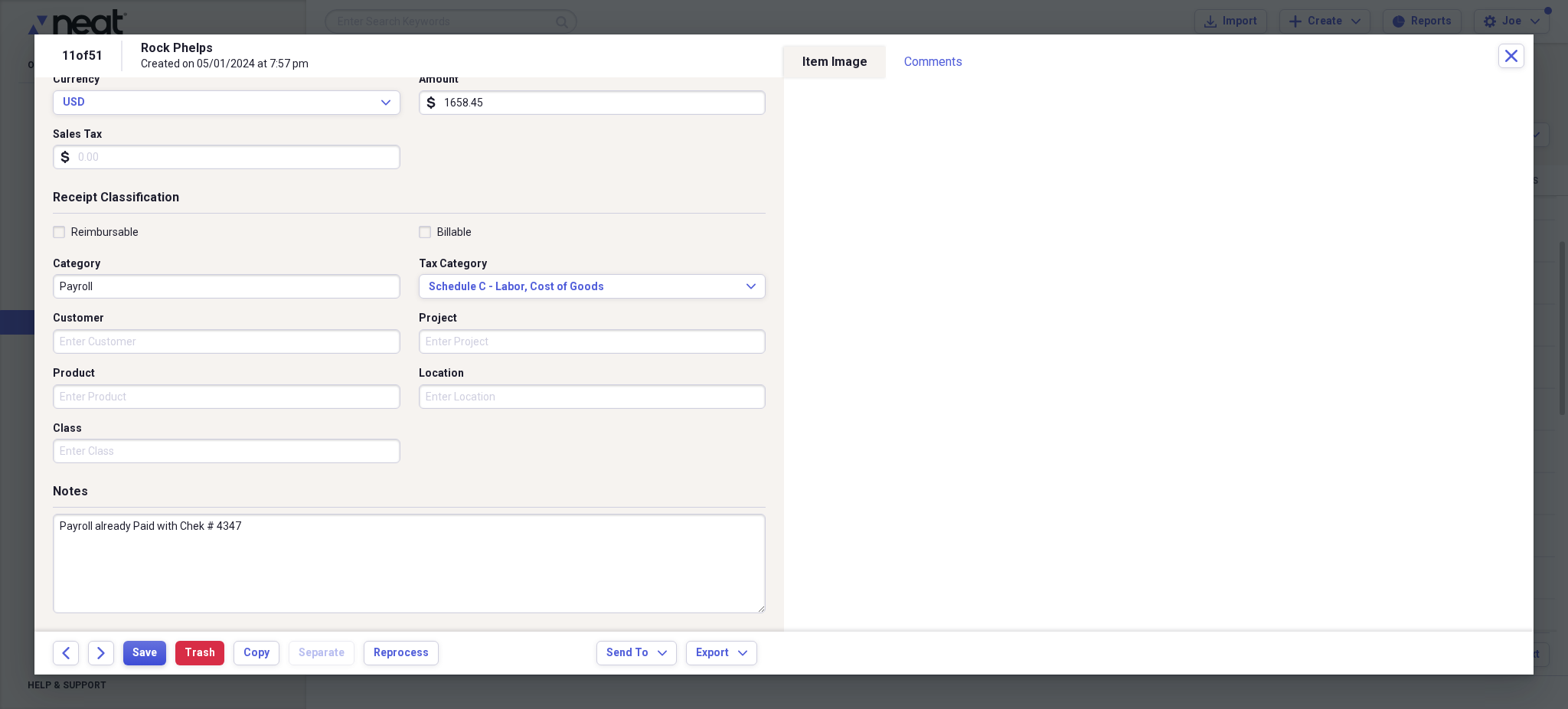 type on "Payroll already Paid with Chek # 4347" 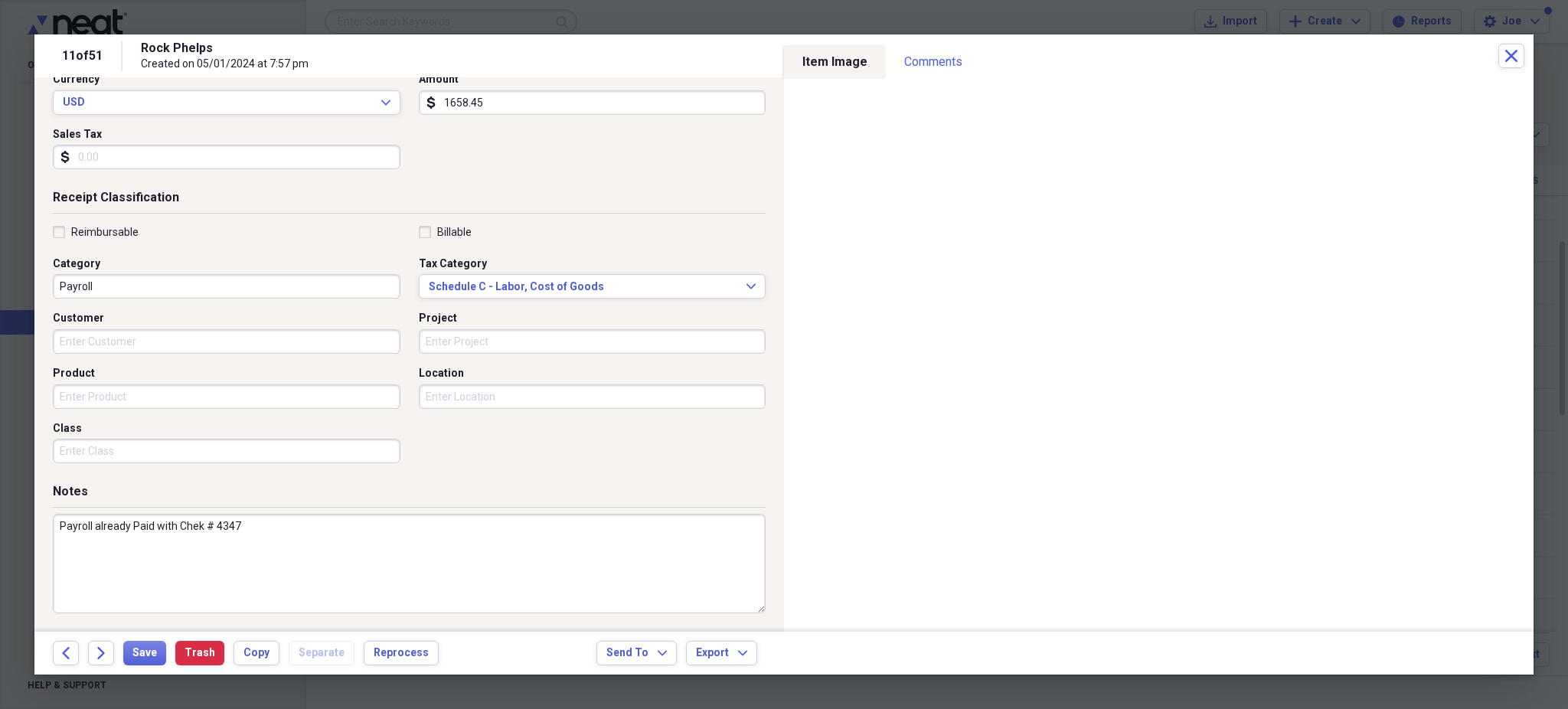 click on "1658.45" at bounding box center (593, 103) 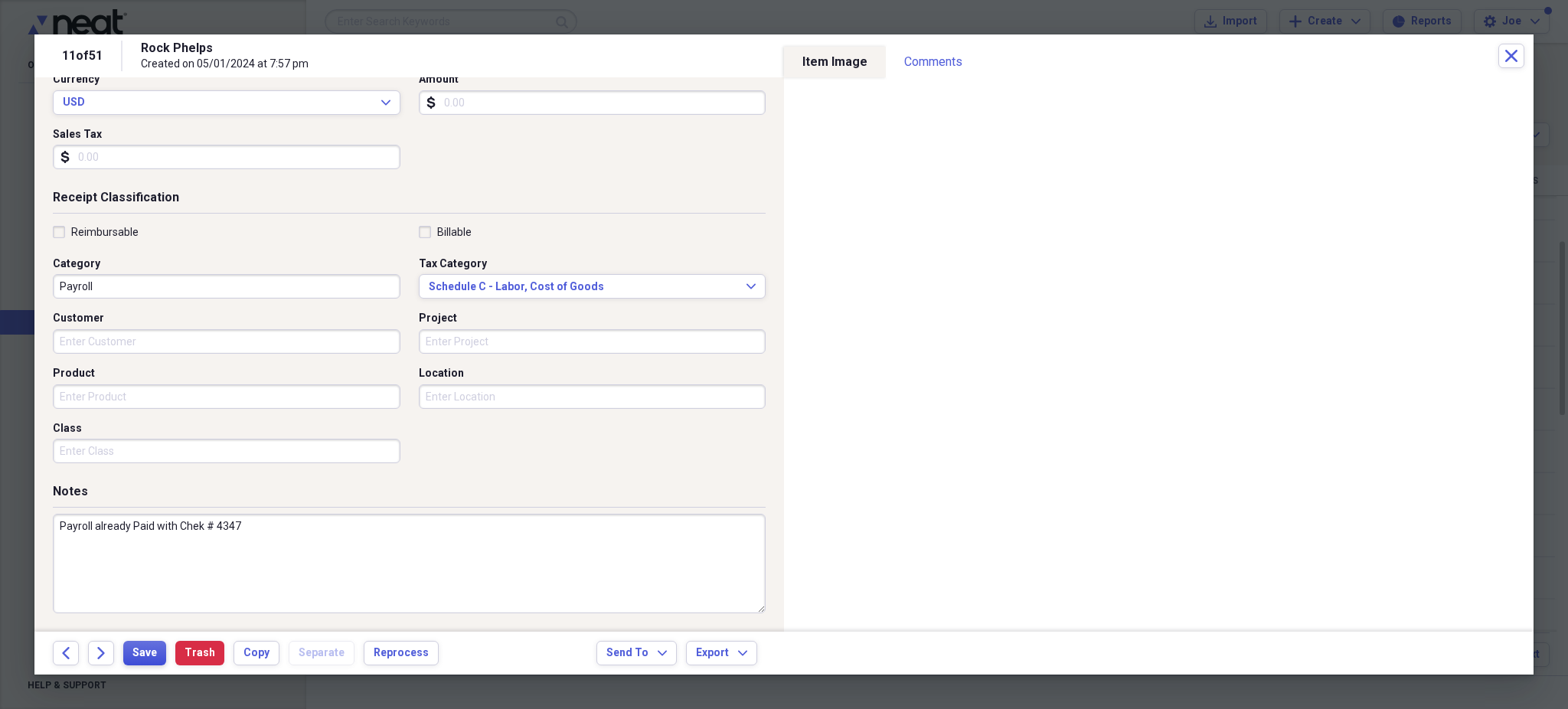 type 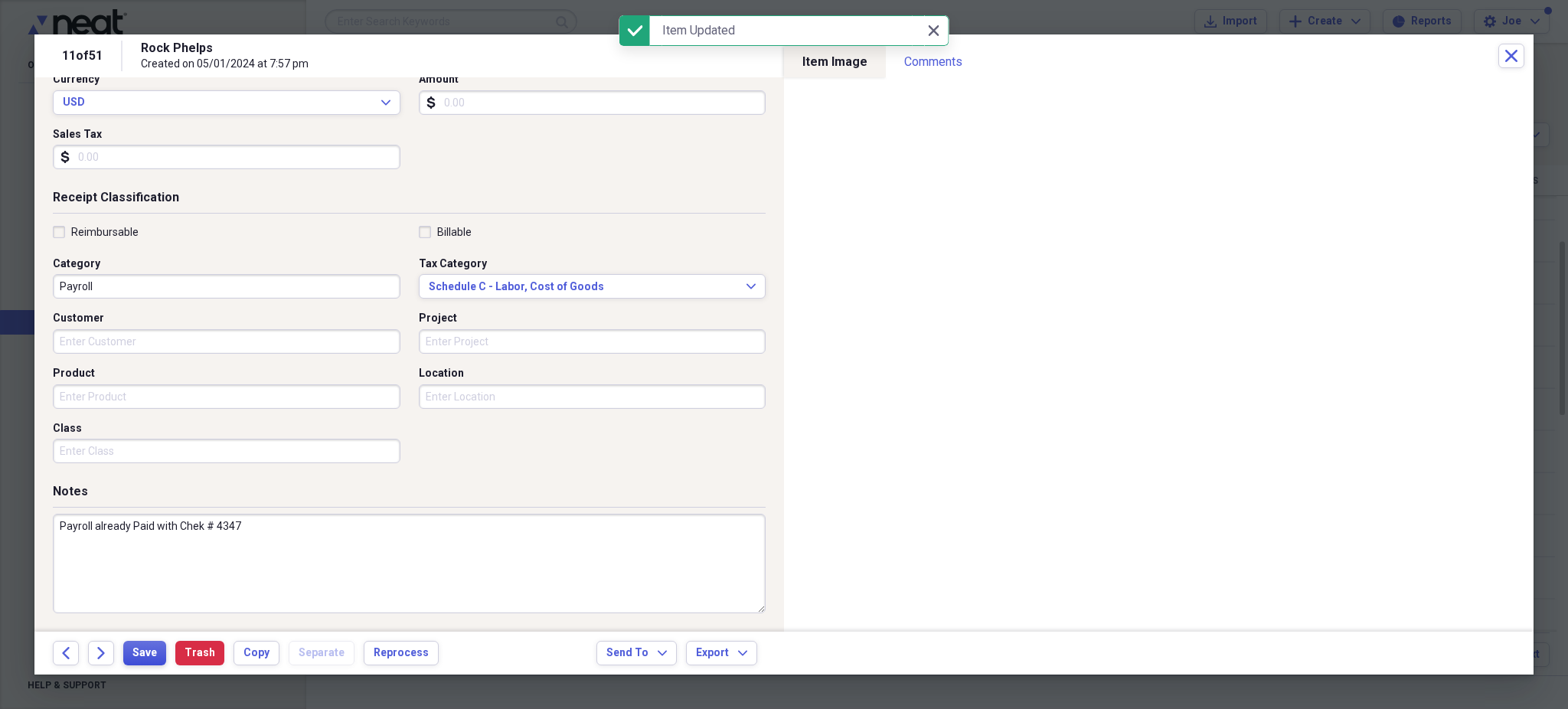 scroll, scrollTop: 0, scrollLeft: 0, axis: both 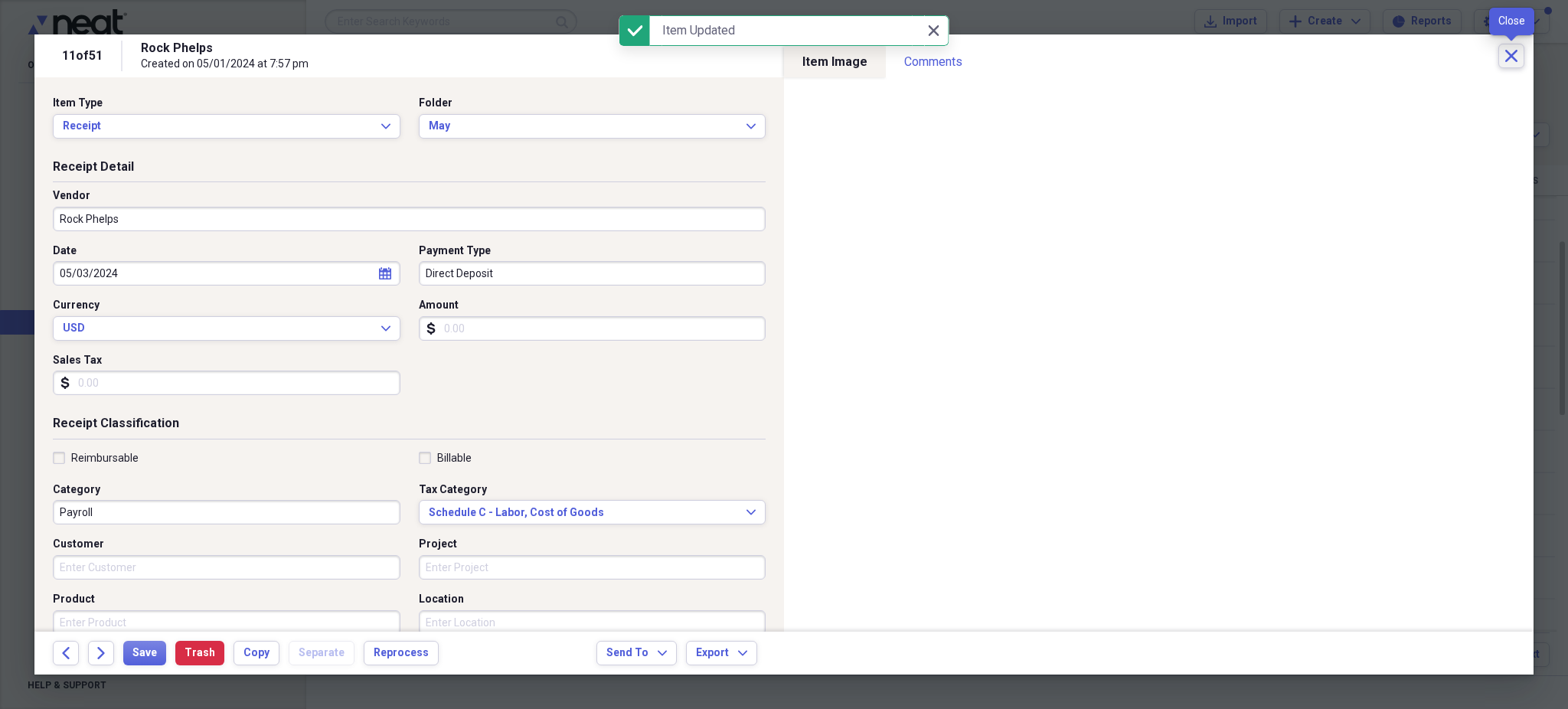 click on "Close" 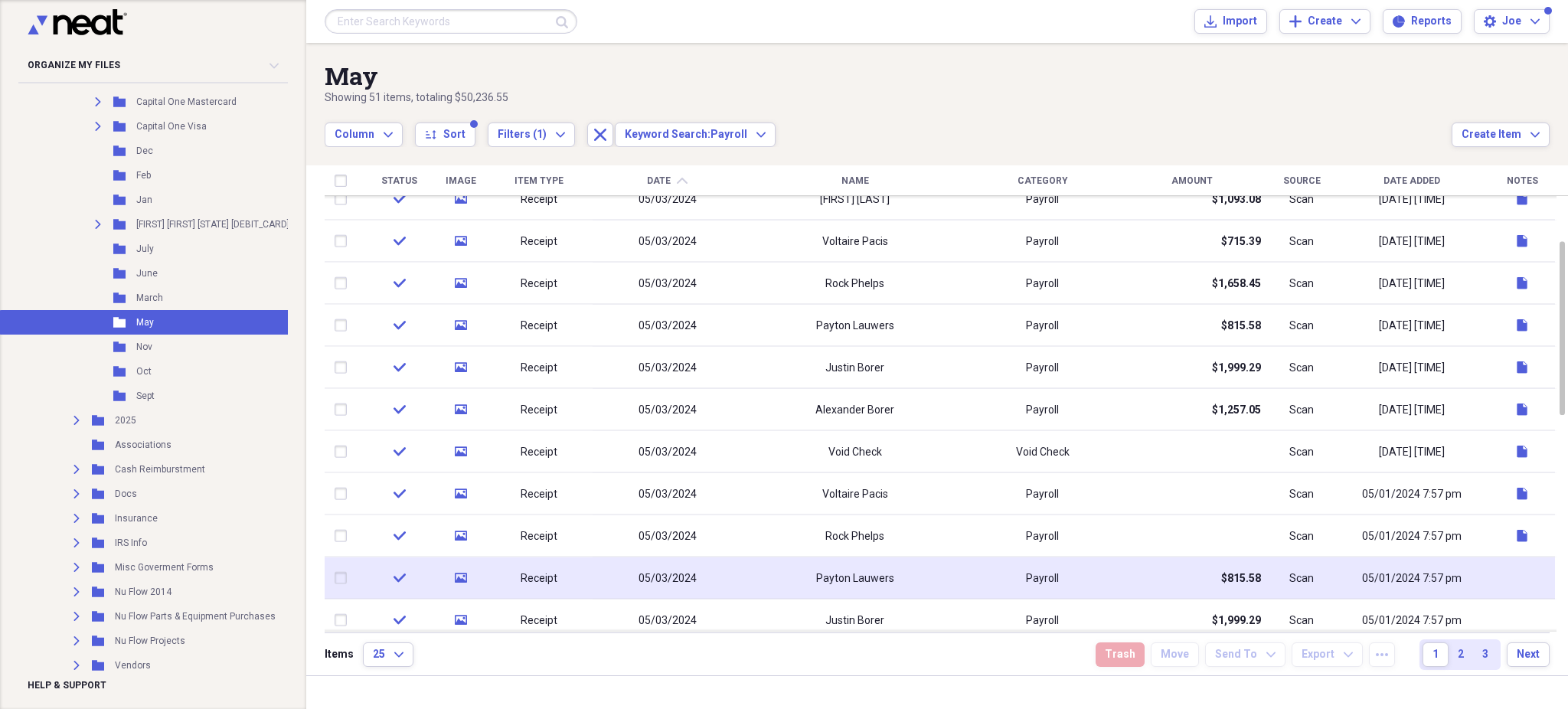 click on "05/01/2024 7:57 pm" at bounding box center [1412, 578] 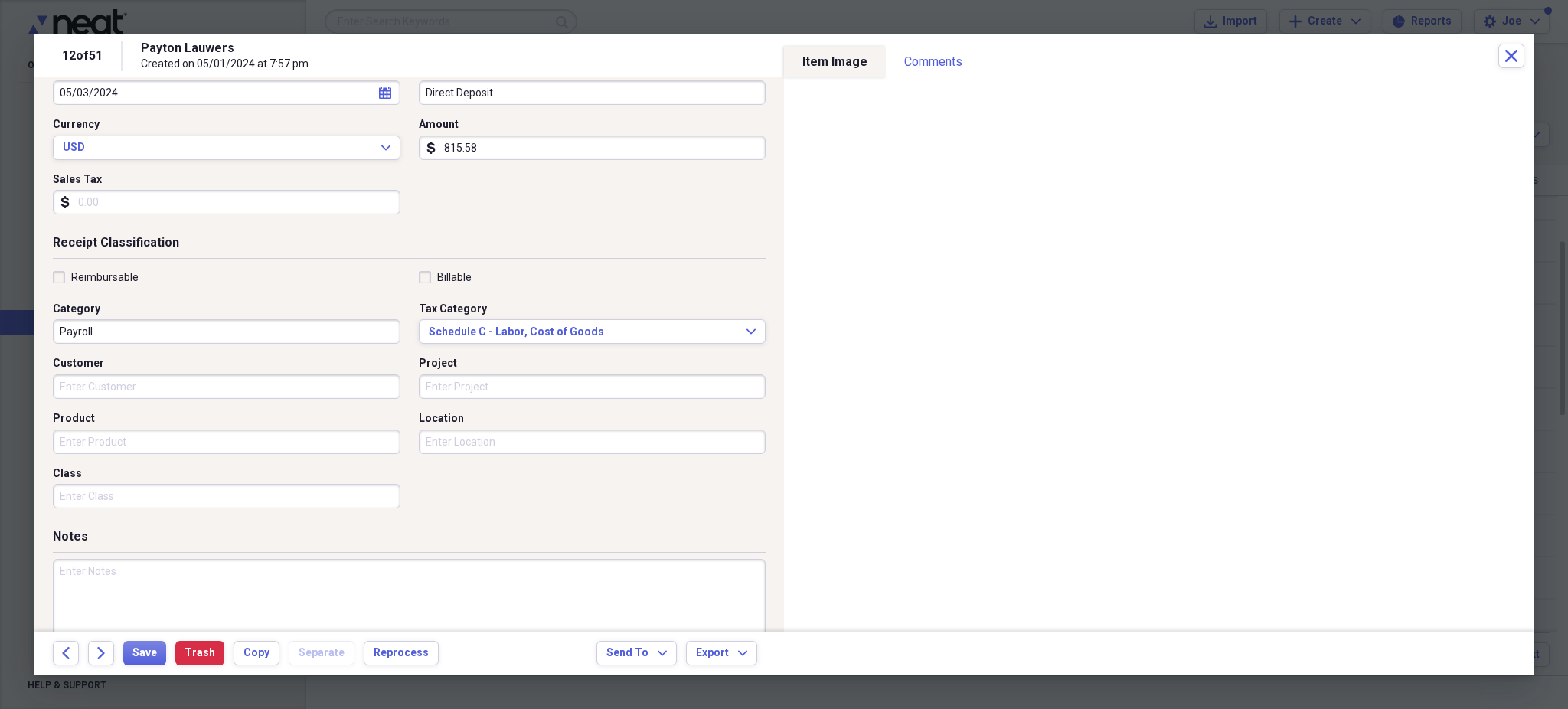 scroll, scrollTop: 204, scrollLeft: 0, axis: vertical 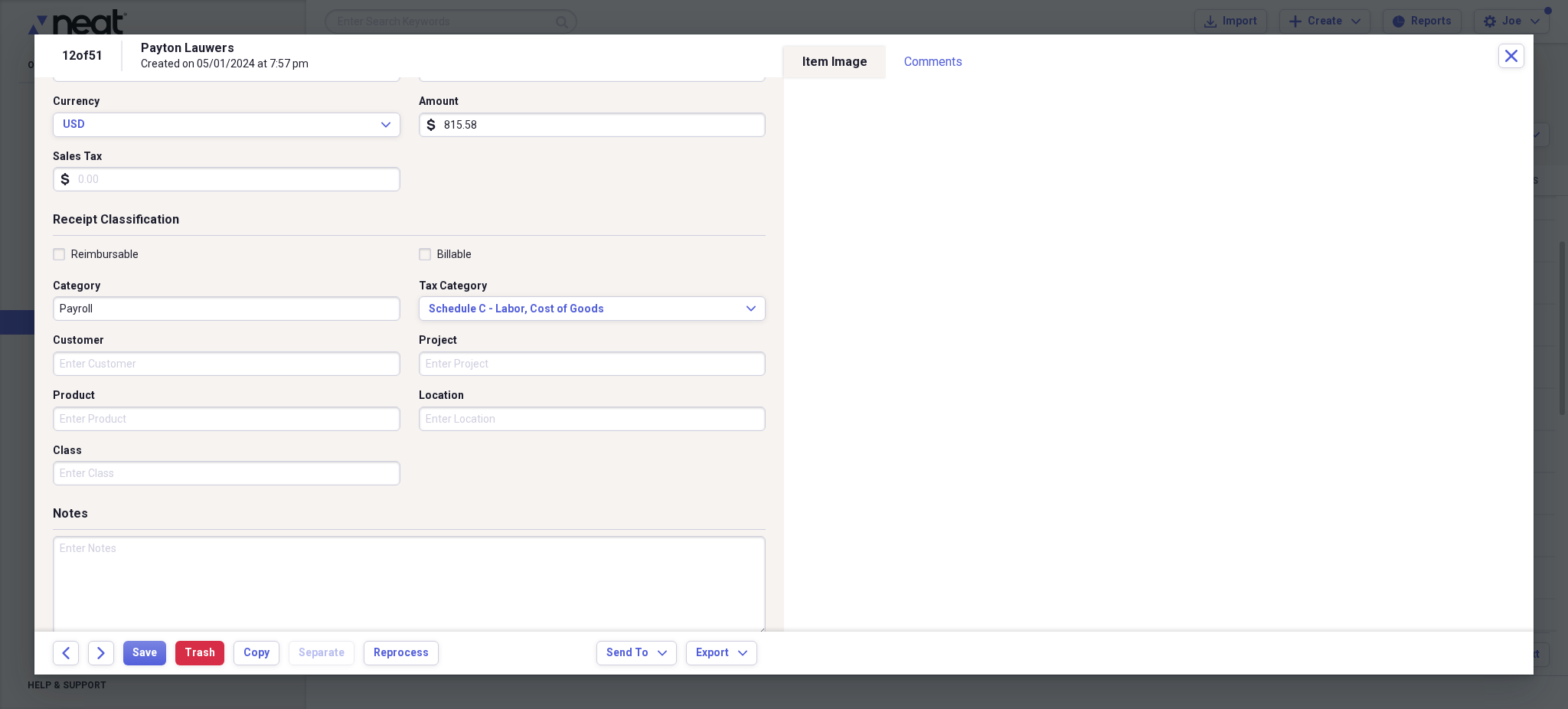 drag, startPoint x: 519, startPoint y: 576, endPoint x: 486, endPoint y: 524, distance: 61.58734 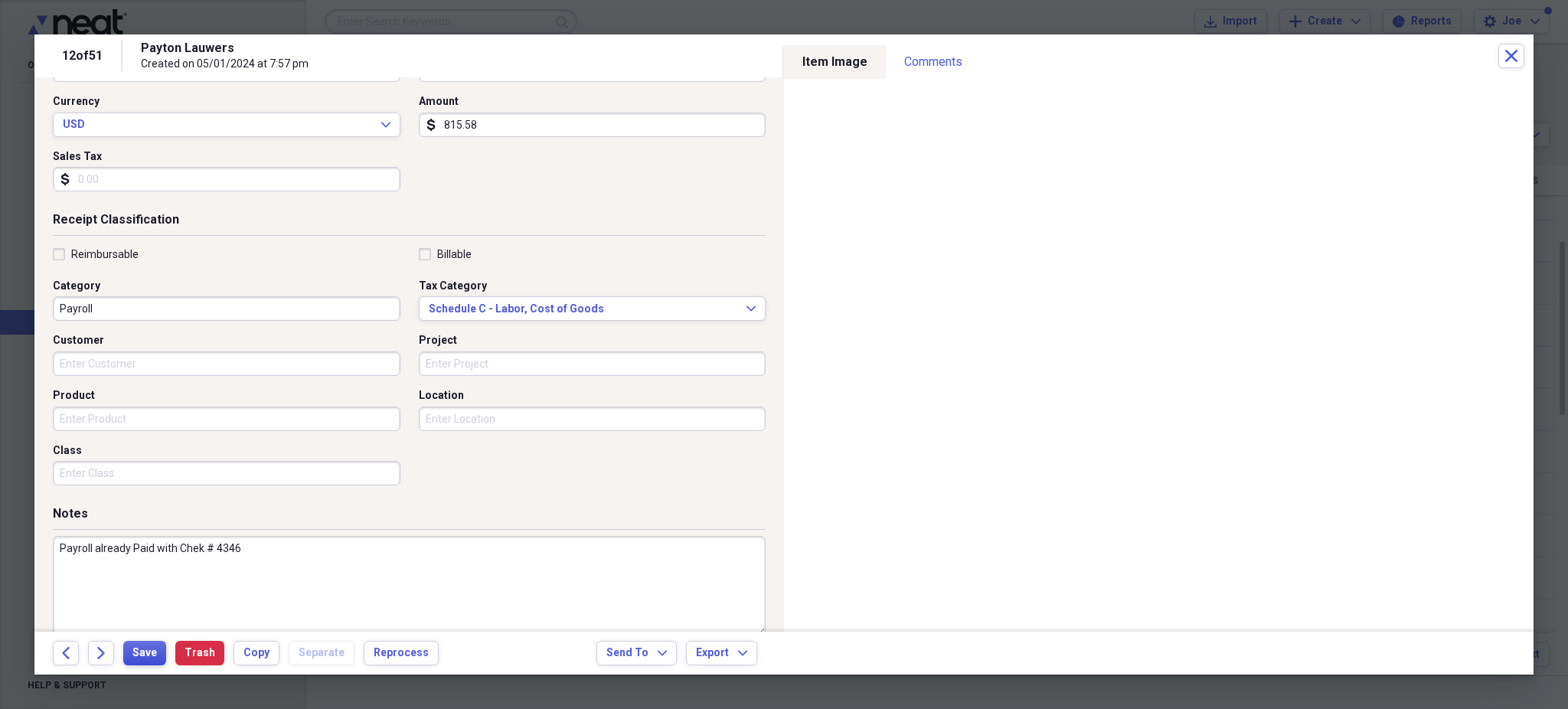 type on "Payroll already Paid with Chek # 4346" 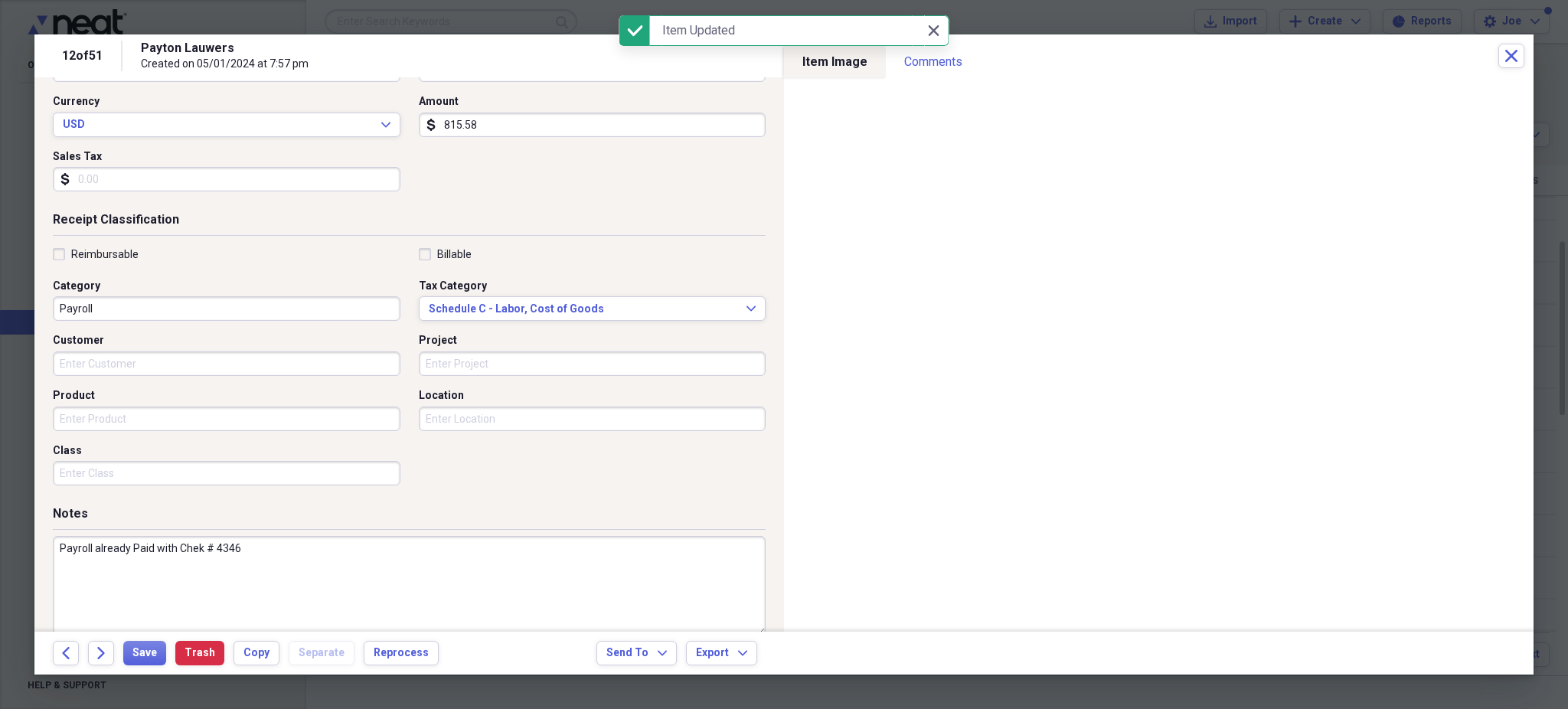 click on "815.58" at bounding box center (593, 125) 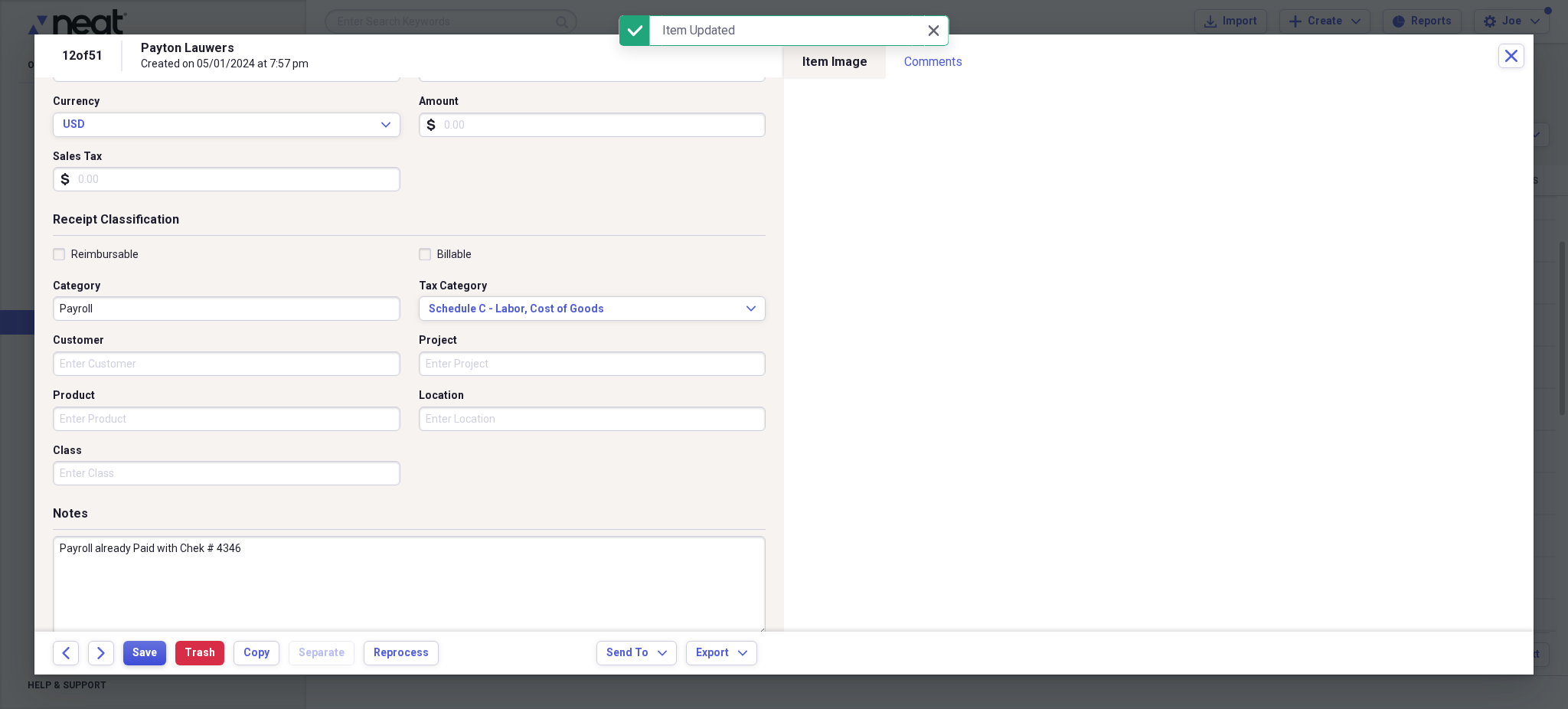 type 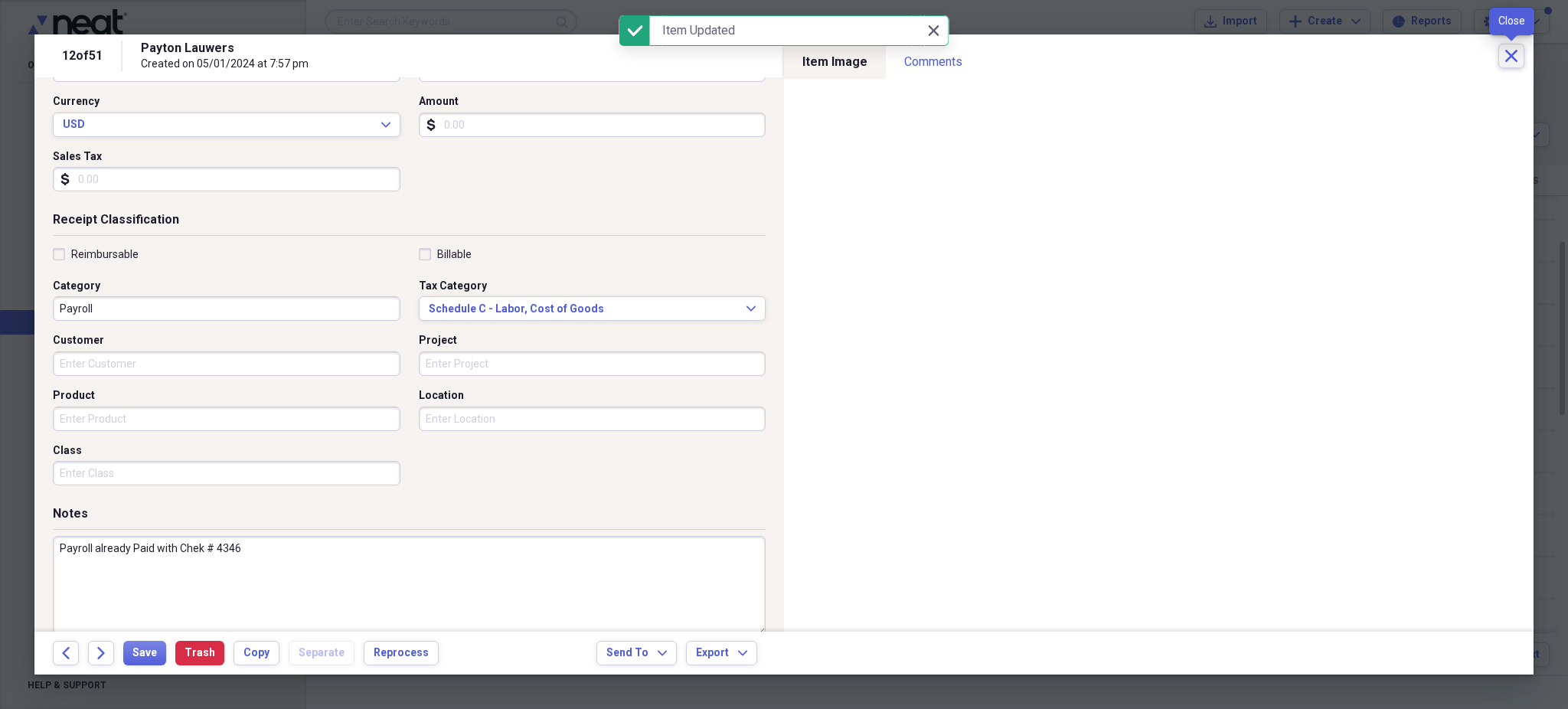 click on "Close" 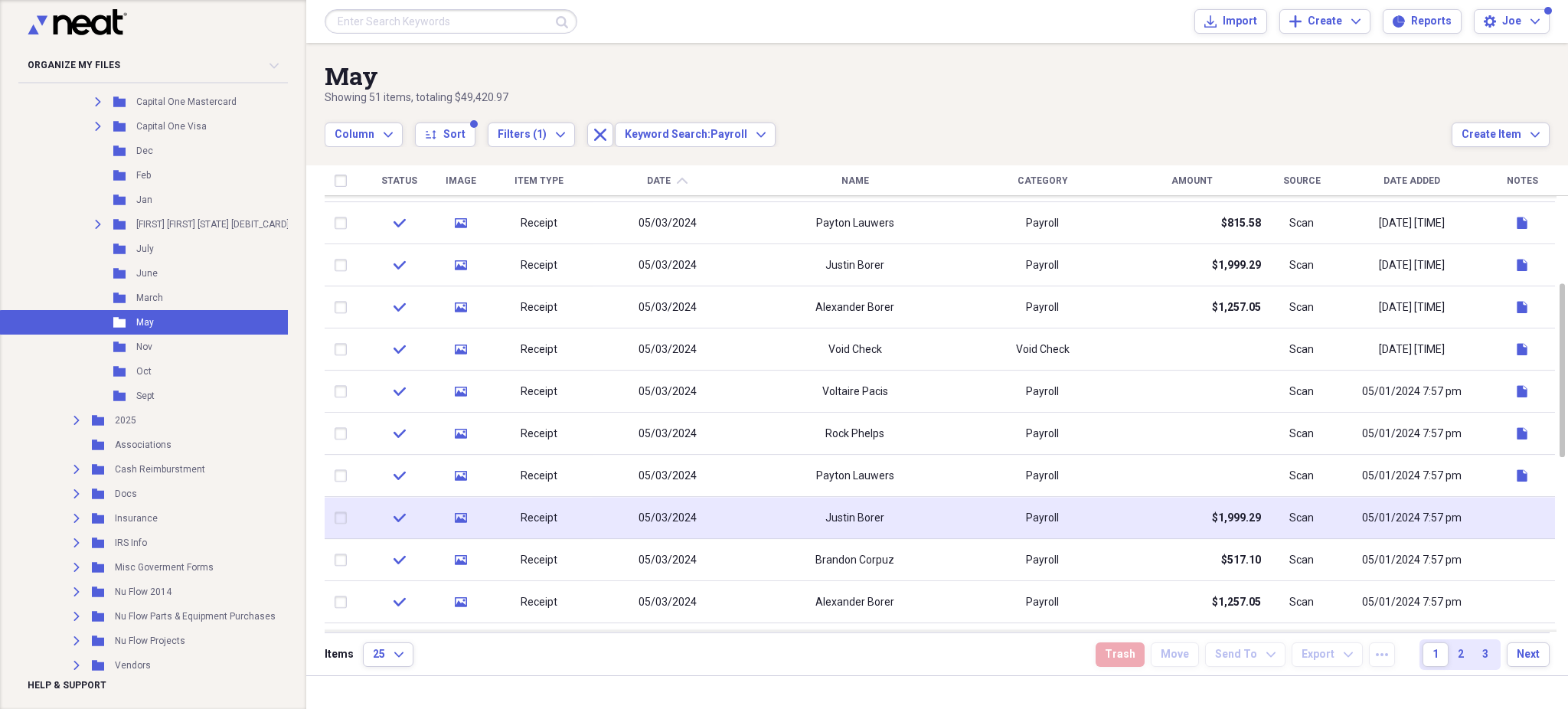 click on "Scan" at bounding box center (1302, 518) 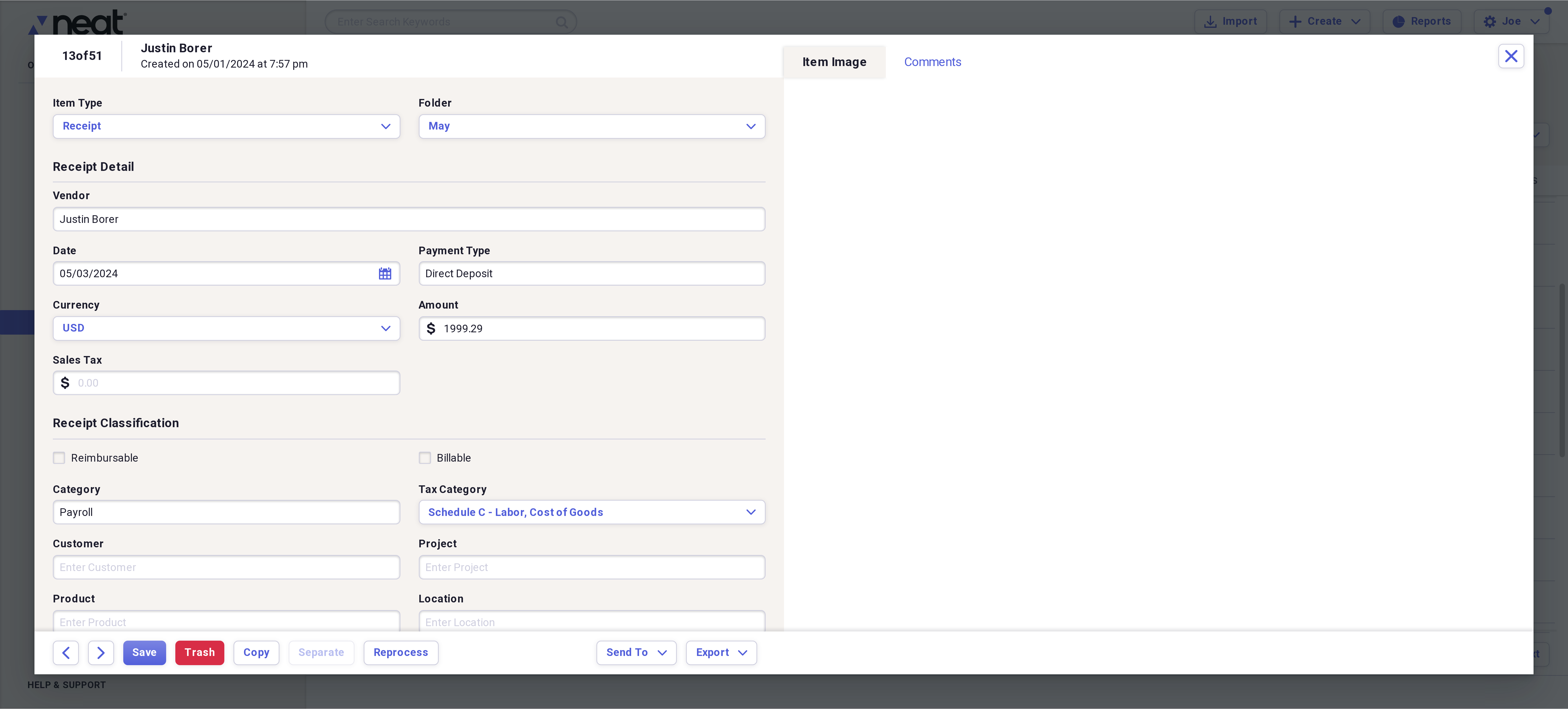 scroll, scrollTop: 75, scrollLeft: 0, axis: vertical 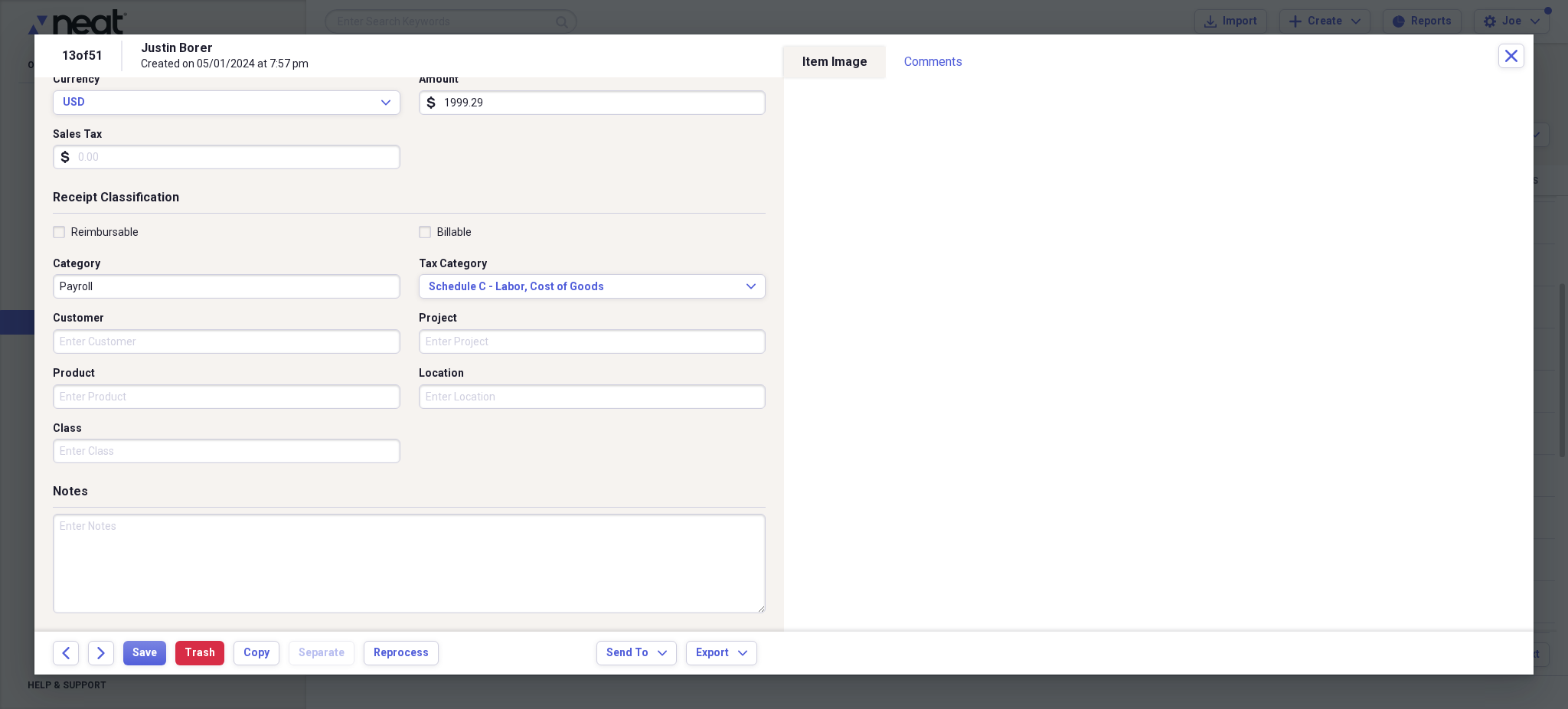 drag, startPoint x: 230, startPoint y: 537, endPoint x: 292, endPoint y: 541, distance: 62.128898 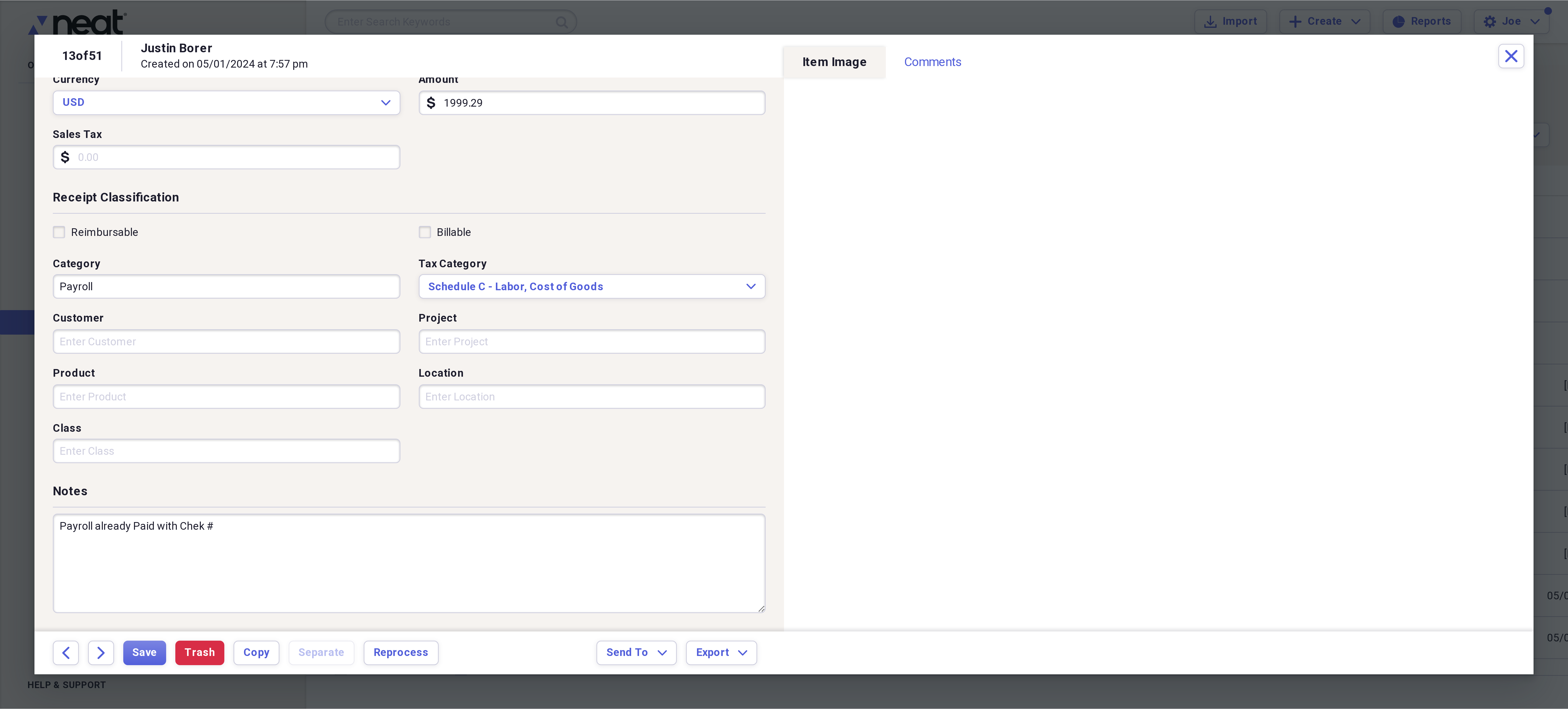 scroll, scrollTop: 206, scrollLeft: 0, axis: vertical 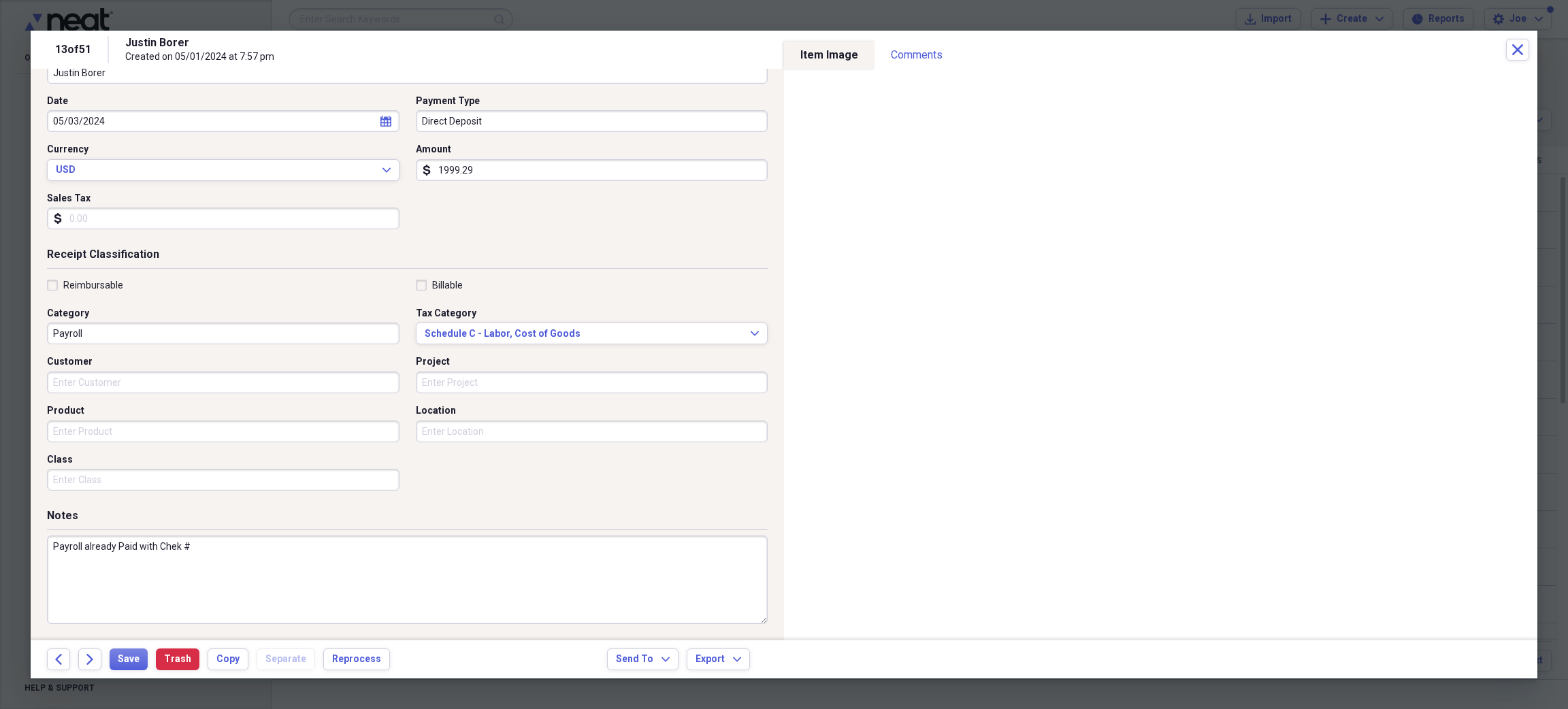 click on "Payroll already Paid with Chek #" at bounding box center (407, 580) 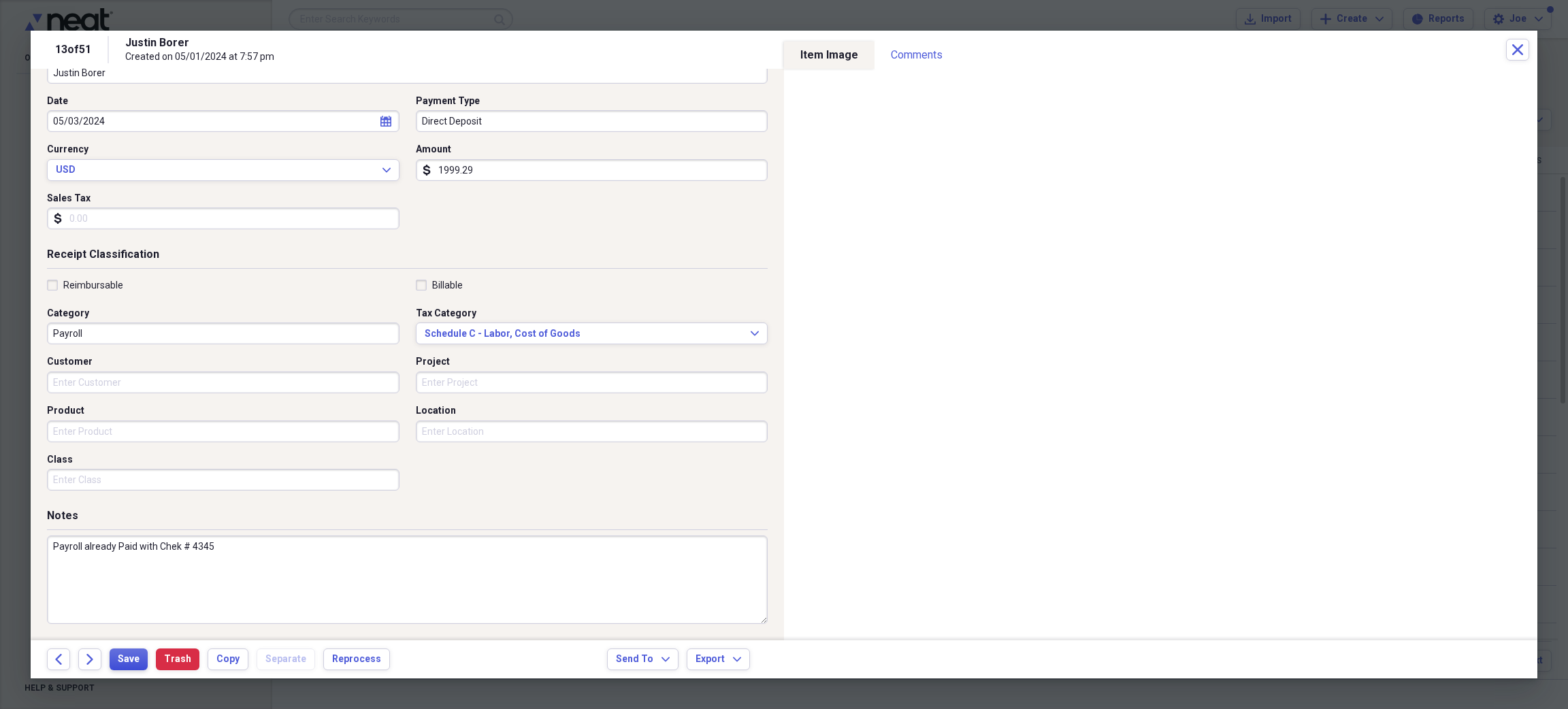 type on "Payroll already Paid with Chek # 4345" 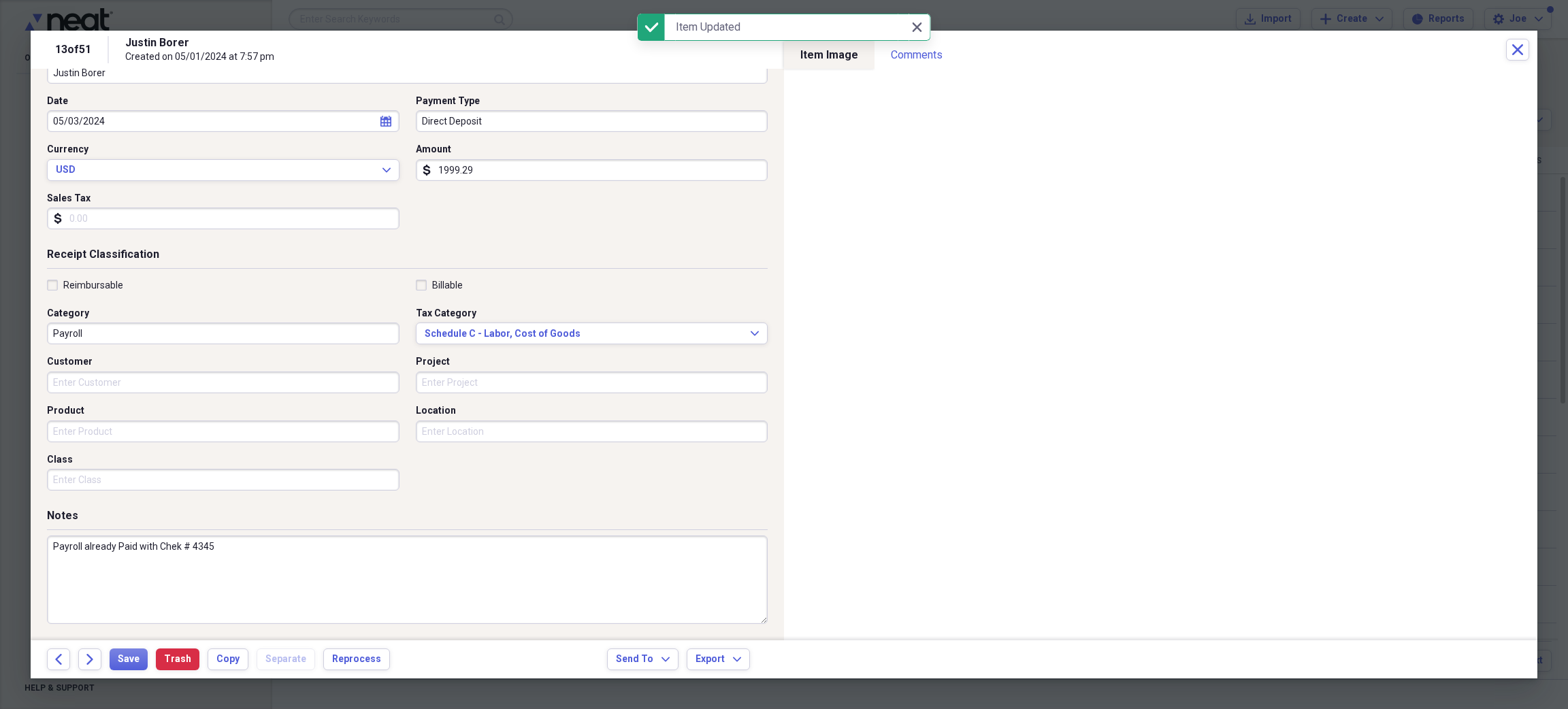 click on "1999.29" at bounding box center (592, 170) 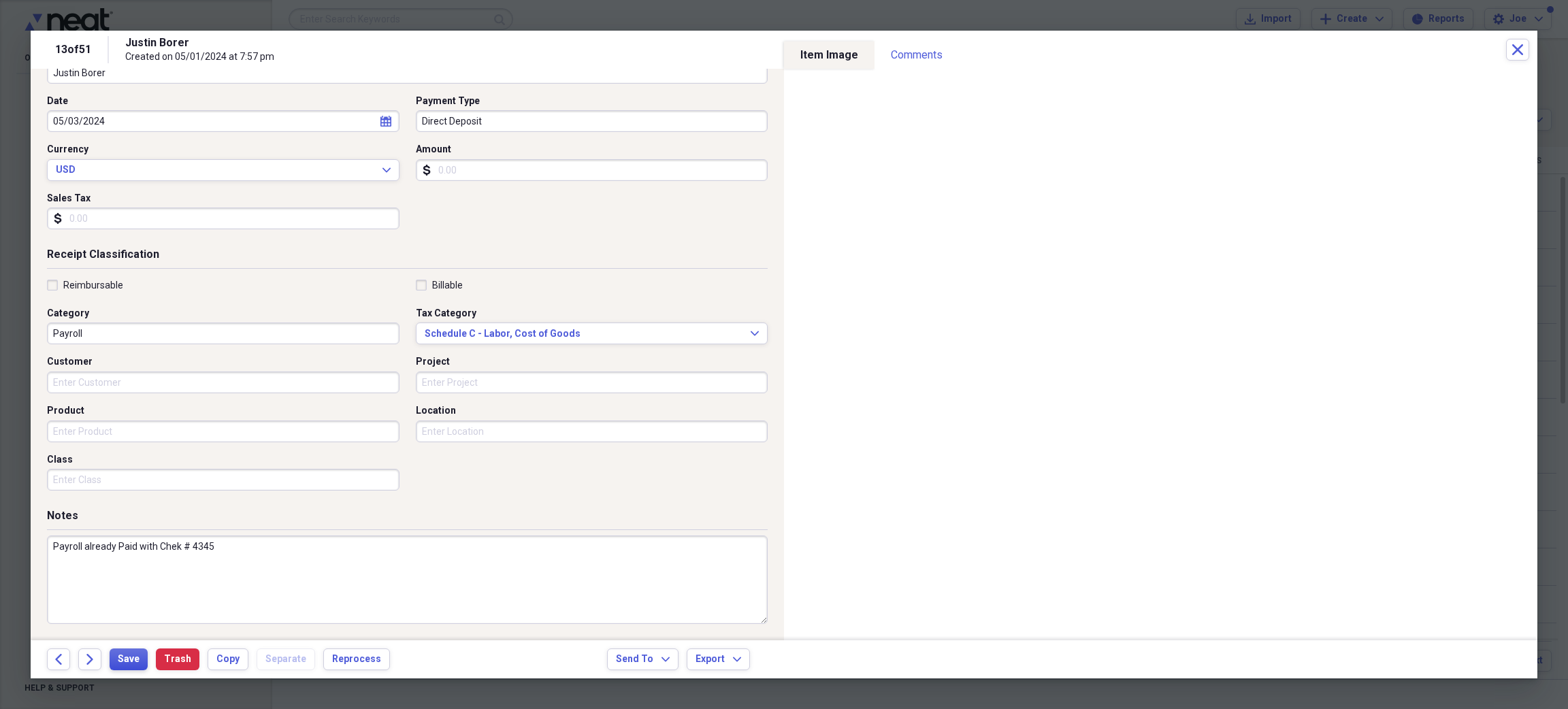 type 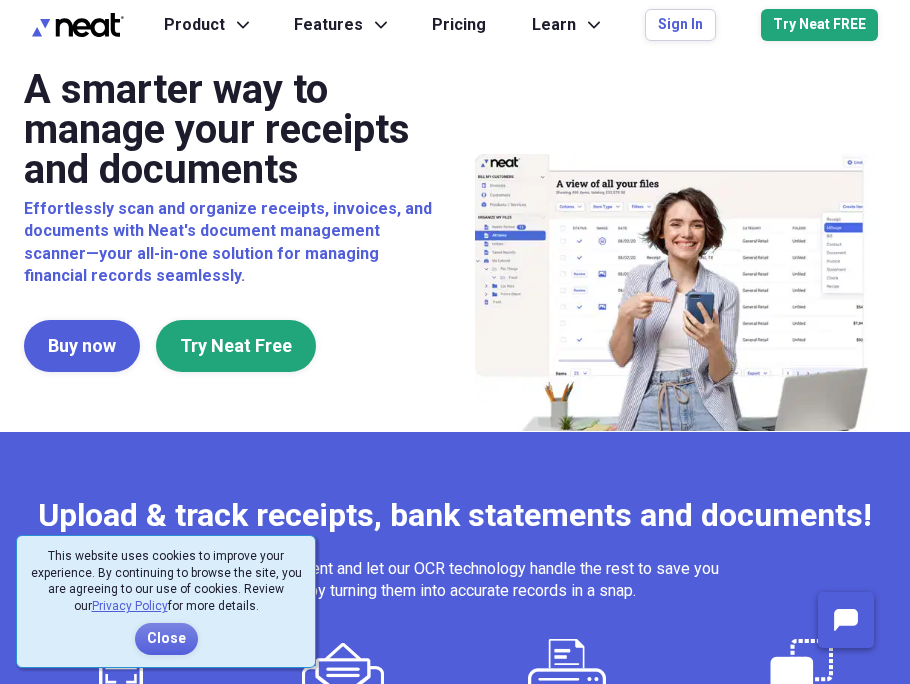 scroll, scrollTop: 0, scrollLeft: 0, axis: both 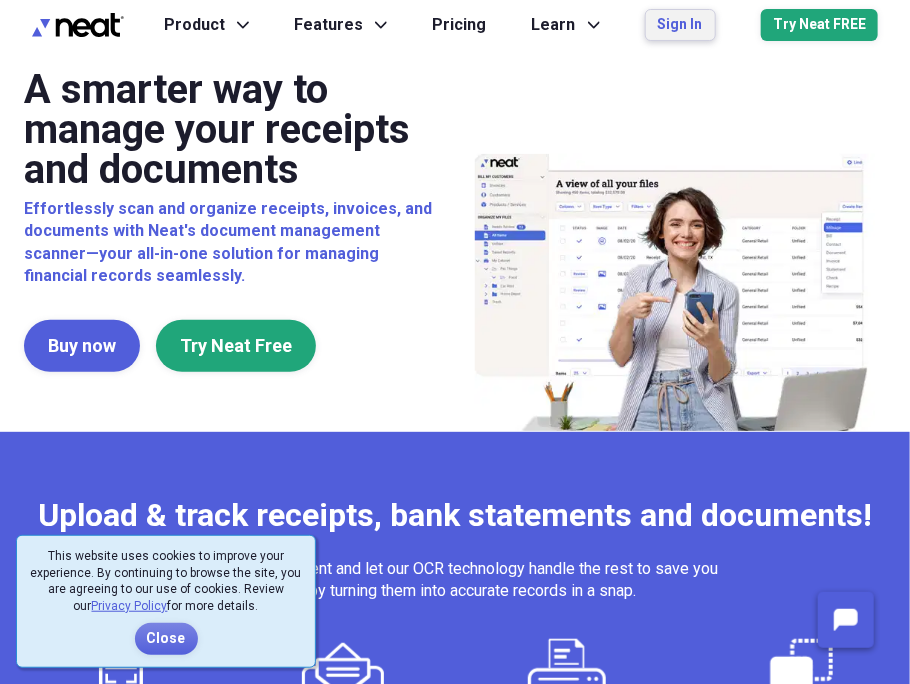 click on "Sign In" at bounding box center (680, 25) 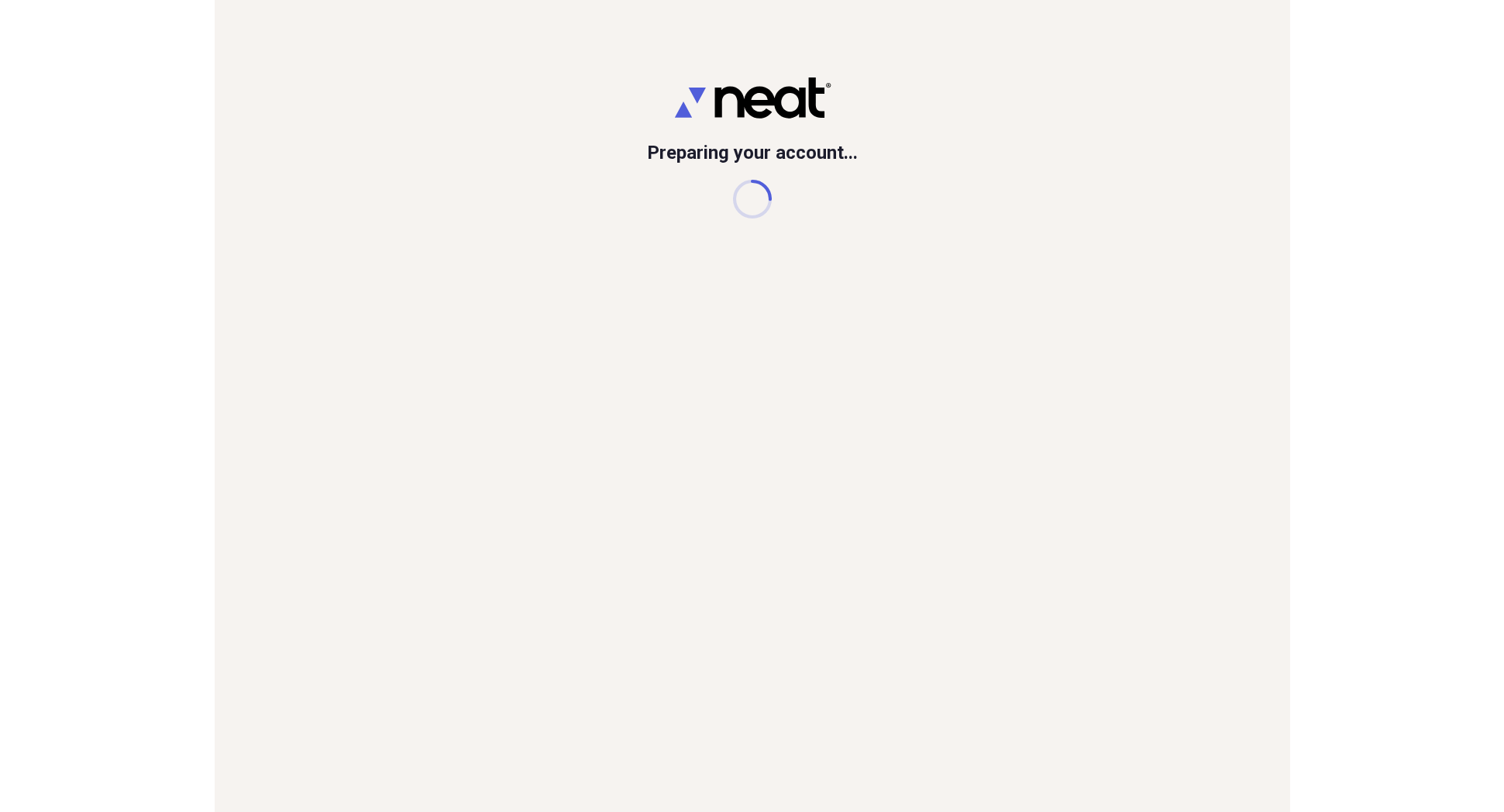 scroll, scrollTop: 0, scrollLeft: 0, axis: both 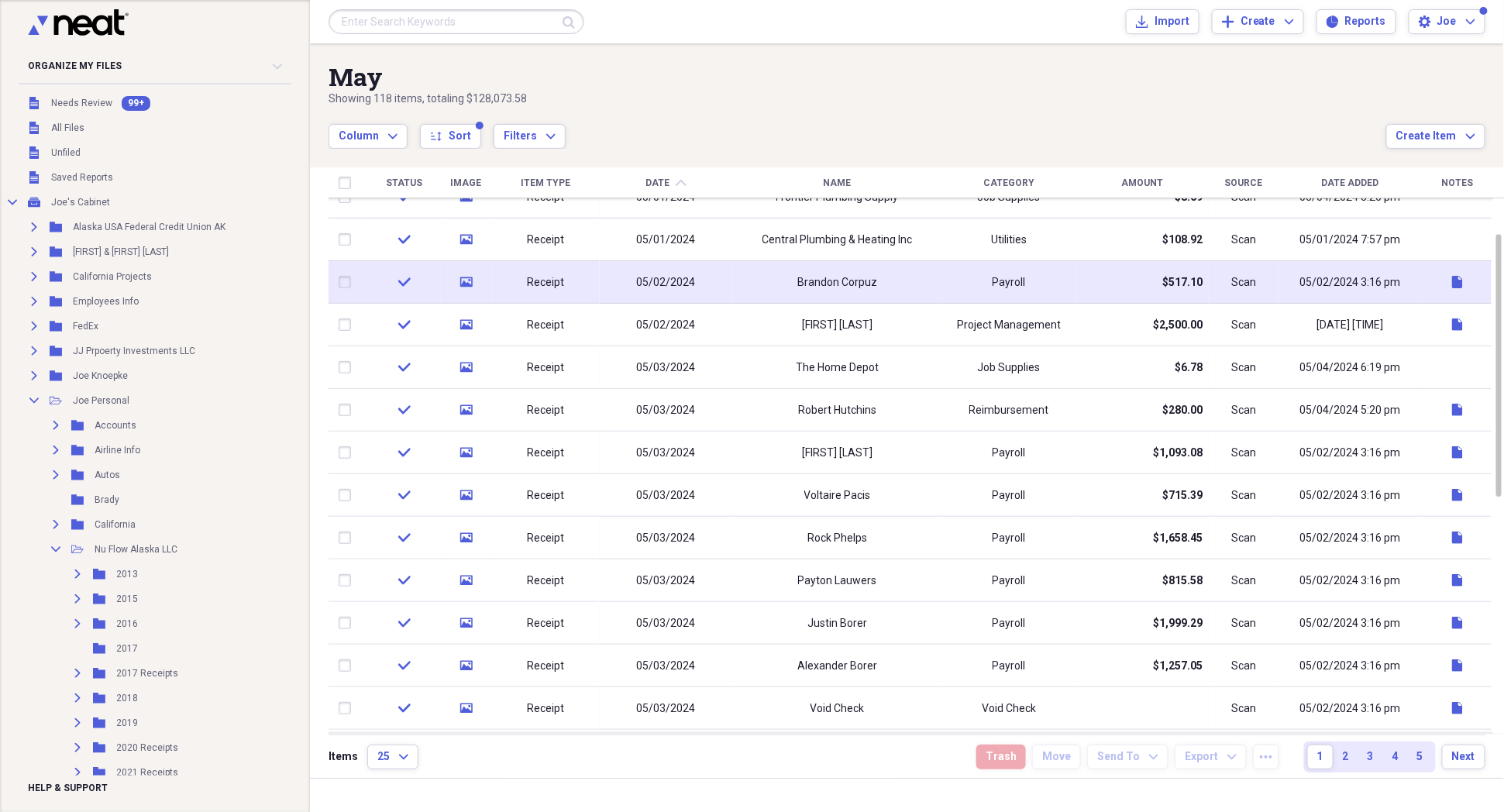 click on "Scan" at bounding box center (1244, 282) 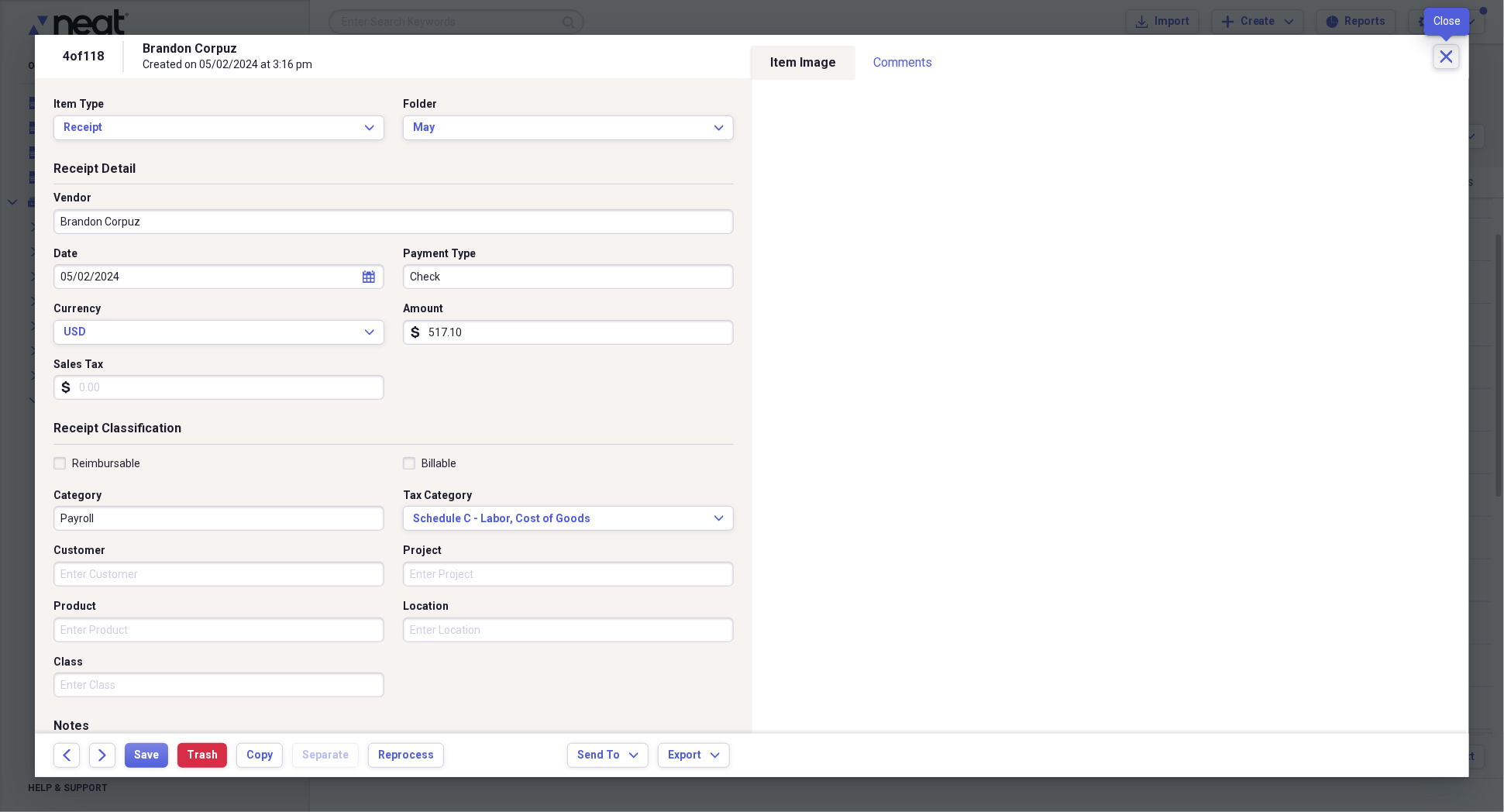click on "Close" at bounding box center (1447, 57) 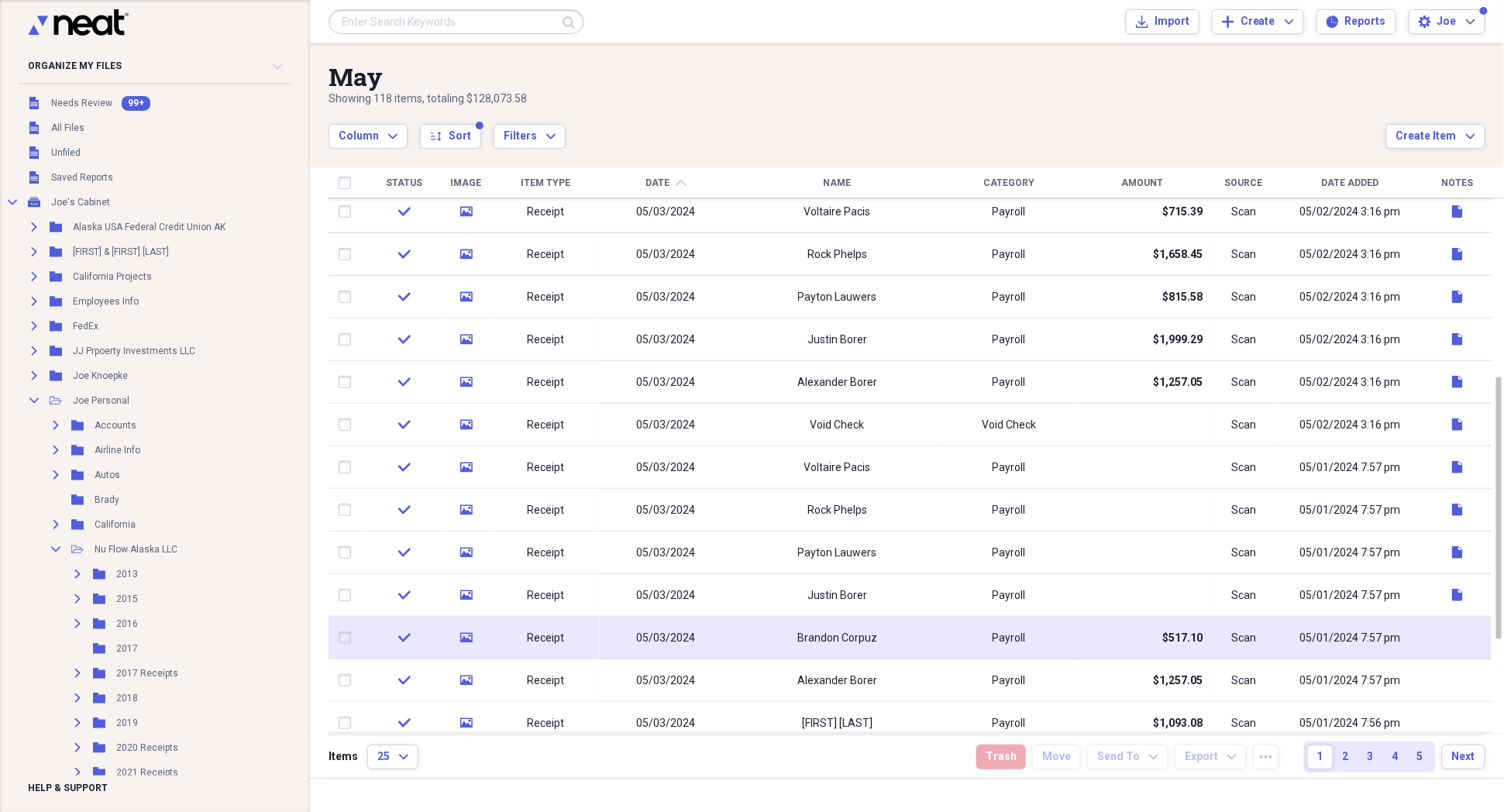 click on "Scan" at bounding box center [1244, 638] 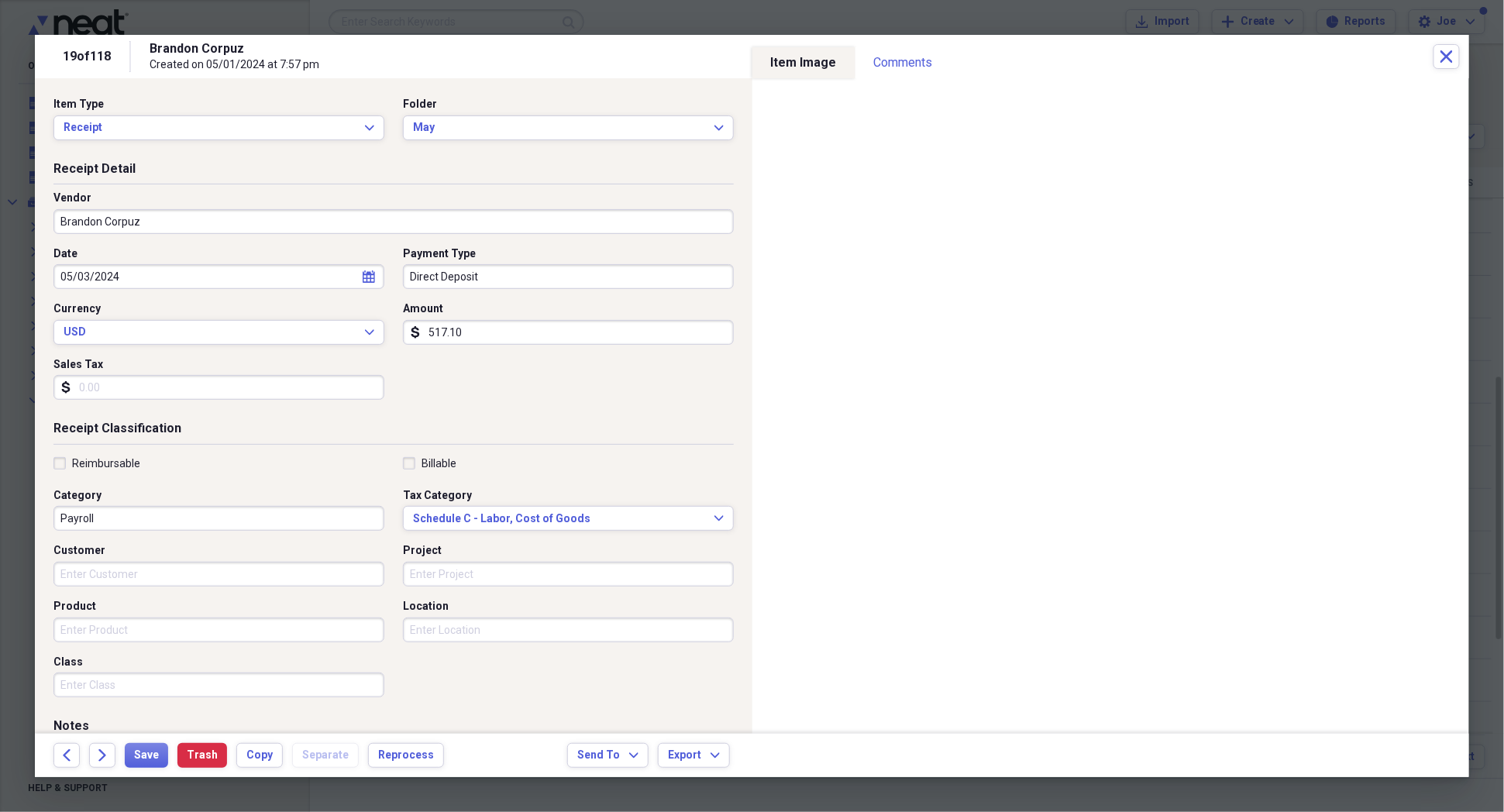 scroll, scrollTop: 134, scrollLeft: 0, axis: vertical 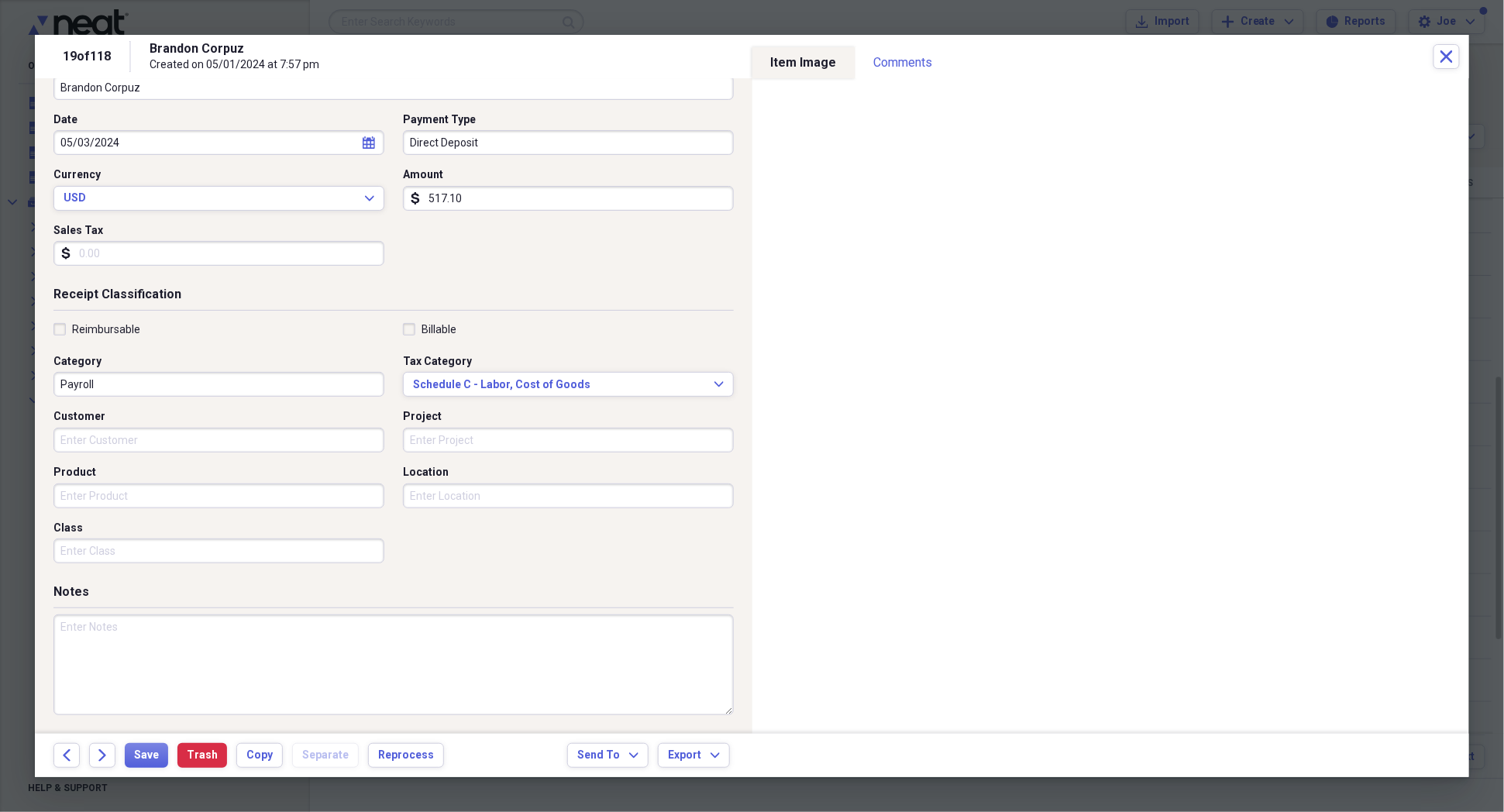 click at bounding box center [394, 665] 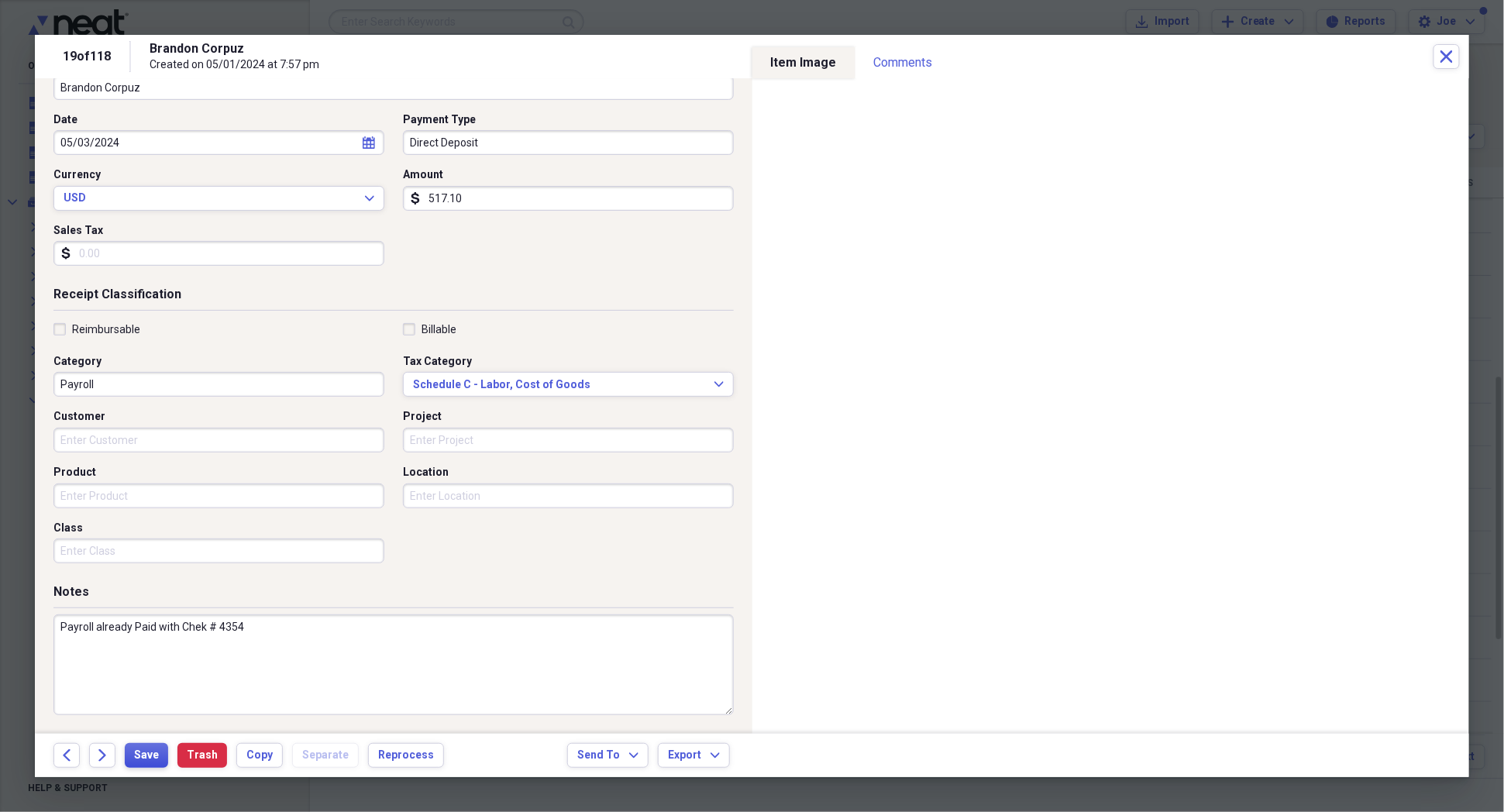 type on "Payroll already Paid with Chek # 4354" 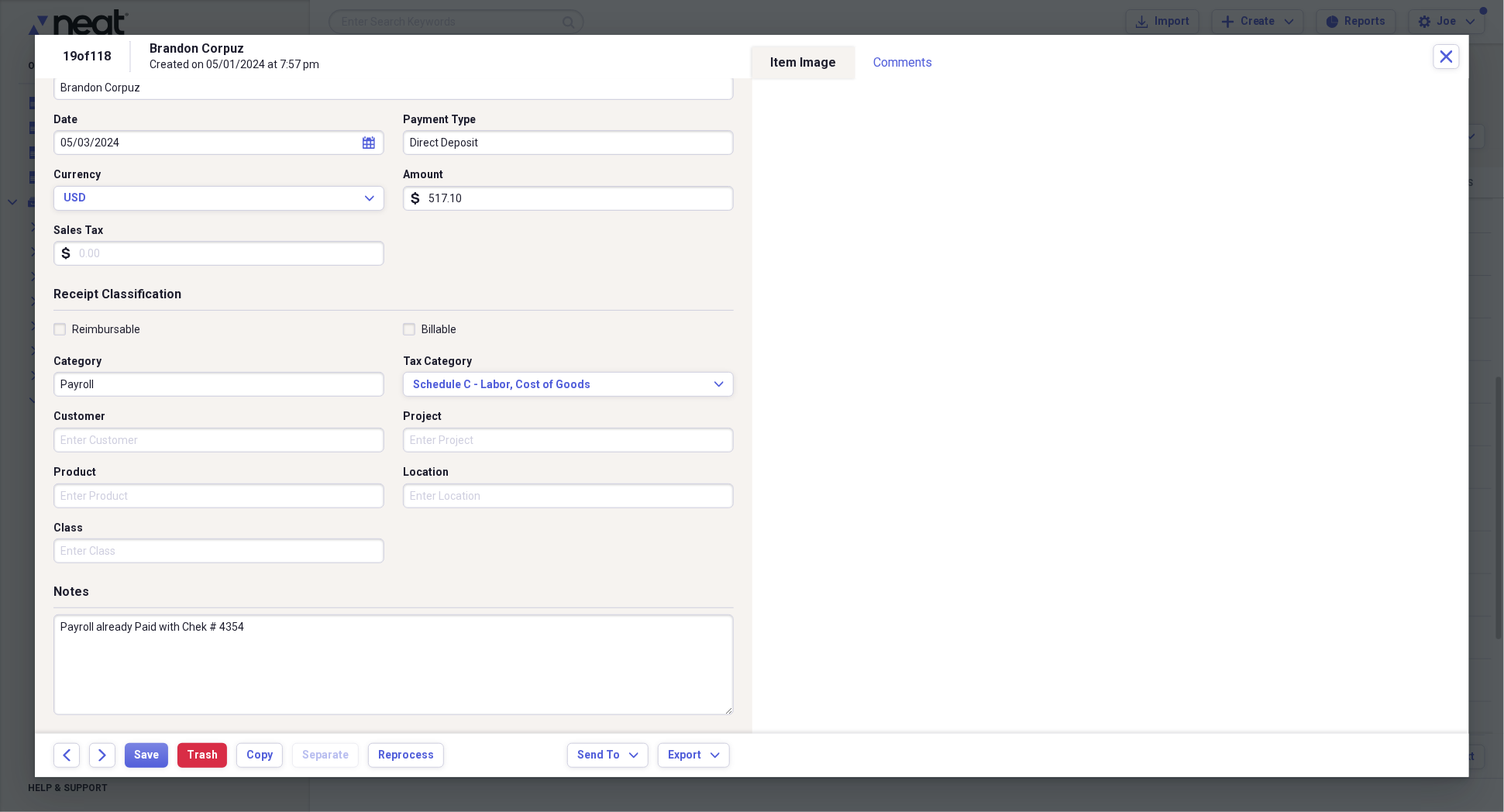 click on "517.10" at bounding box center [568, 198] 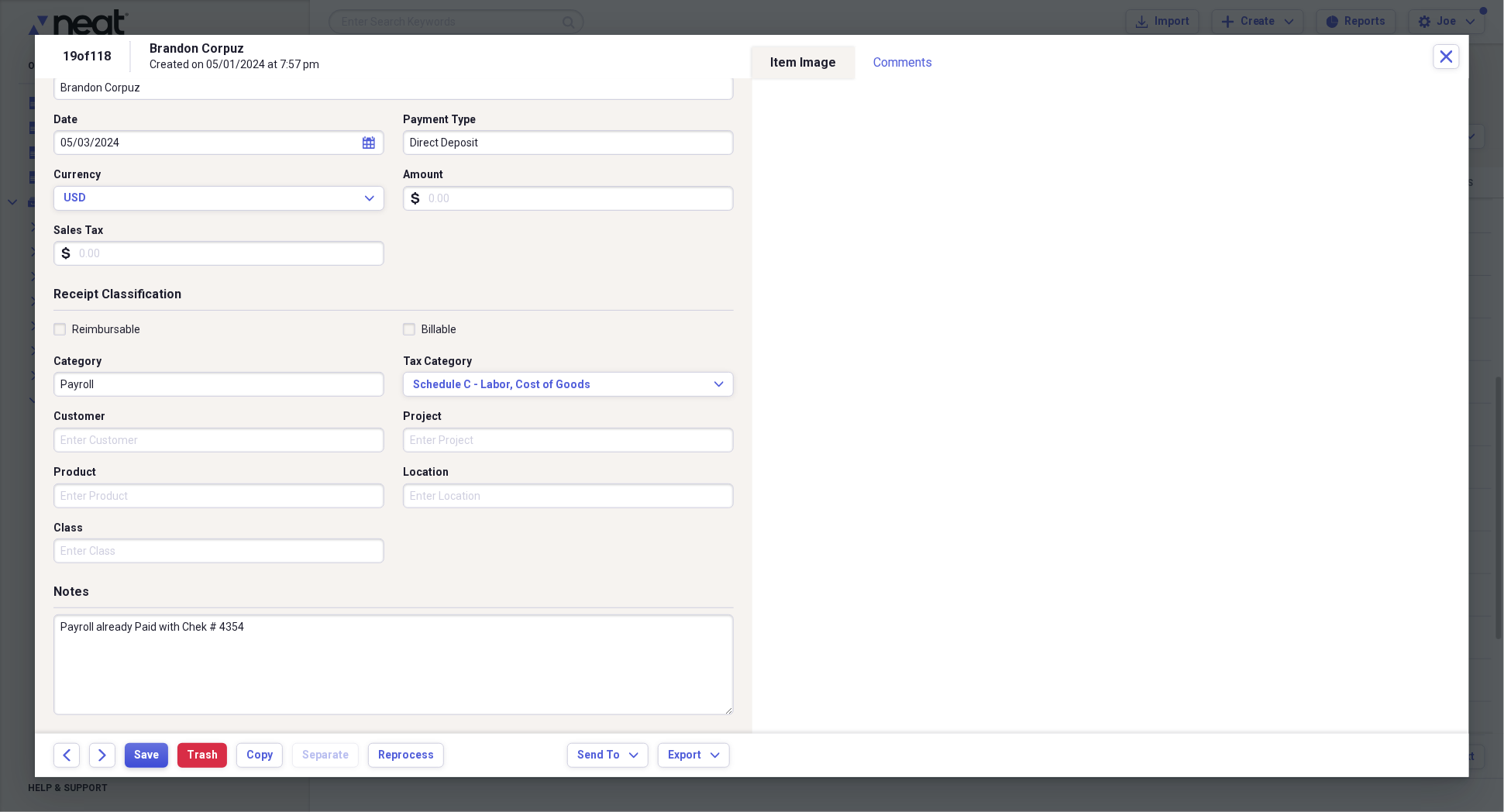 type 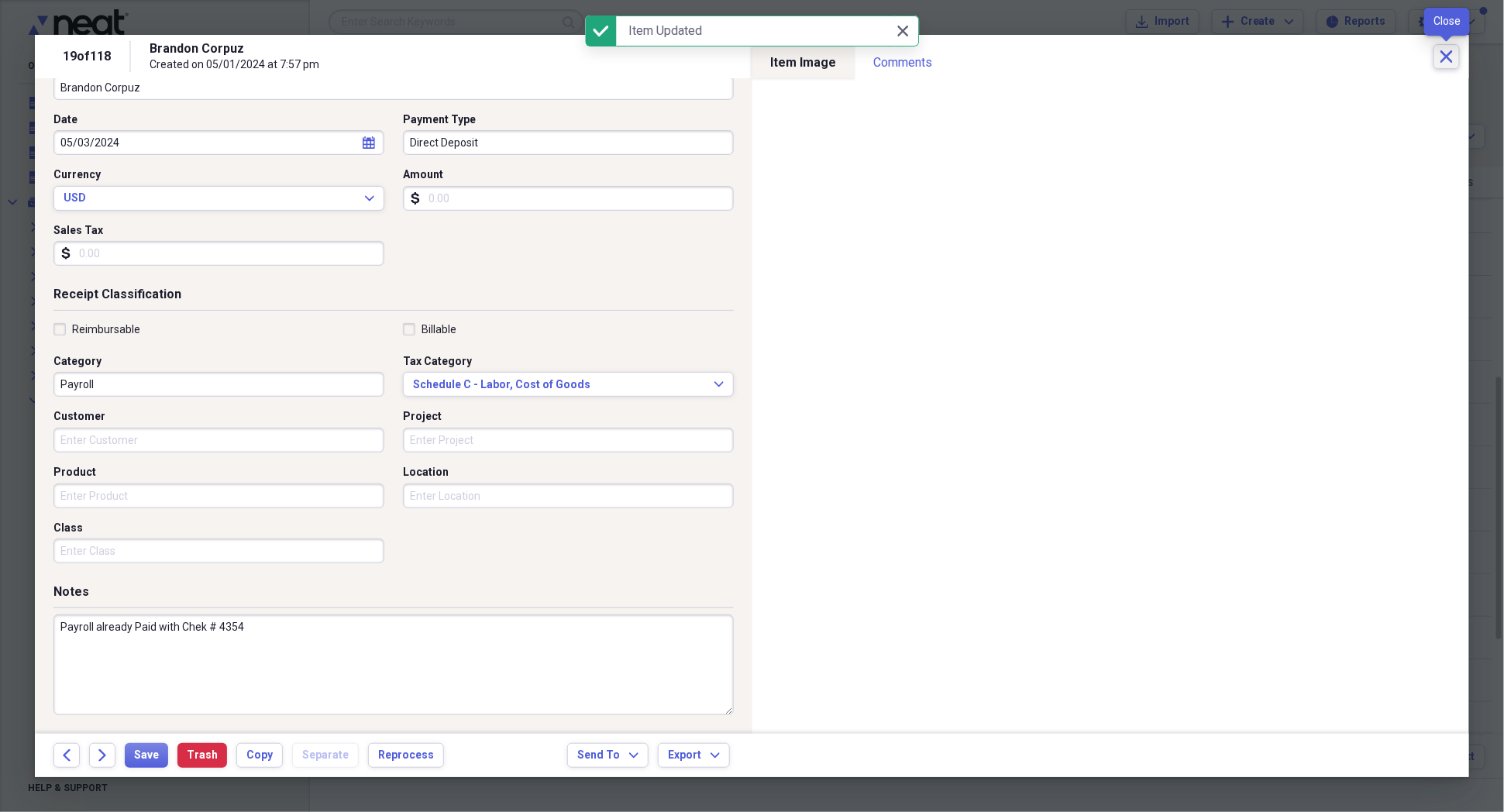 click 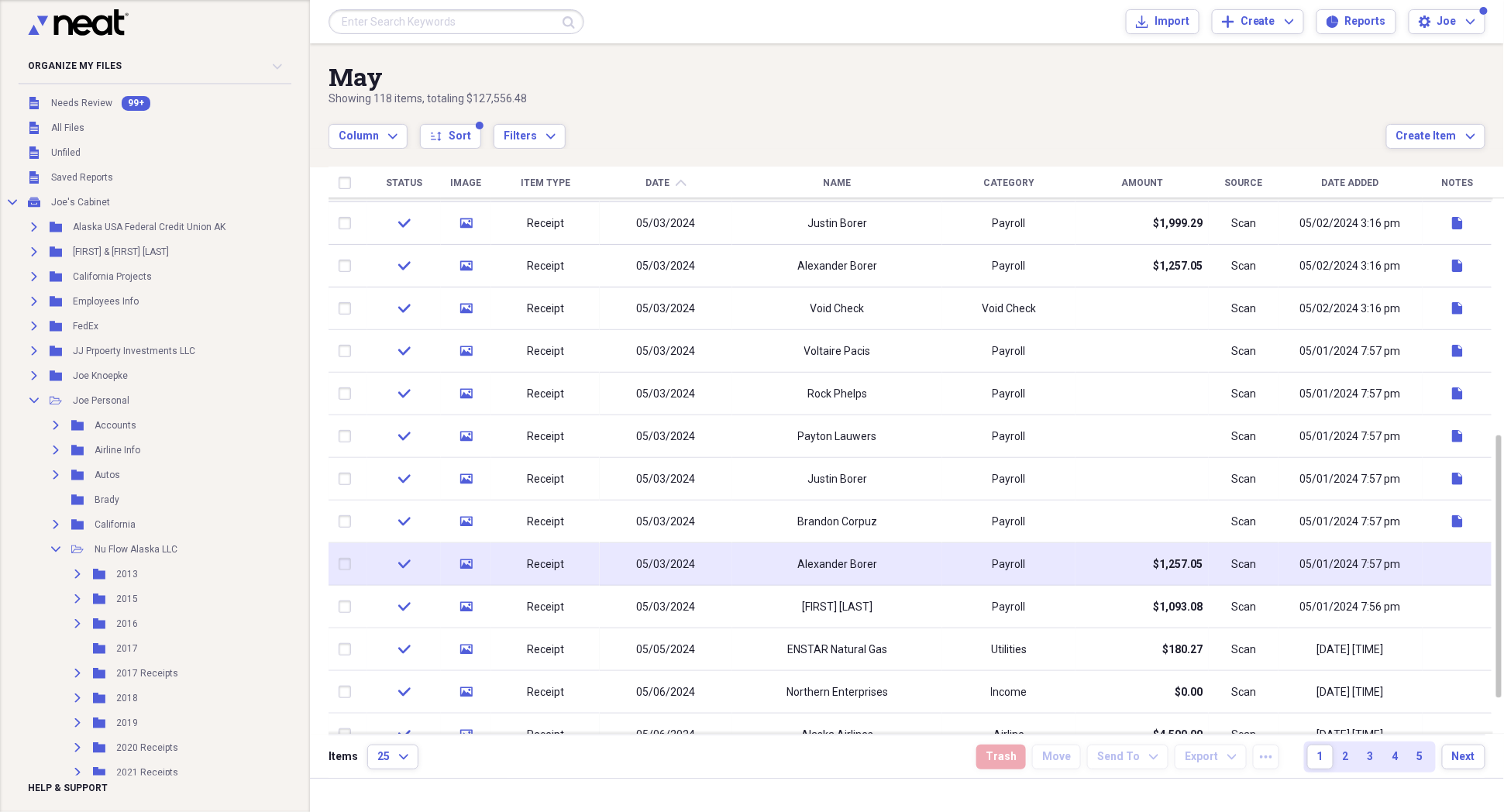 click on "05/01/2024 7:57 pm" at bounding box center [1351, 565] 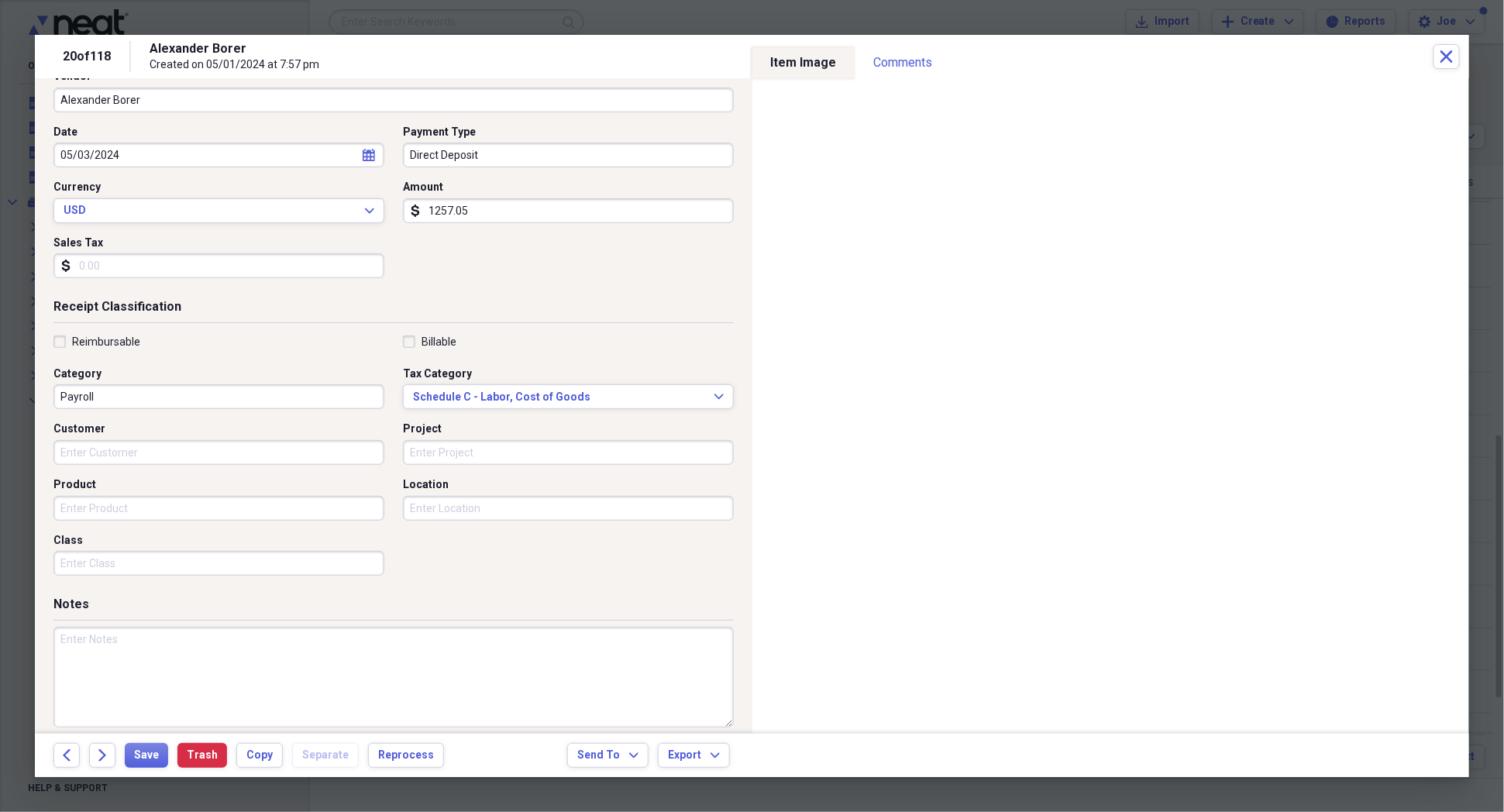 scroll, scrollTop: 134, scrollLeft: 0, axis: vertical 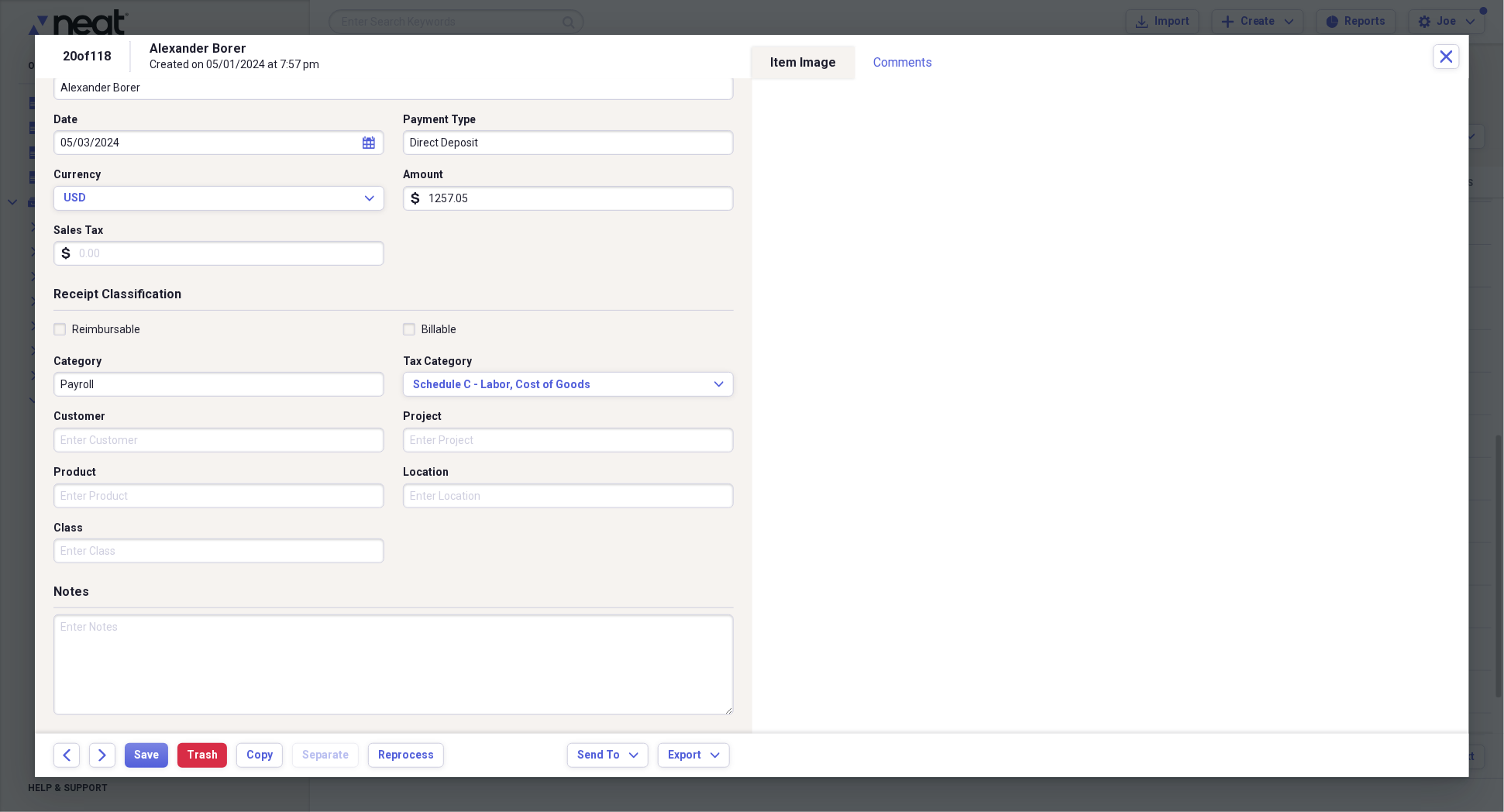 click at bounding box center (394, 665) 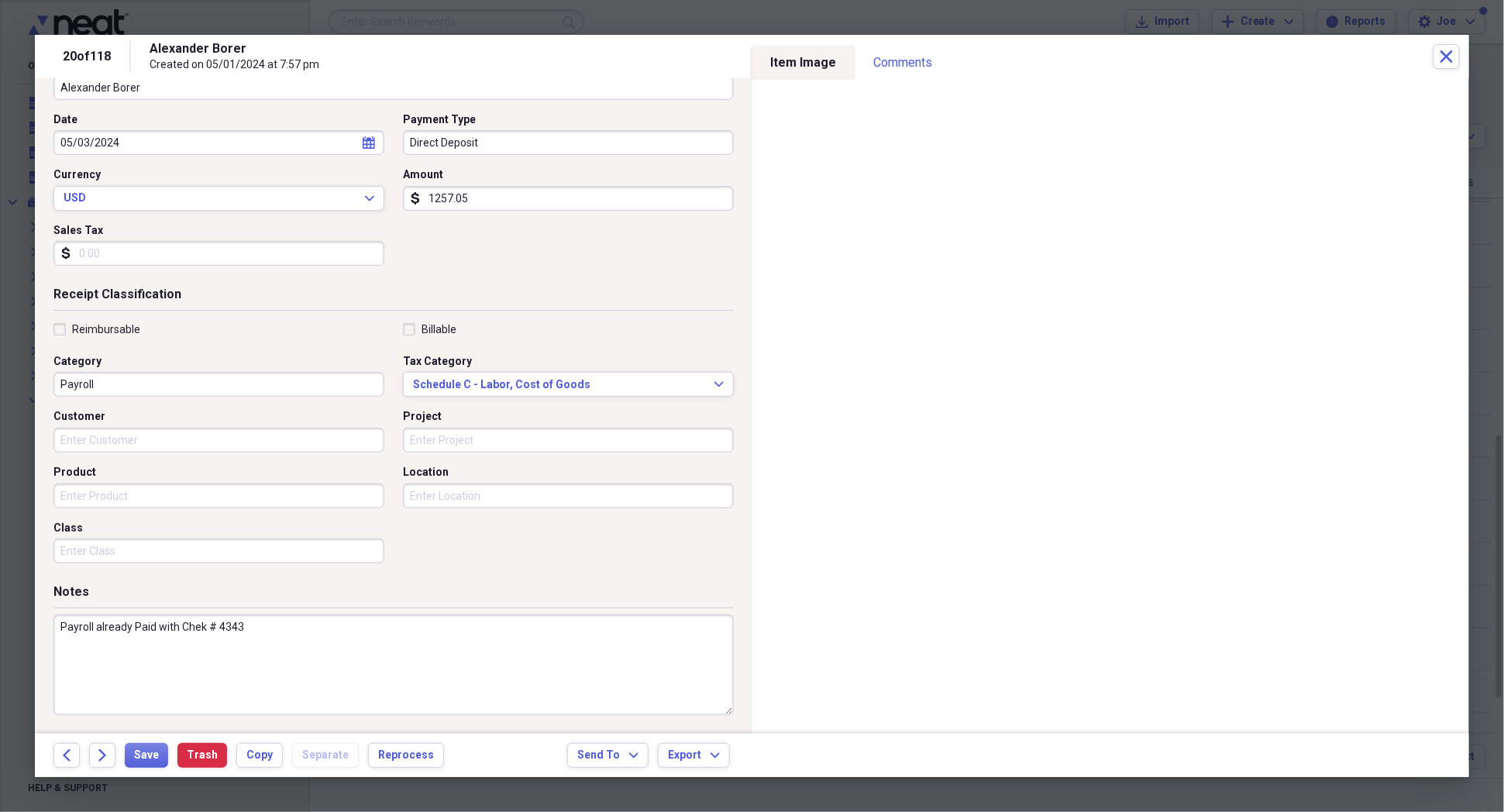 type on "Payroll already Paid with Chek # 4343" 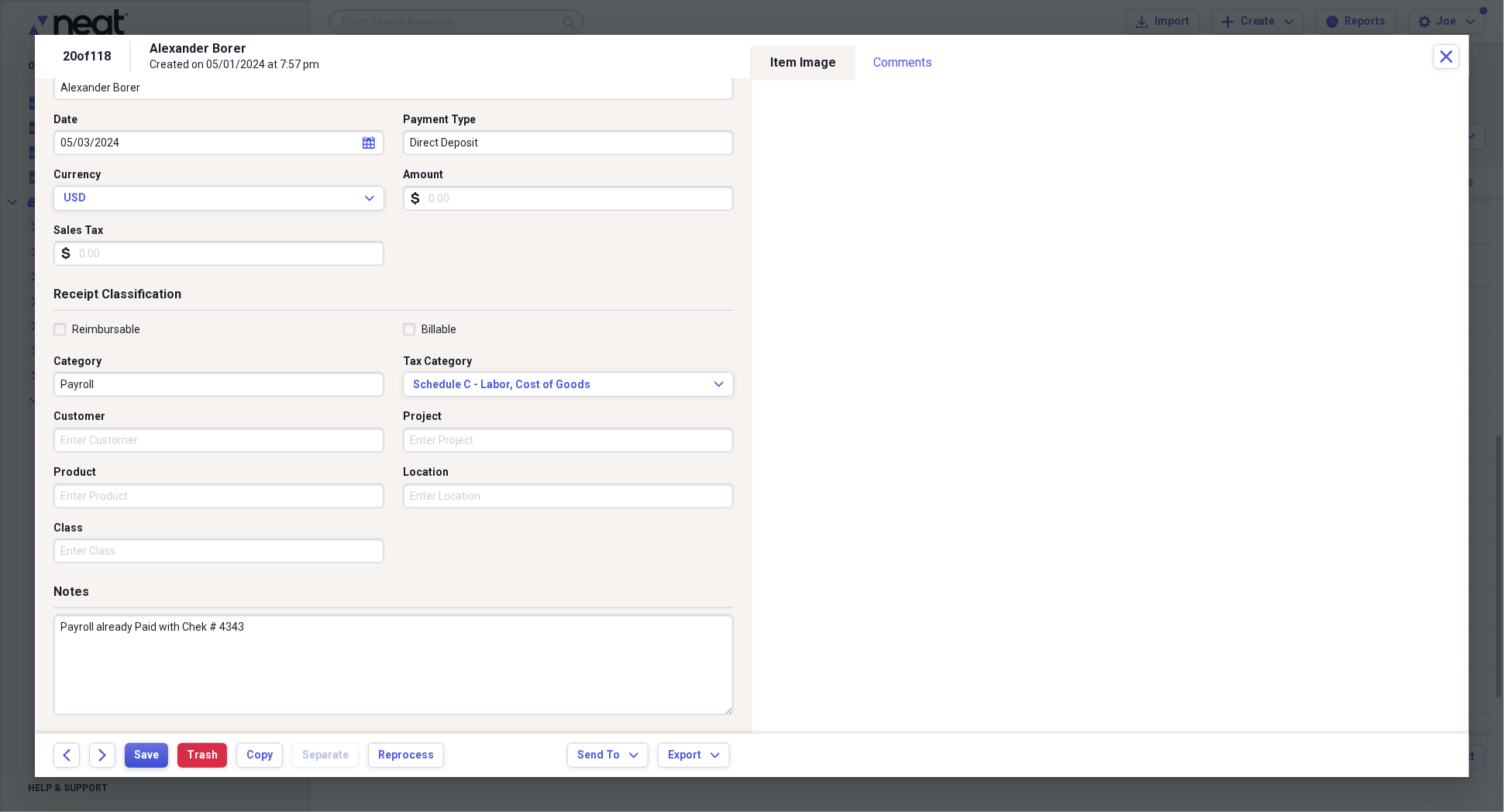 type 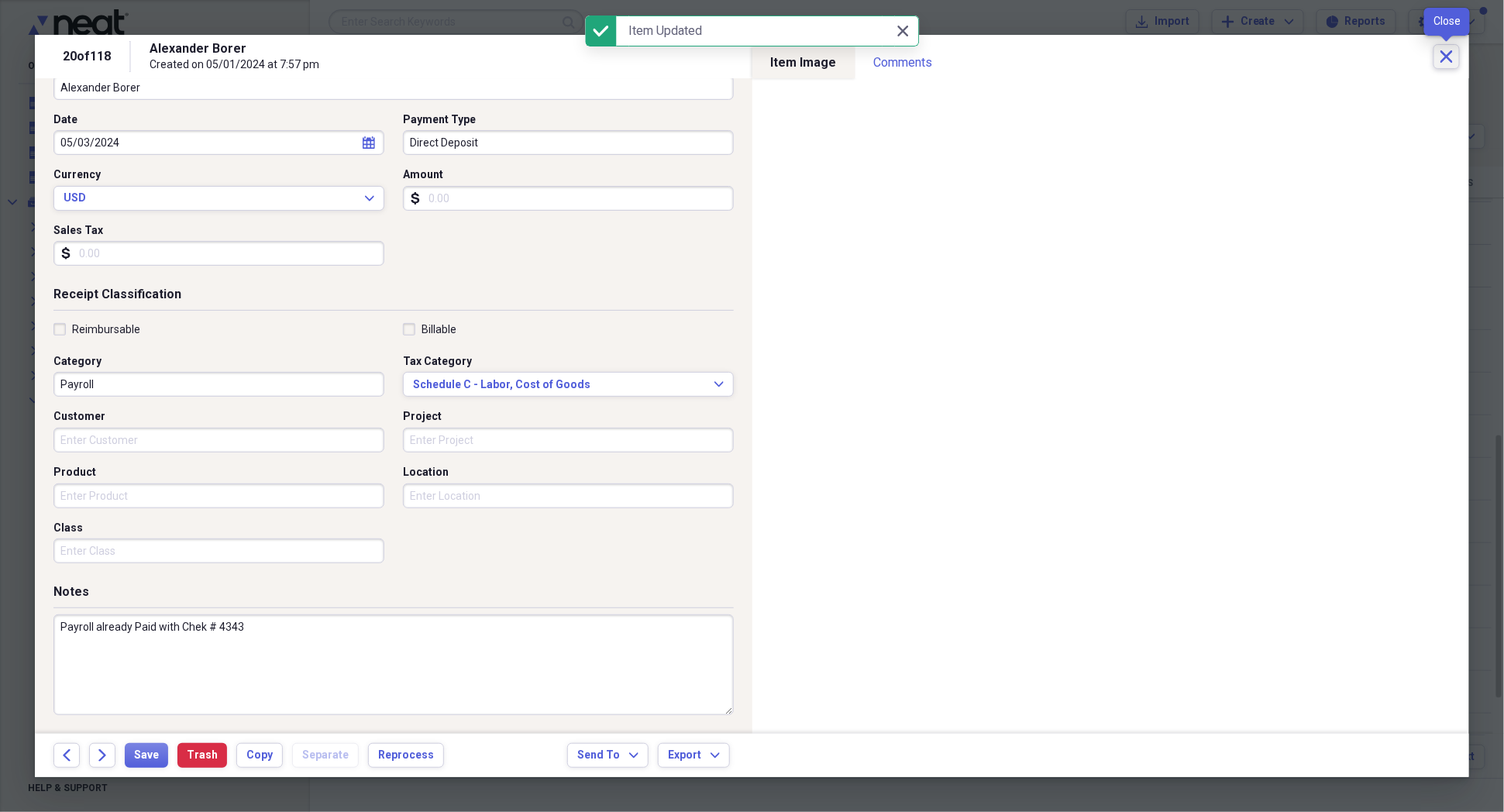 click on "Close" at bounding box center [1447, 57] 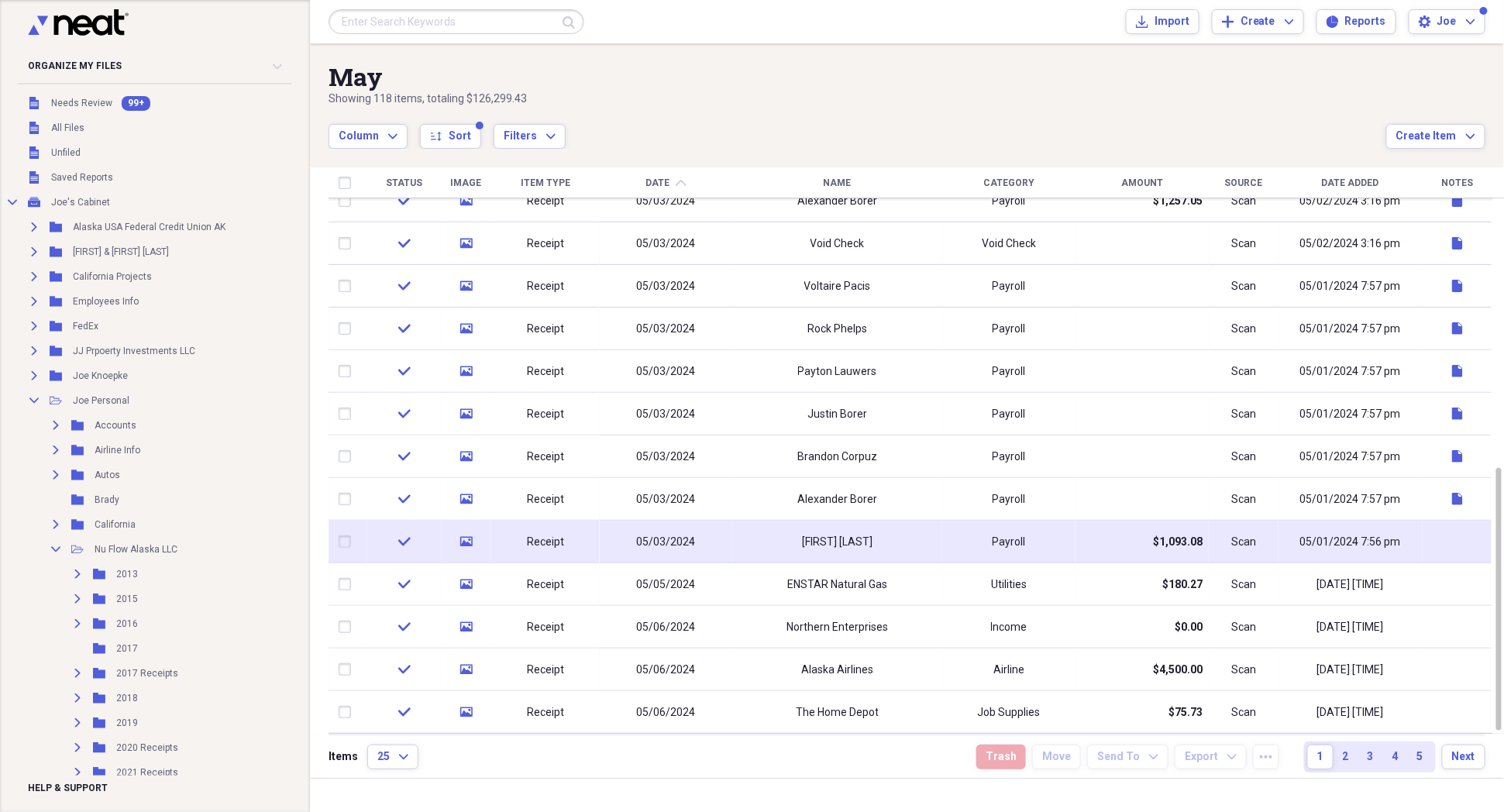 click on "Payroll" at bounding box center [1009, 542] 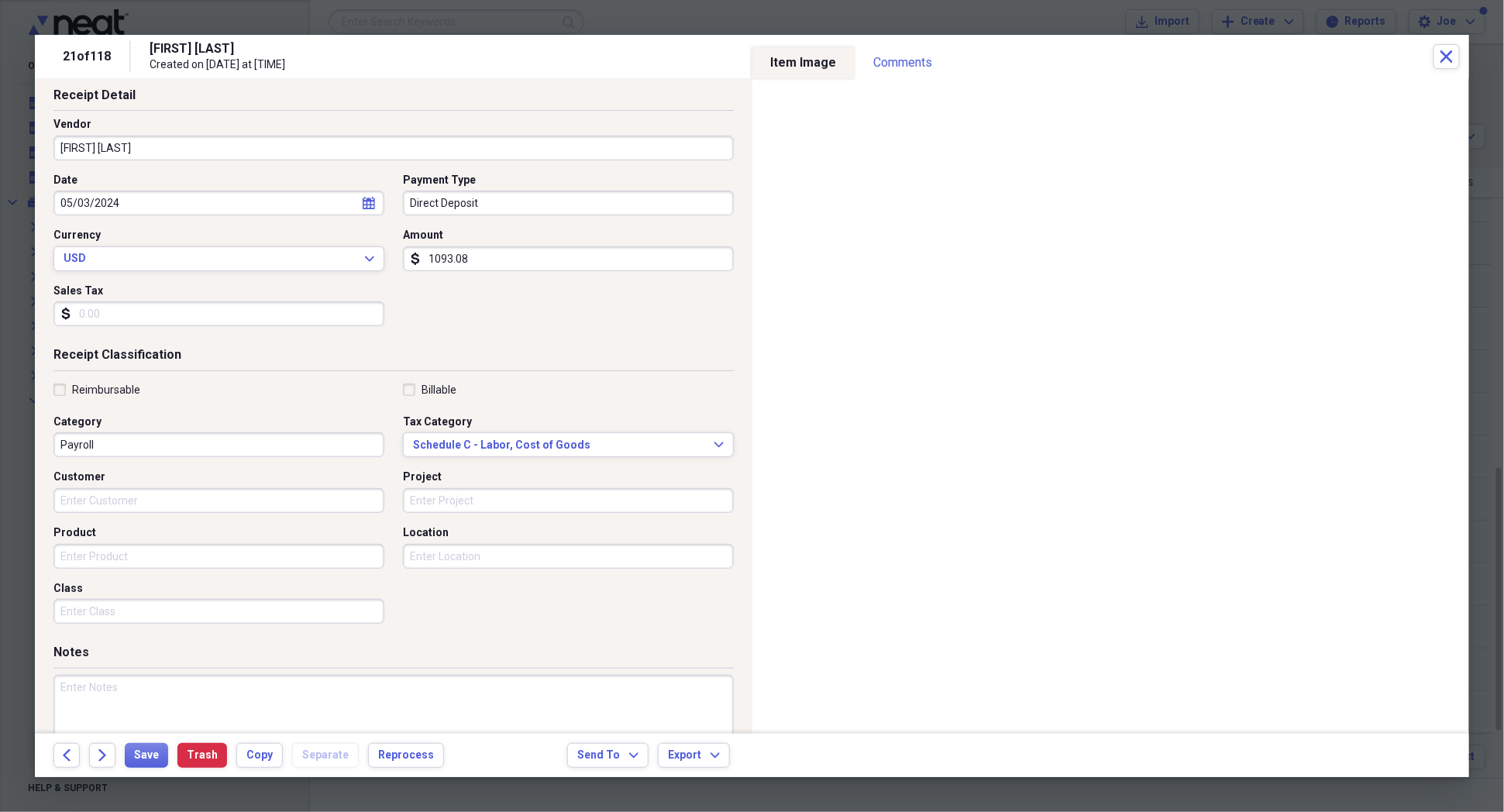 scroll, scrollTop: 134, scrollLeft: 0, axis: vertical 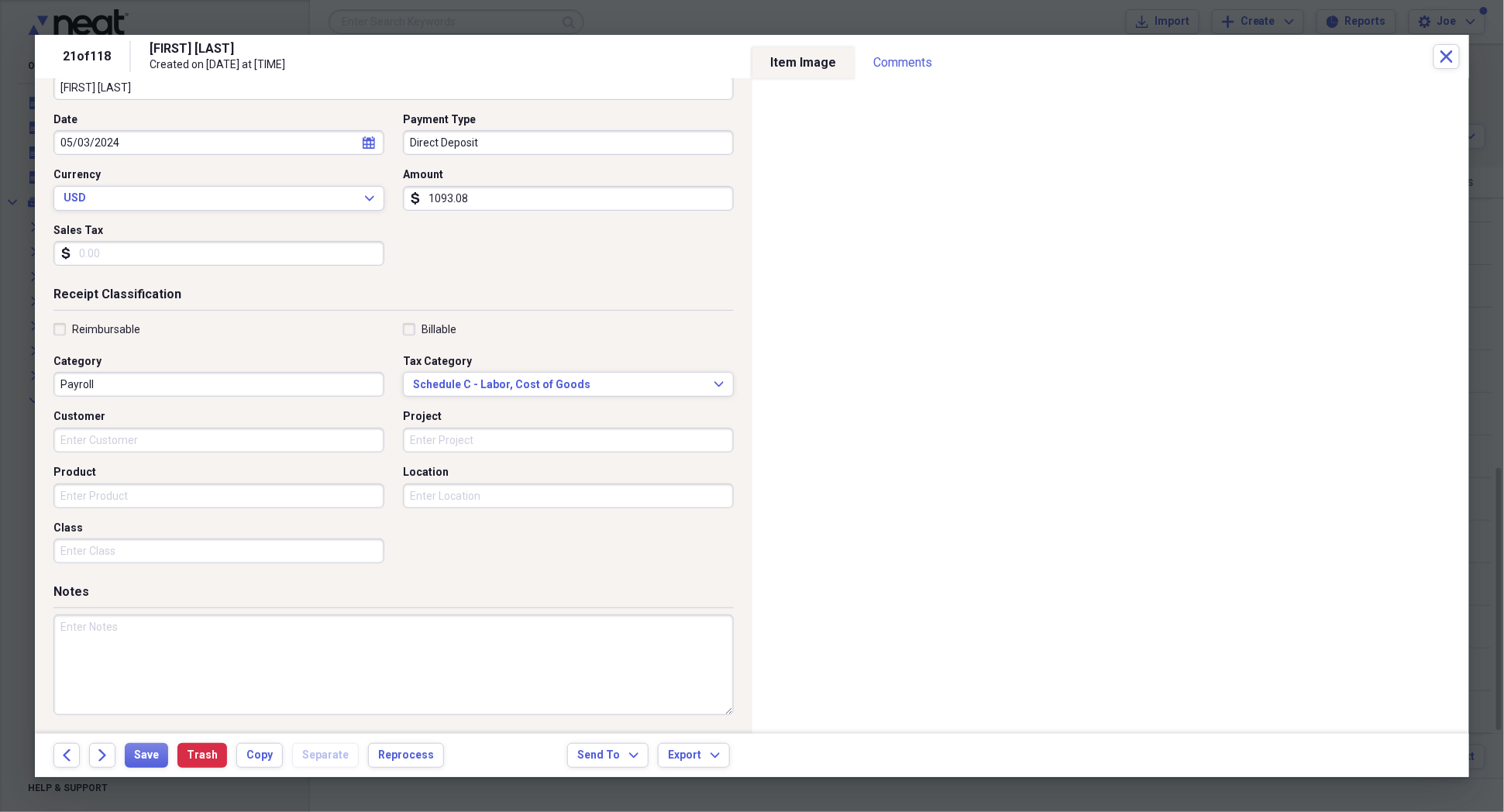 click at bounding box center (394, 665) 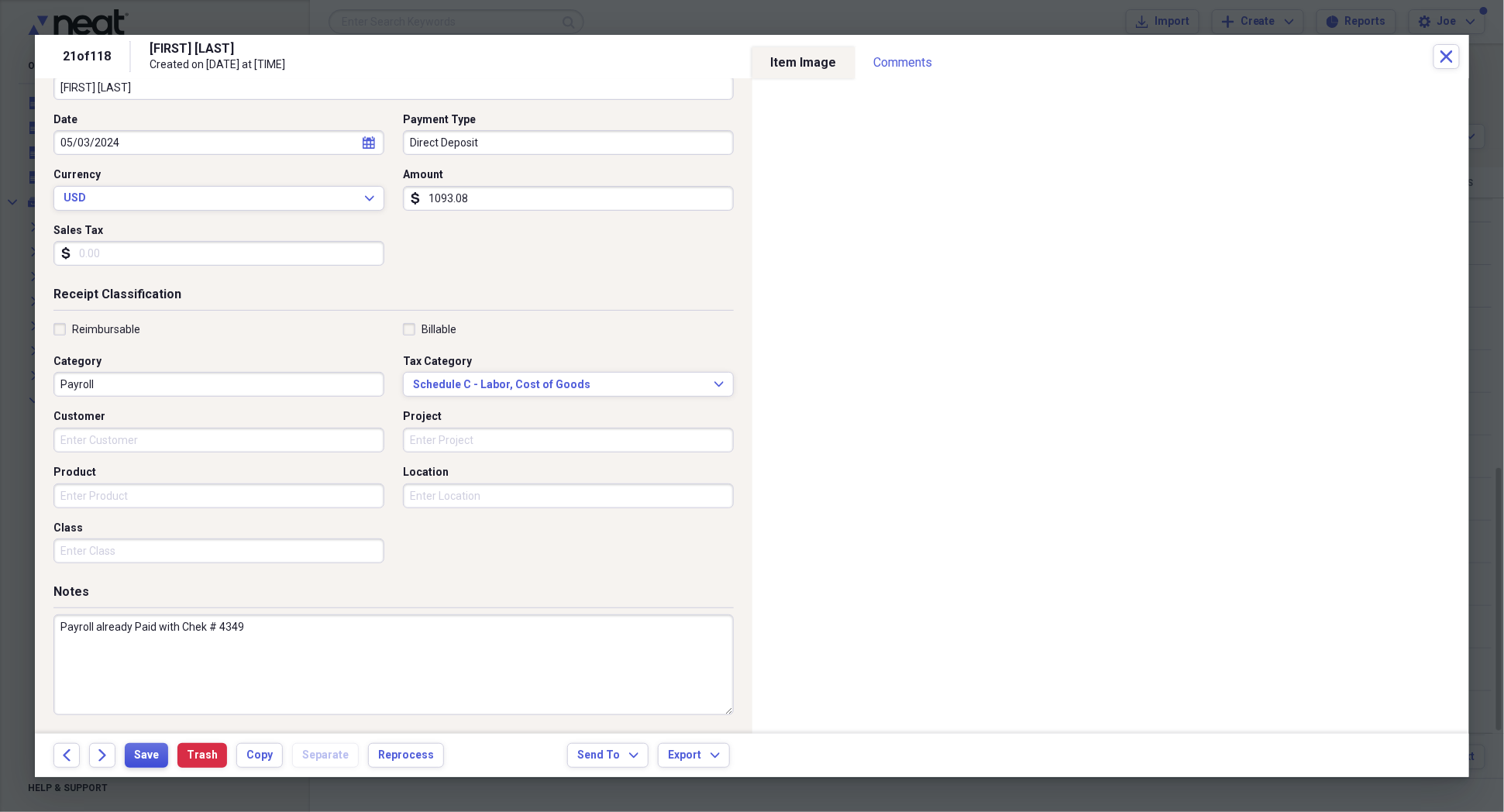 type on "Payroll already Paid with Chek # 4349" 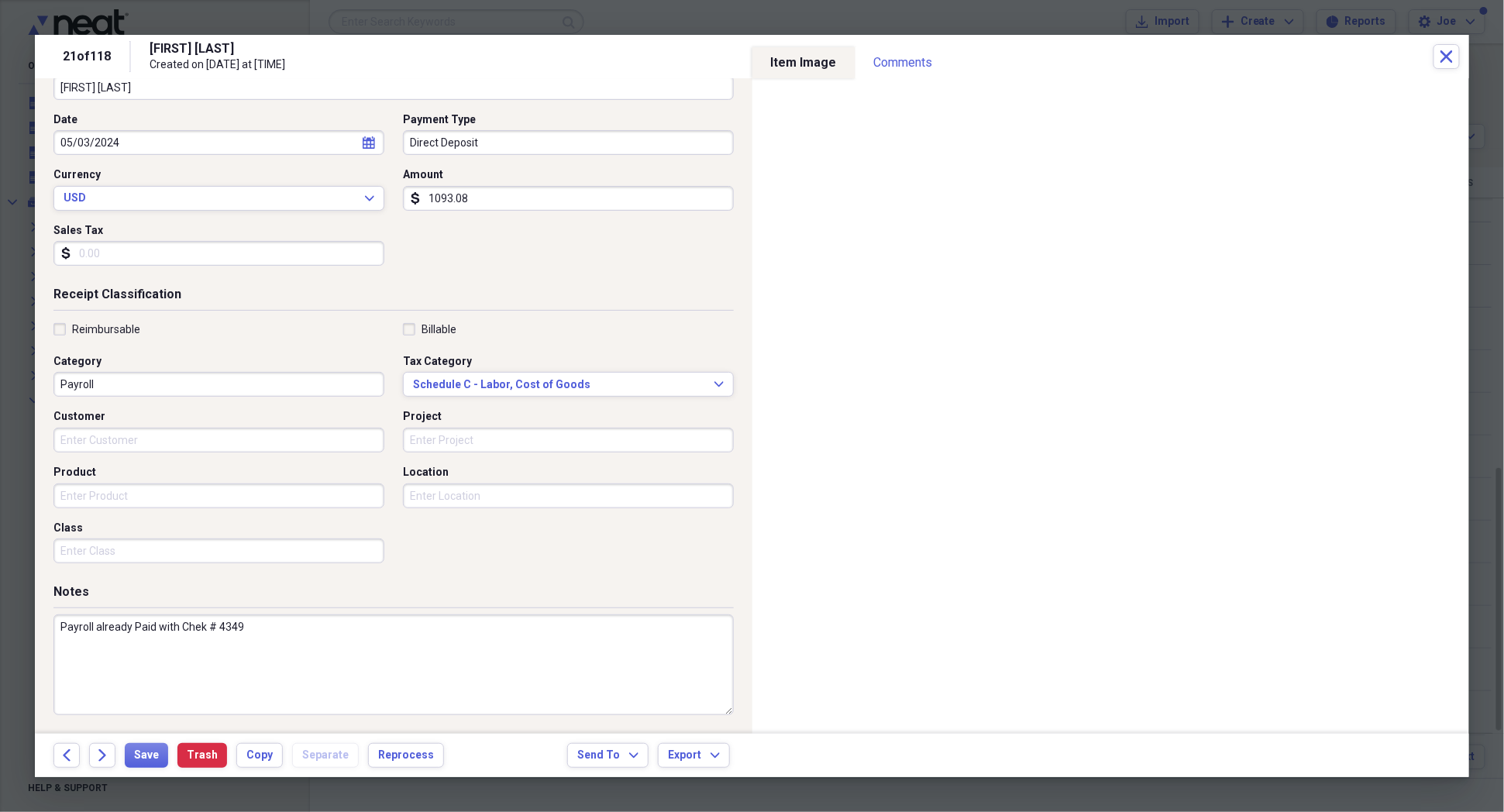 click on "Date 05/03/2024 calendar Calendar Payment Type Direct Deposit Currency USD Expand Amount dollar-sign 1093.08 Sales Tax dollar-sign" at bounding box center (394, 195) 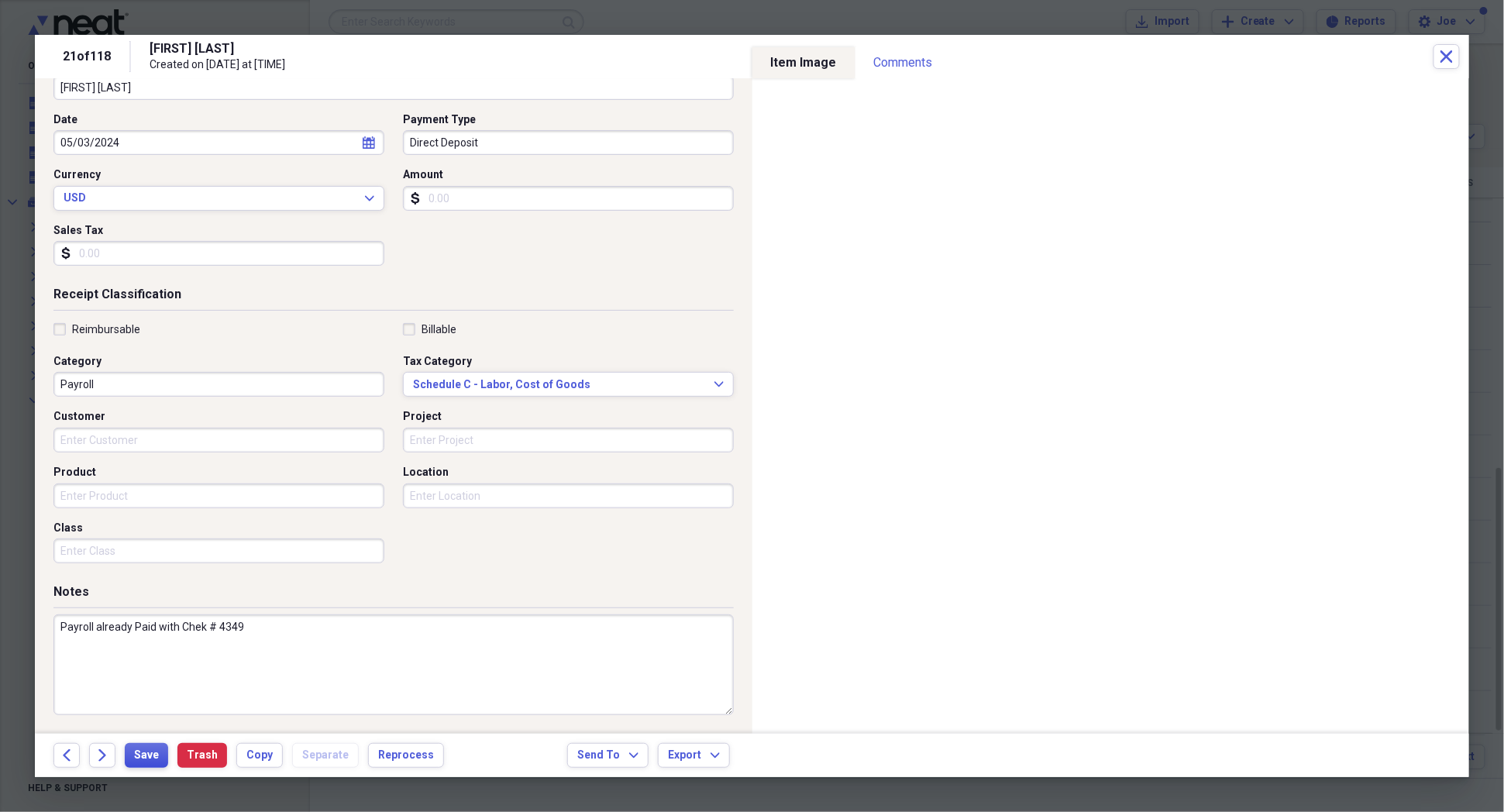 type 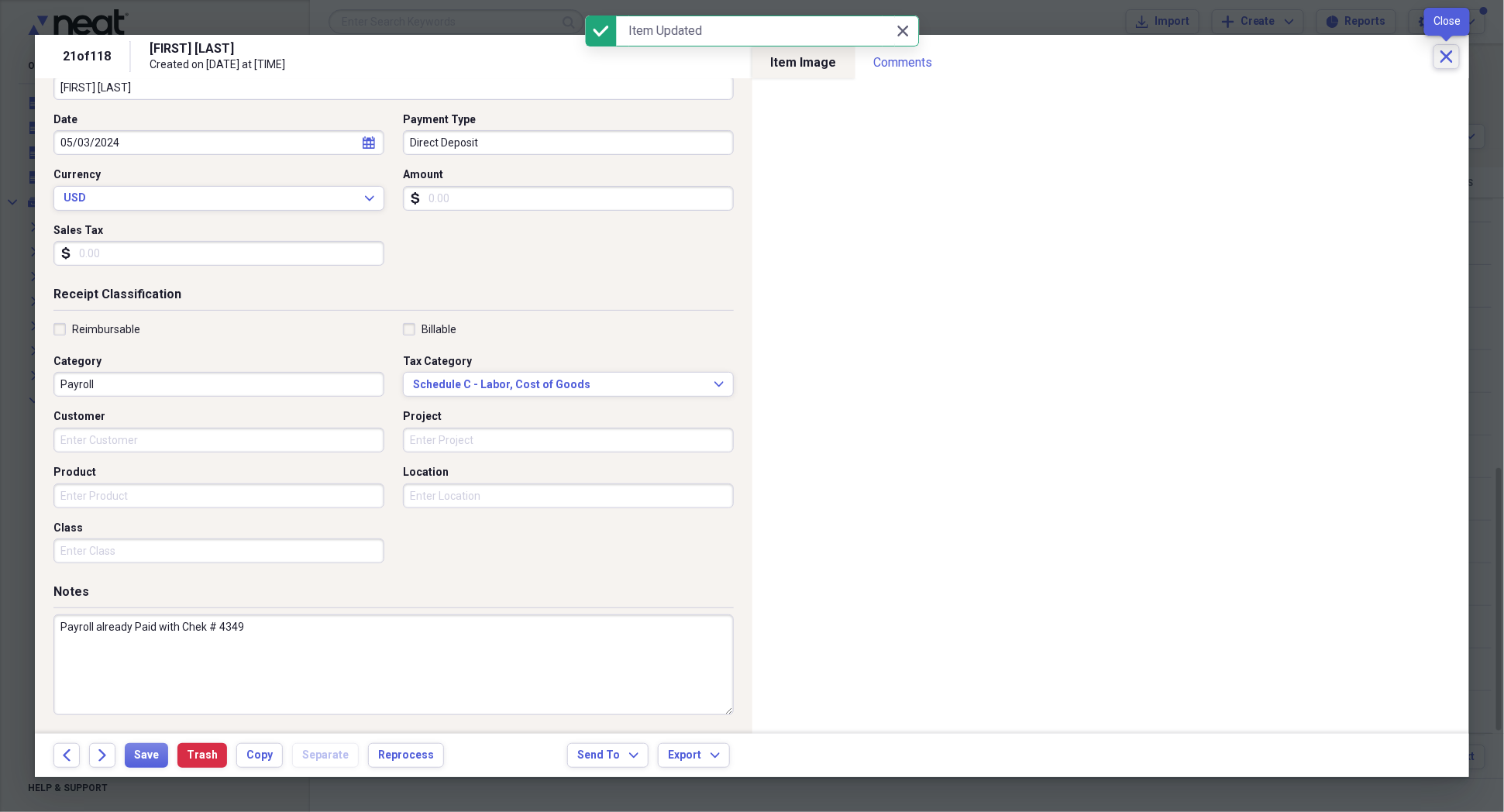 click on "Close" at bounding box center [1447, 57] 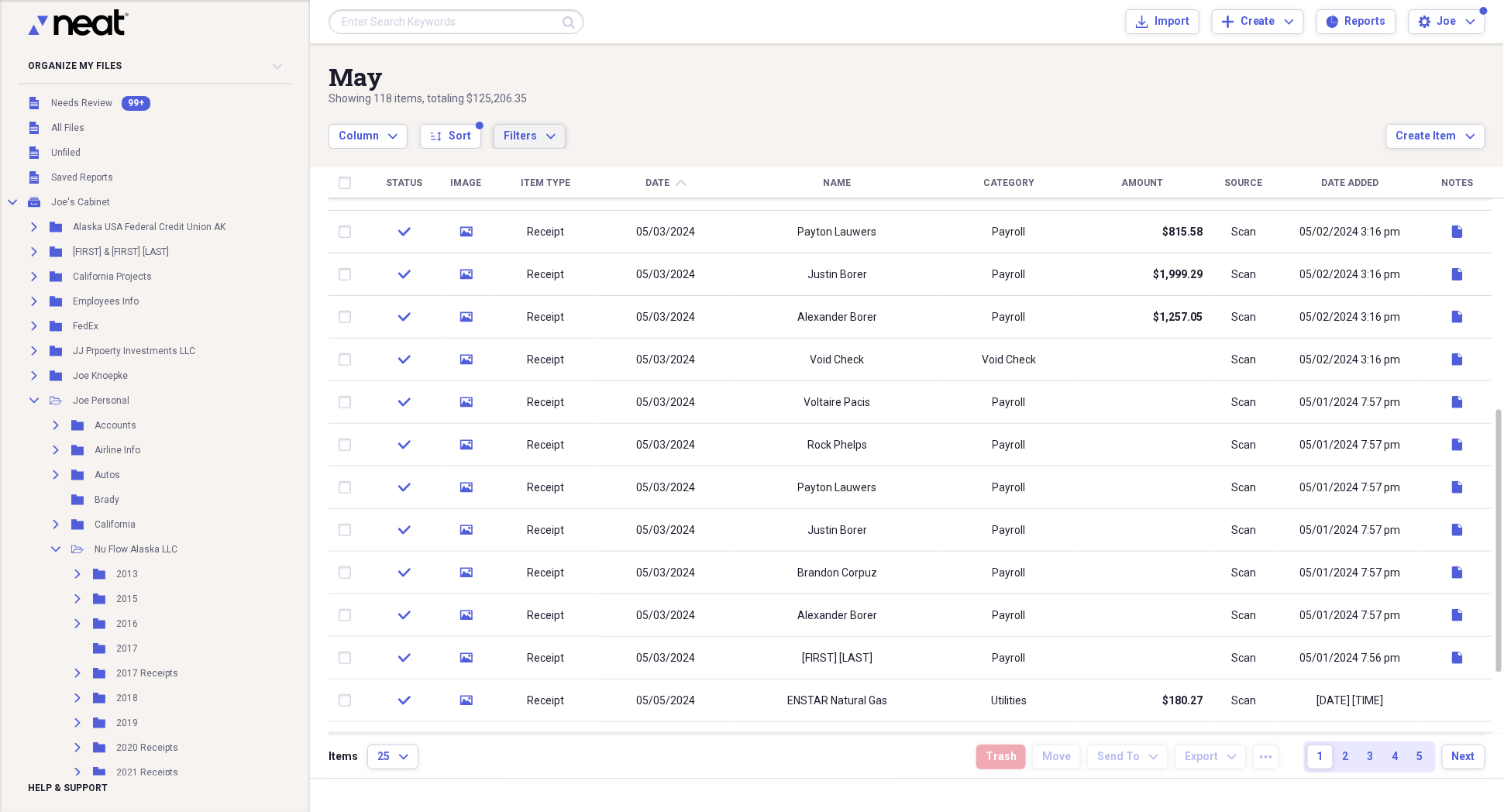 click on "Filters  Expand" at bounding box center (529, 136) 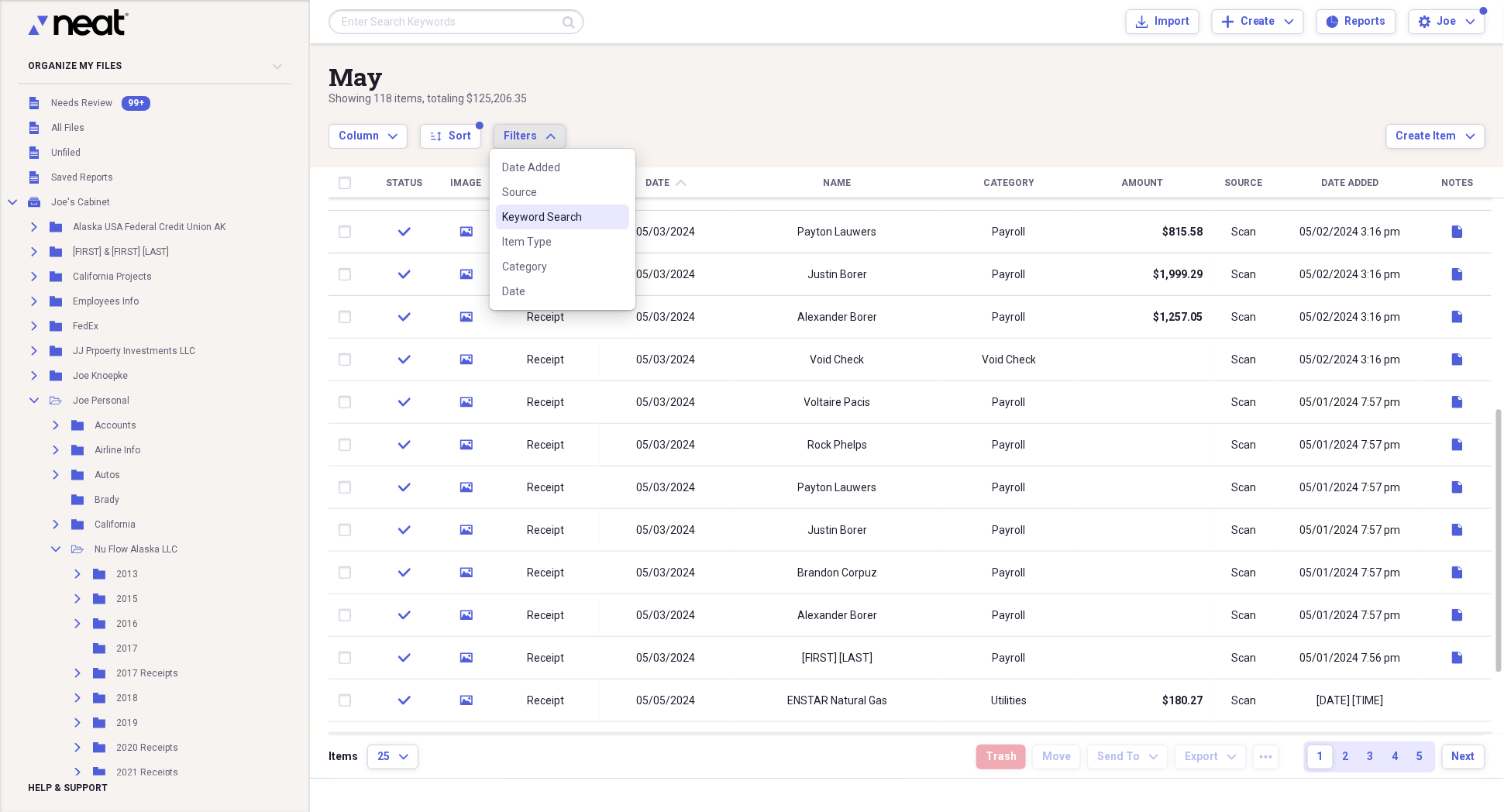 click on "Keyword Search" at bounding box center [553, 217] 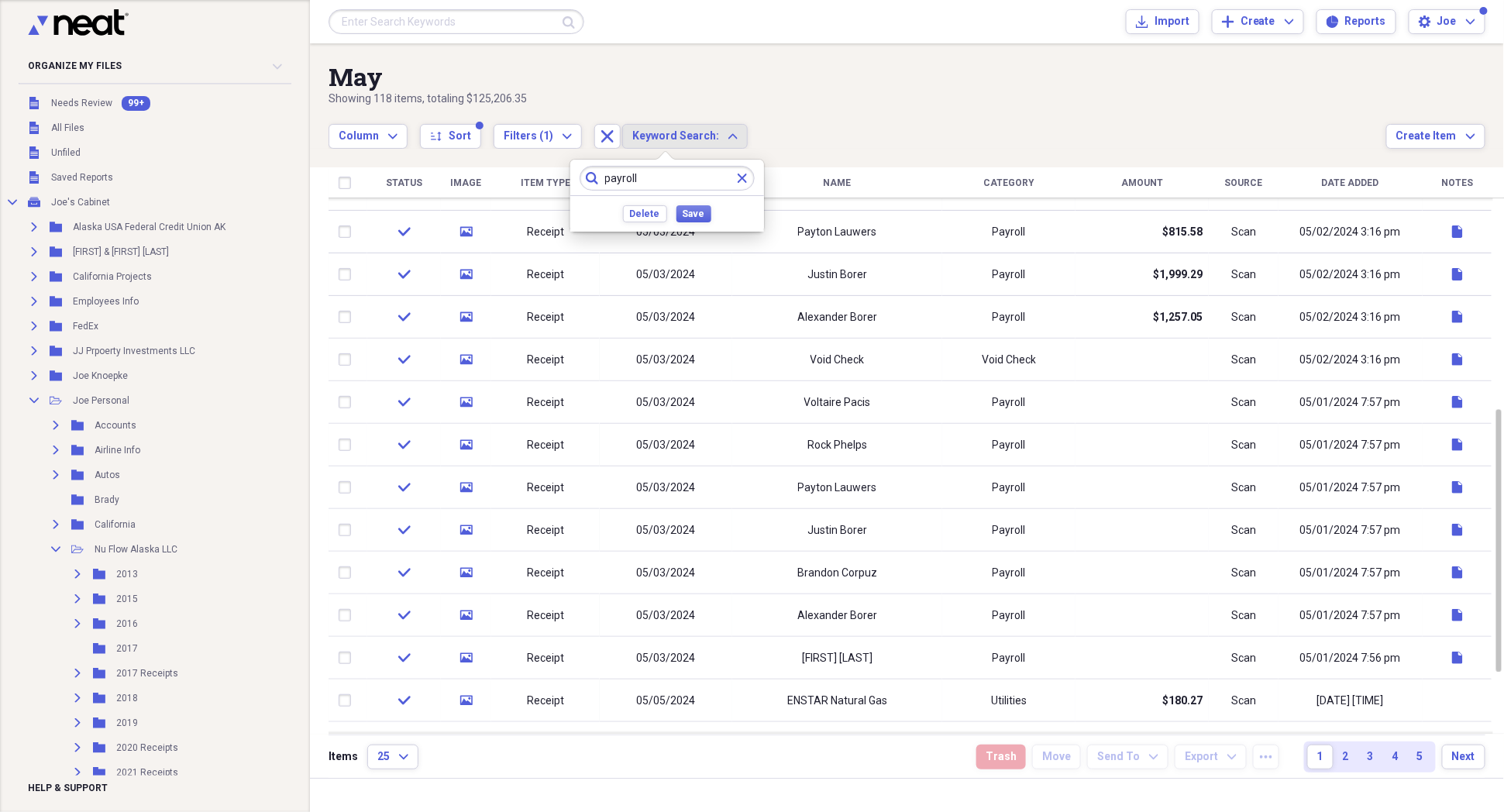 type on "payroll" 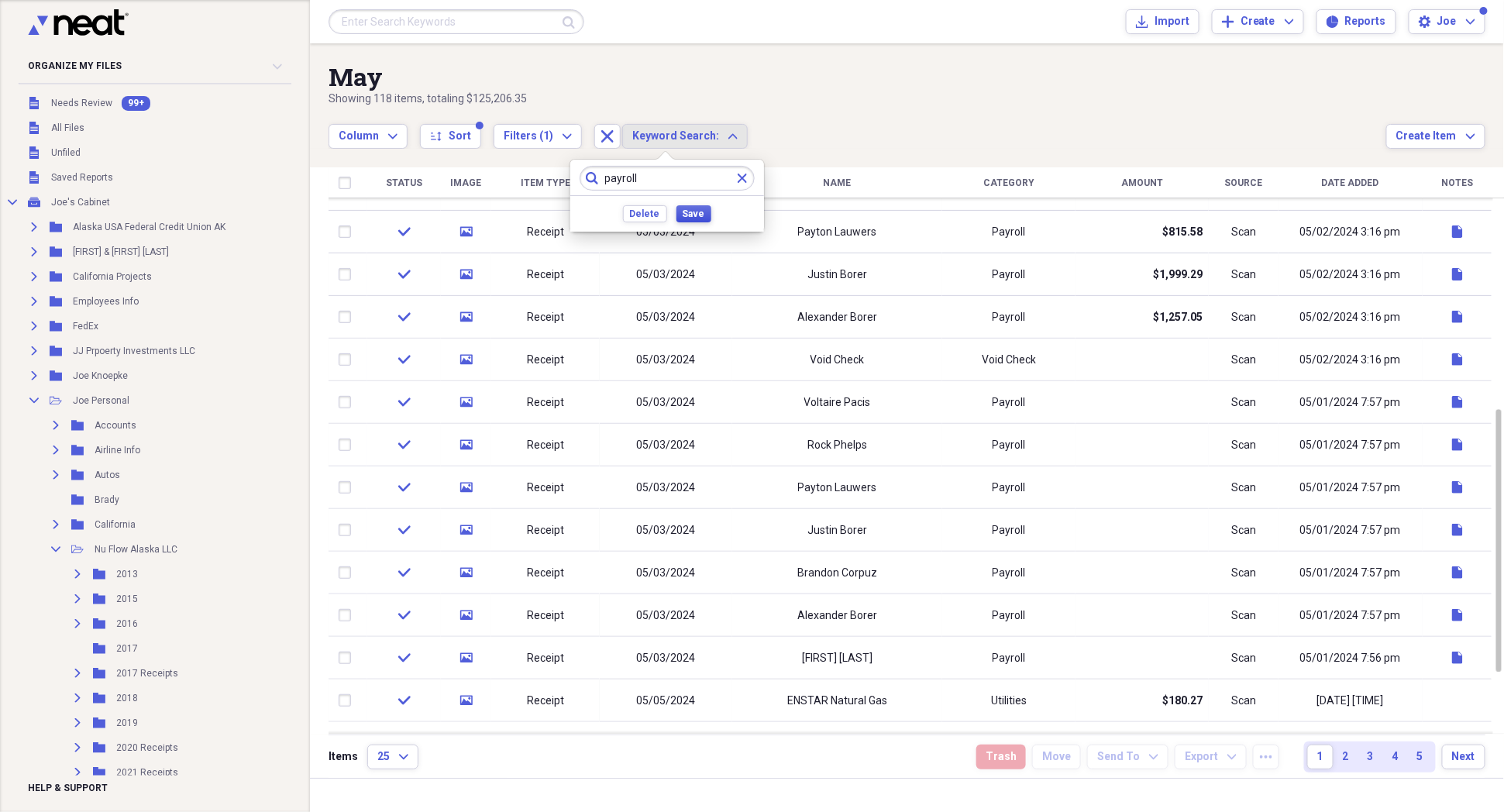 click on "Save" at bounding box center [693, 214] 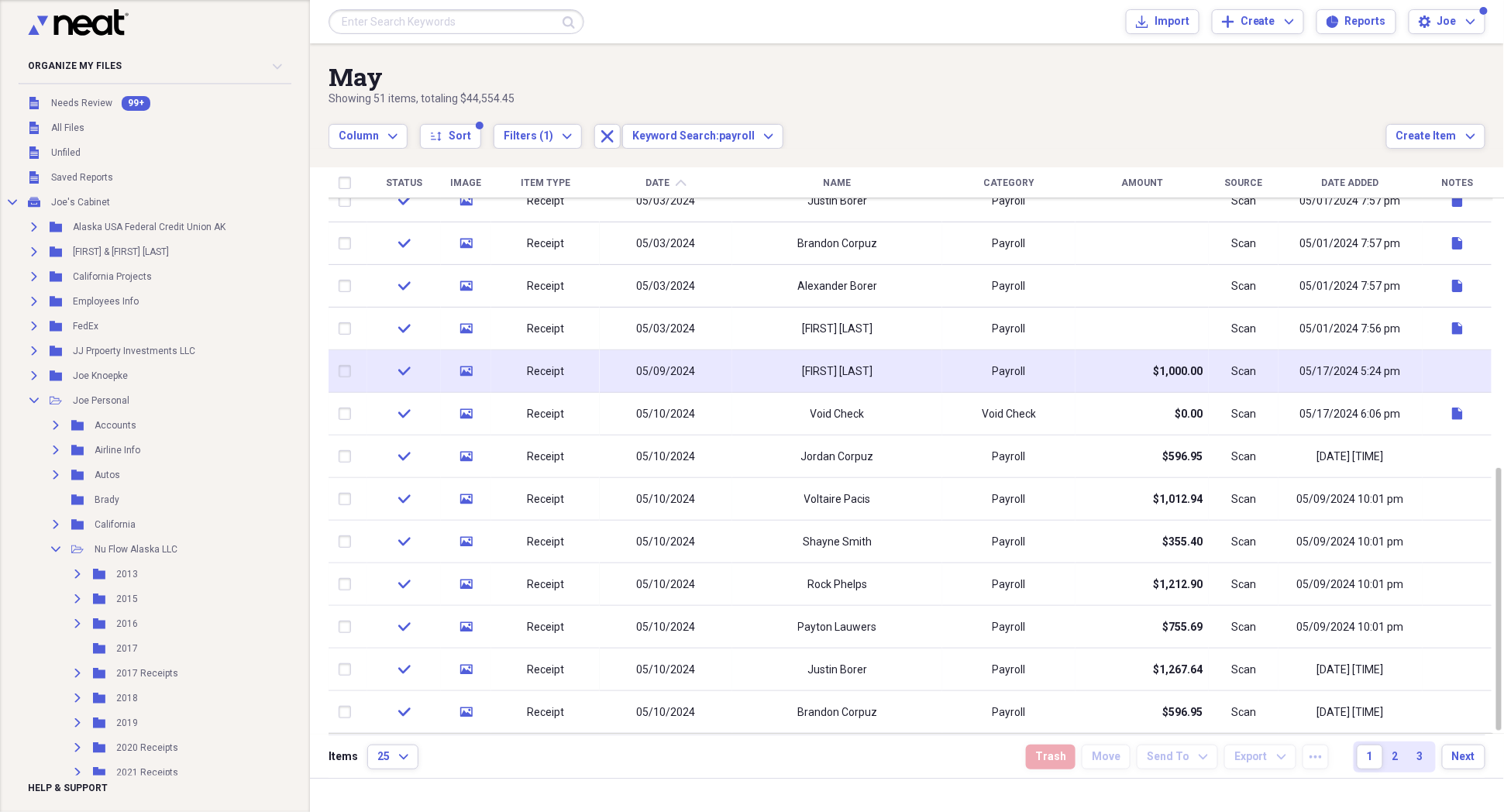 click on "$1,000.00" at bounding box center [1178, 372] 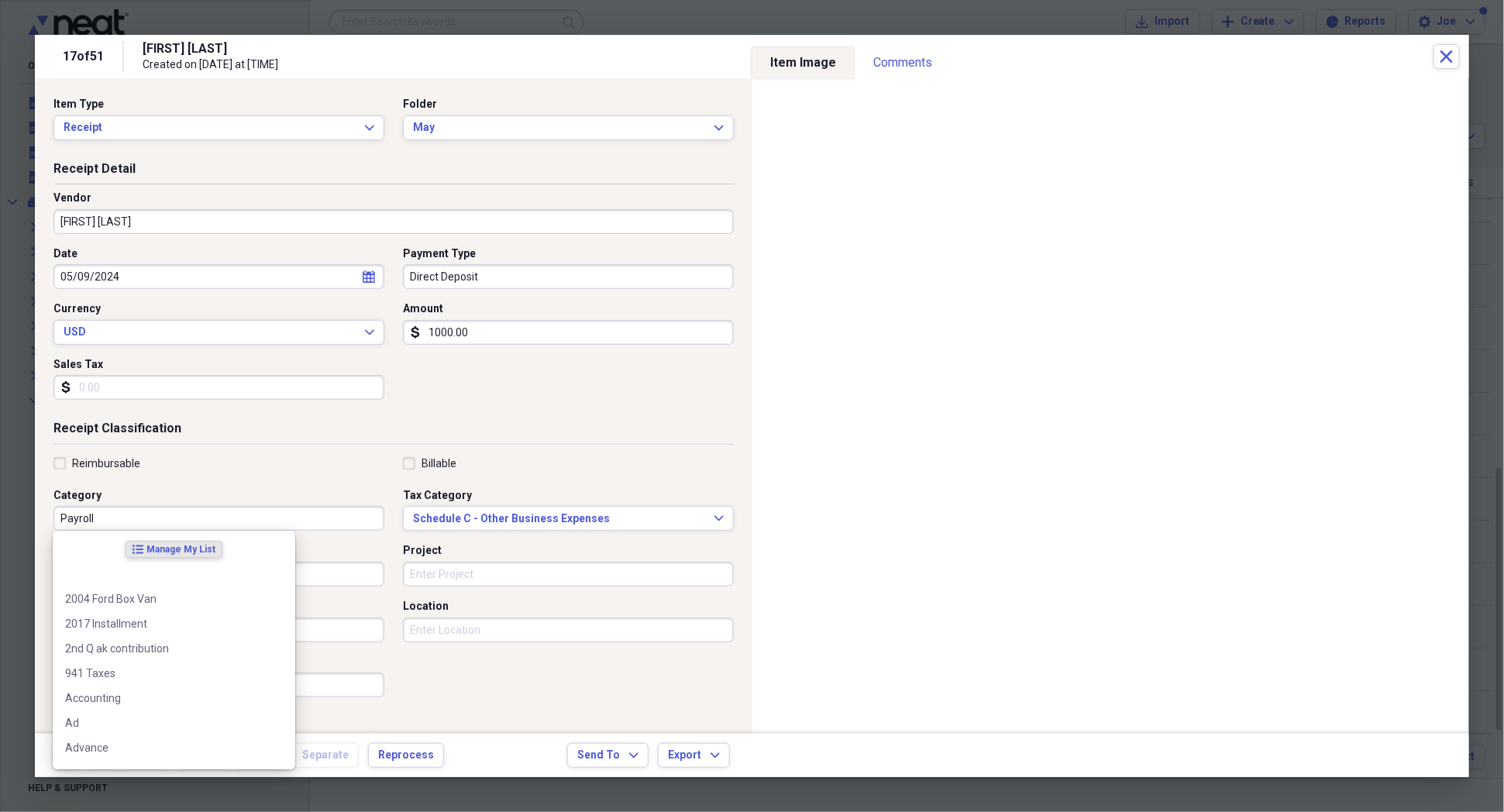 click on "Payroll" at bounding box center [219, 518] 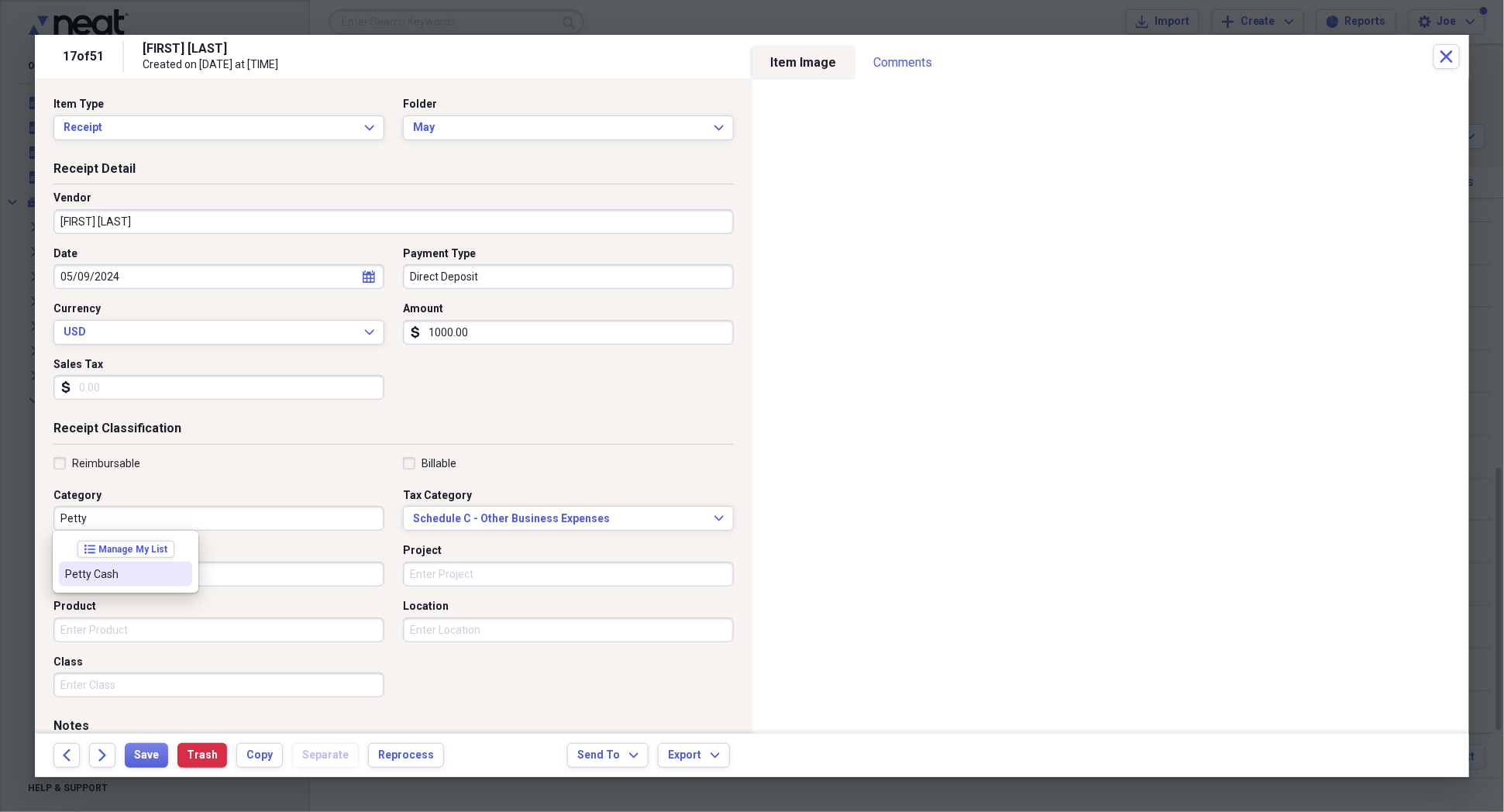 click on "Product" at bounding box center [219, 607] 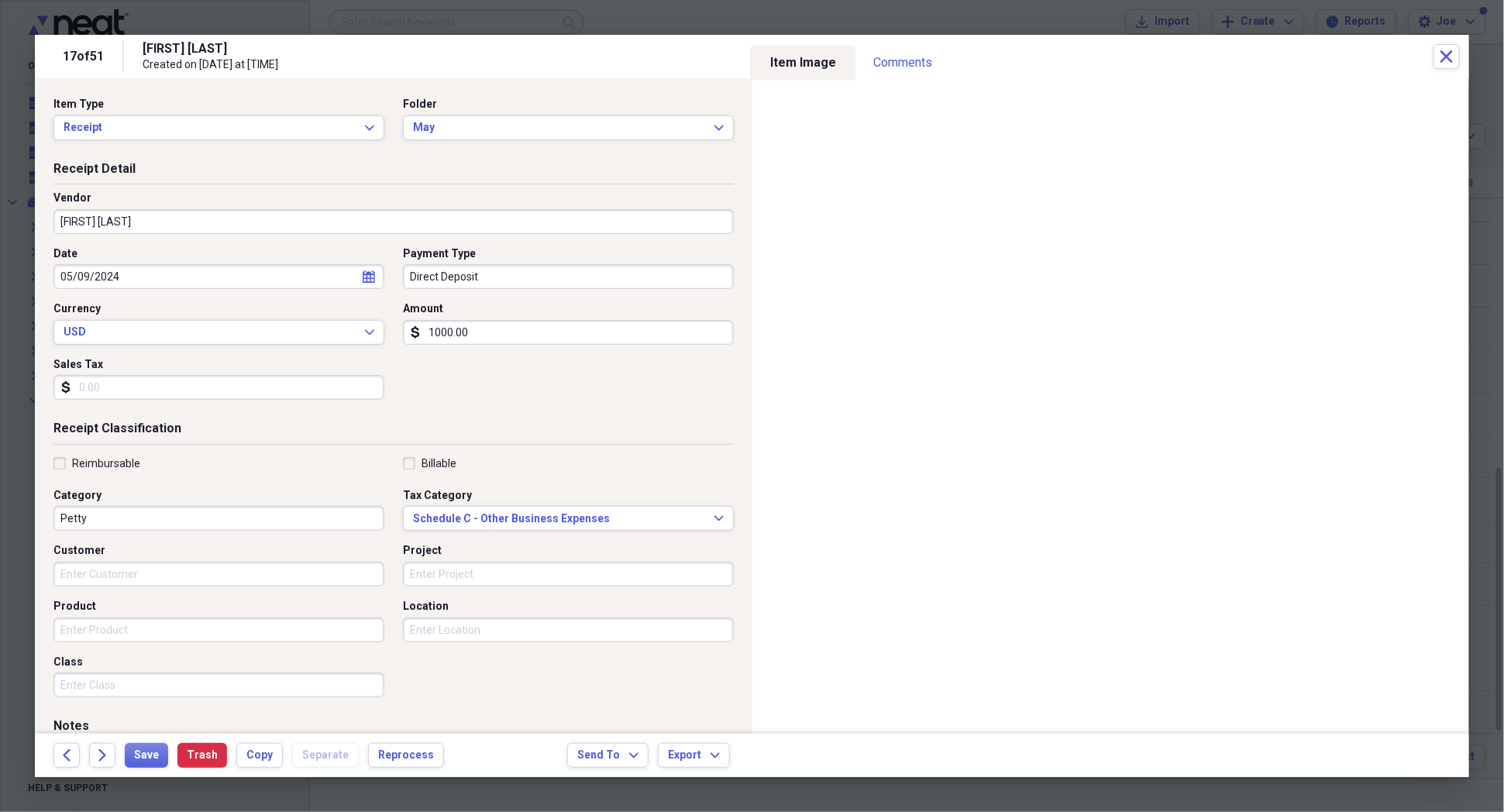 click on "Petty" at bounding box center [219, 518] 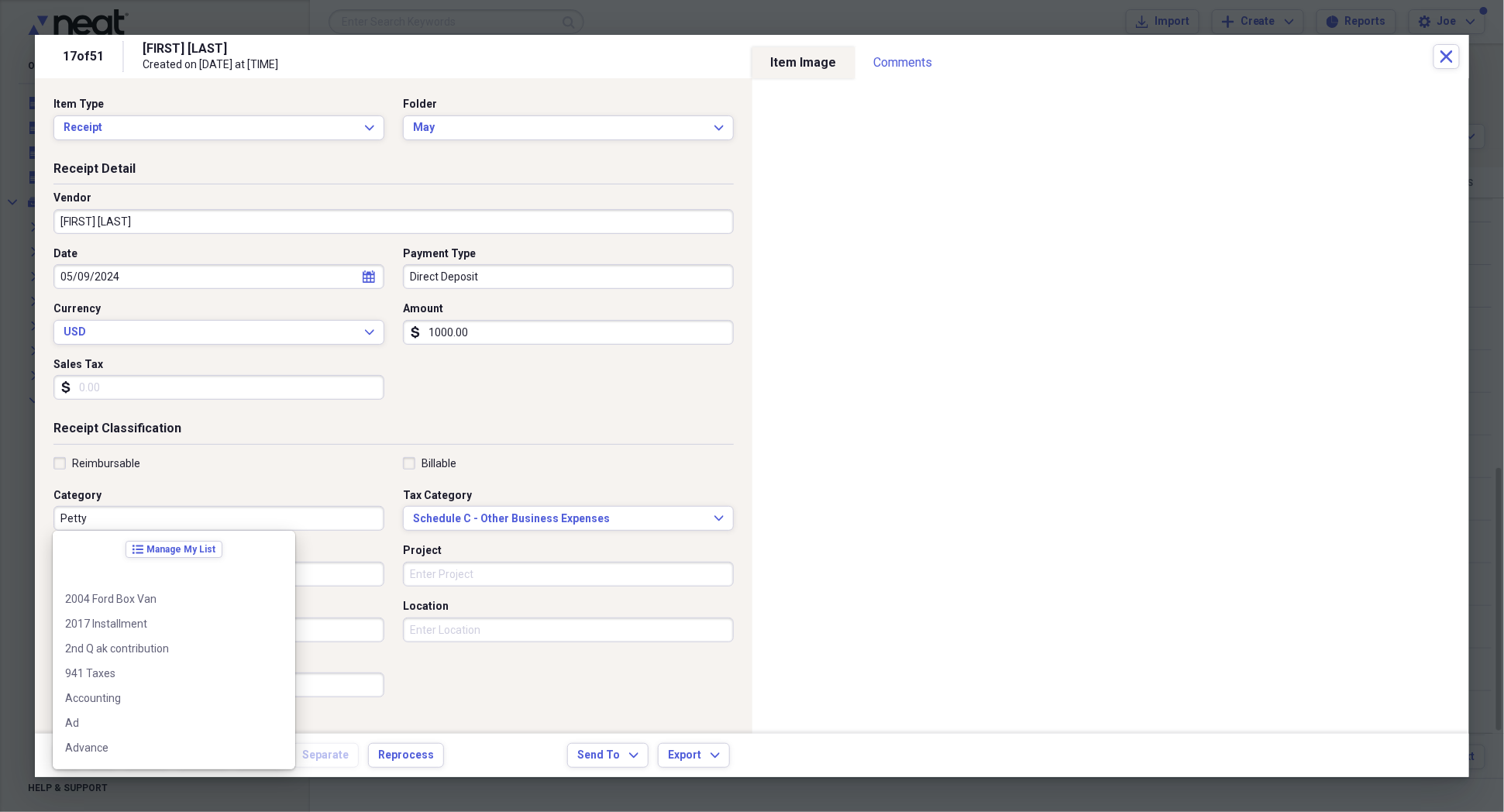 scroll, scrollTop: 4976, scrollLeft: 0, axis: vertical 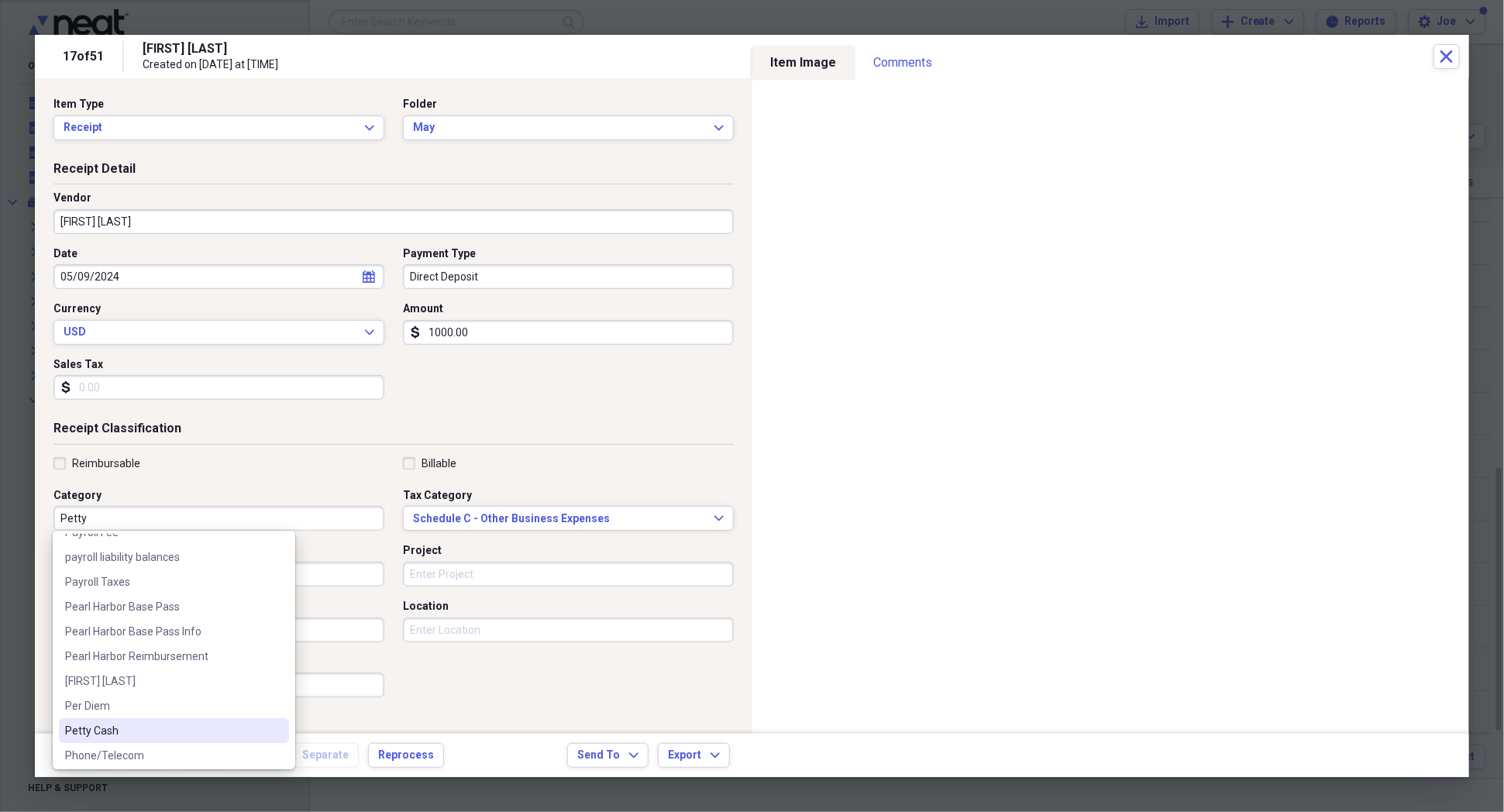 click on "Petty Cash" at bounding box center [164, 731] 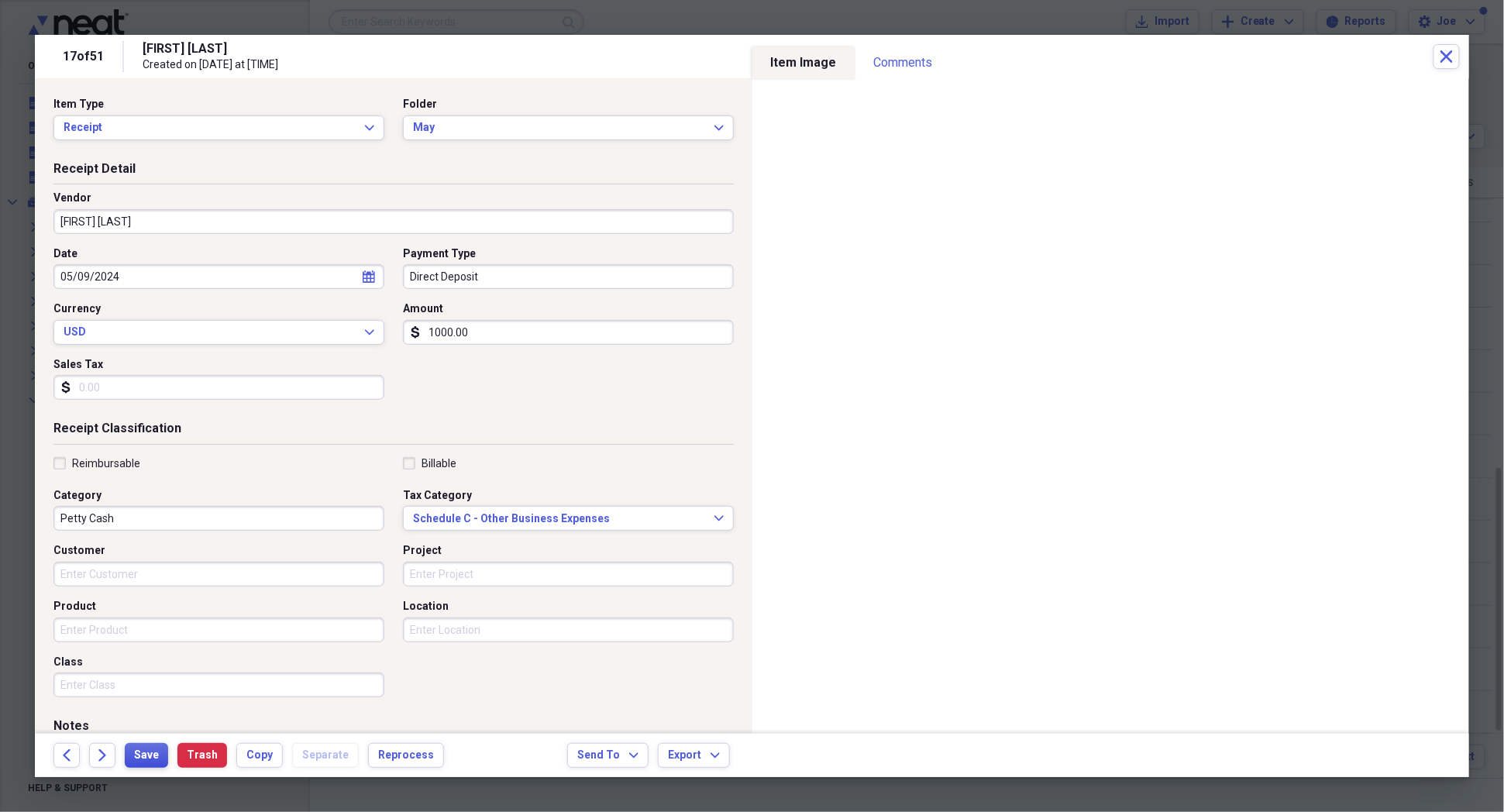 click on "Save" at bounding box center [146, 755] 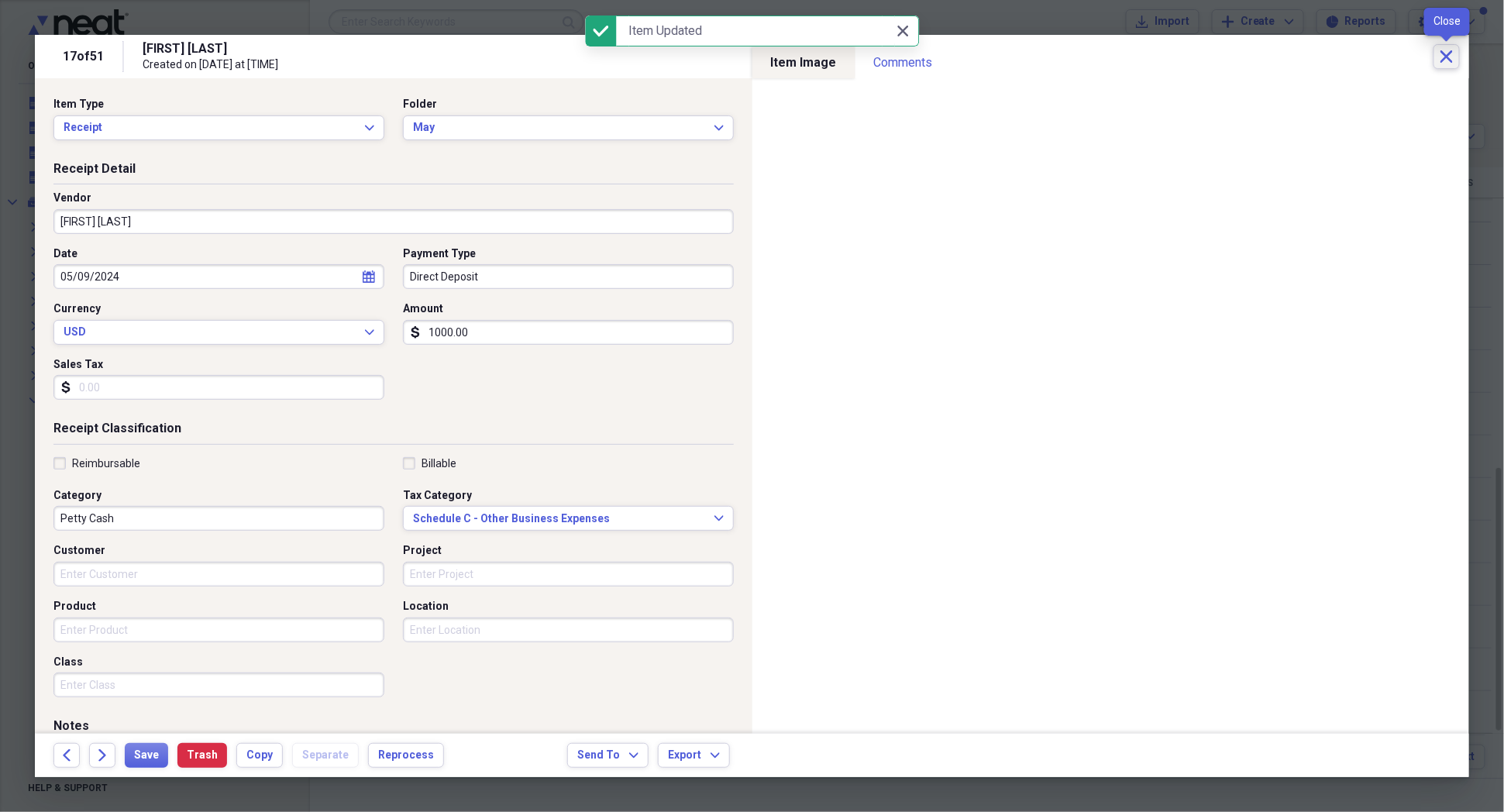 click on "Close" 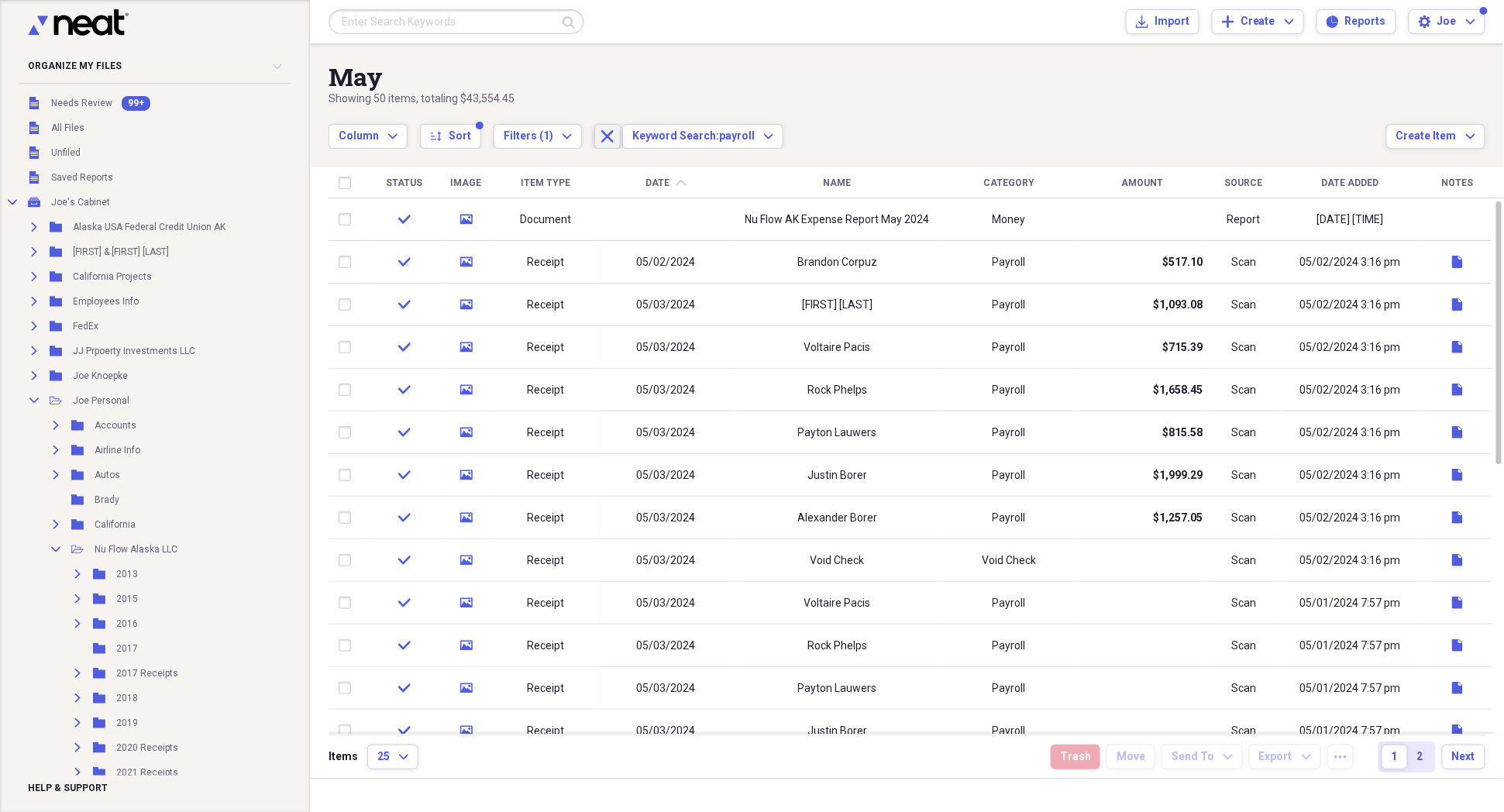 click on "Close" 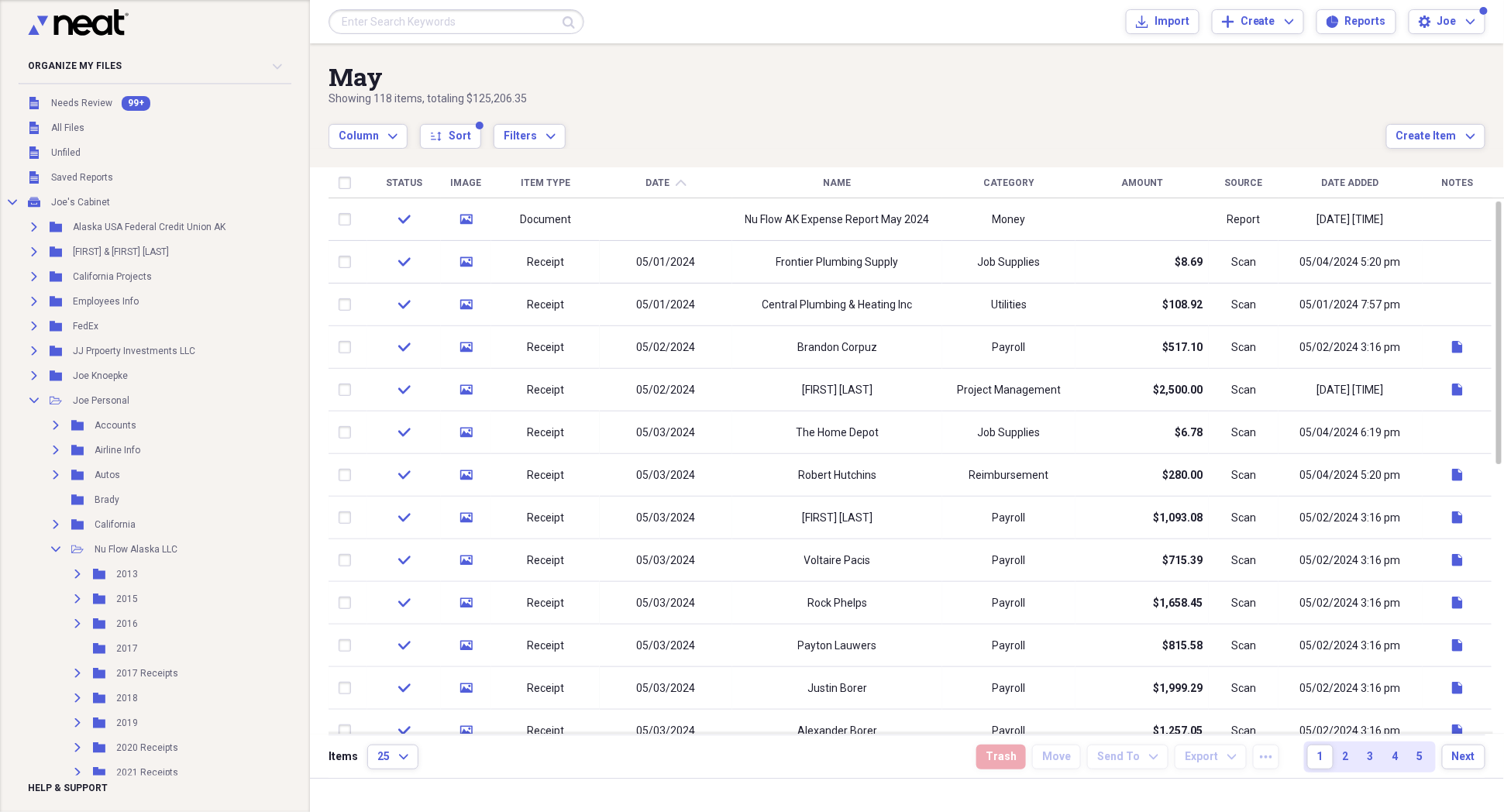 click on "Column Expand sort Sort Filters  Expand" at bounding box center [857, 128] 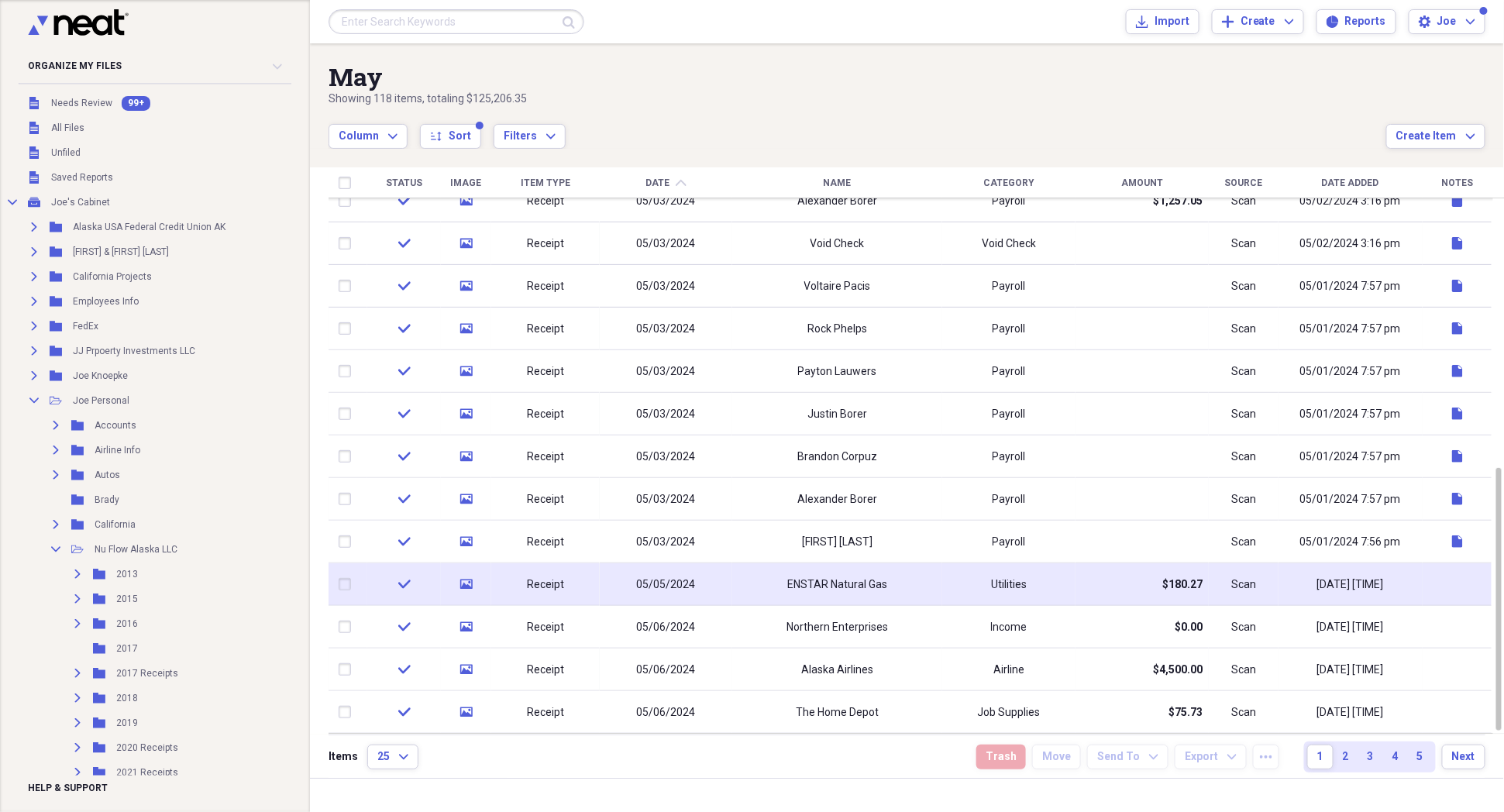 click on "$180.27" at bounding box center (1182, 585) 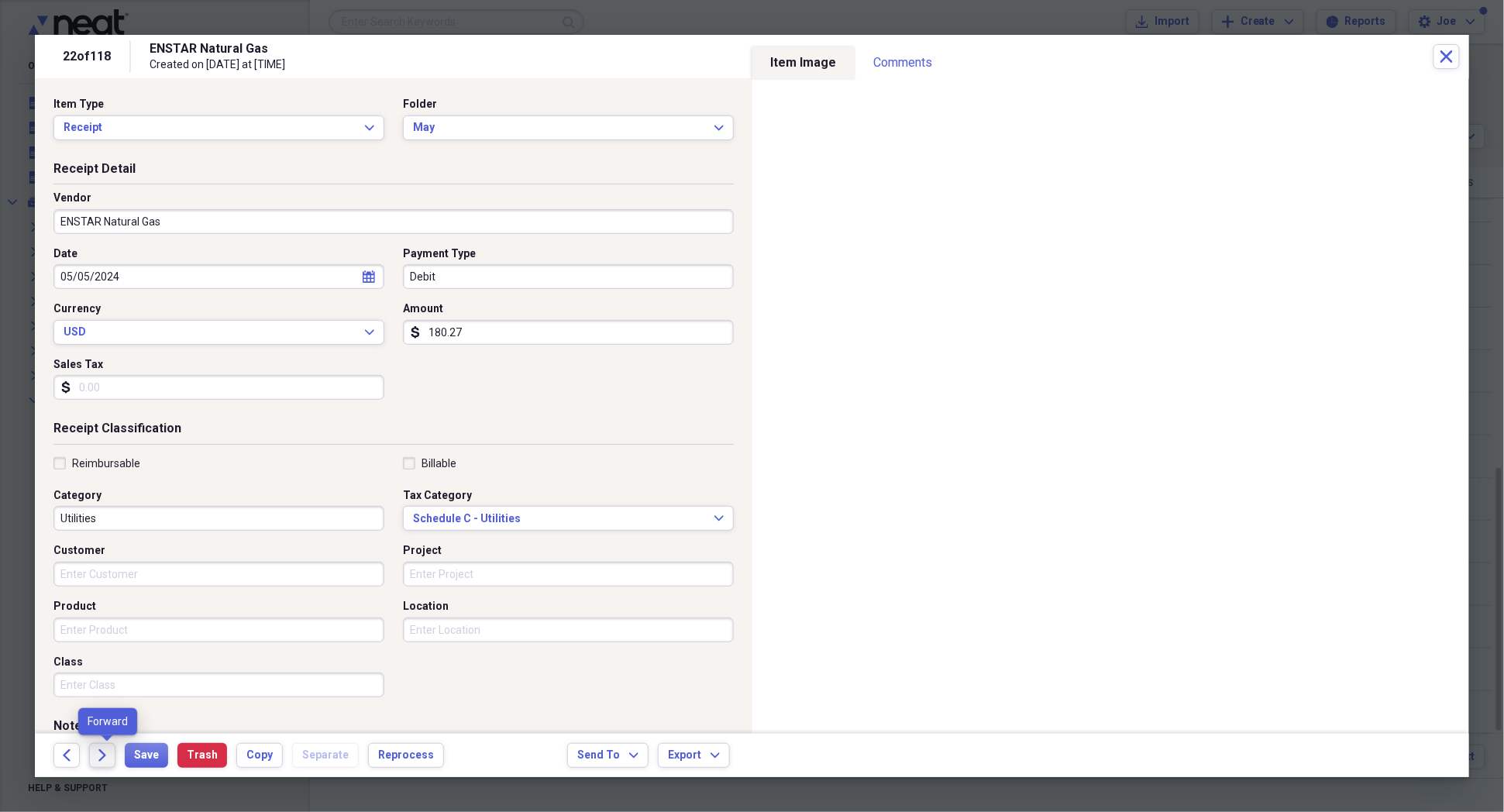 click on "Forward" 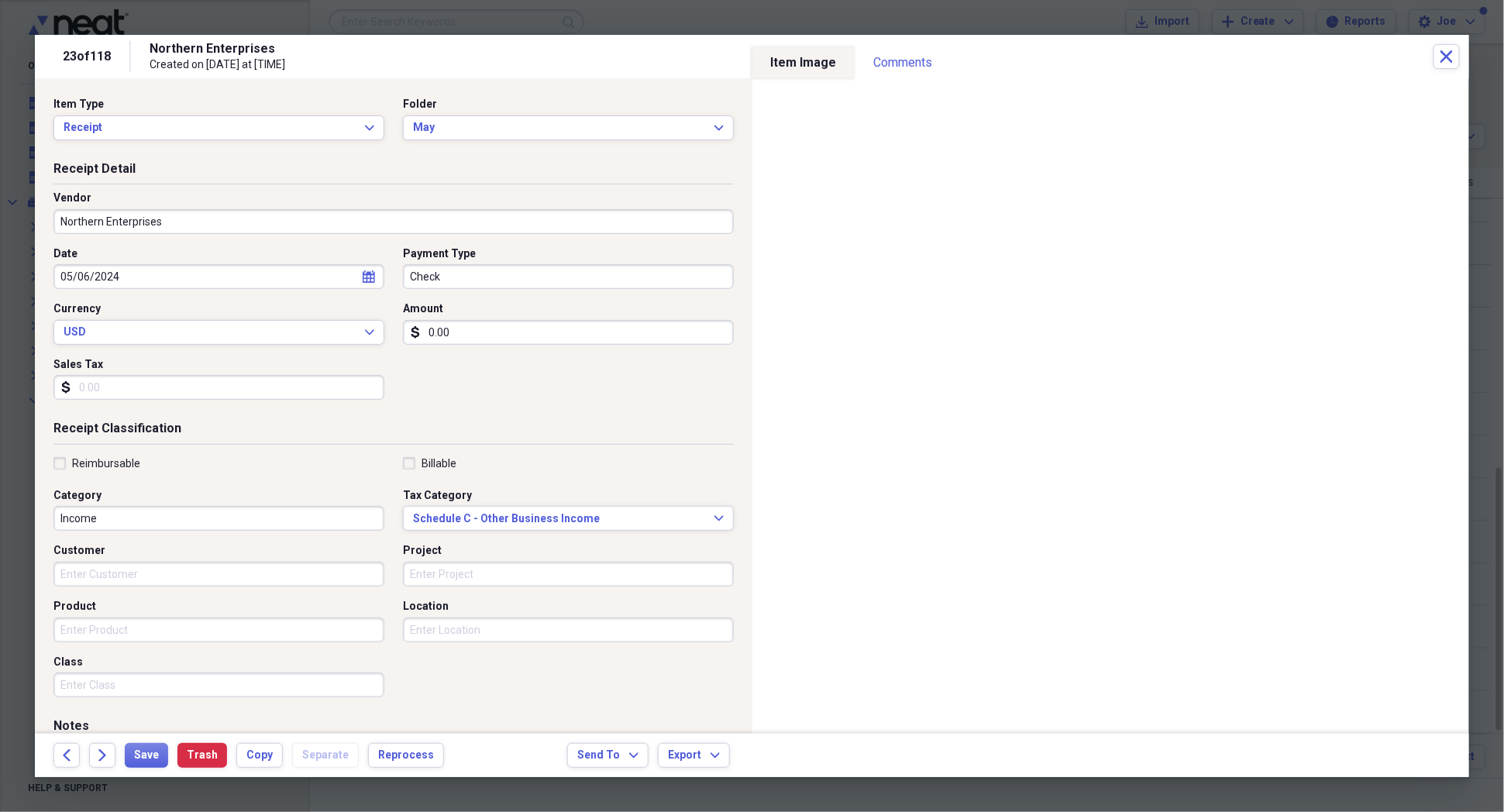 click on "Northern Enterprises" at bounding box center [394, 222] 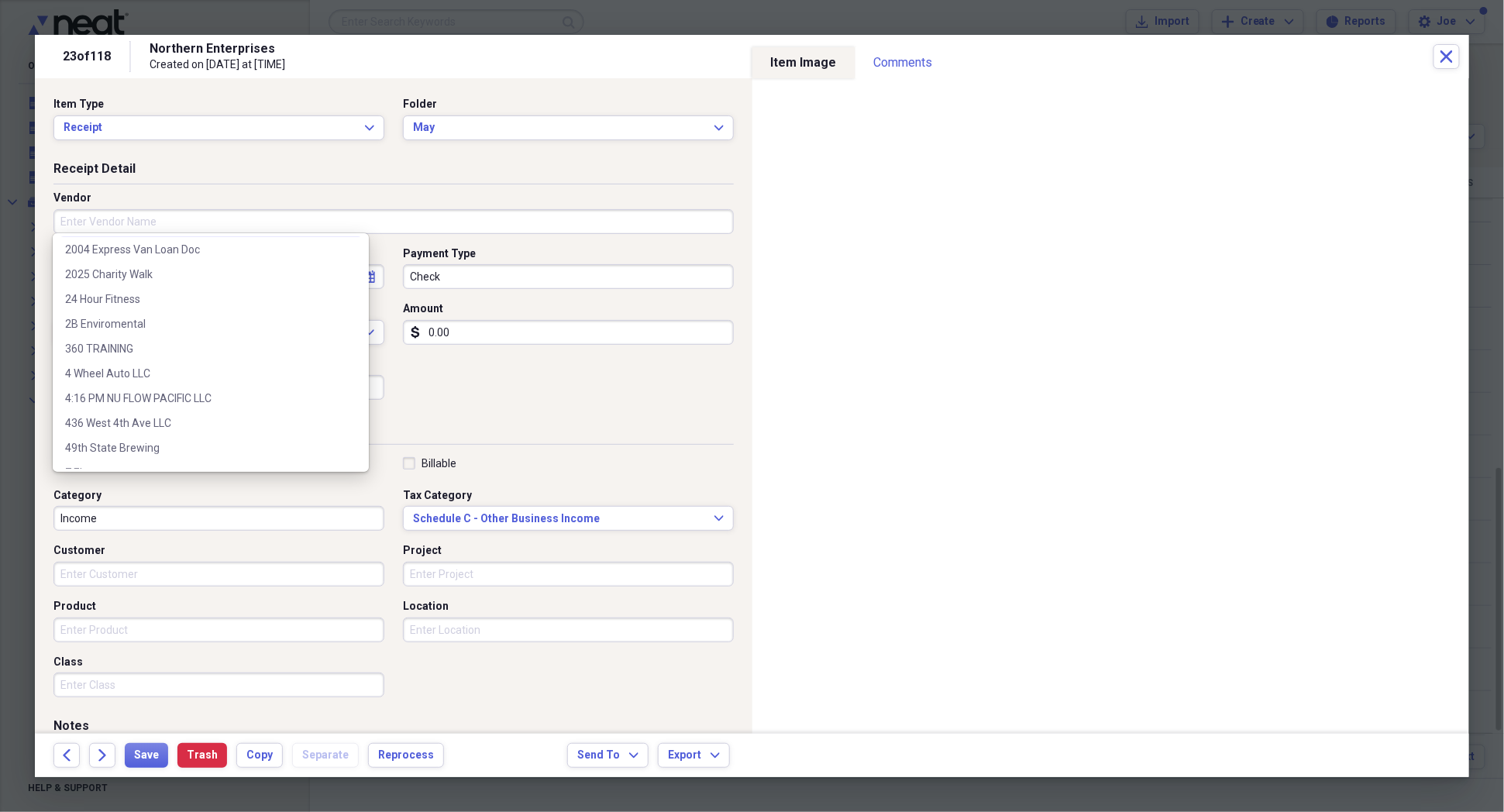 scroll, scrollTop: 465, scrollLeft: 0, axis: vertical 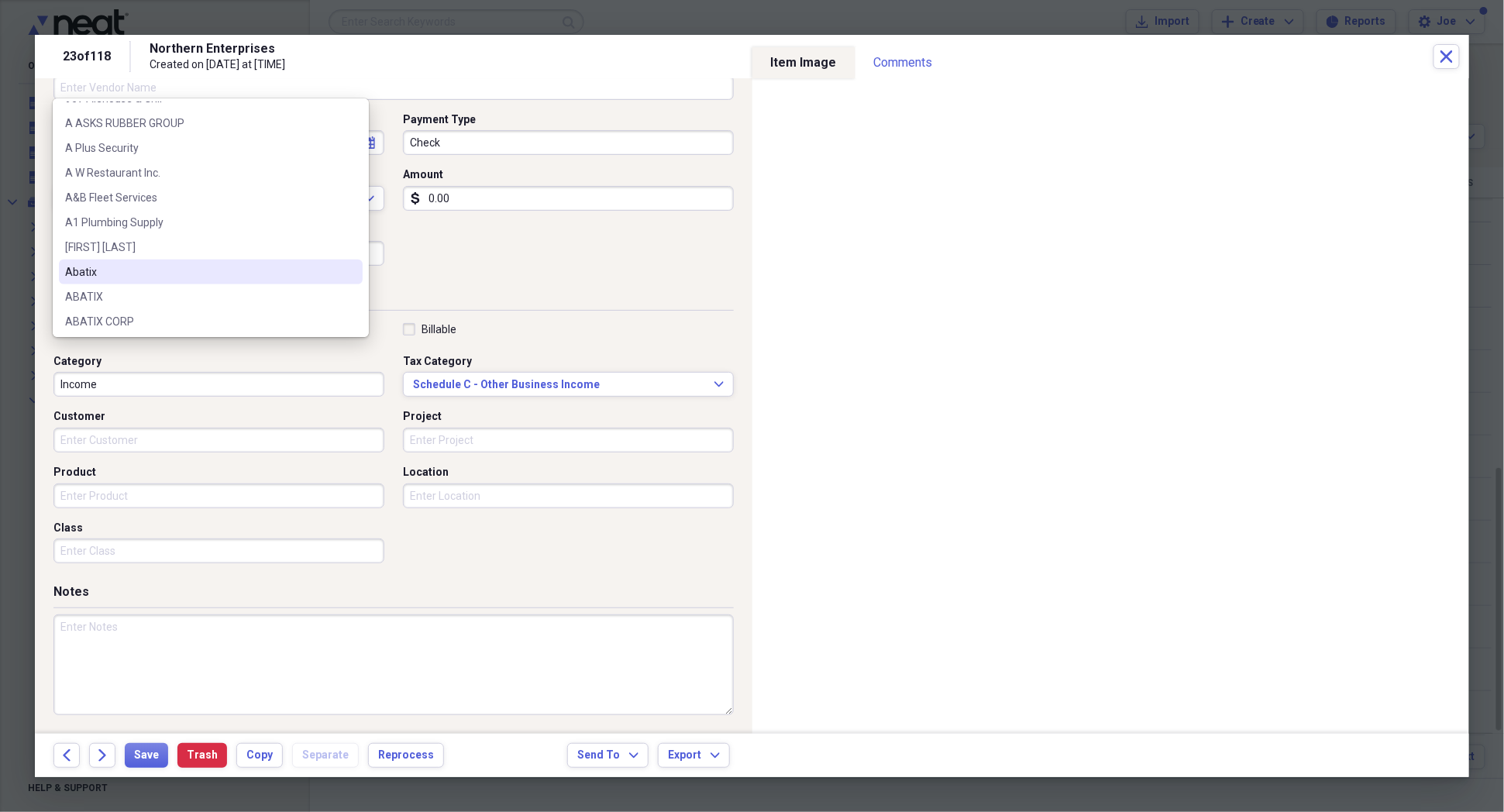 type 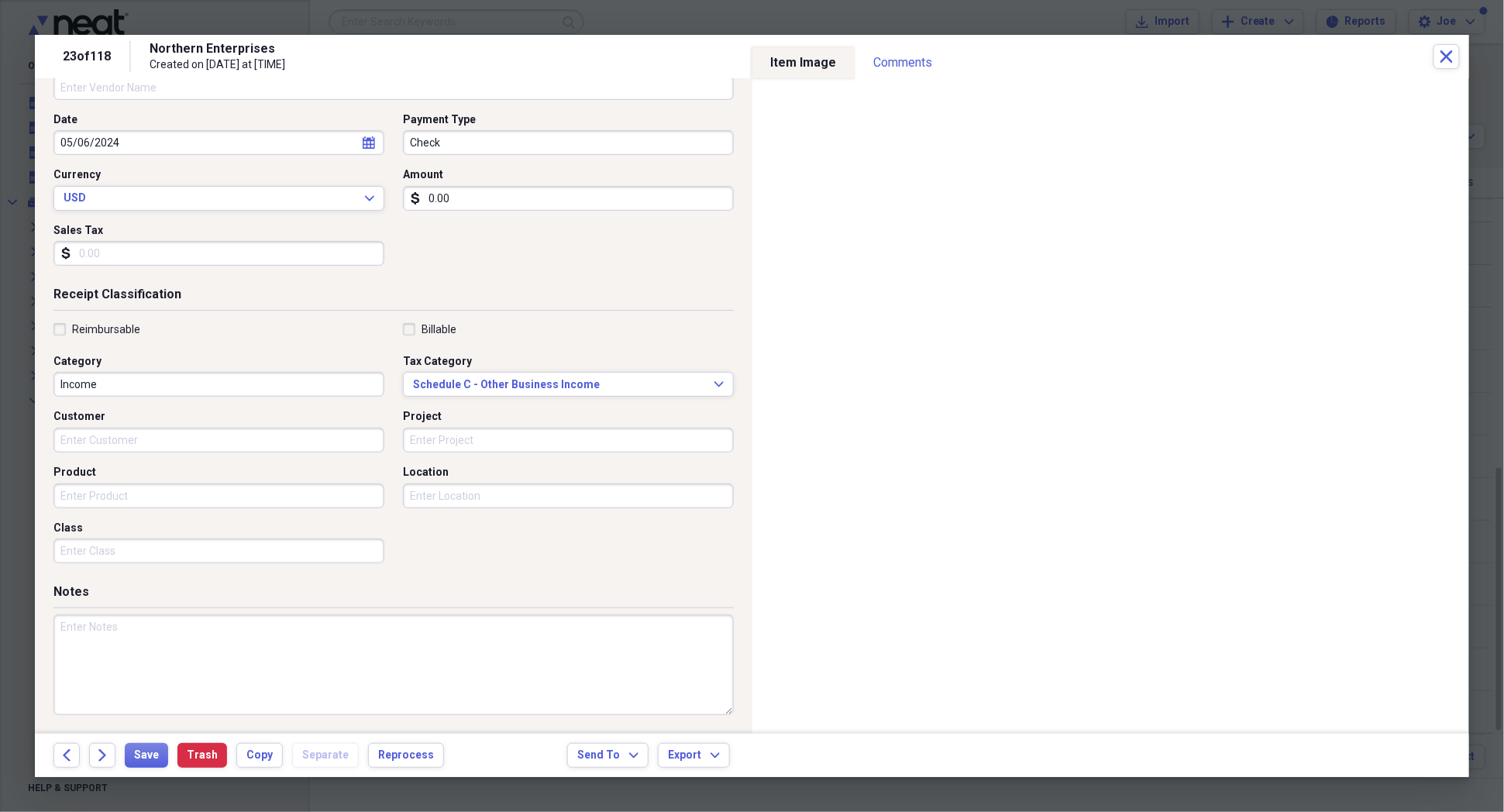 paste on "Northern Enterprises" 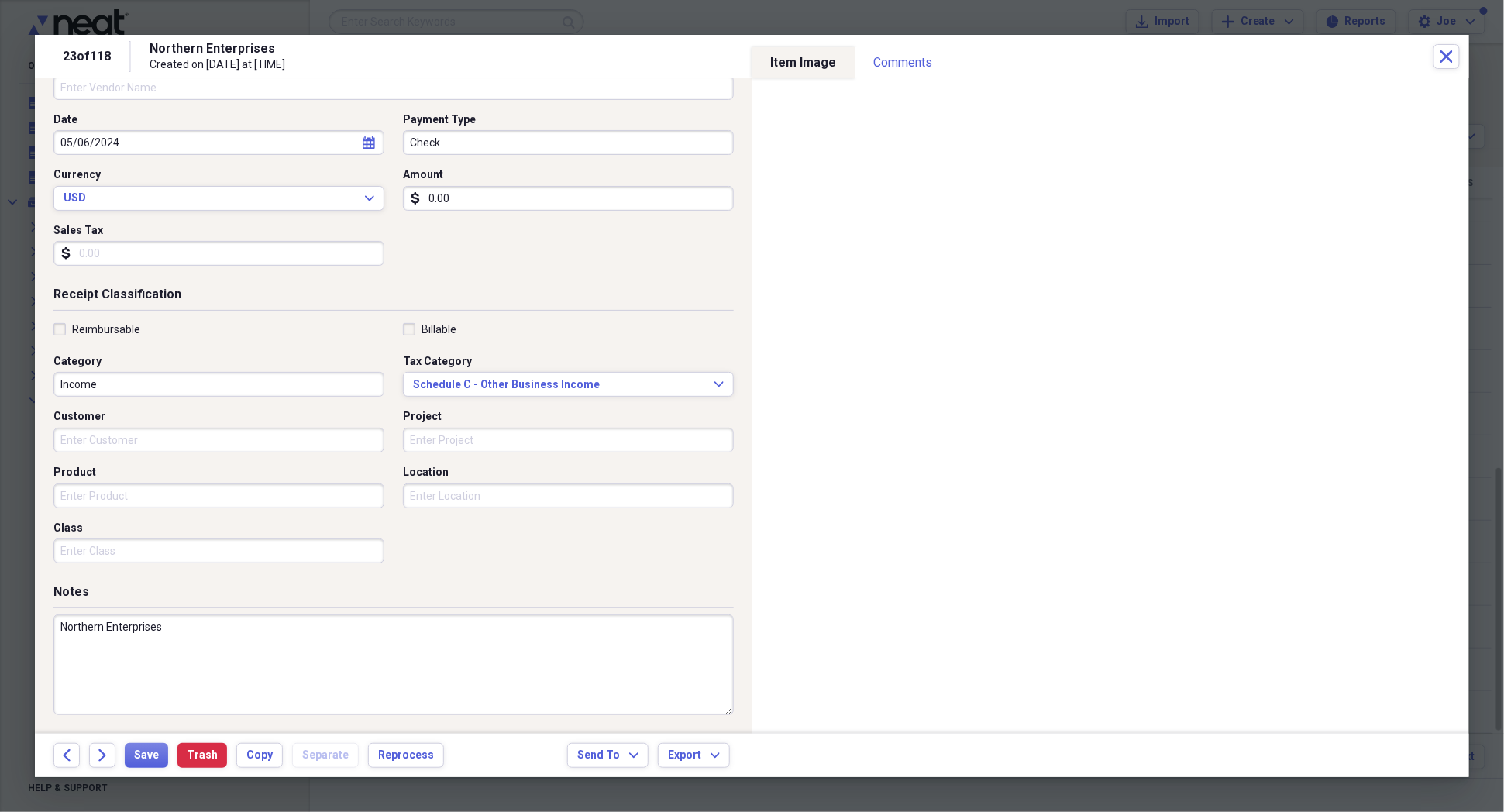 type on "Northern Enterprises" 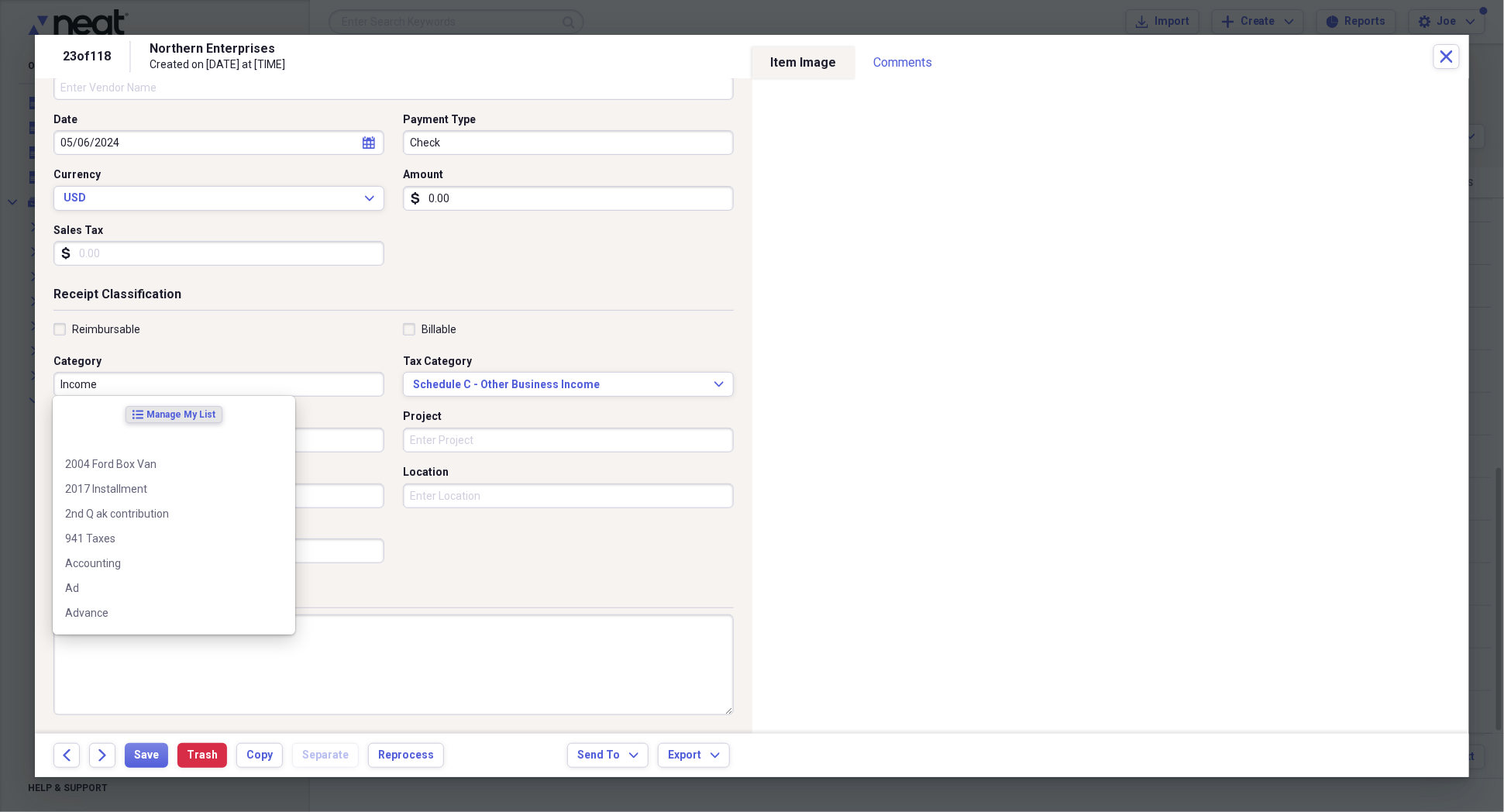 click on "Income" at bounding box center [219, 384] 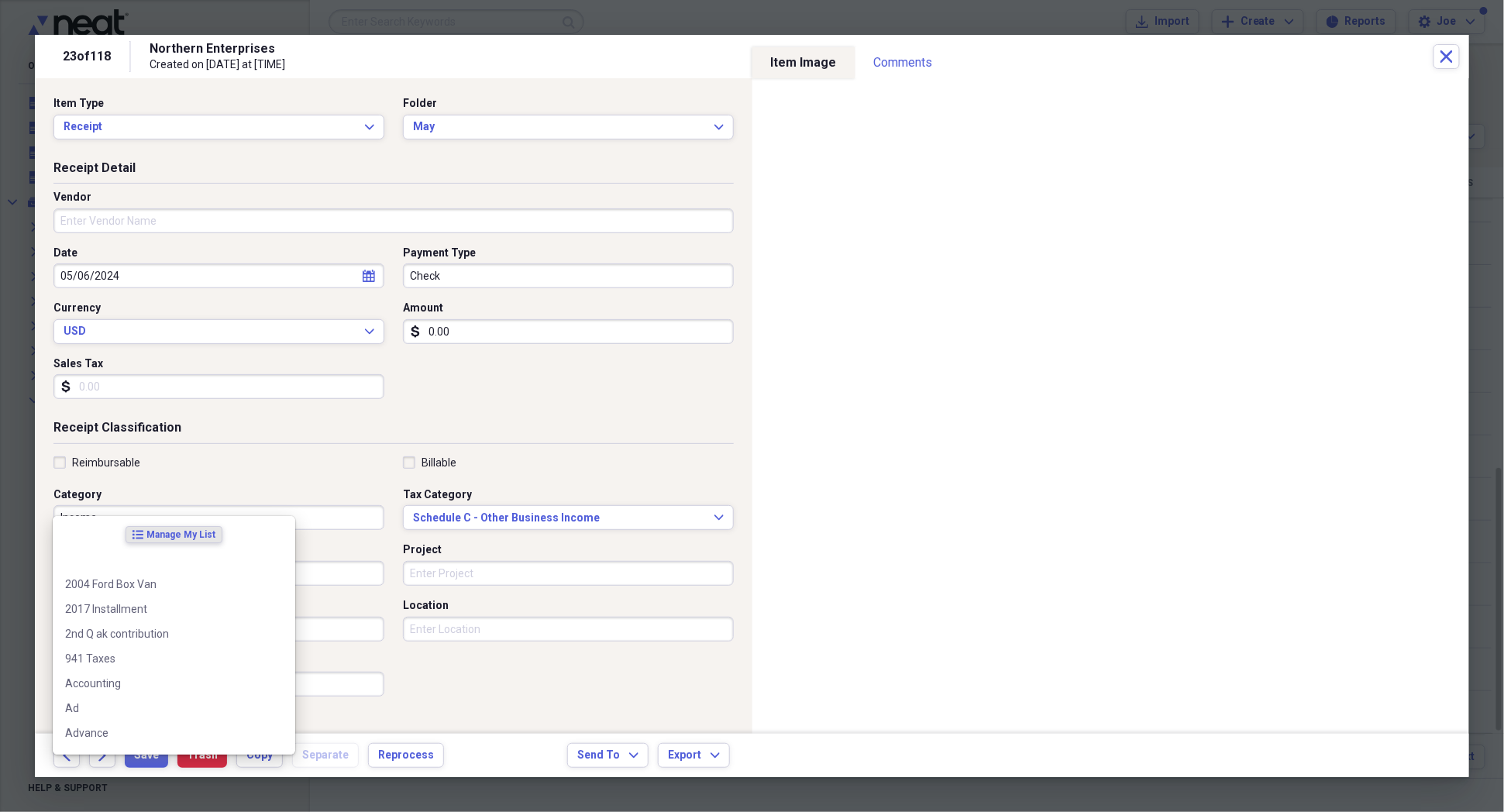 scroll, scrollTop: 0, scrollLeft: 0, axis: both 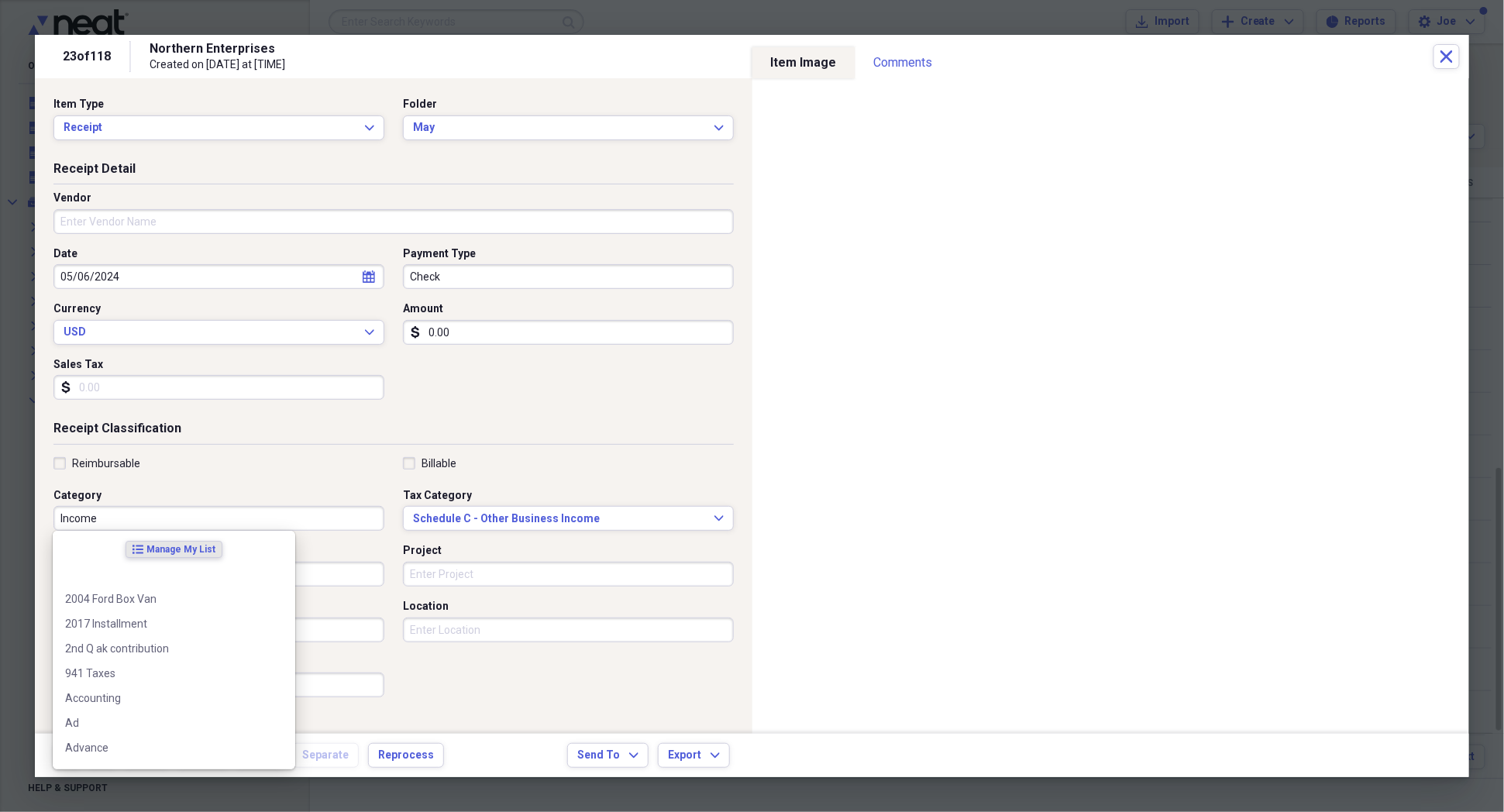 click on "Vendor" at bounding box center (394, 222) 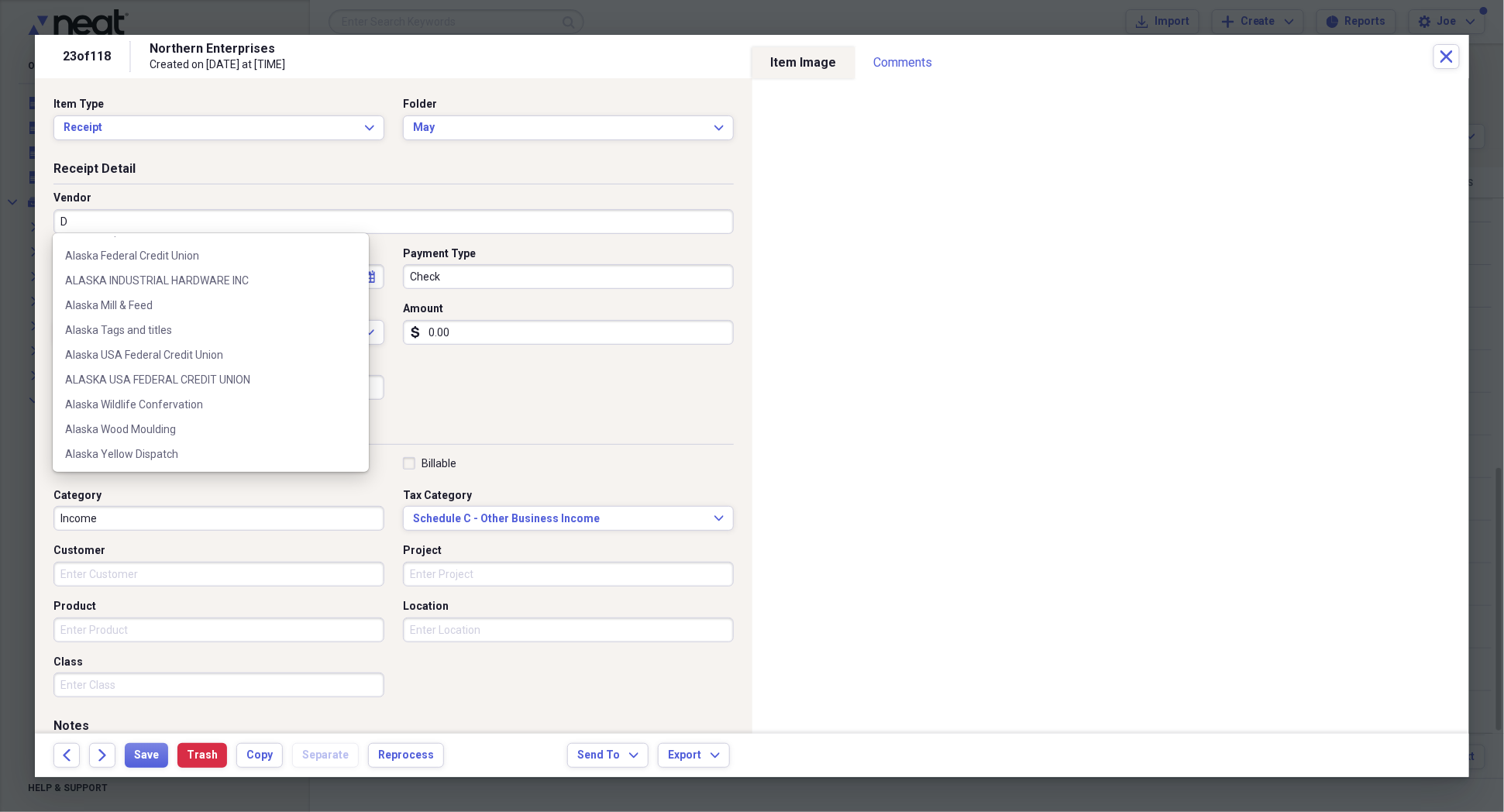 scroll, scrollTop: 0, scrollLeft: 0, axis: both 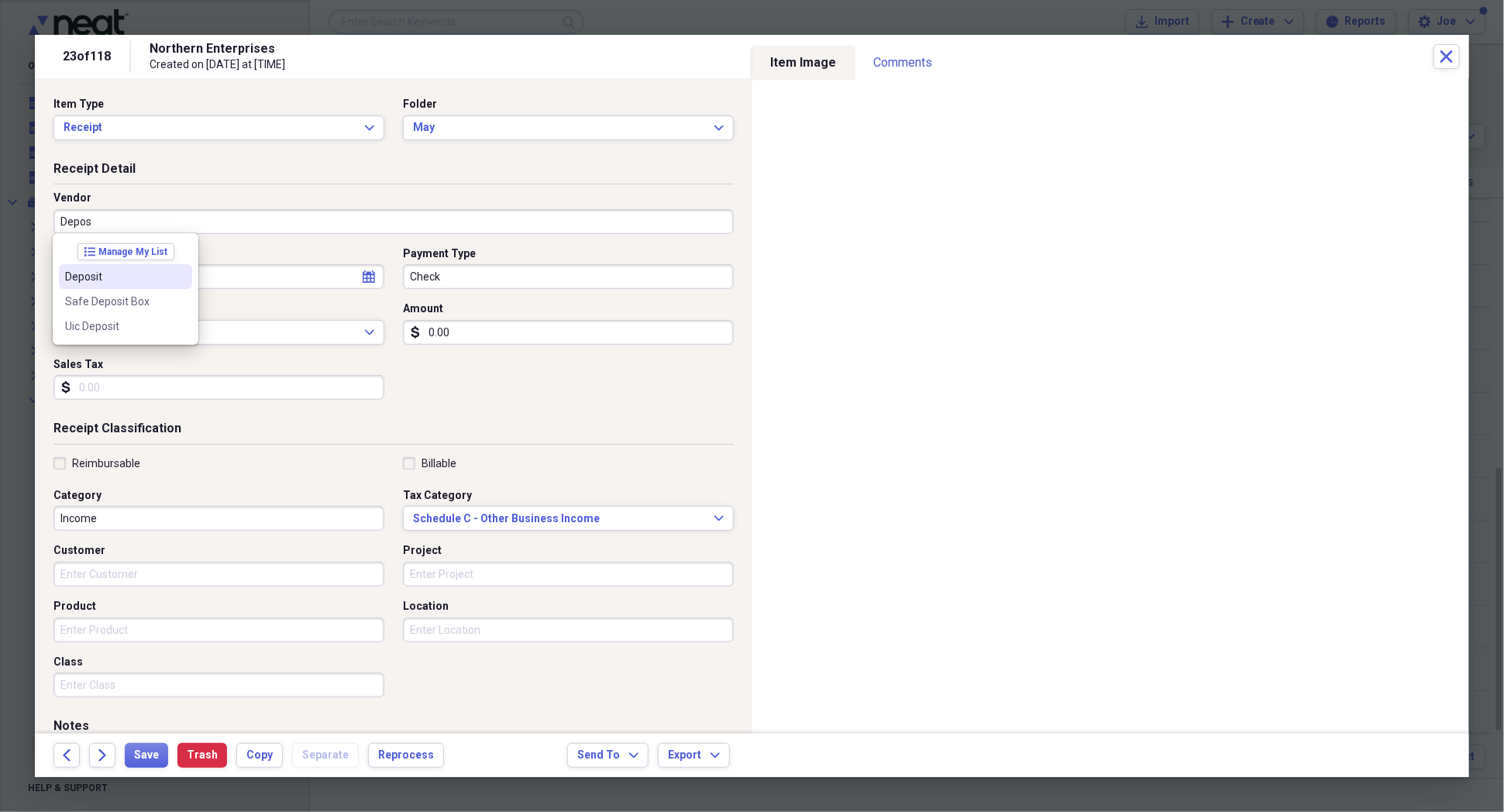 click on "Deposit" at bounding box center (116, 277) 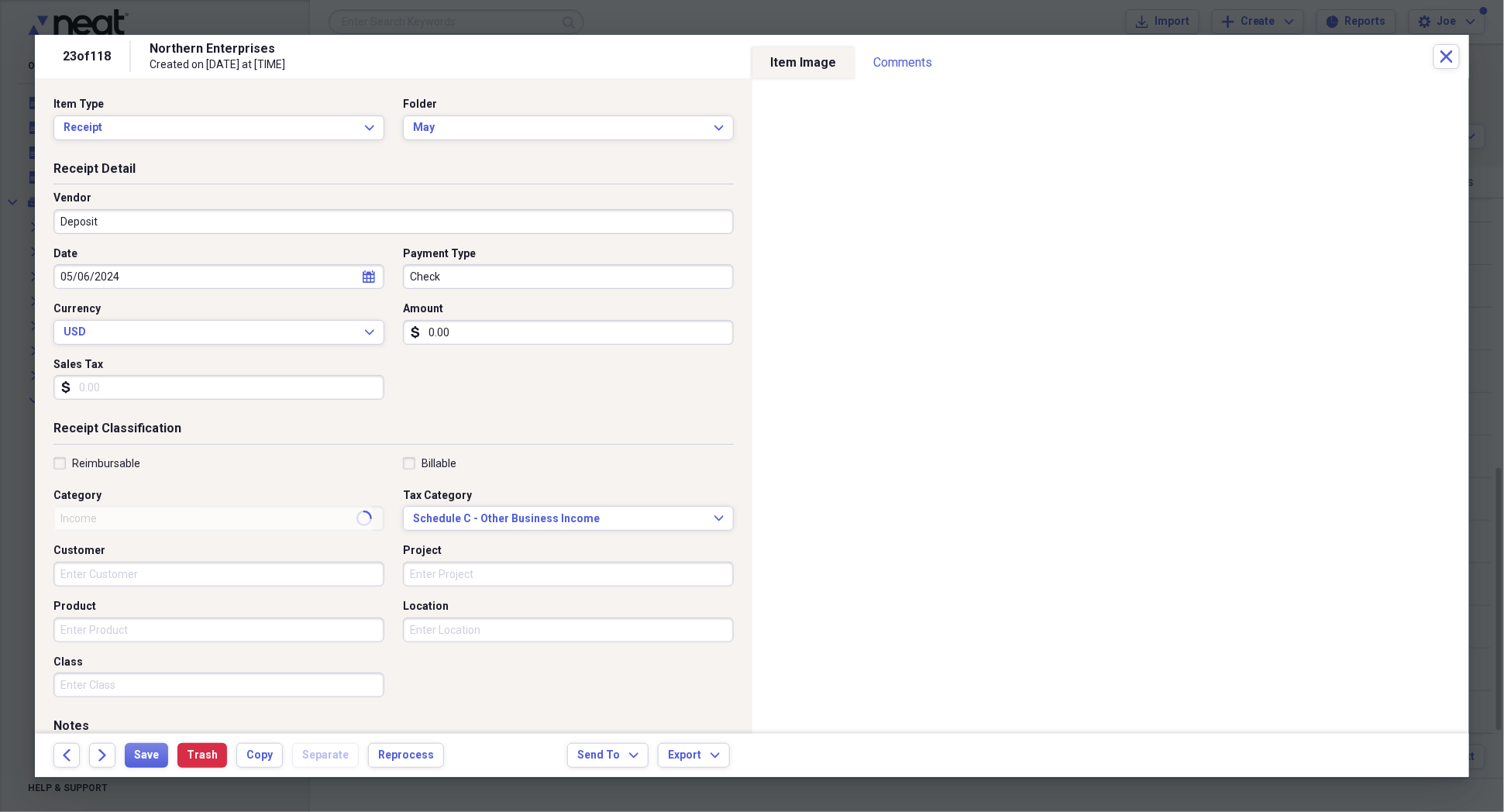 type on "Deposit" 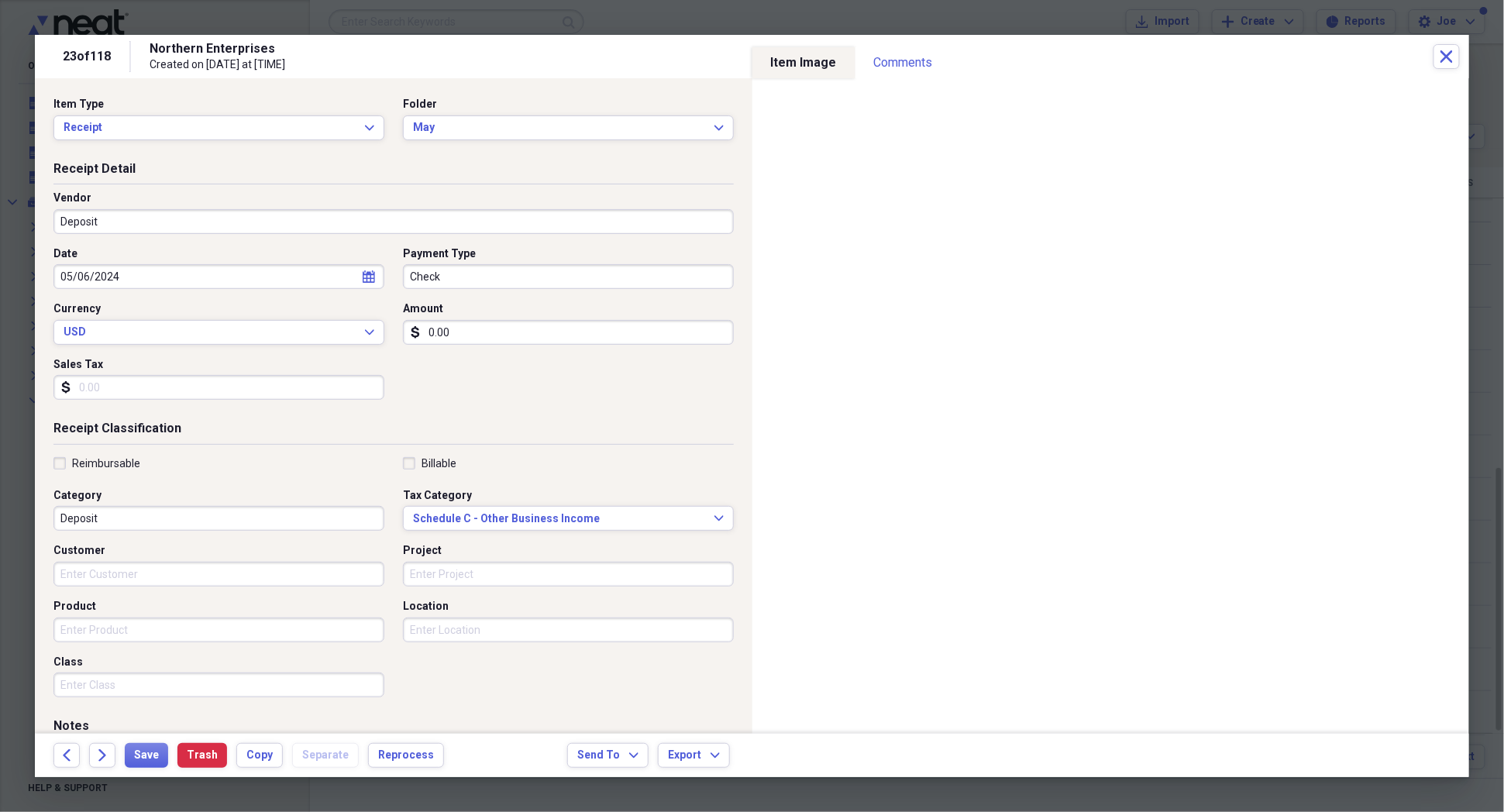 click on "0.00" at bounding box center [568, 332] 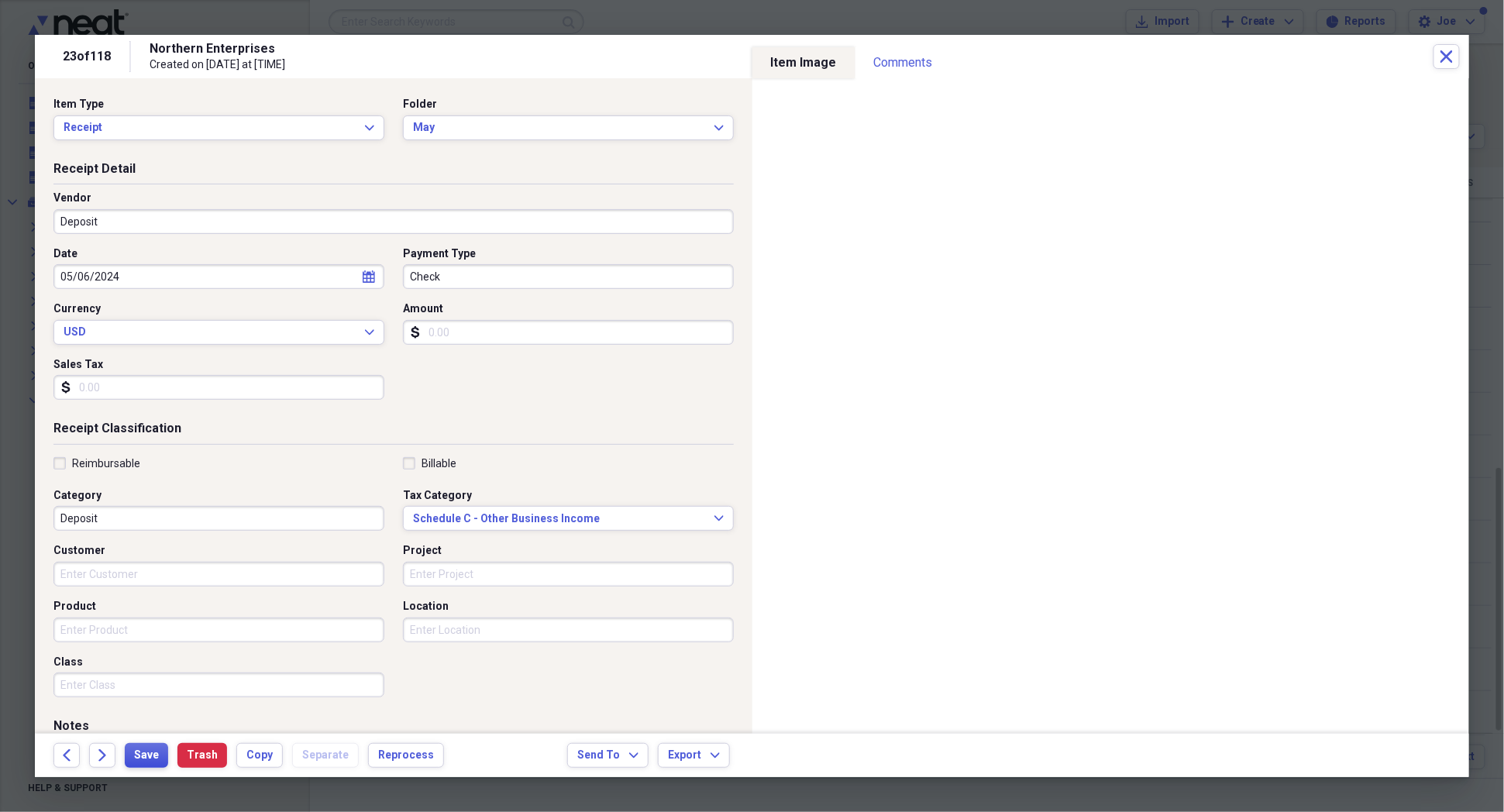 type 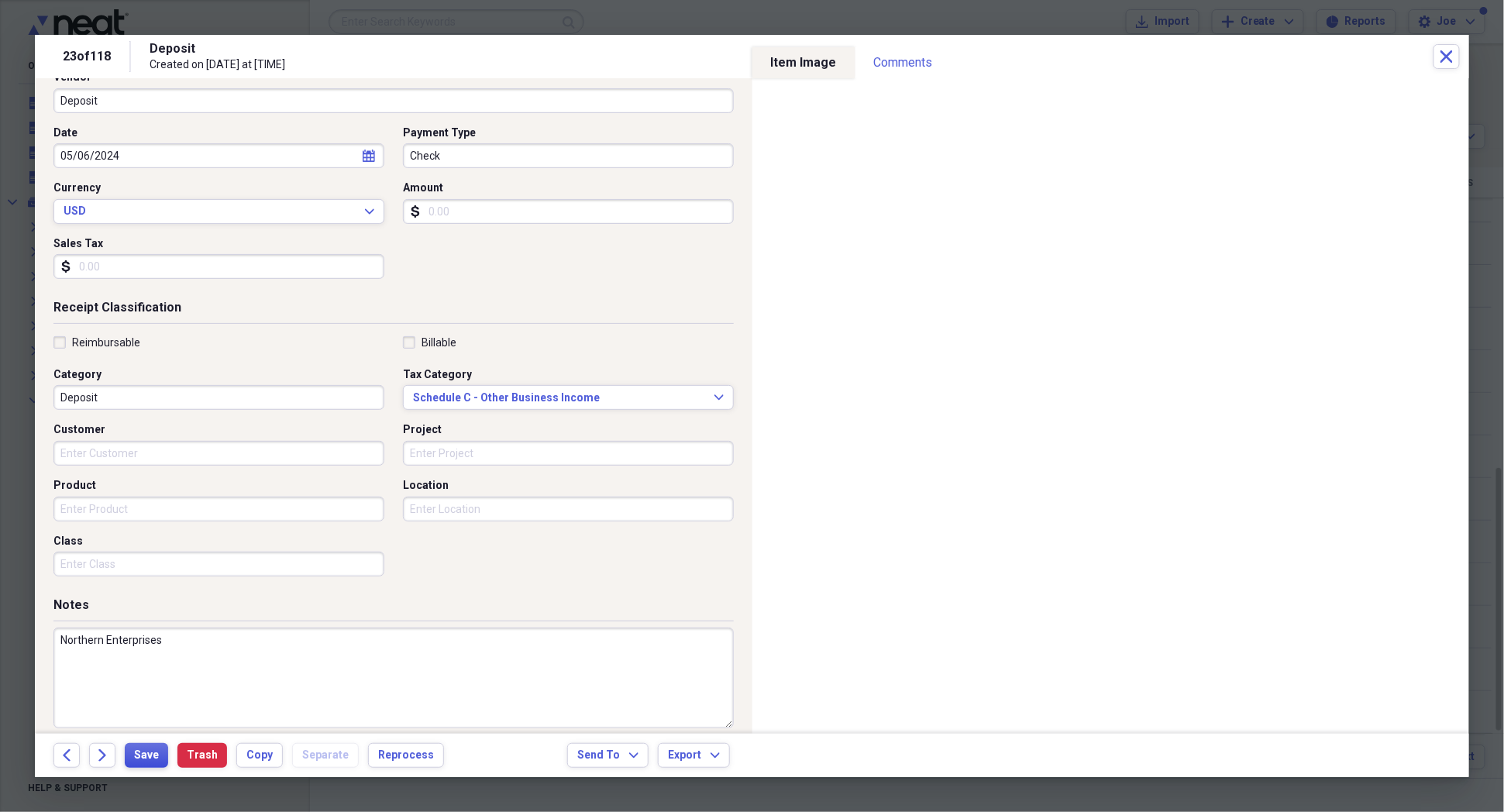 scroll, scrollTop: 134, scrollLeft: 0, axis: vertical 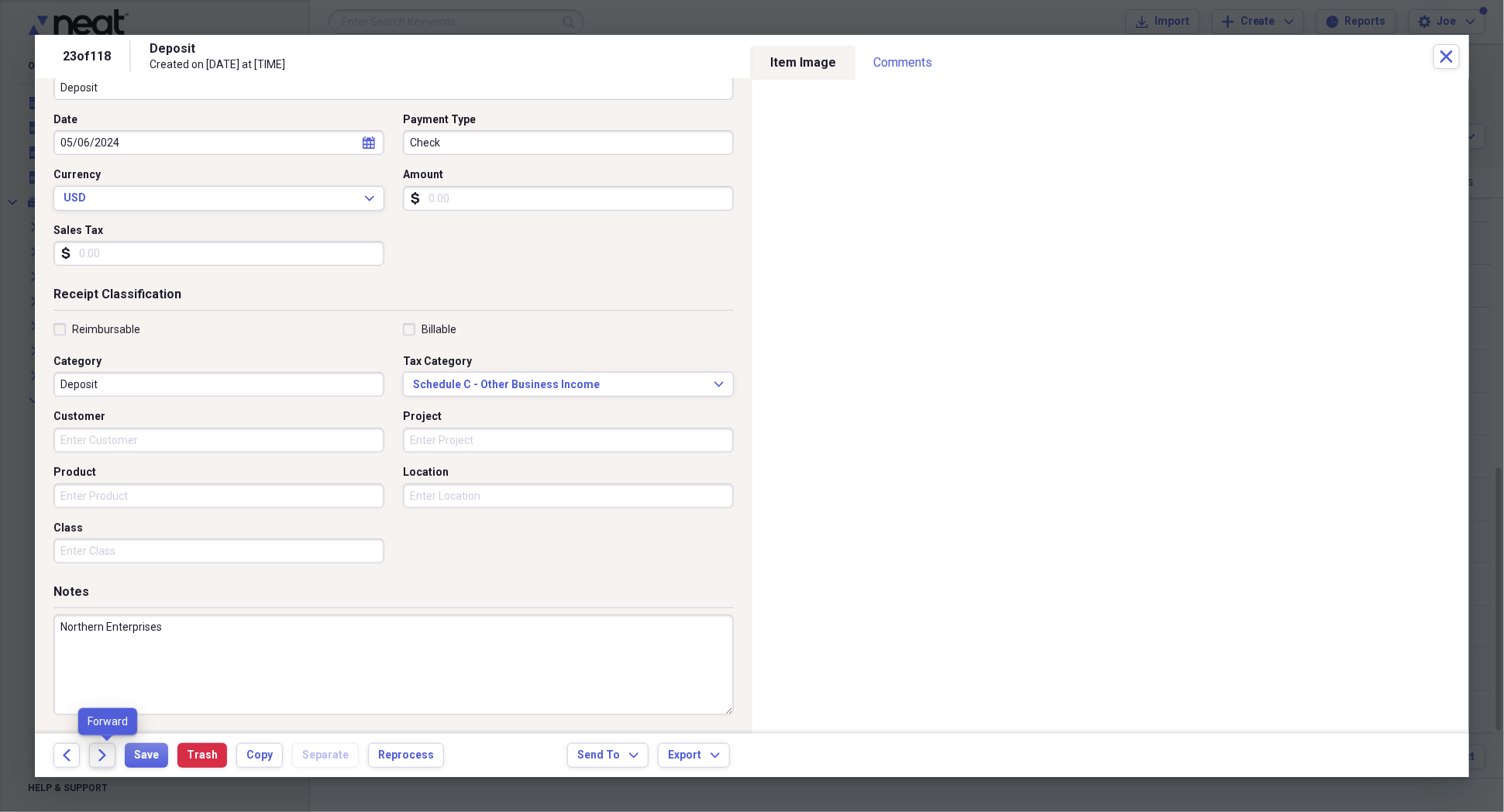 click on "Forward" 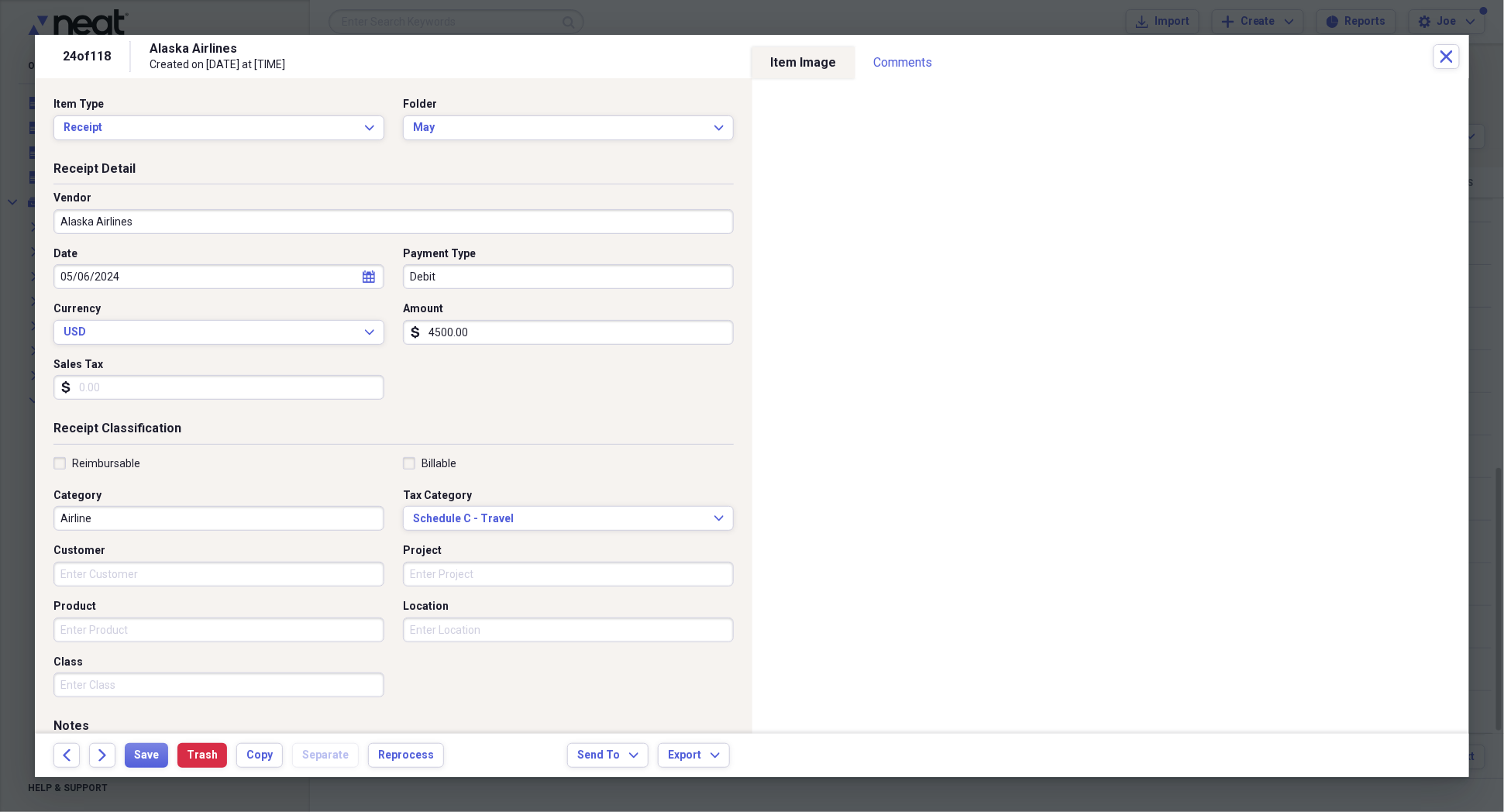 click on "Debit" at bounding box center [568, 277] 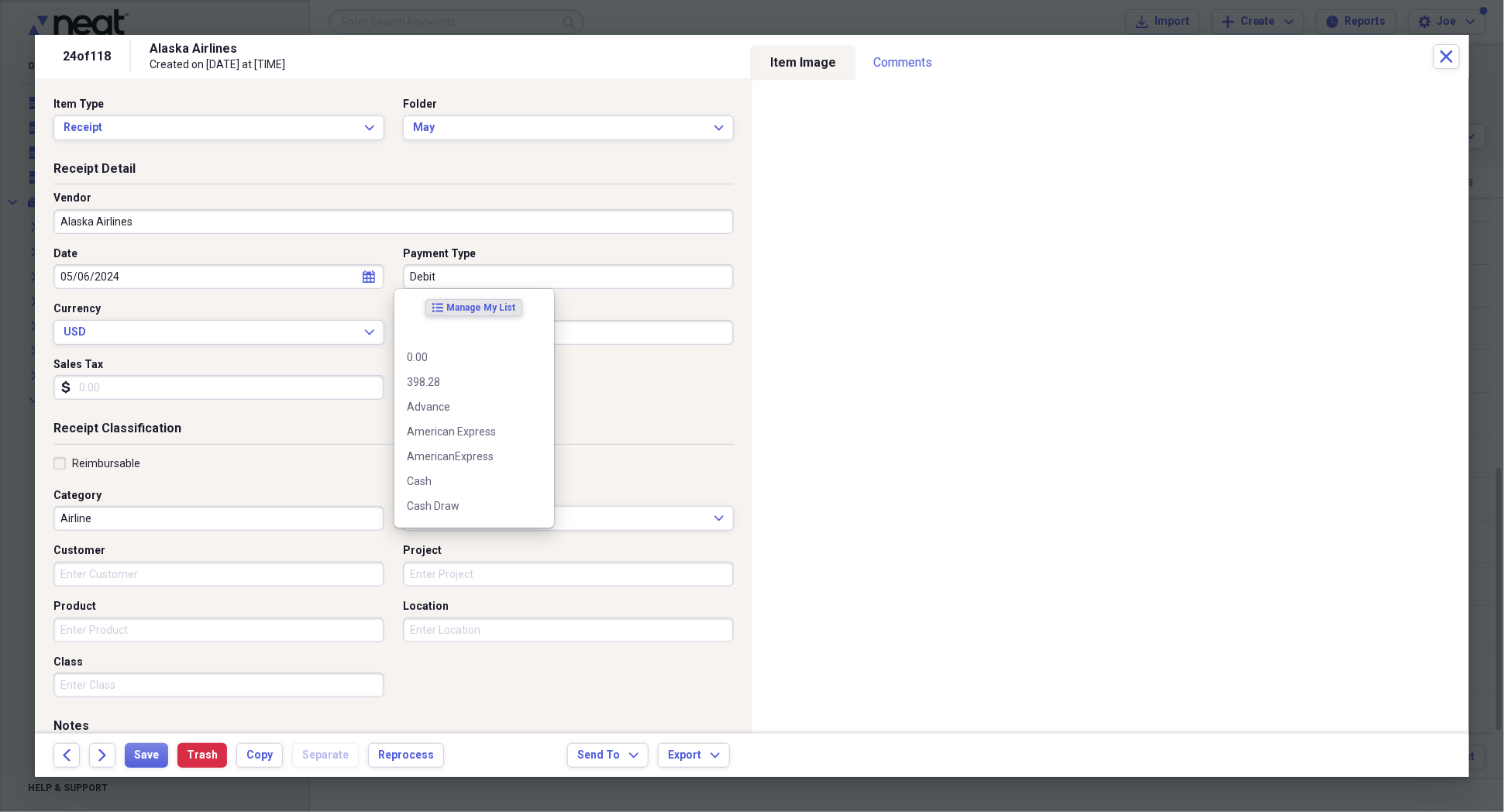 click on "Debit" at bounding box center [568, 277] 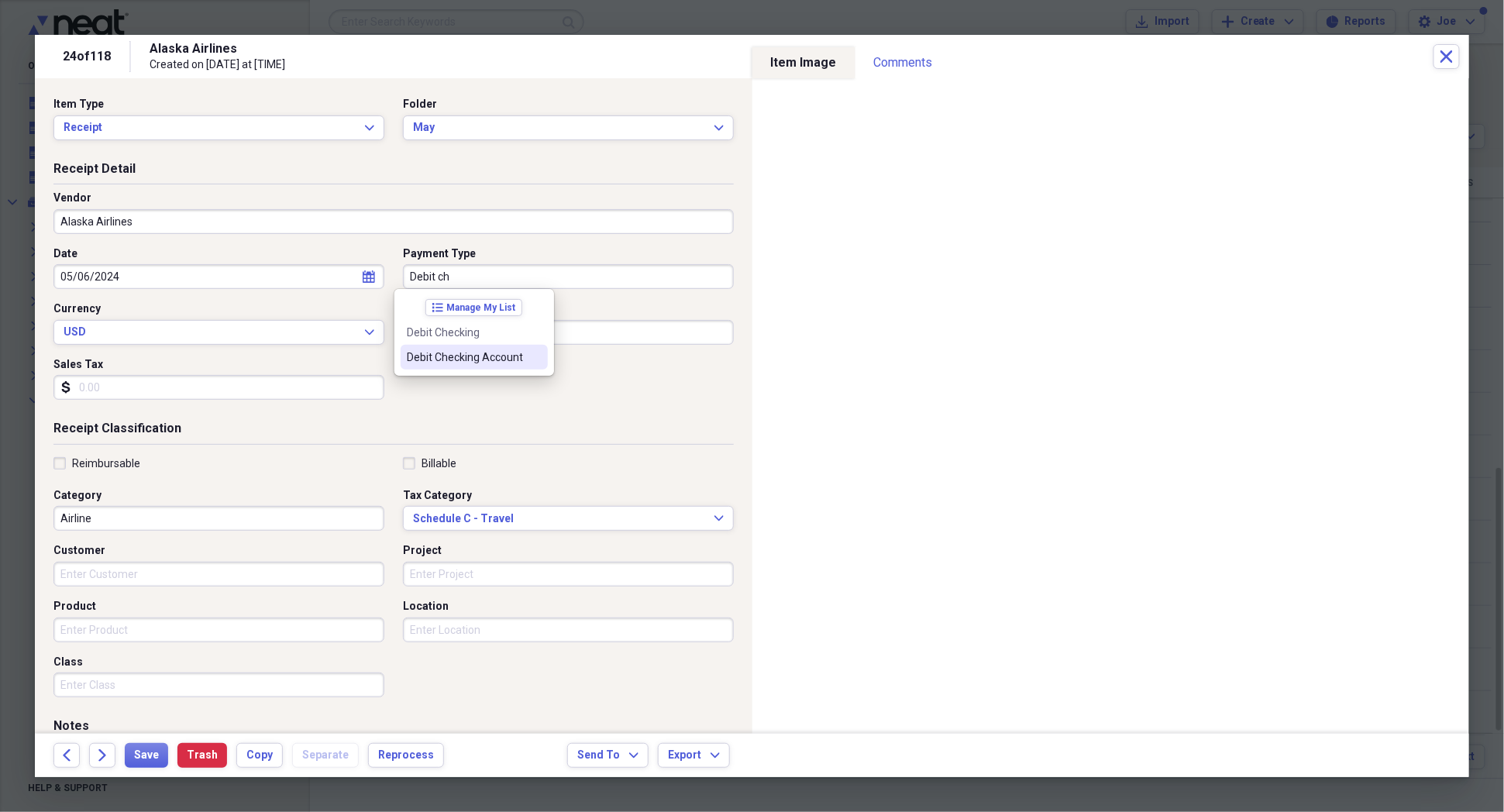 click on "Debit Checking Account" at bounding box center (474, 357) 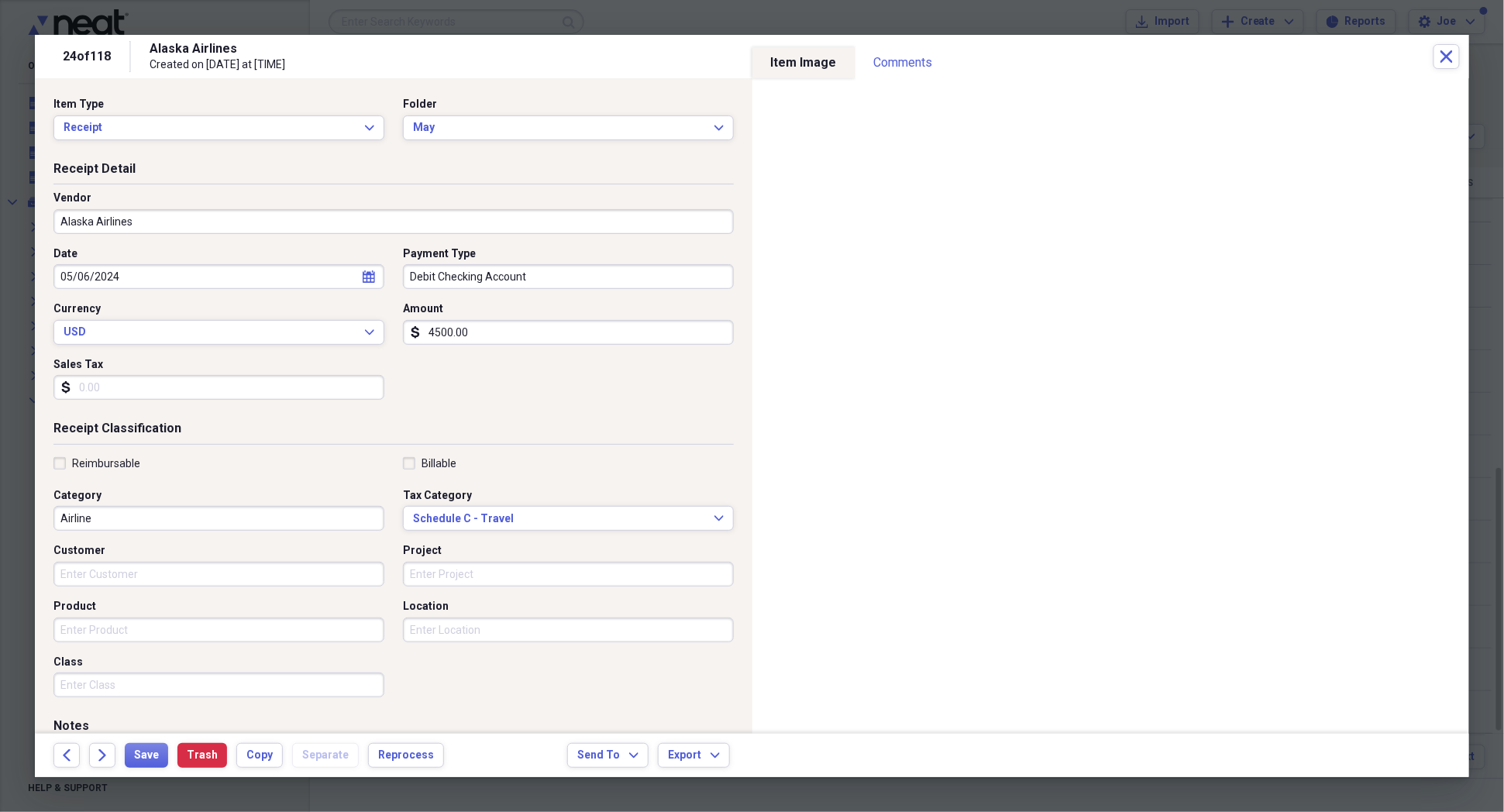 click on "Vendor Alaska Airlines" at bounding box center (394, 218) 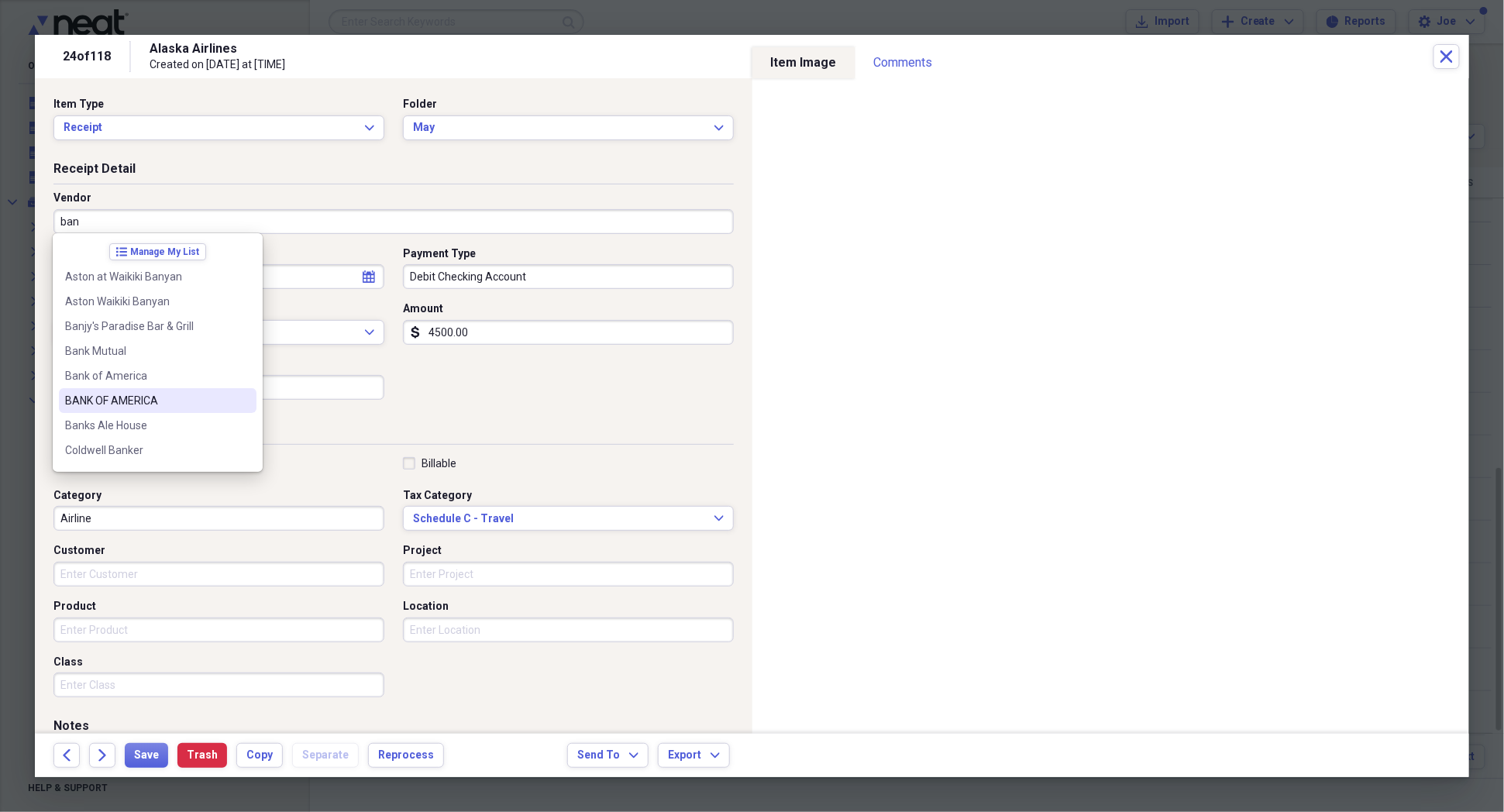 type on "BANK OF AMERICA" 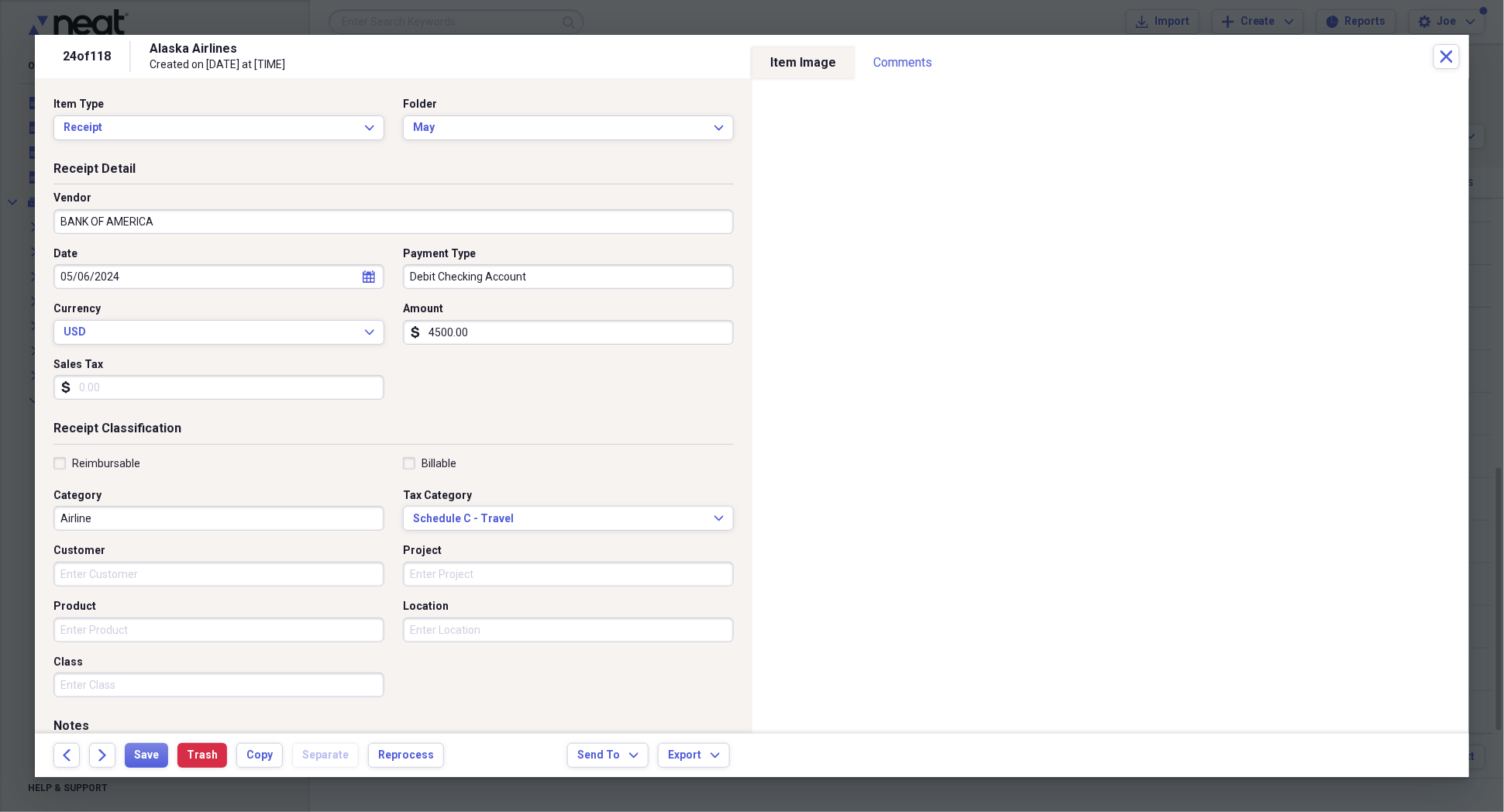 type on "Credit Card Payment" 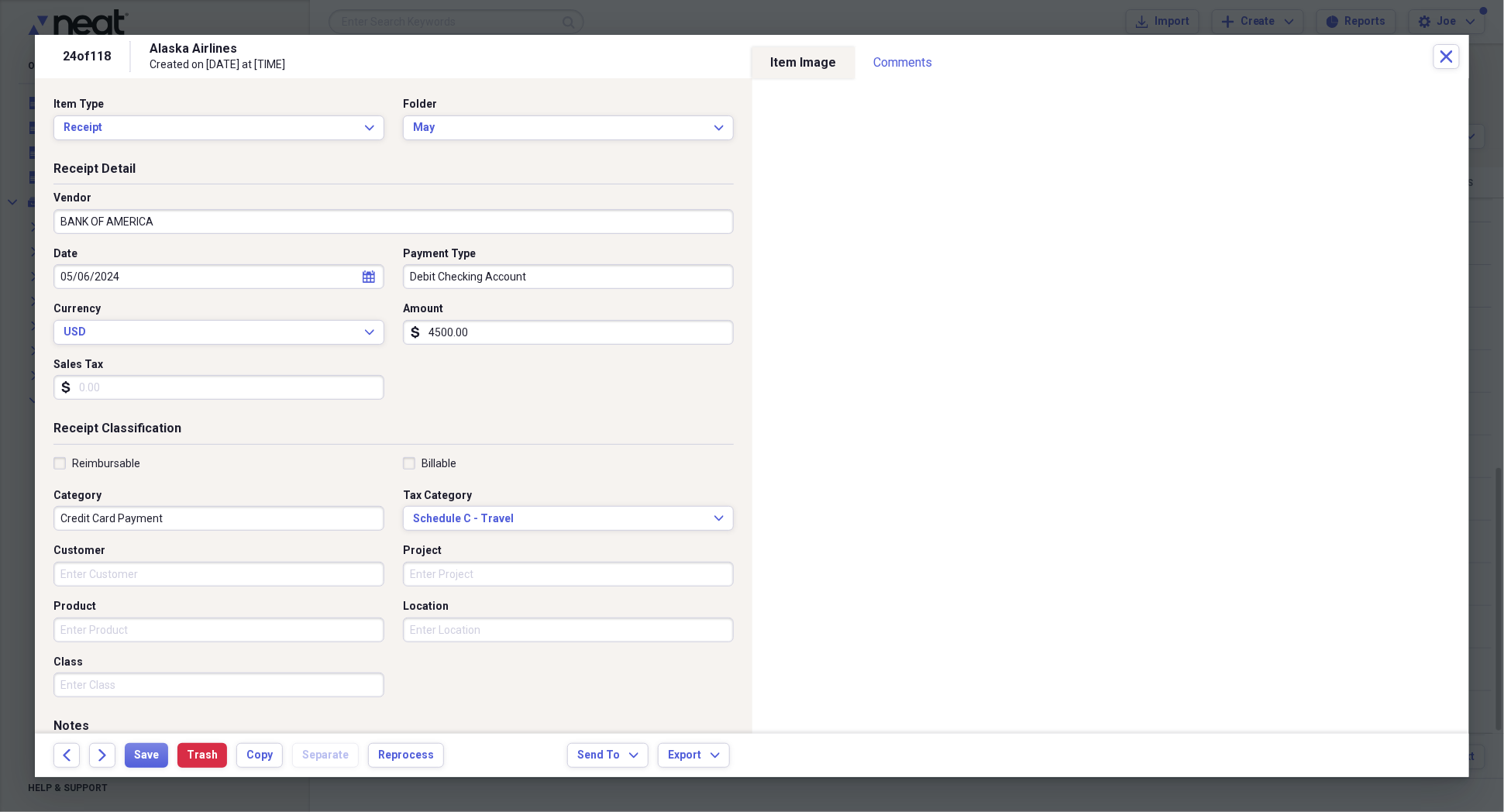 drag, startPoint x: 194, startPoint y: 217, endPoint x: 38, endPoint y: 205, distance: 156.46086 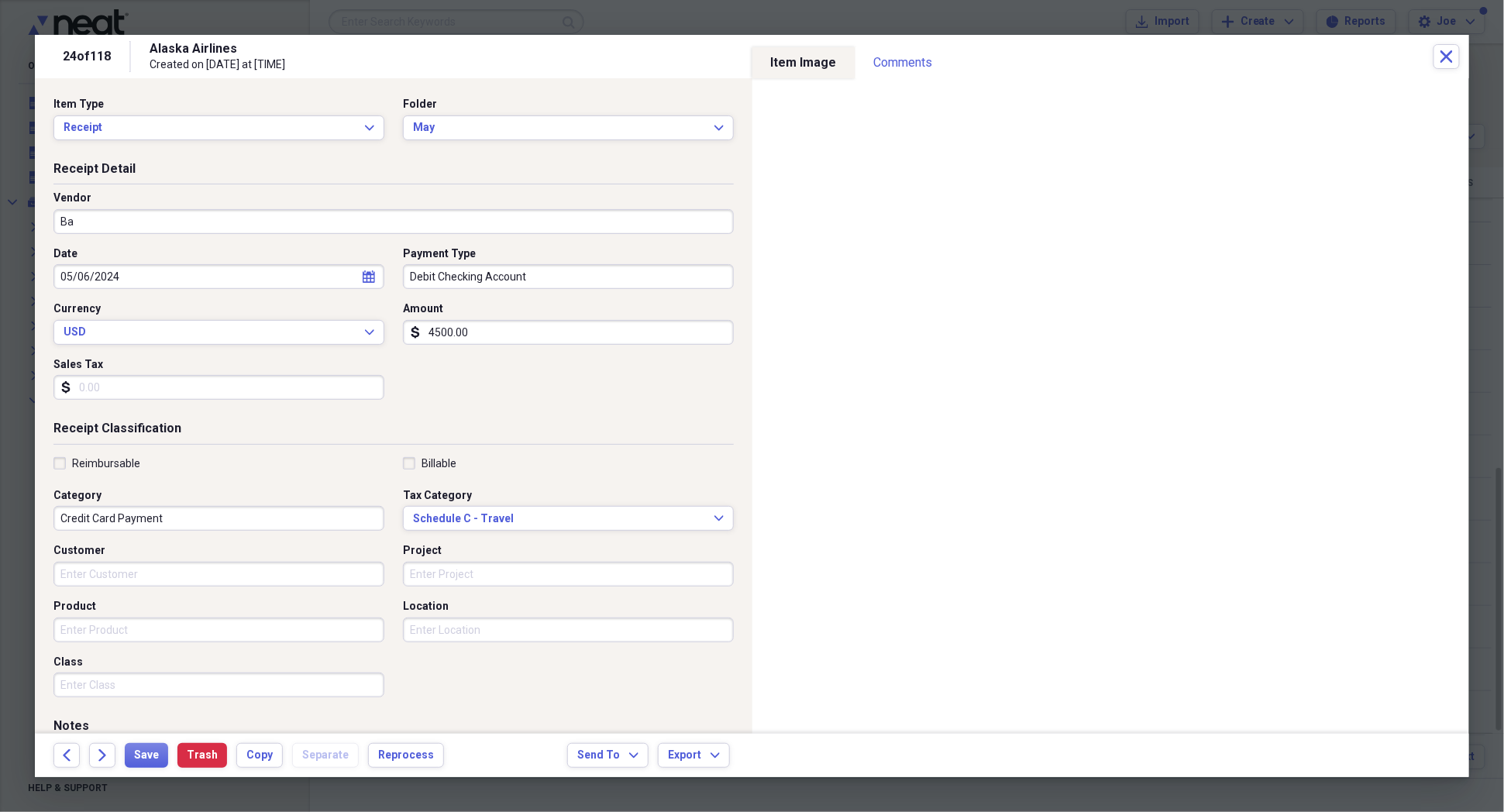 type on "B" 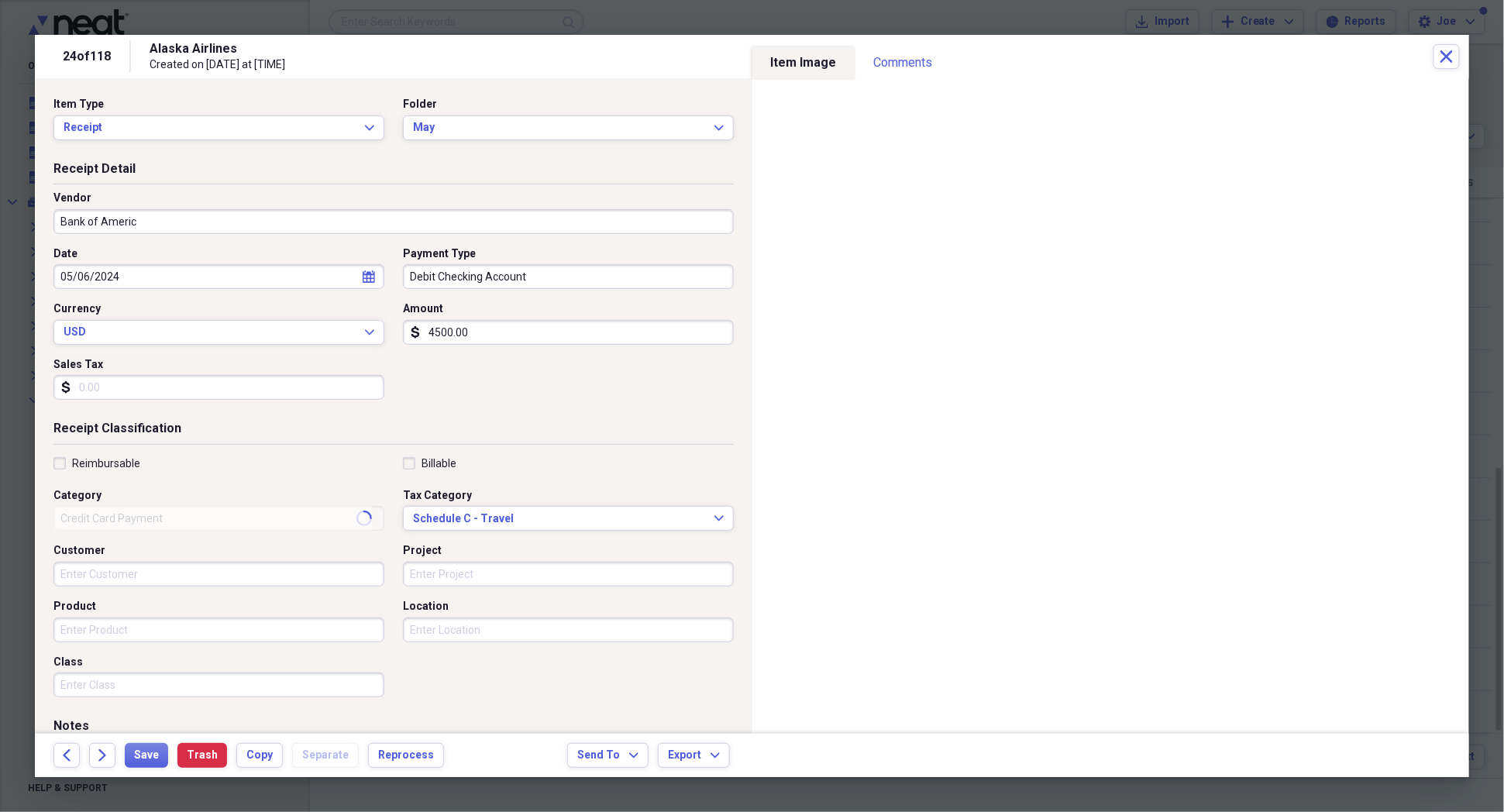 type on "Bank of America" 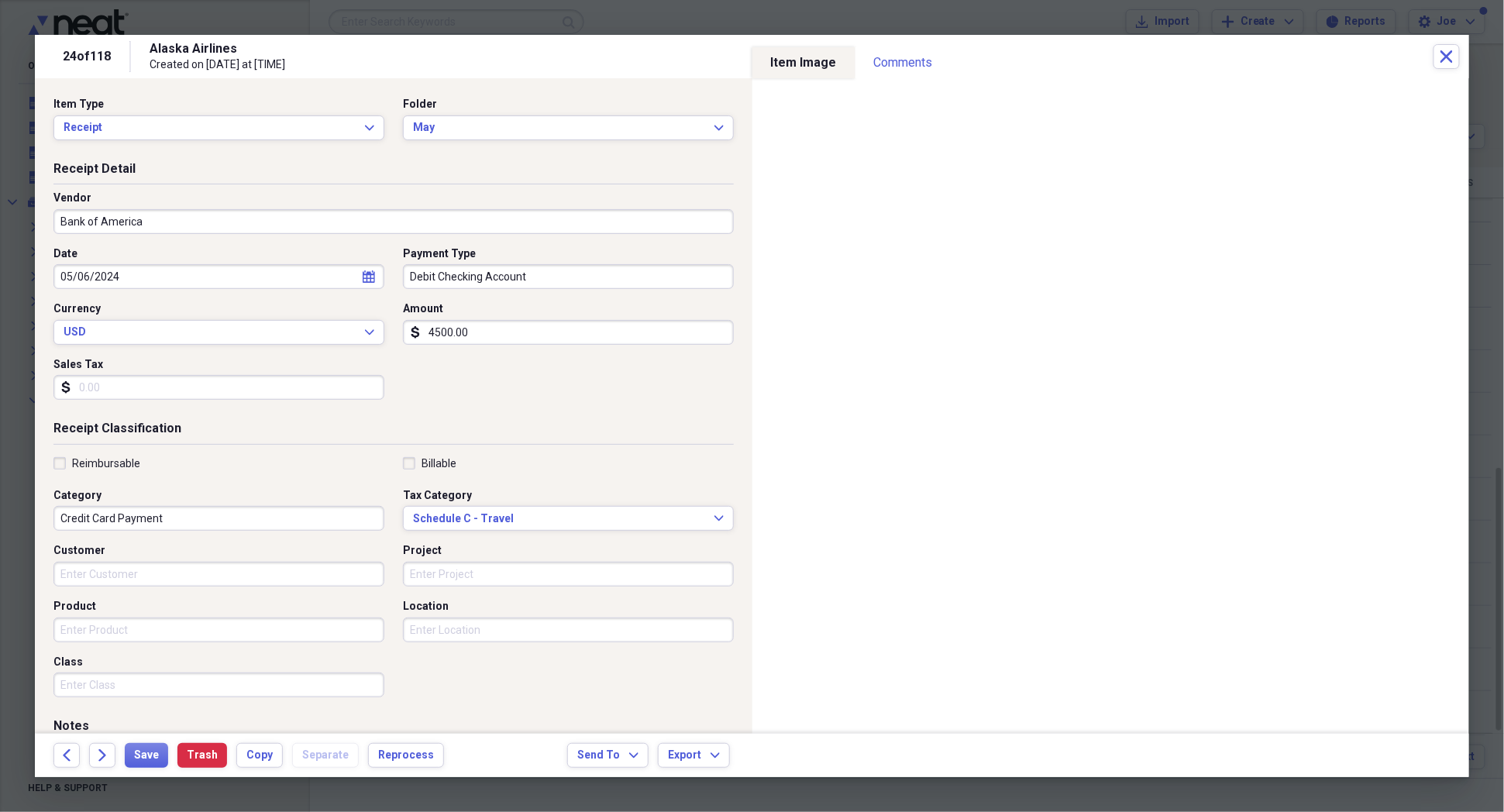 type on "Utilities" 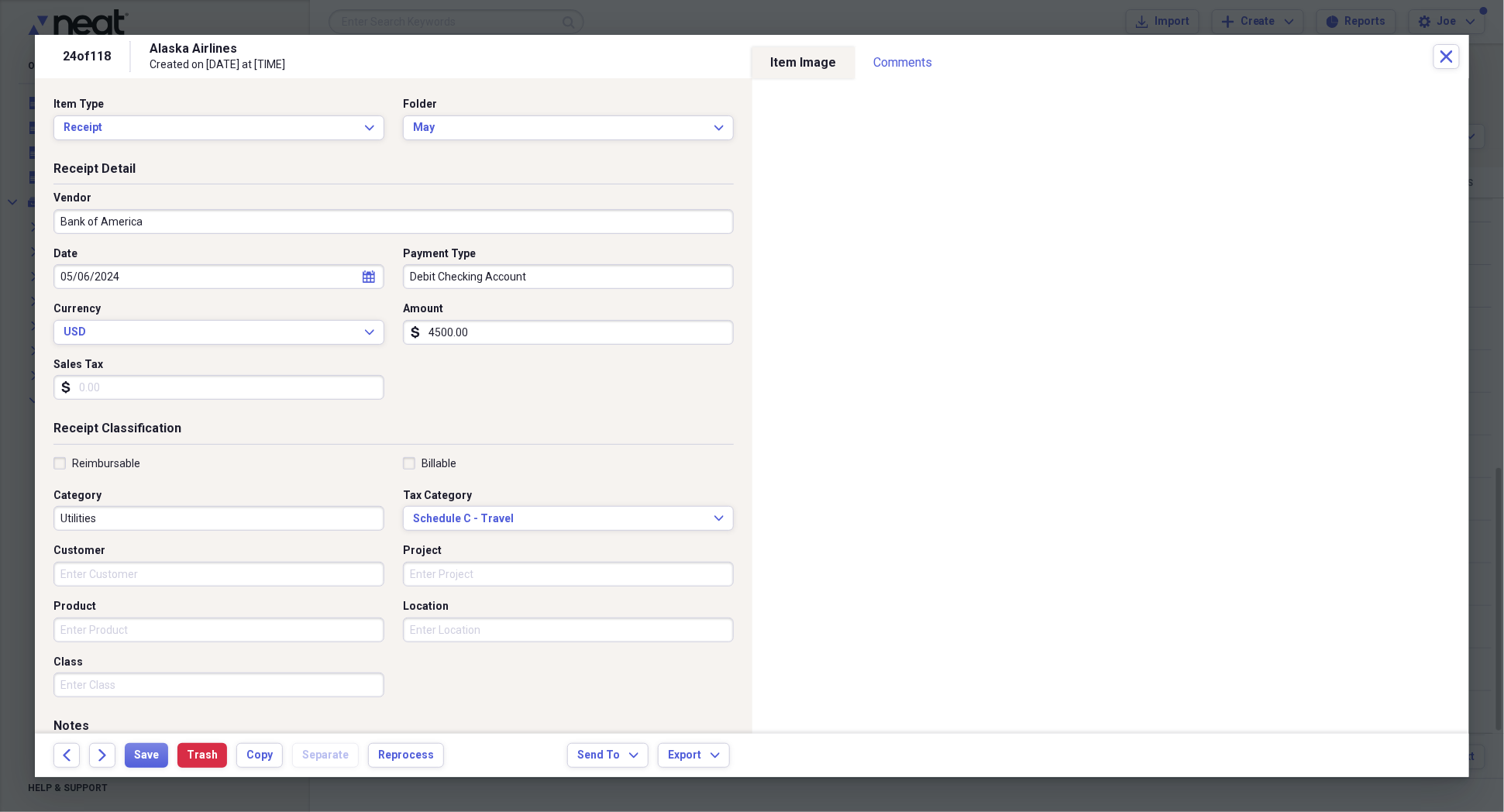 type on "Bank of America" 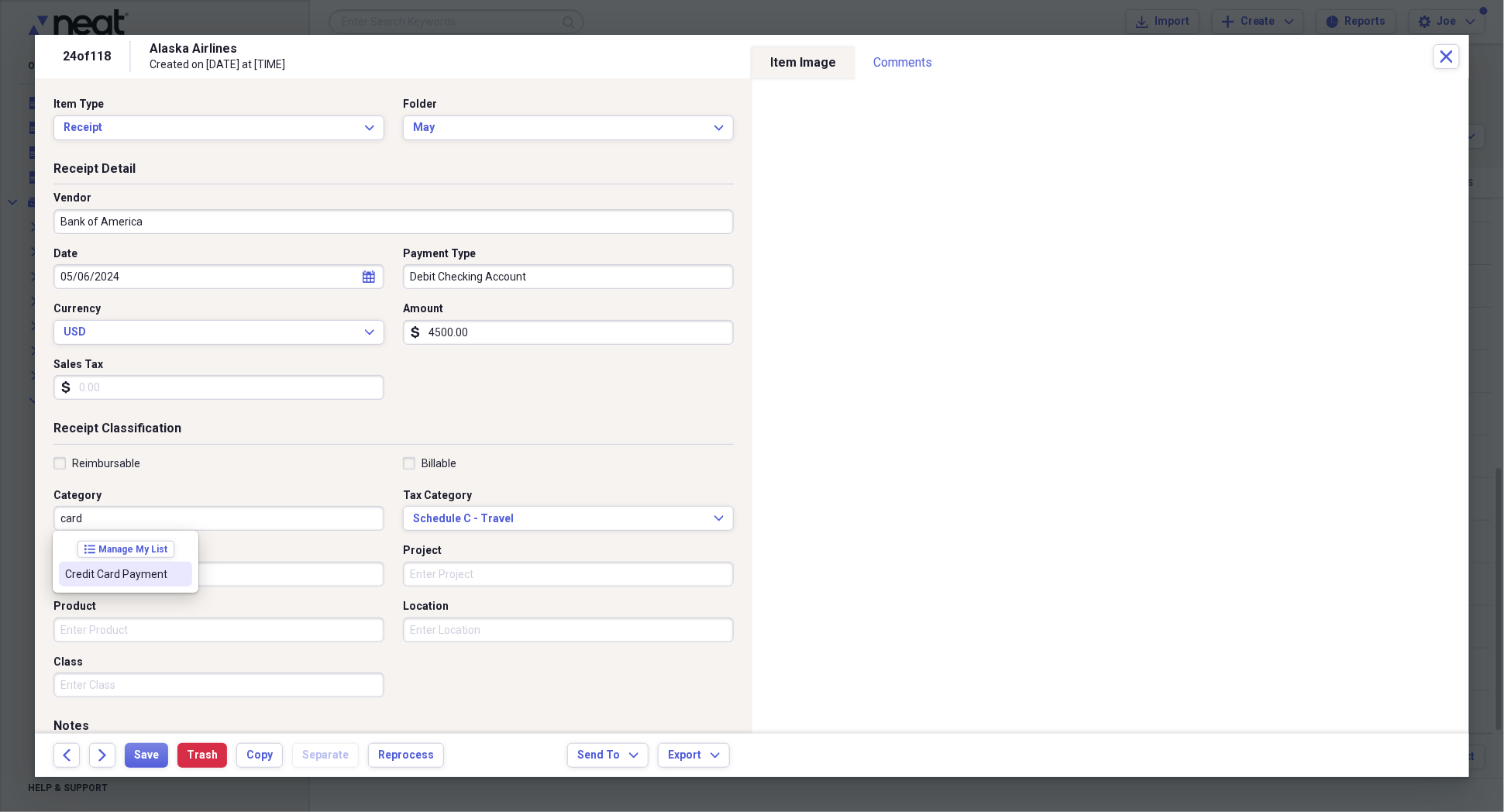 click on "Credit Card Payment" at bounding box center [116, 574] 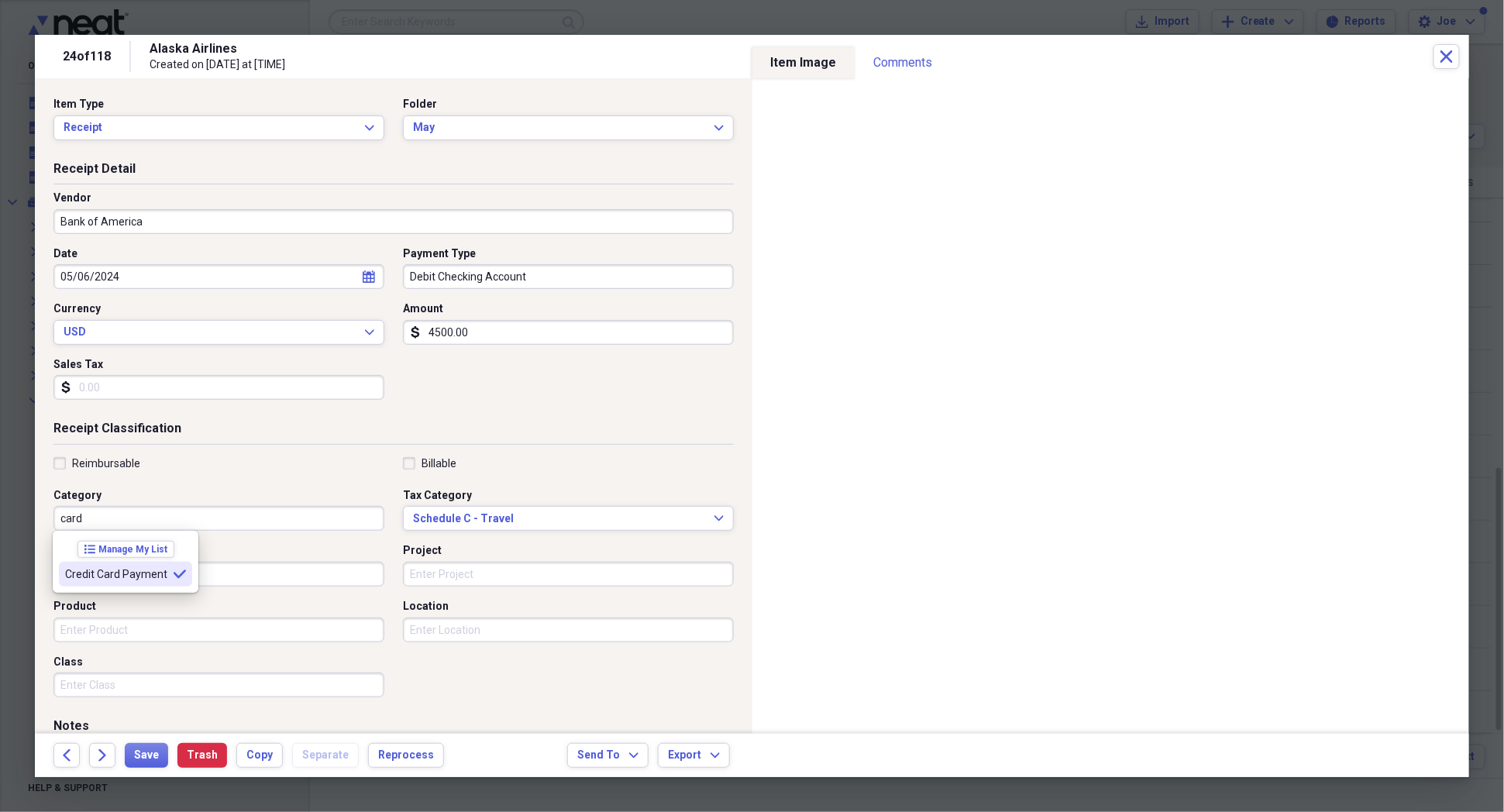 type on "Credit Card Payment" 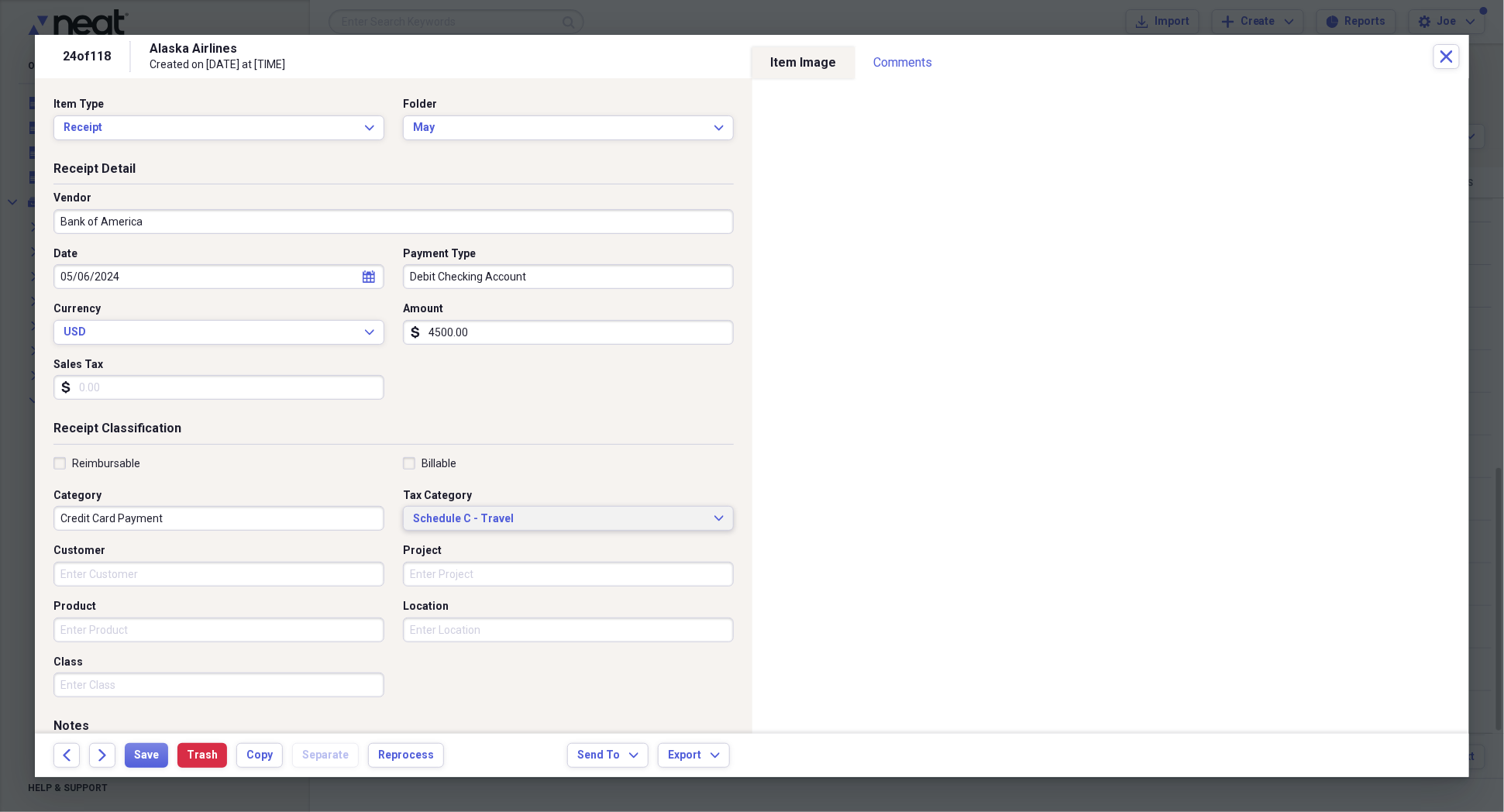 click on "Schedule C - Travel Expand" at bounding box center (568, 518) 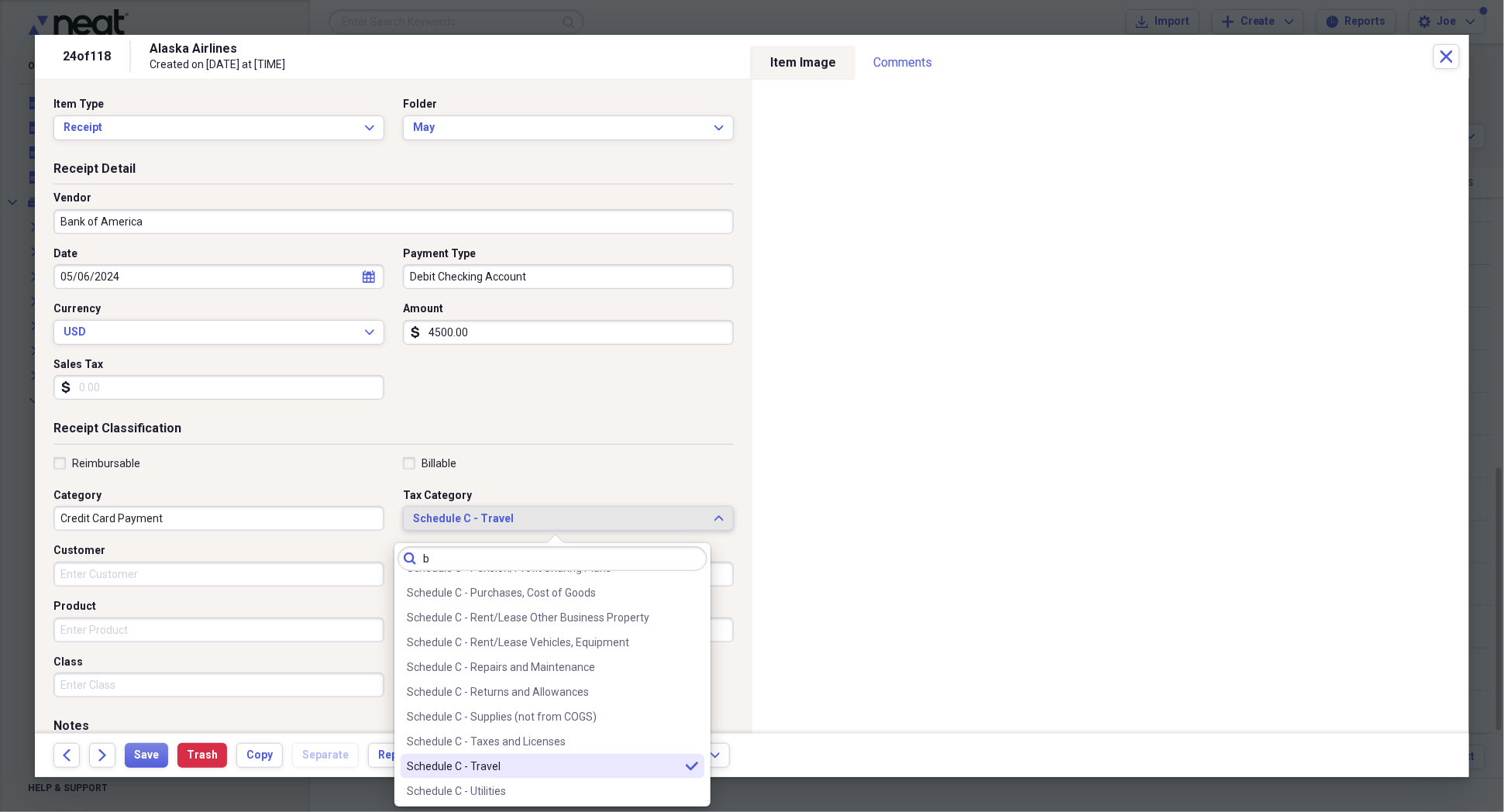 scroll, scrollTop: 0, scrollLeft: 0, axis: both 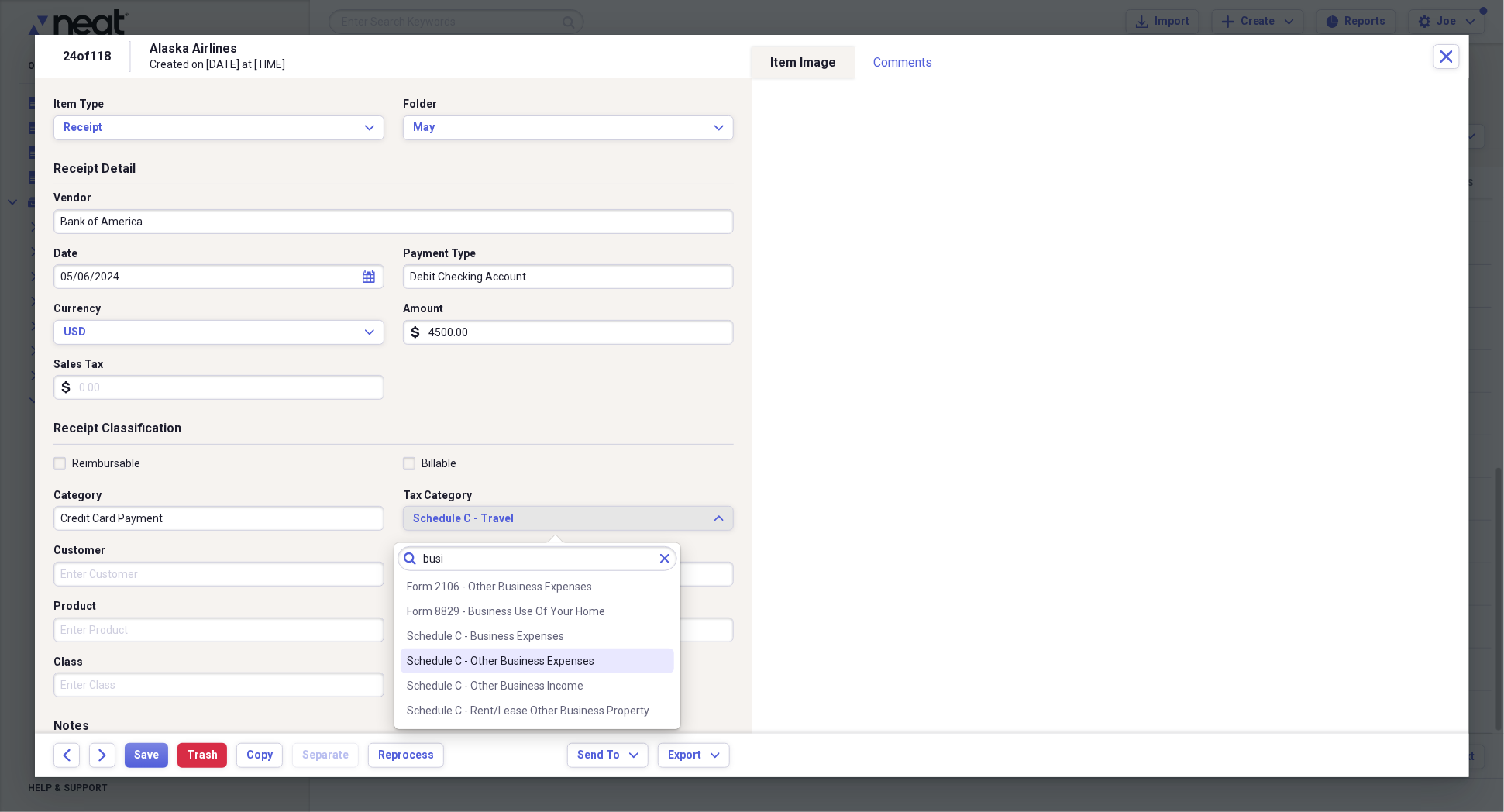 type on "busi" 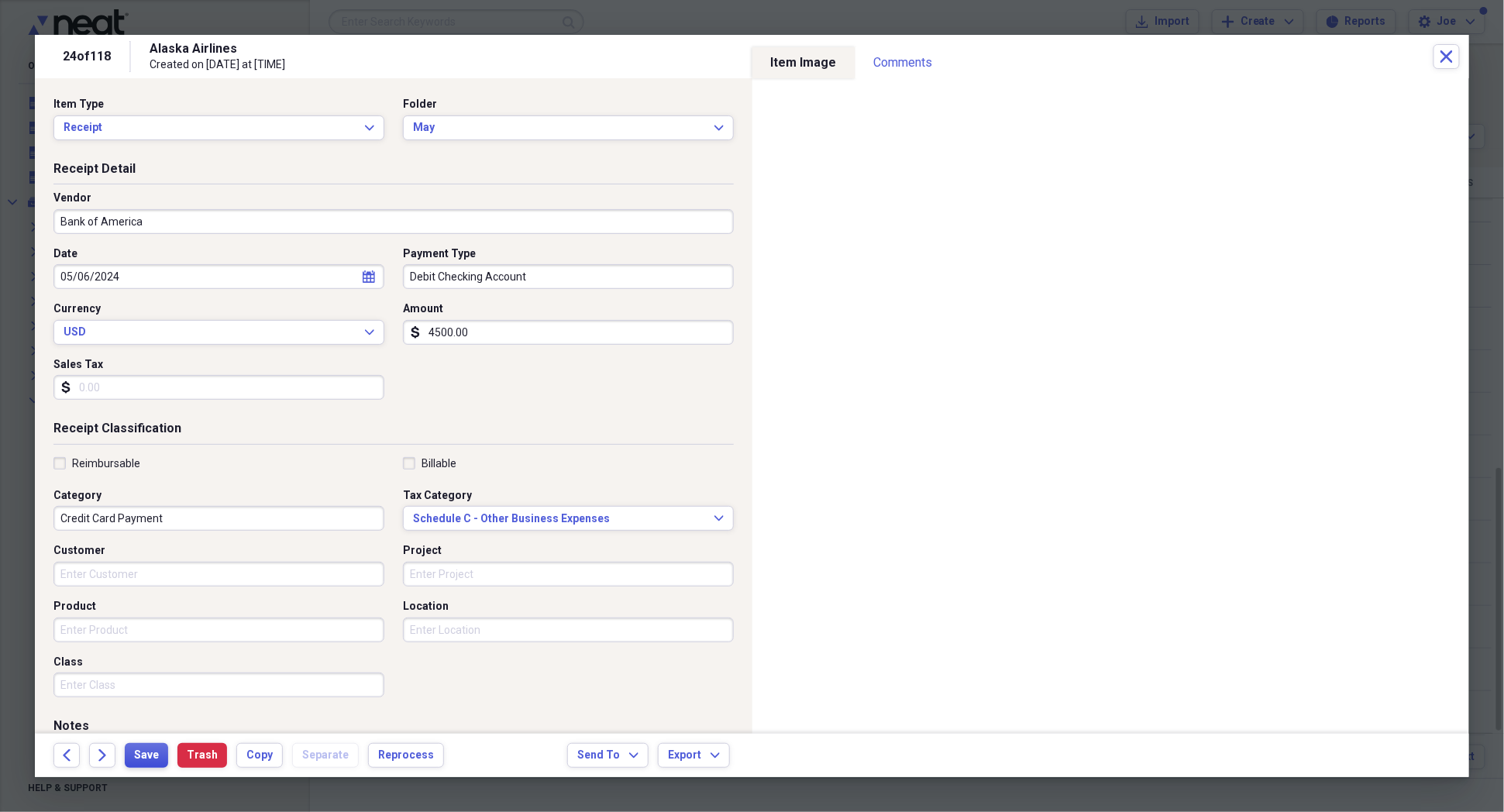 click on "Save" at bounding box center (146, 755) 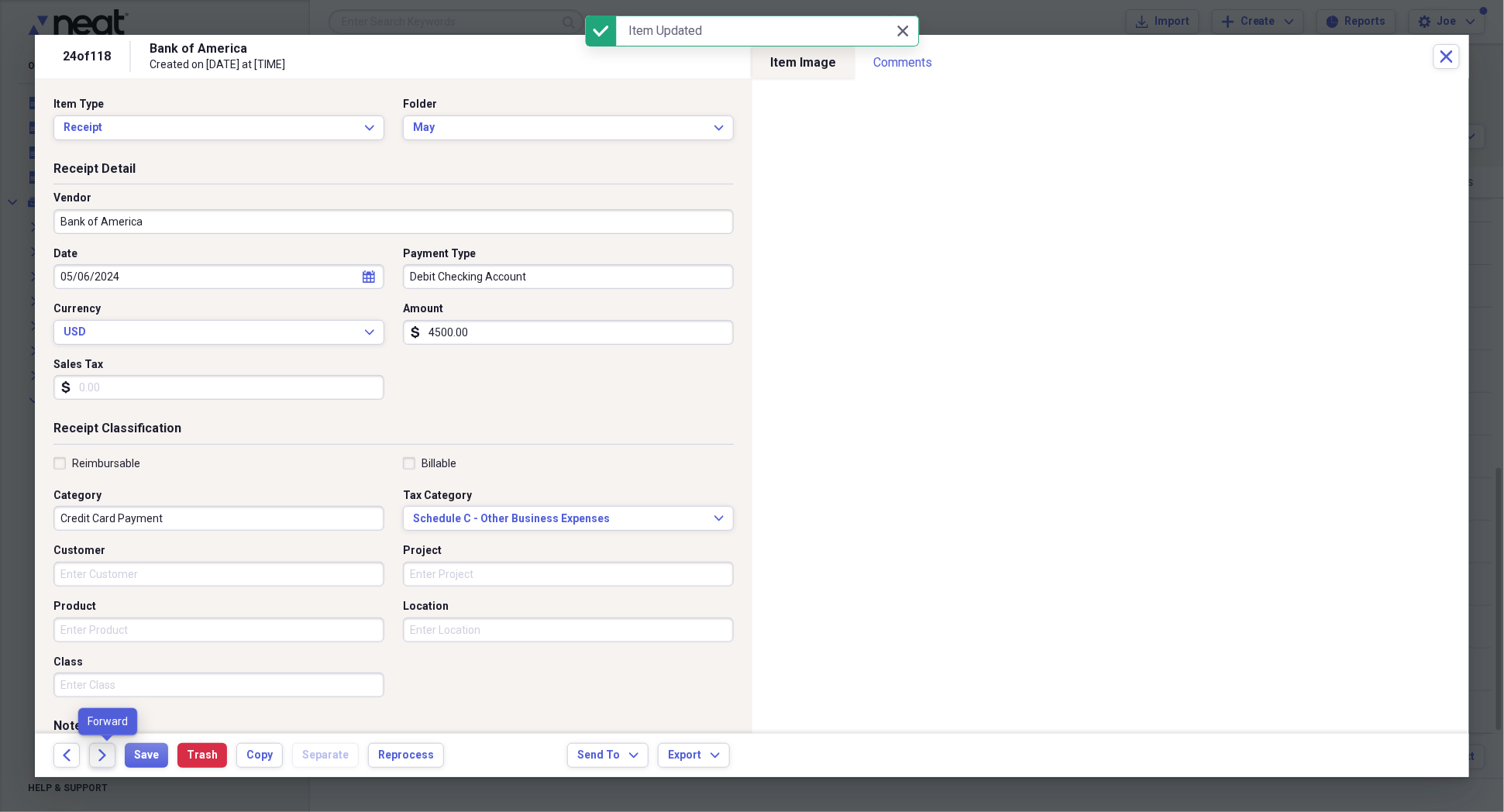click on "Forward" at bounding box center (102, 755) 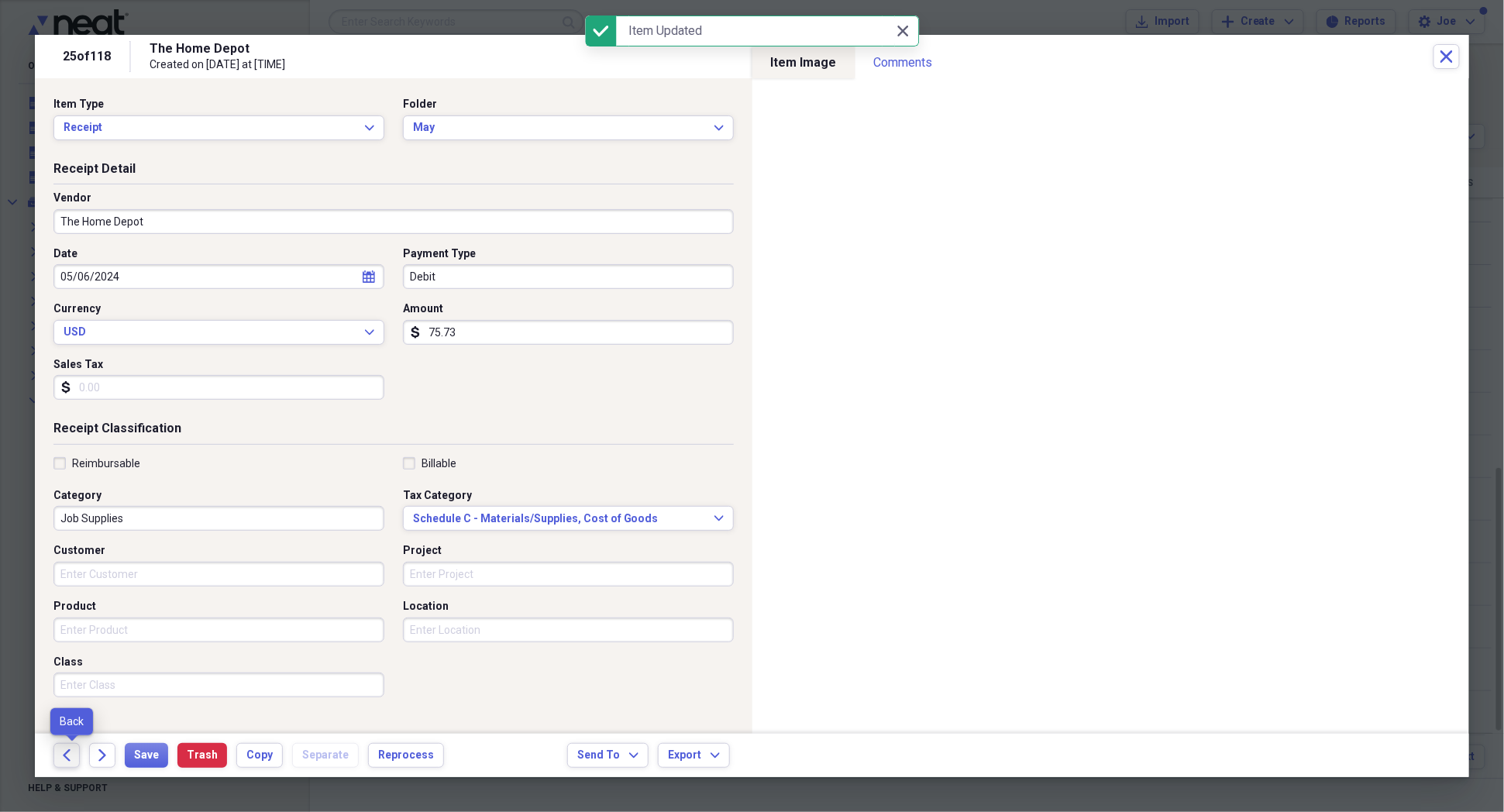 click on "Back" 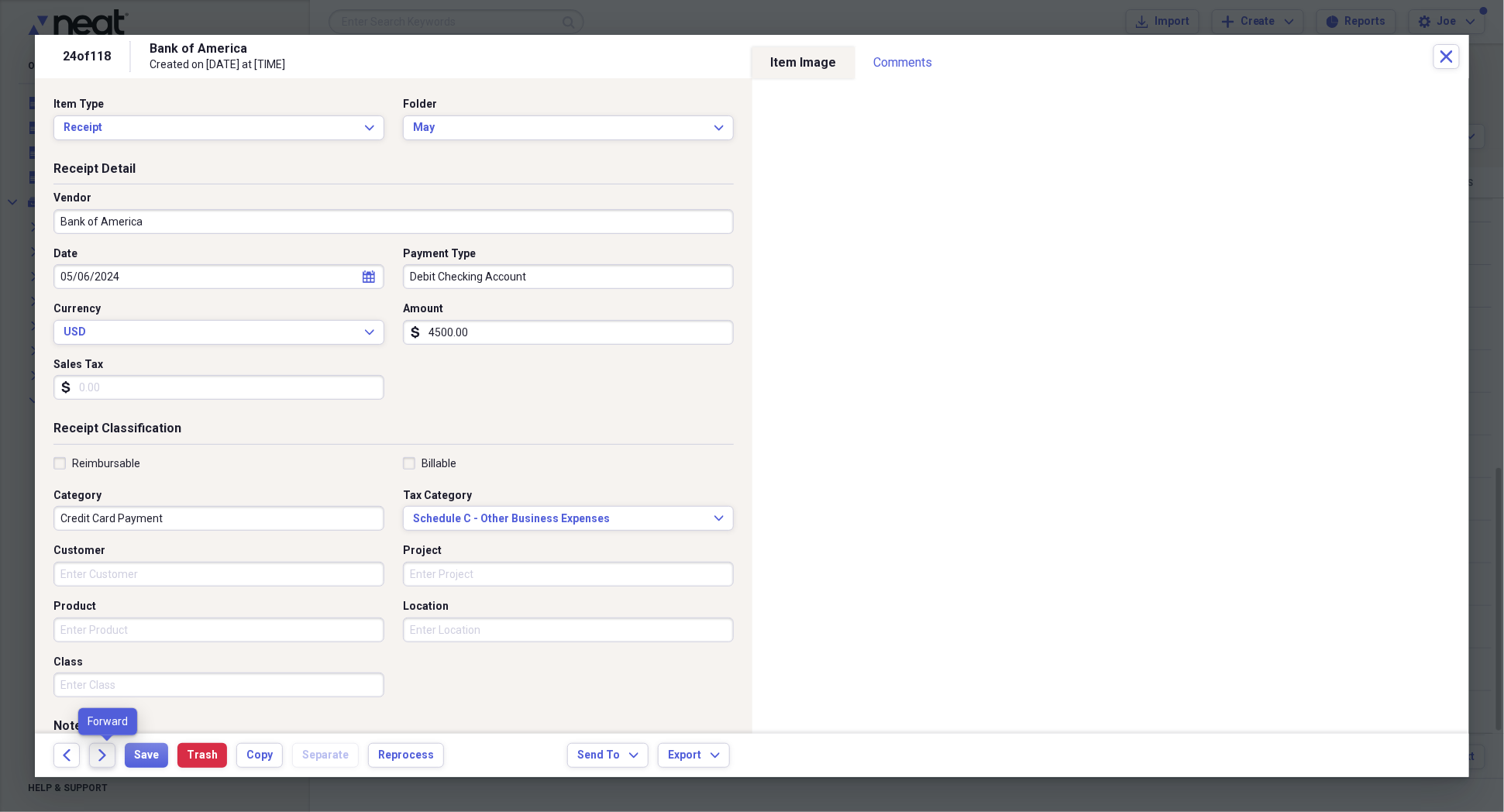 click 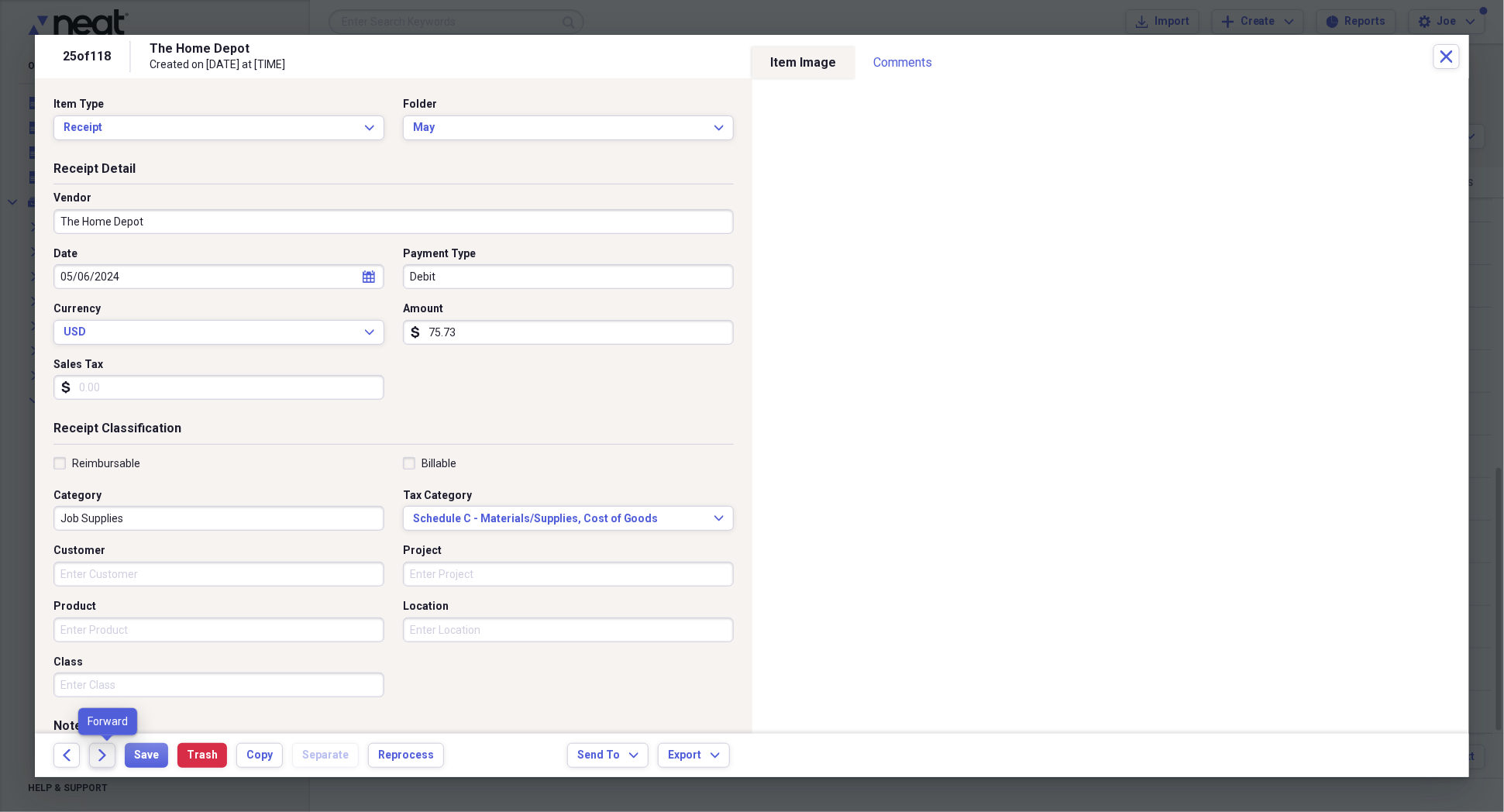 click 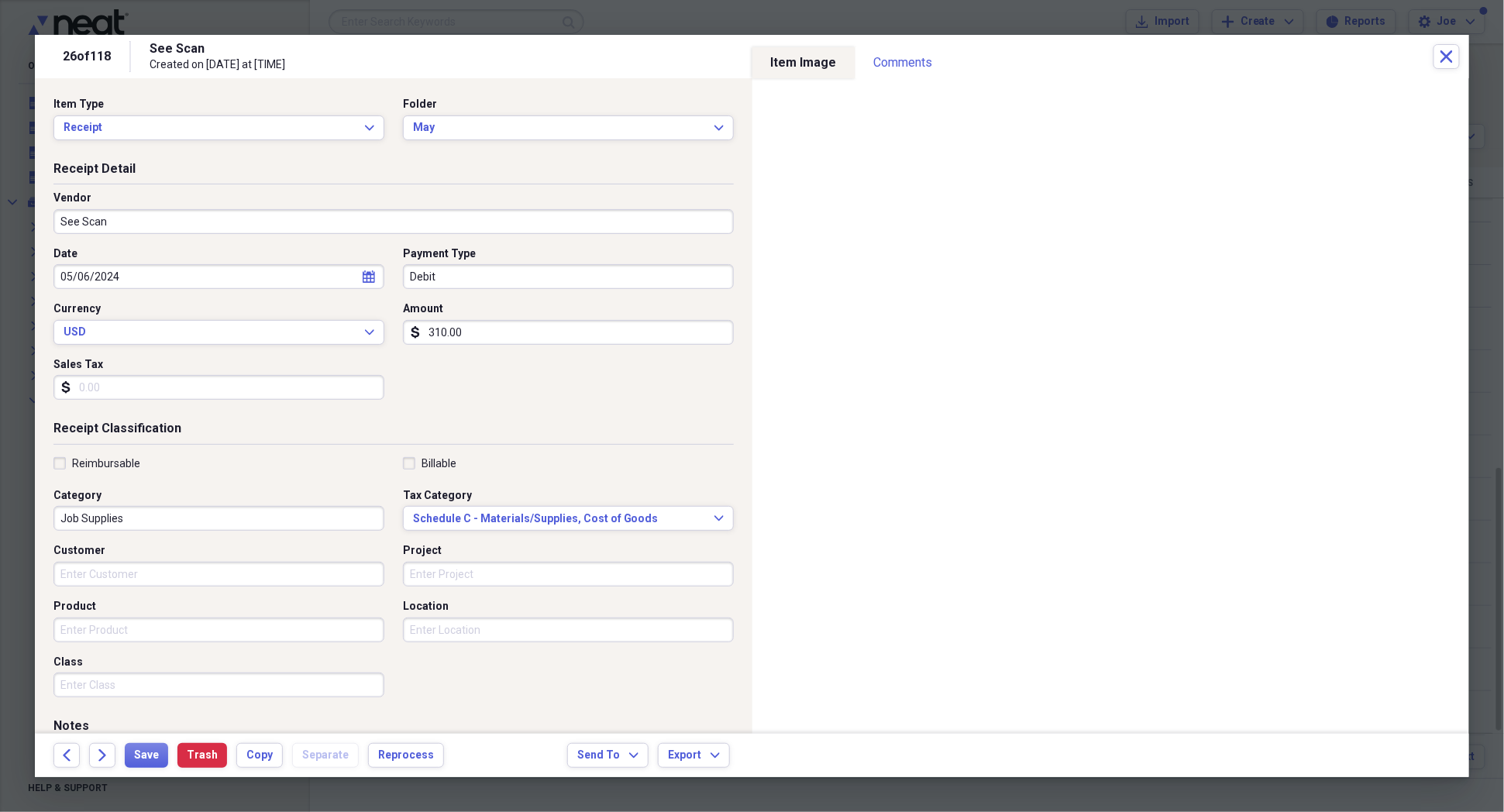 click on "Debit" at bounding box center (568, 277) 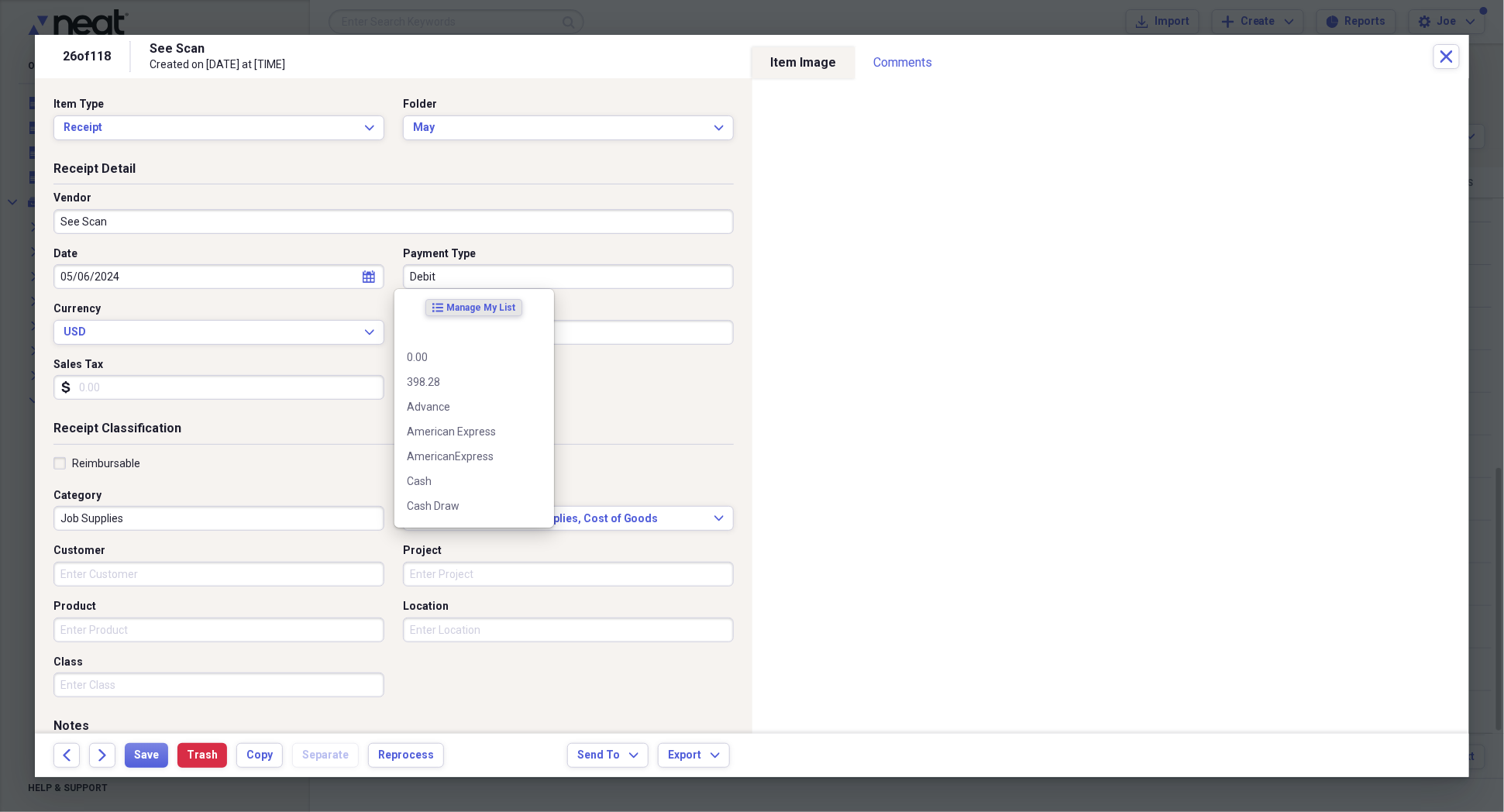 click on "Debit" at bounding box center (568, 277) 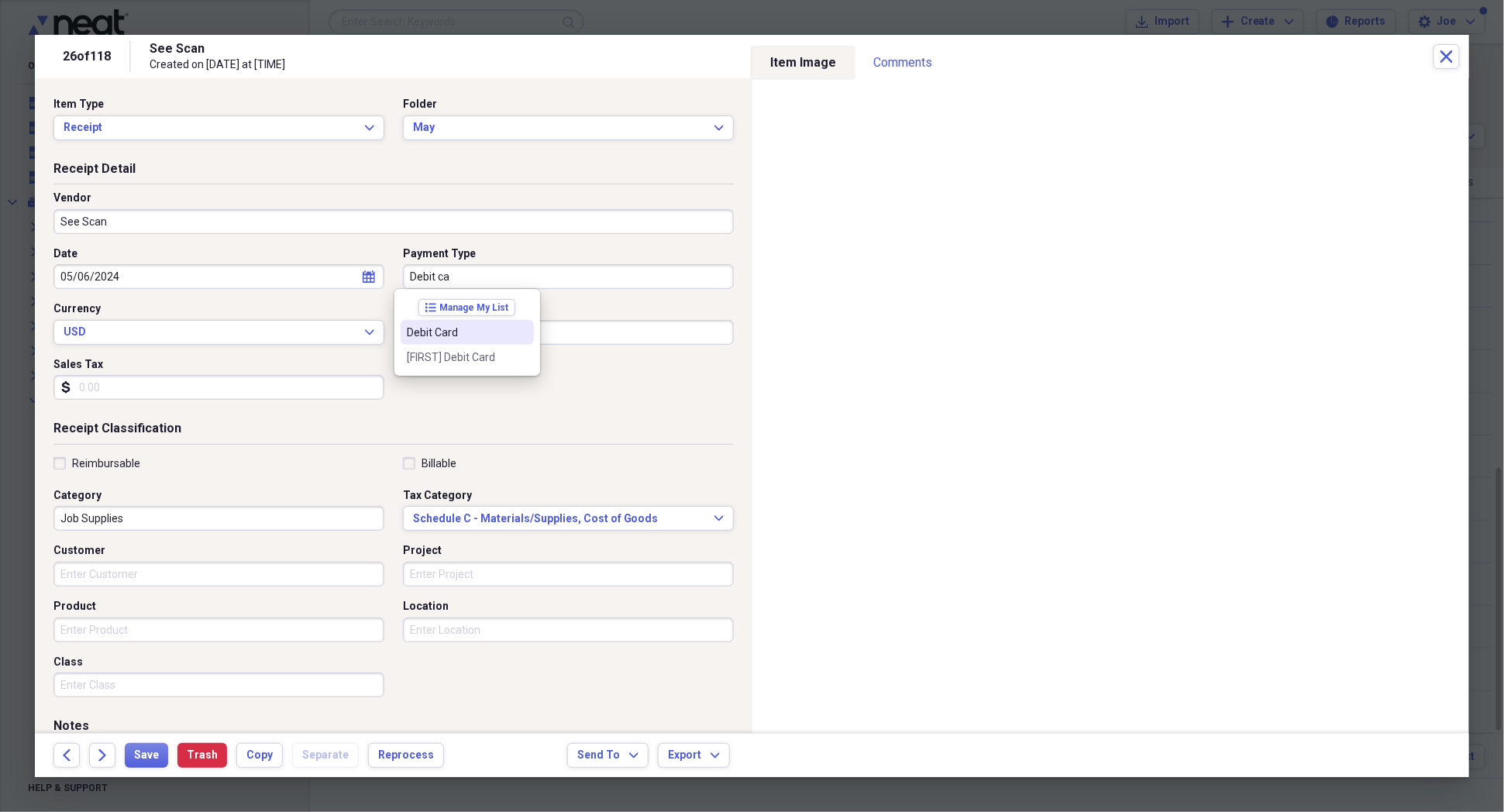 click on "Debit Card" at bounding box center (467, 332) 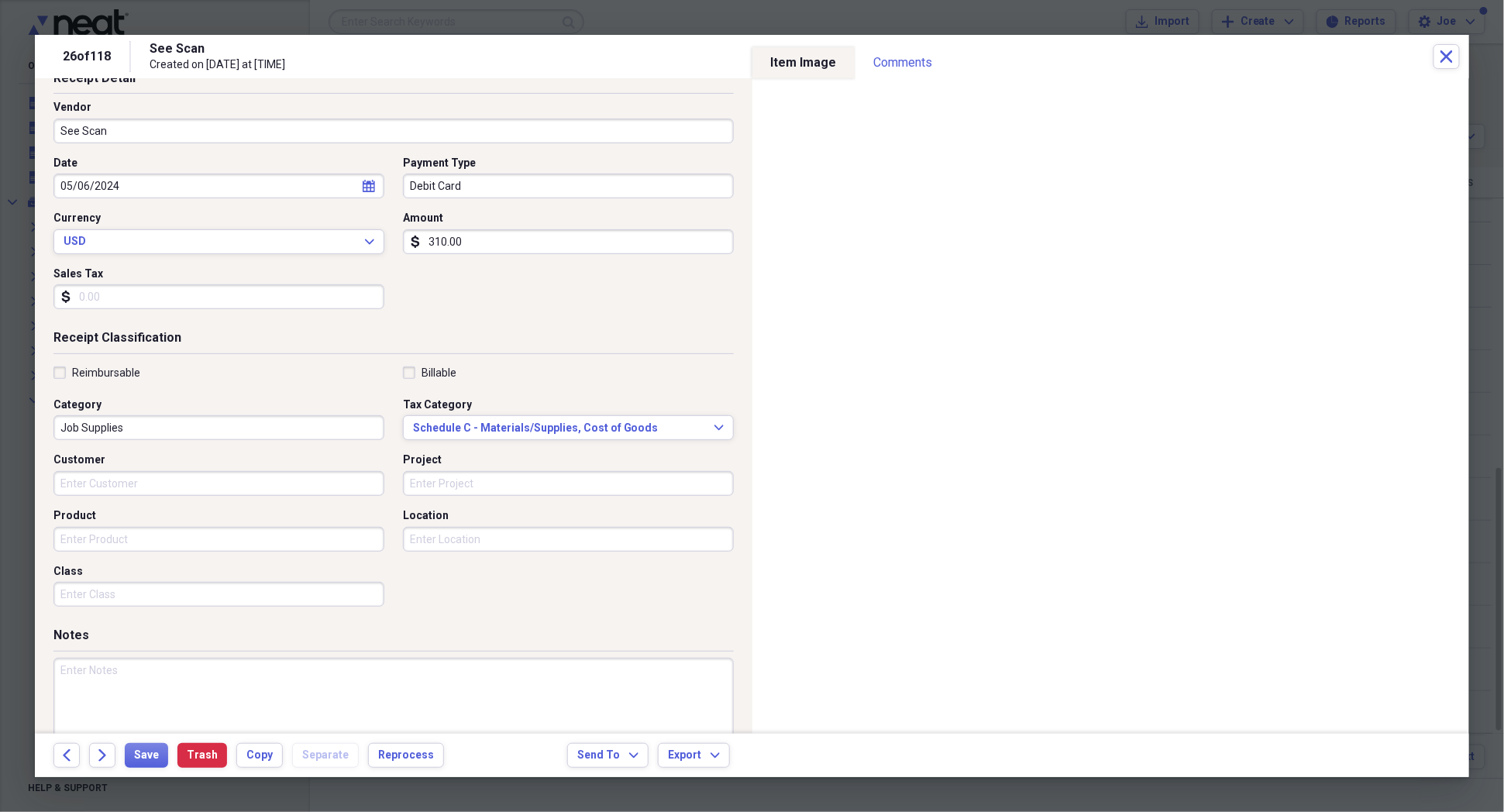 scroll, scrollTop: 116, scrollLeft: 0, axis: vertical 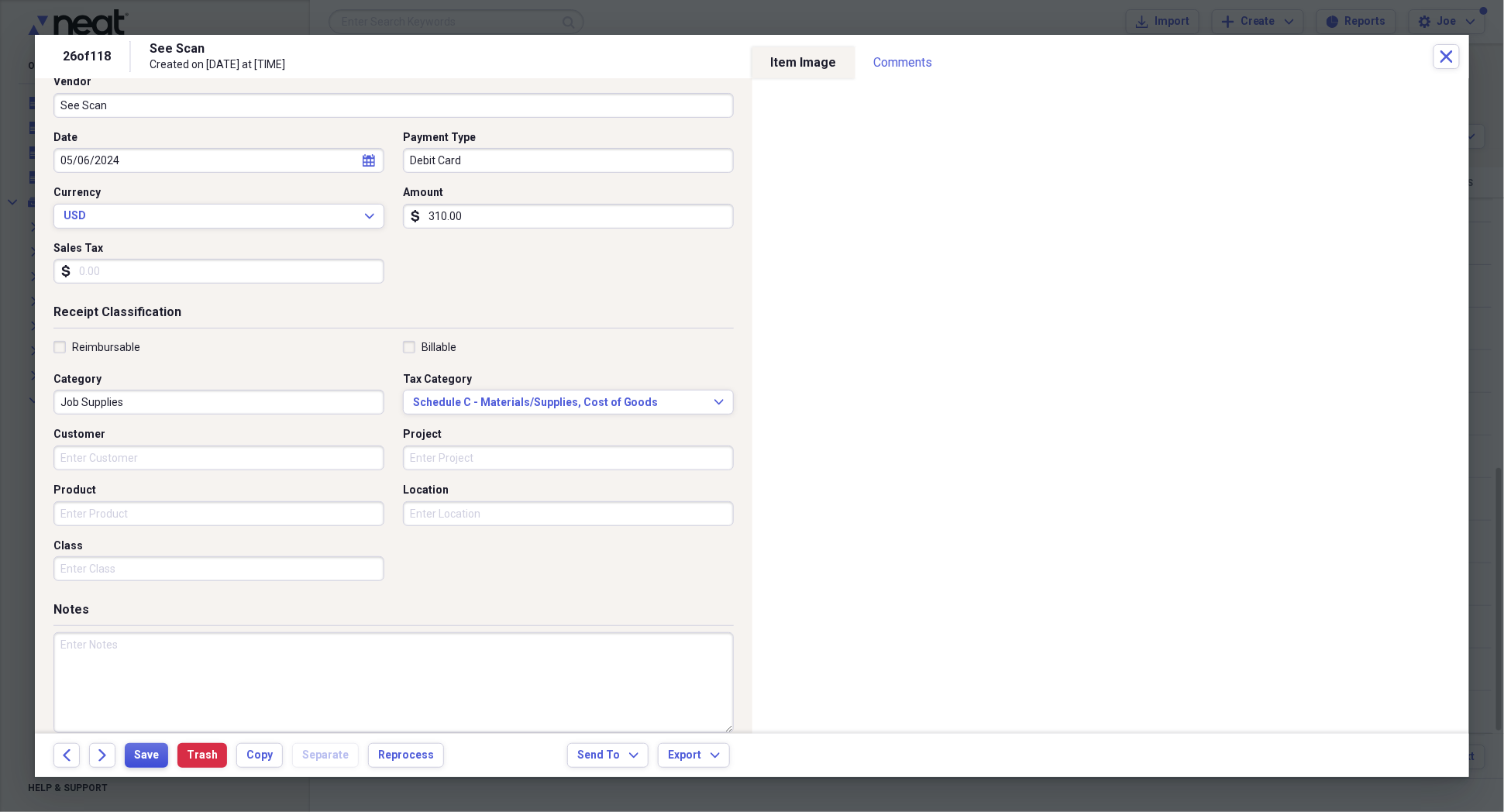 click on "Save" at bounding box center (146, 755) 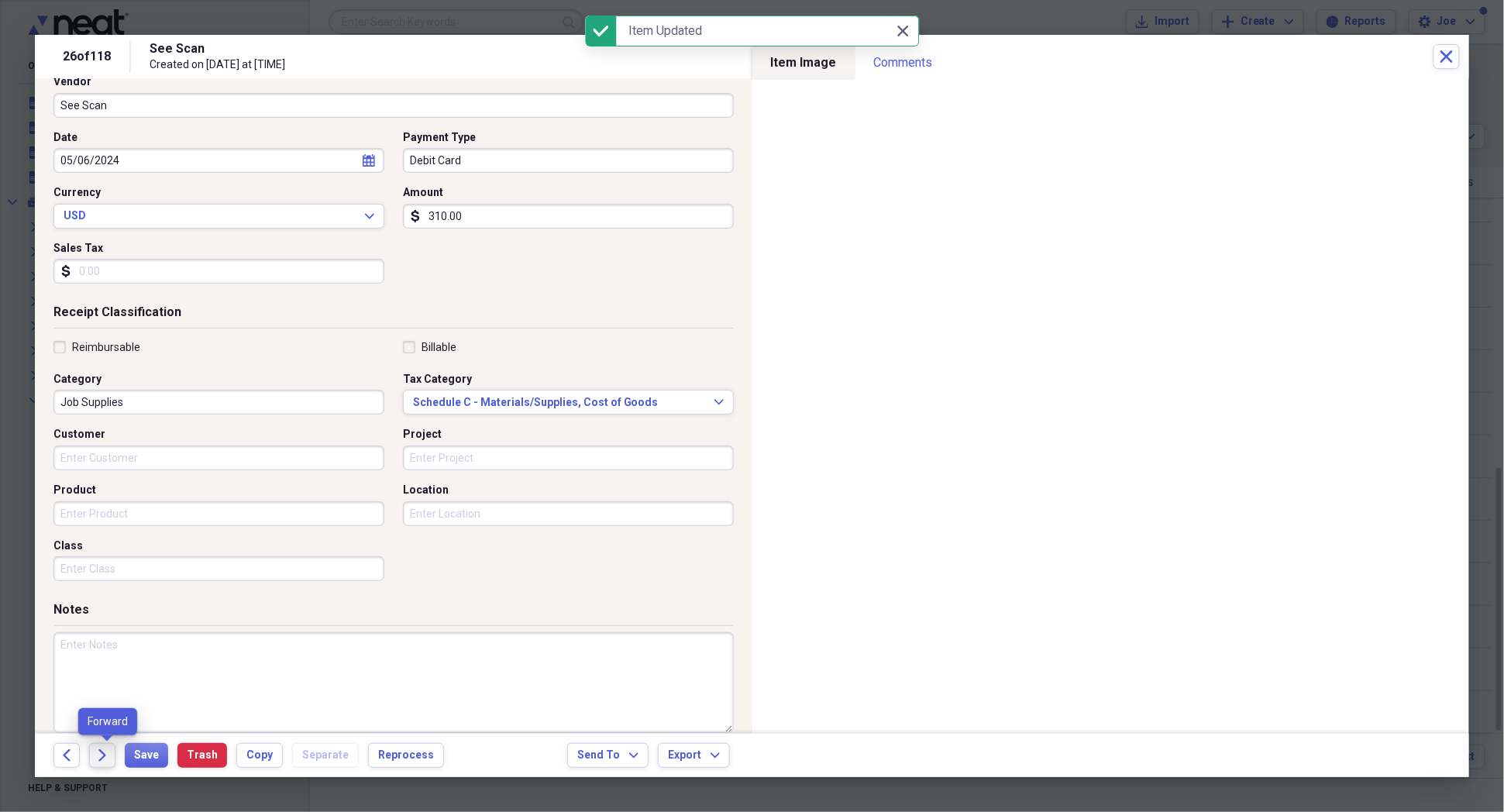 click on "Forward" at bounding box center [102, 755] 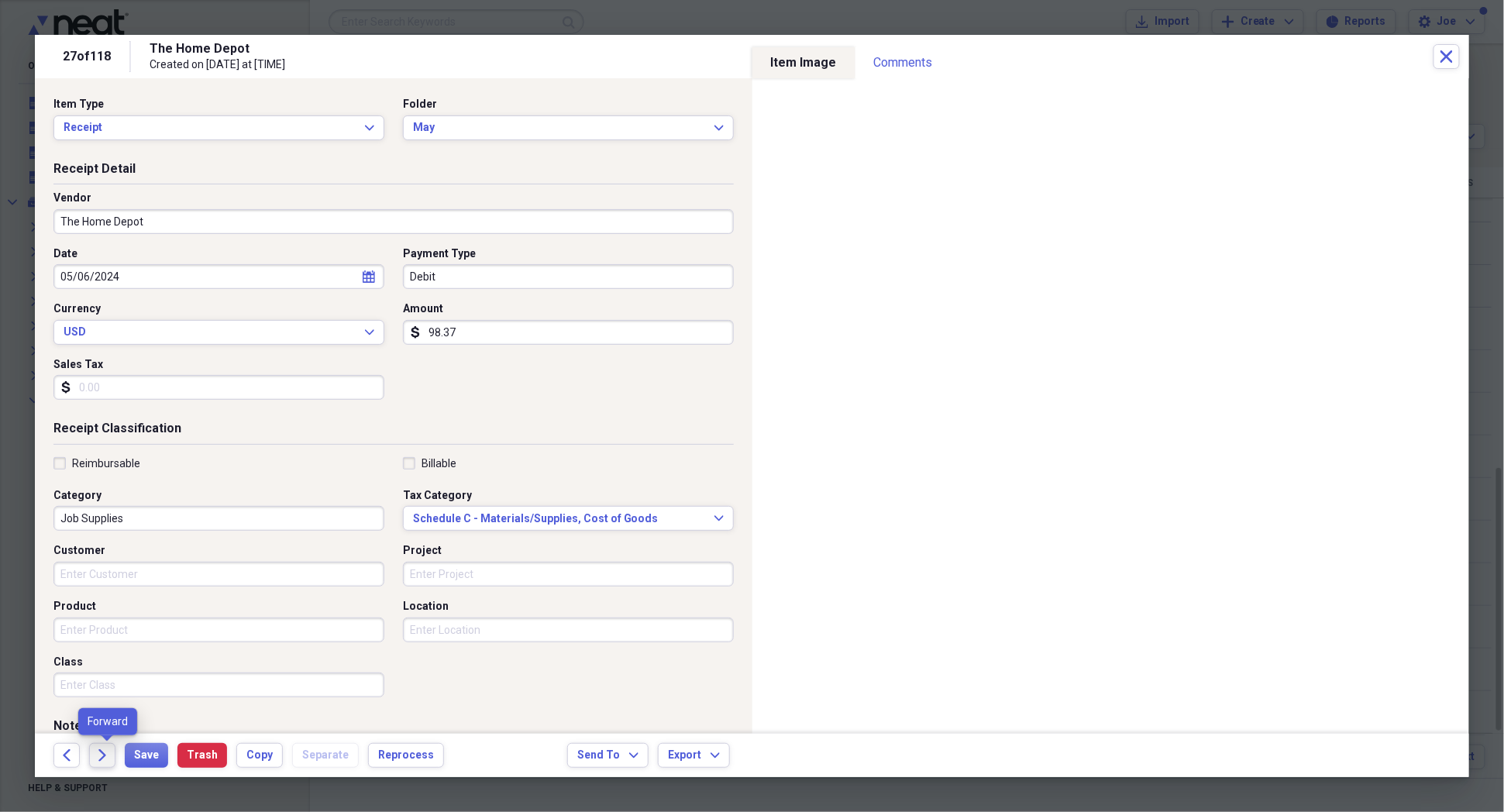 click on "Forward" 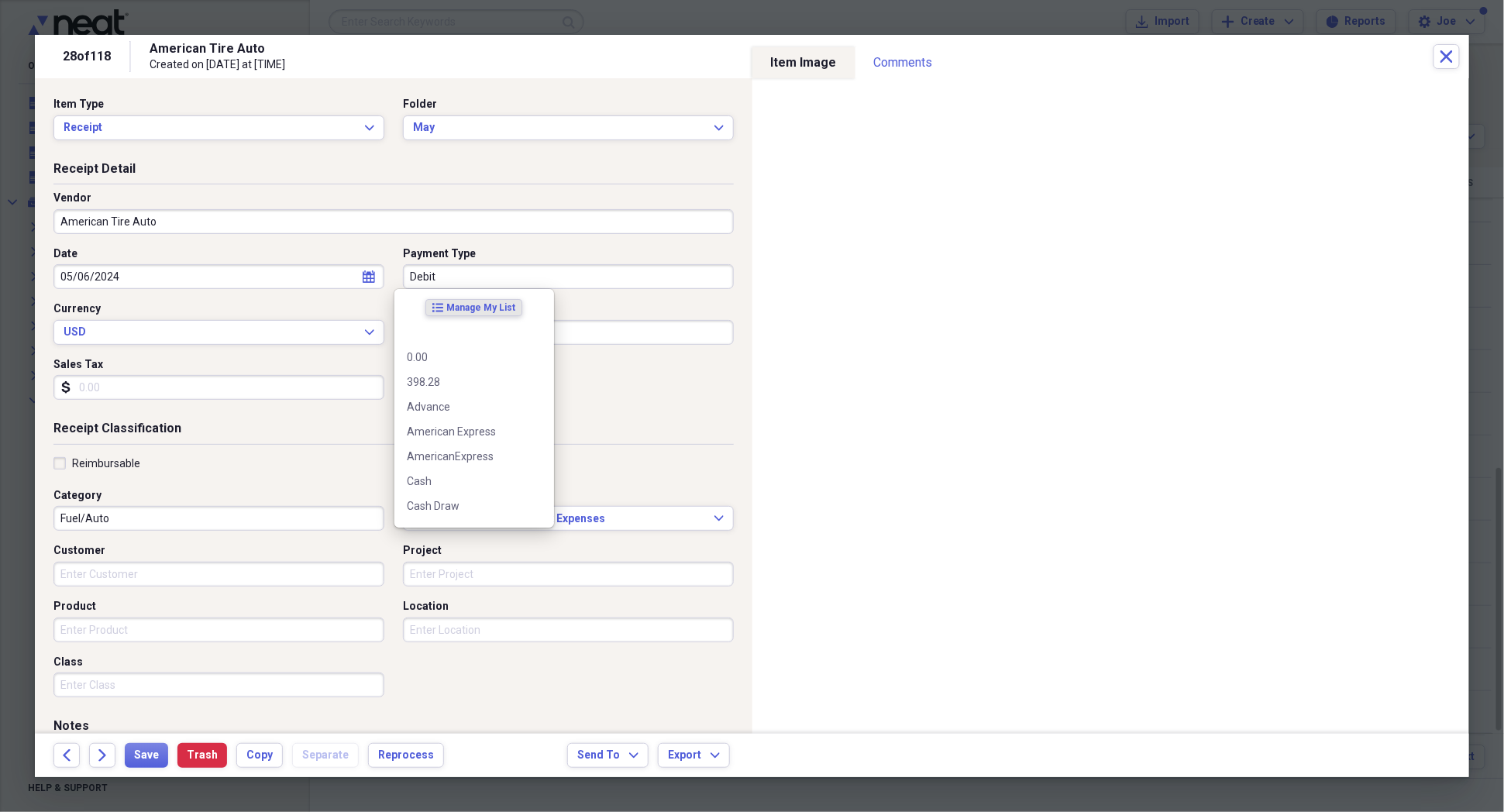 click on "Debit" at bounding box center (568, 277) 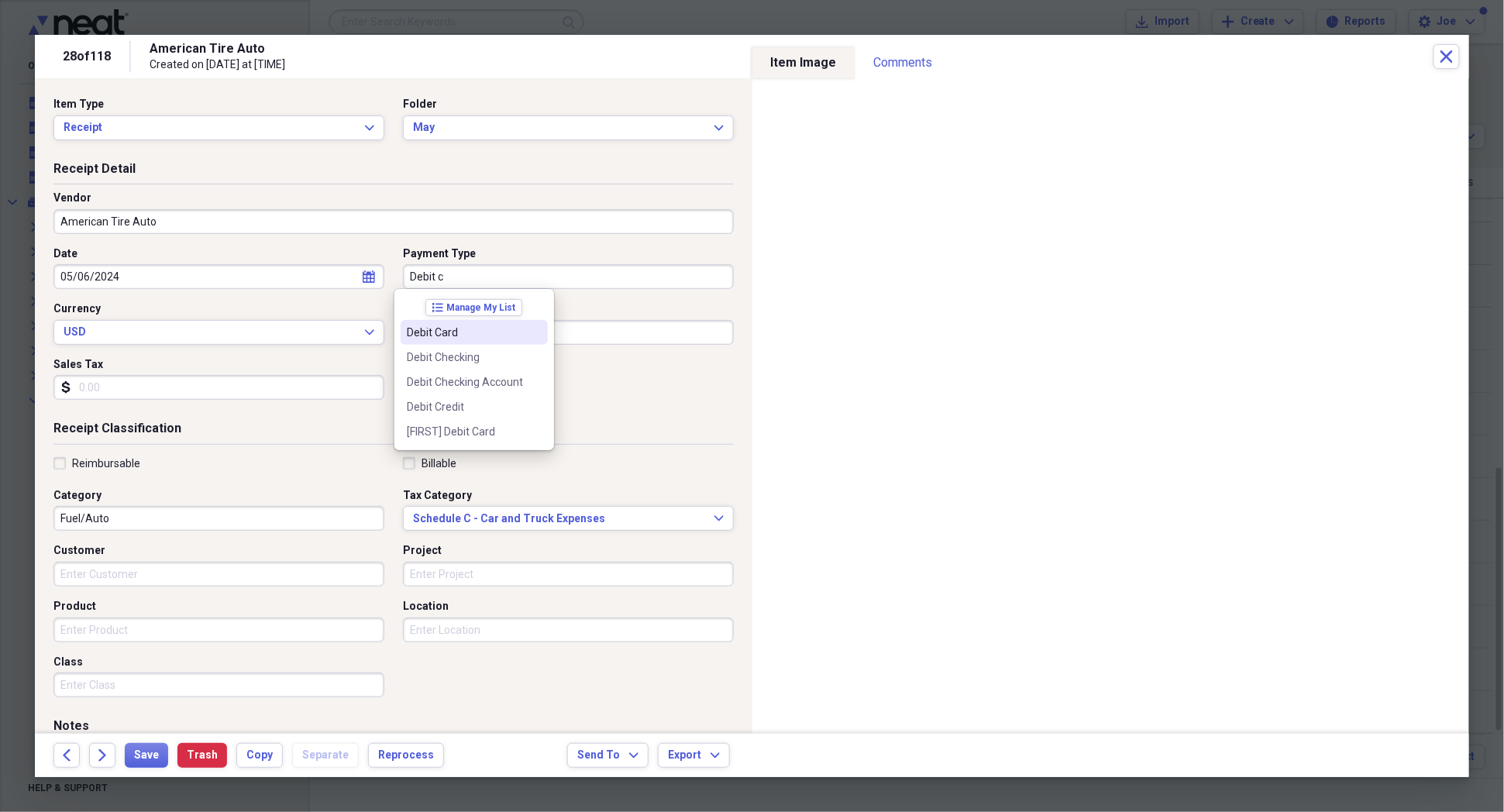 click at bounding box center [535, 332] 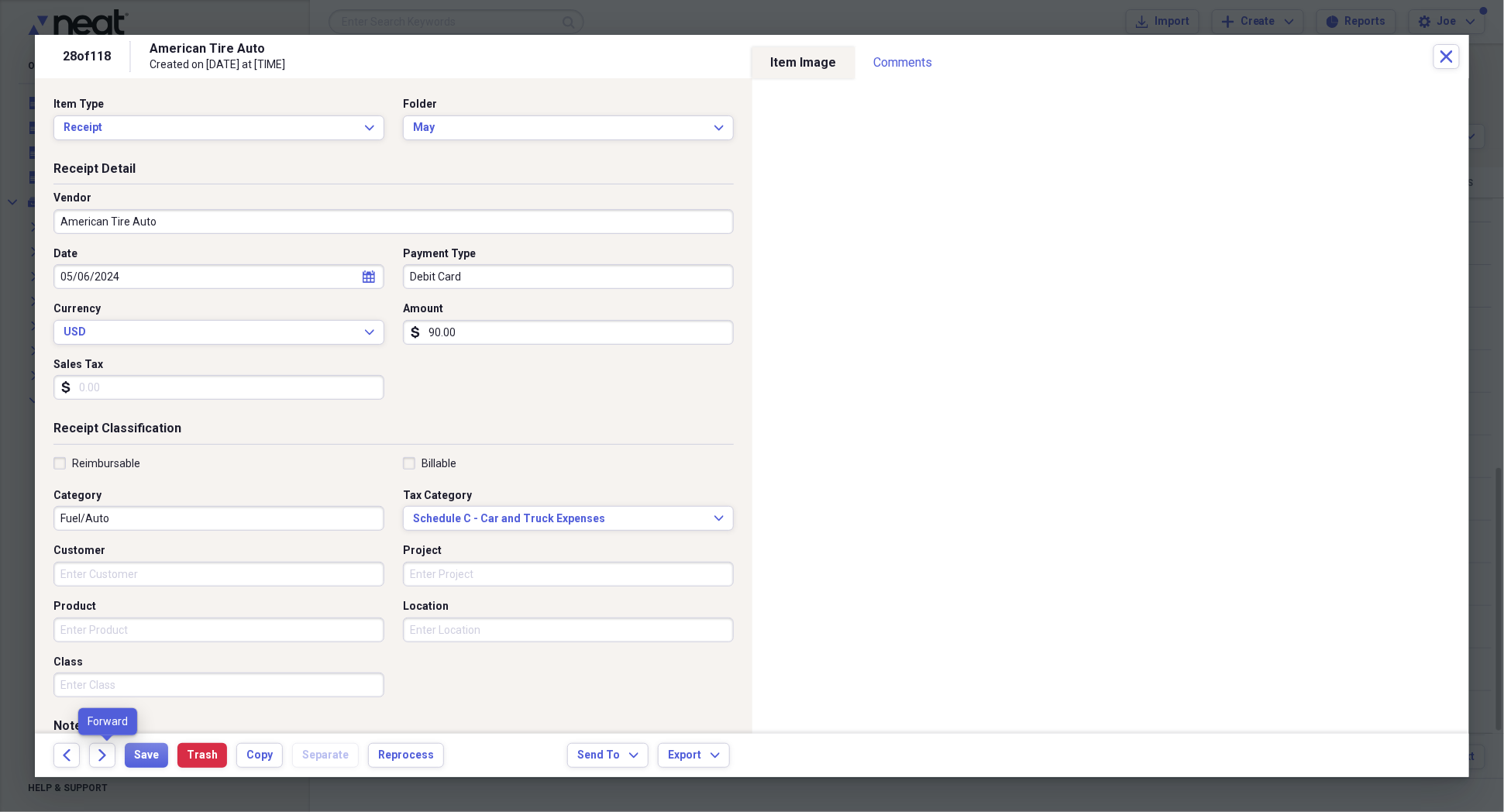 click on "Forward" at bounding box center (107, 755) 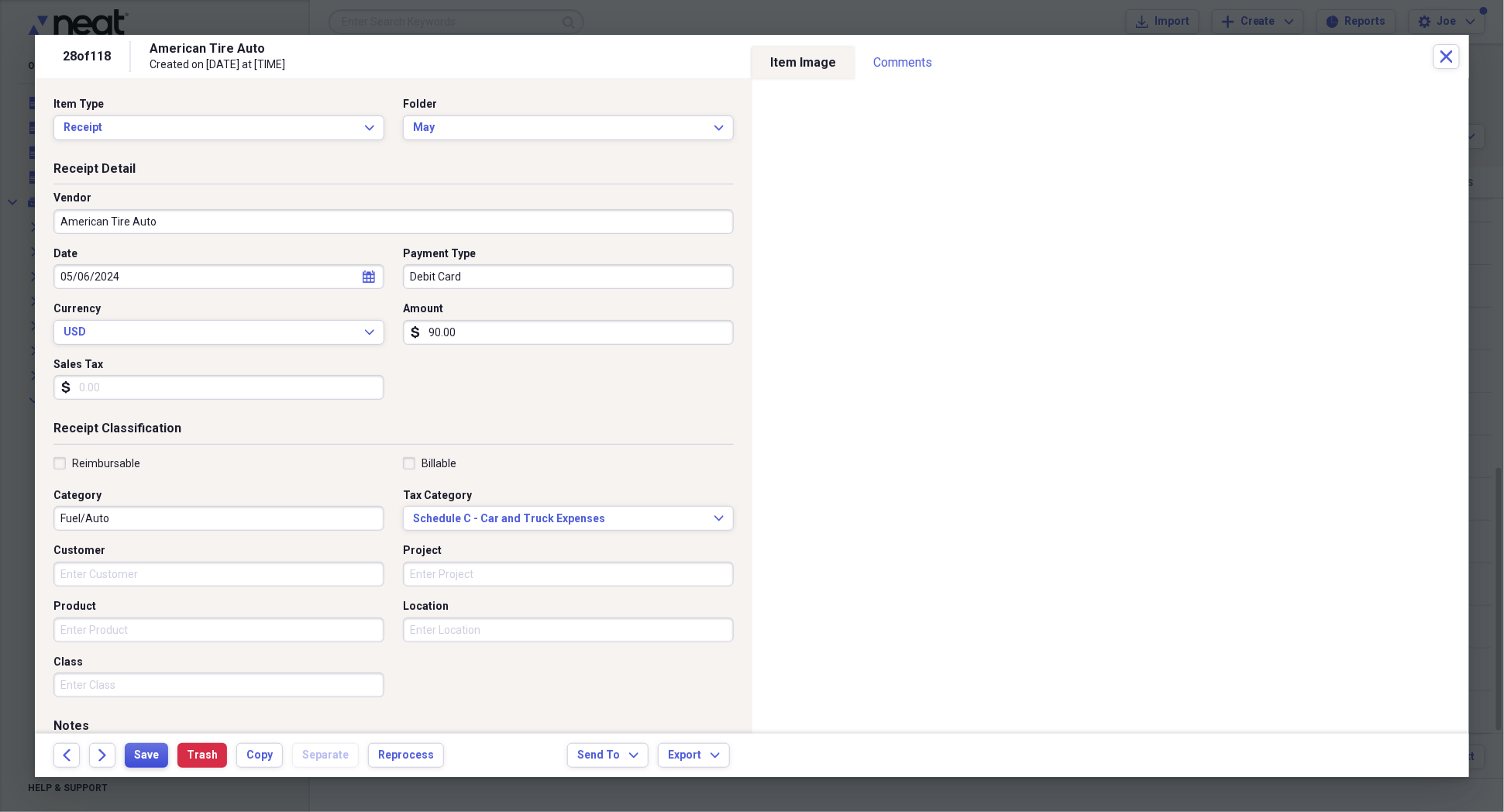 click on "Save" at bounding box center [146, 755] 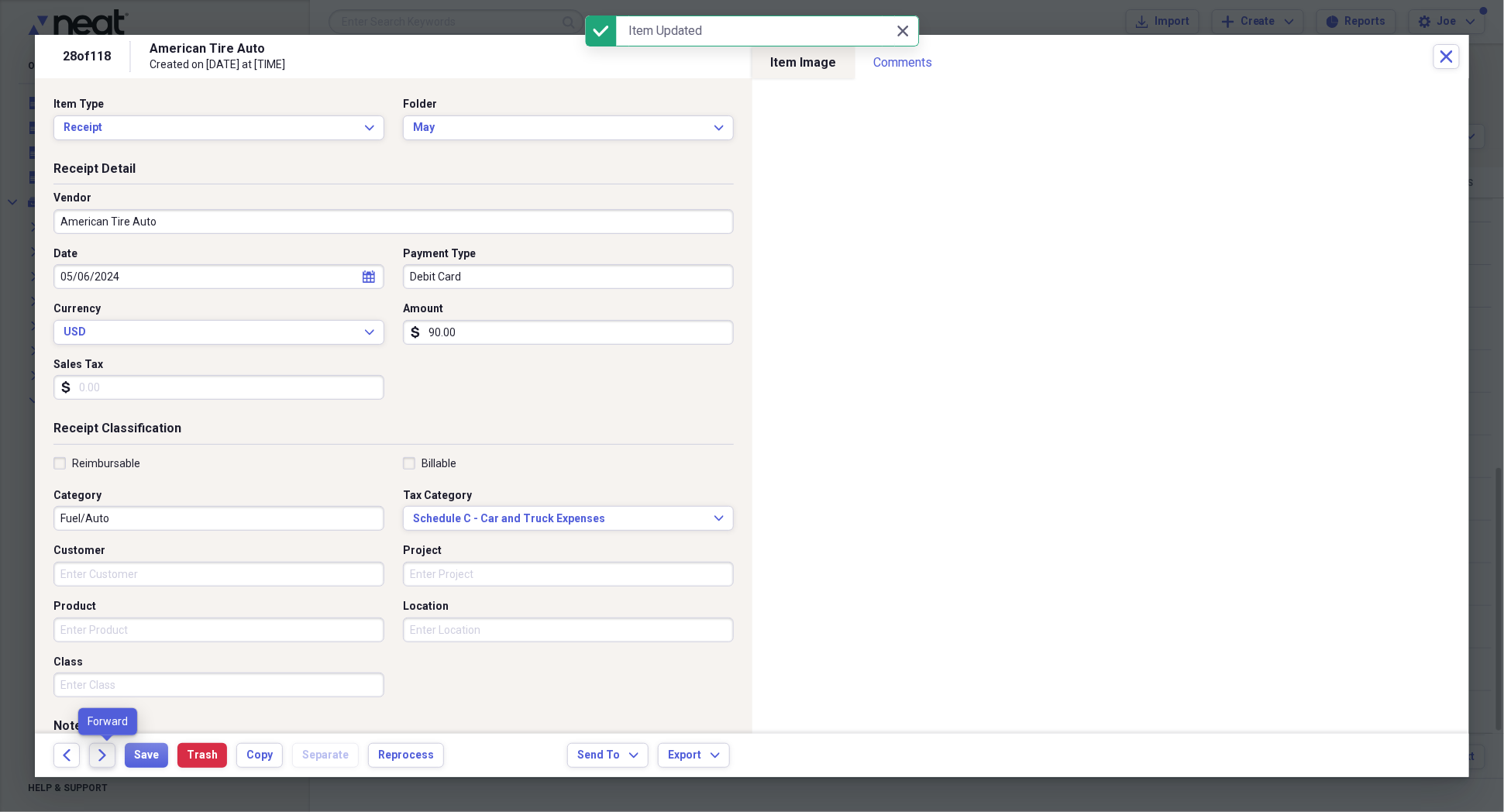 click on "Forward" at bounding box center [102, 755] 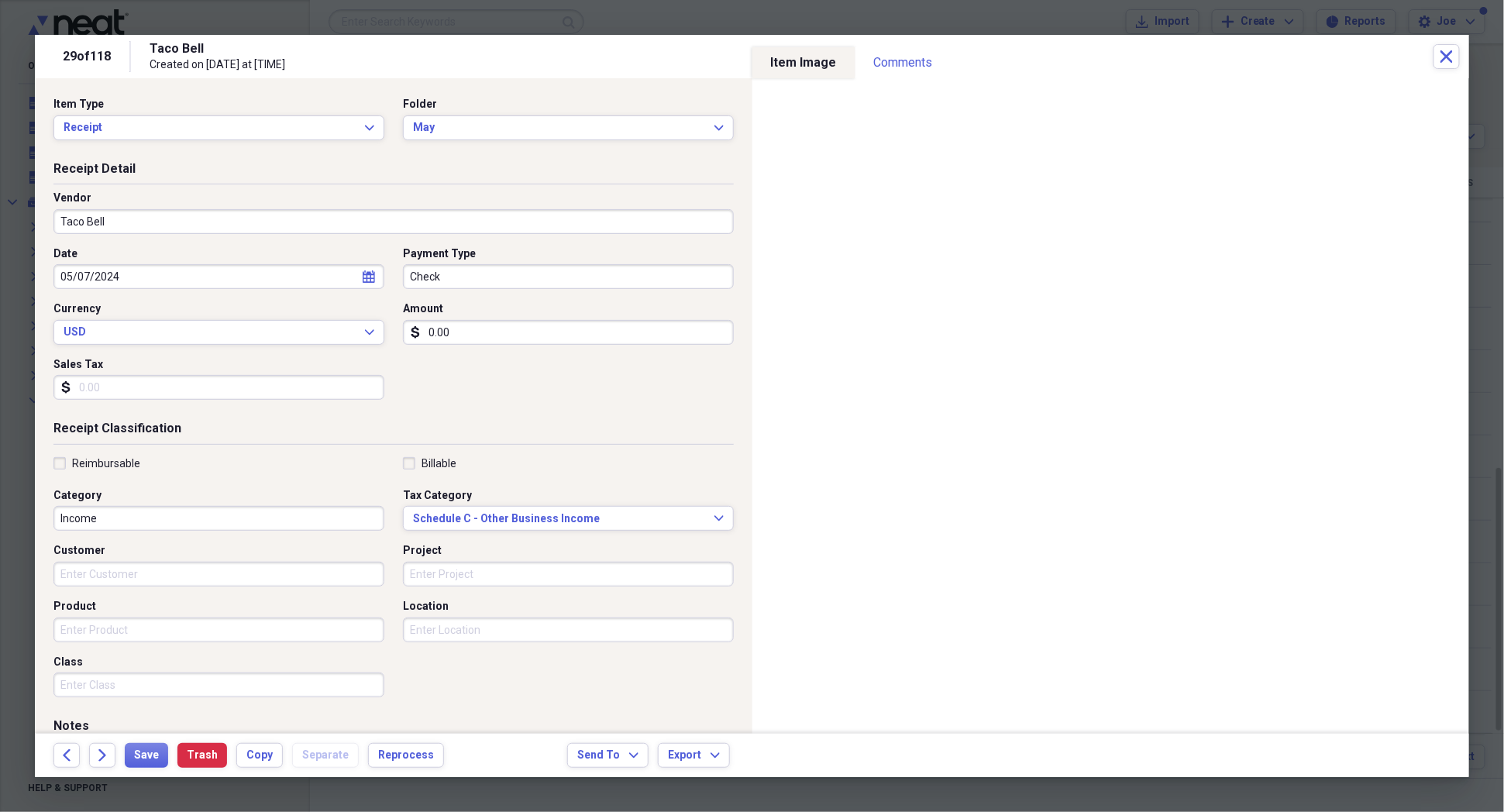 click on "Taco Bell" at bounding box center [394, 222] 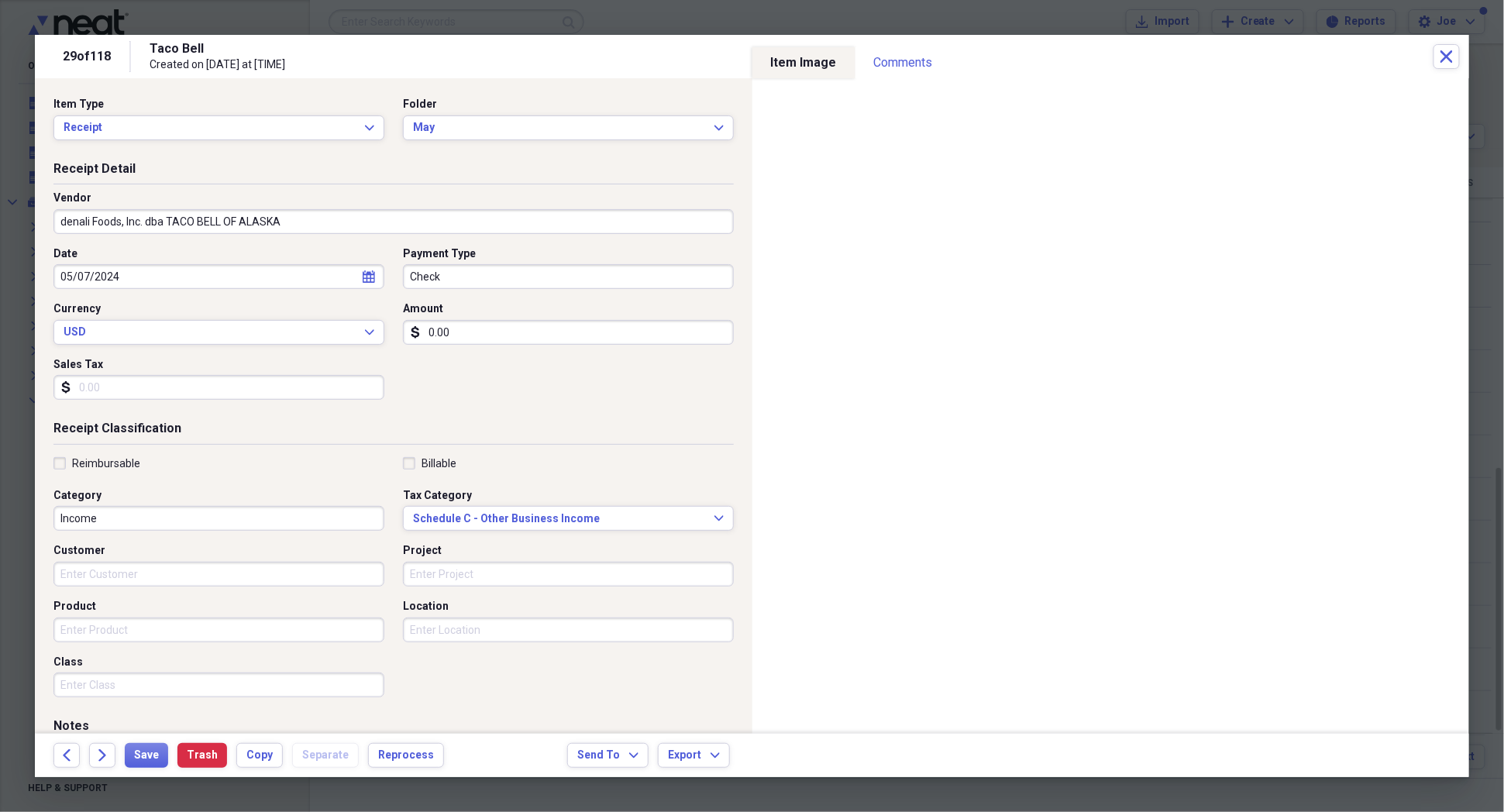 drag, startPoint x: 119, startPoint y: 222, endPoint x: 0, endPoint y: 211, distance: 119.50732 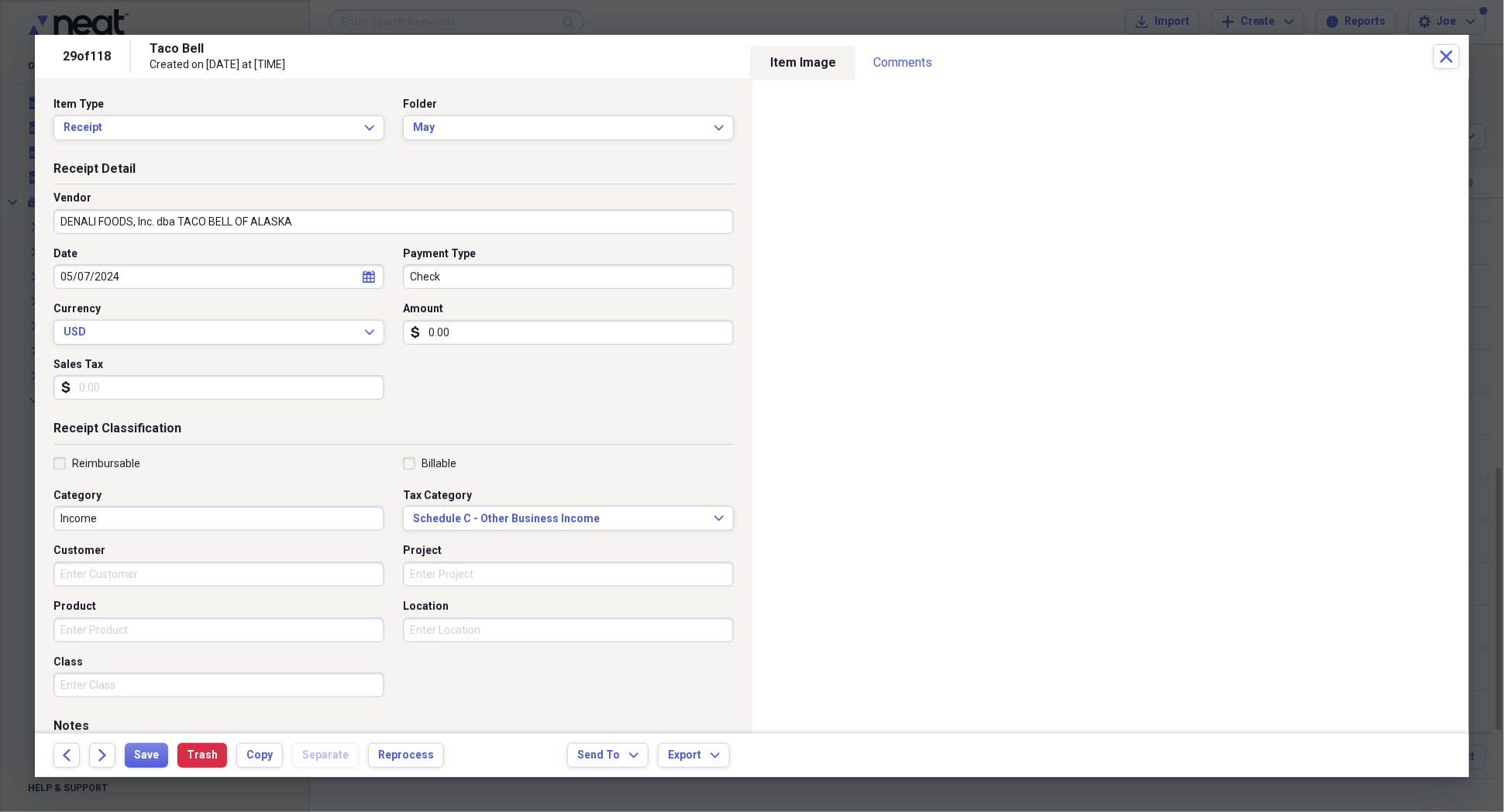 click on "DENALI FOODS, Inc. dba TACO BELL OF ALASKA" at bounding box center (394, 222) 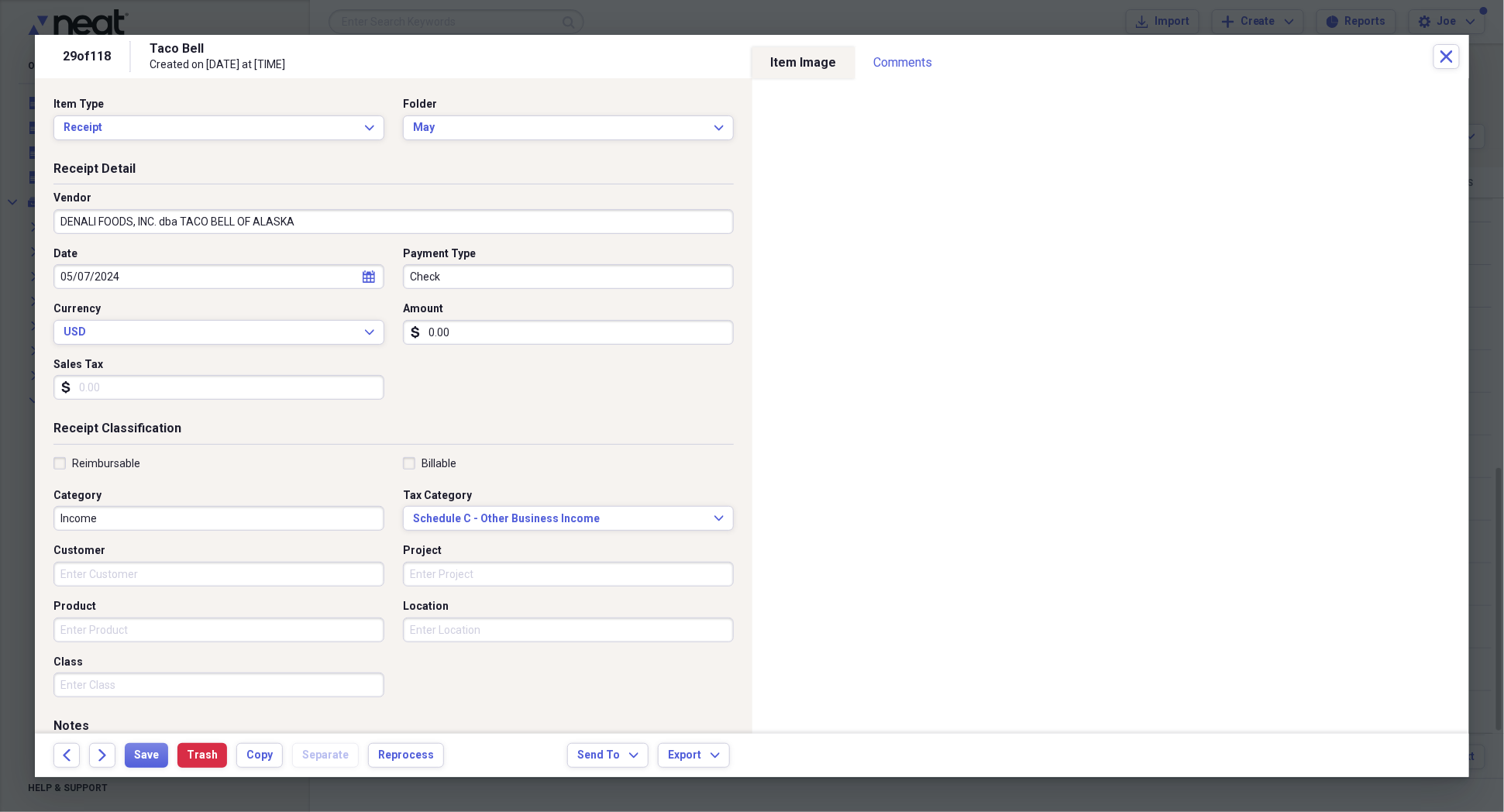 drag, startPoint x: 327, startPoint y: 231, endPoint x: 0, endPoint y: 260, distance: 328.28341 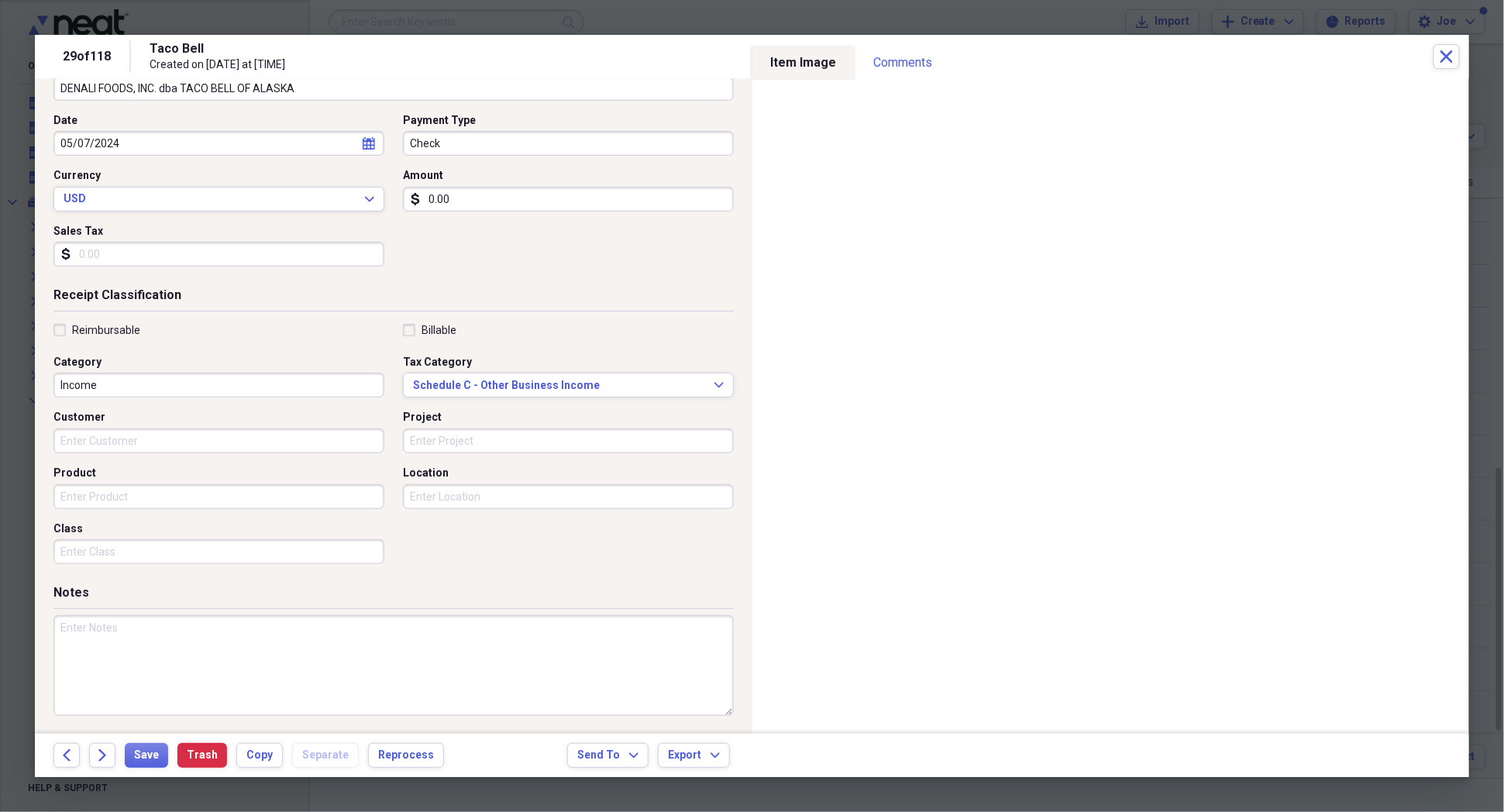 scroll, scrollTop: 134, scrollLeft: 0, axis: vertical 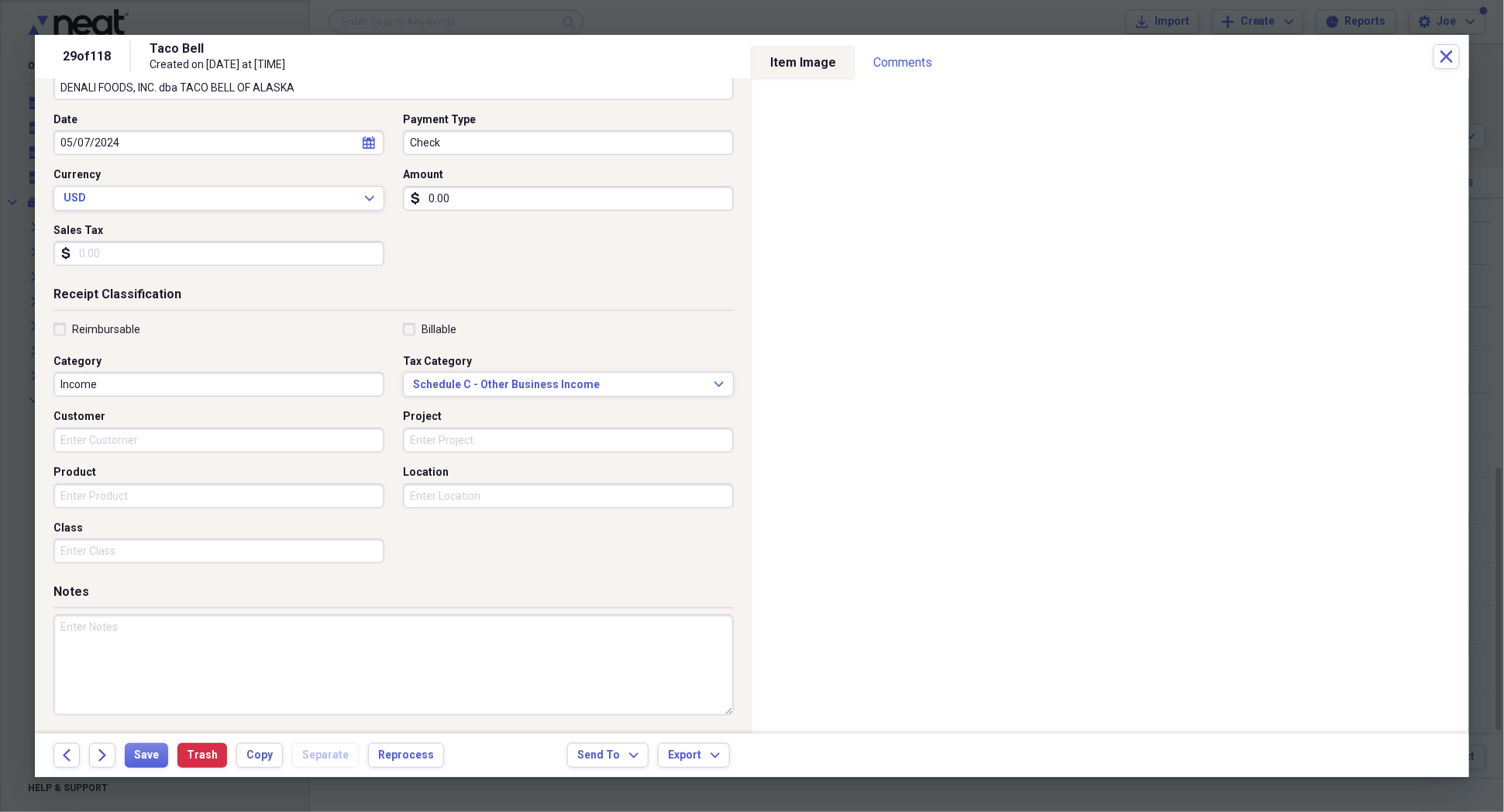 type on "DENALI FOODS, INC. dba TACO BELL OF ALASKA" 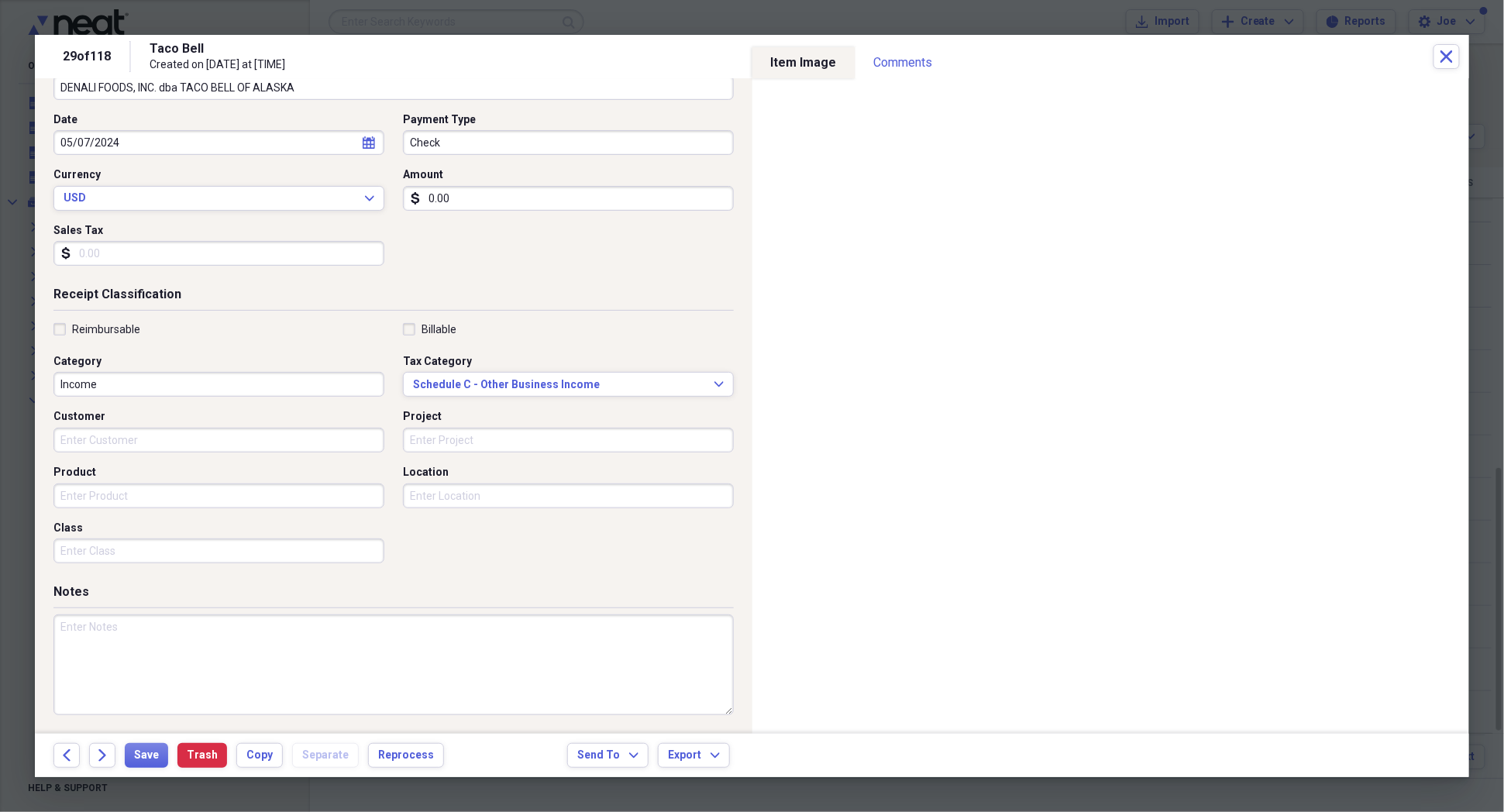 paste on "DENALI FOODS, INC. dba TACO BELL OF ALASKA" 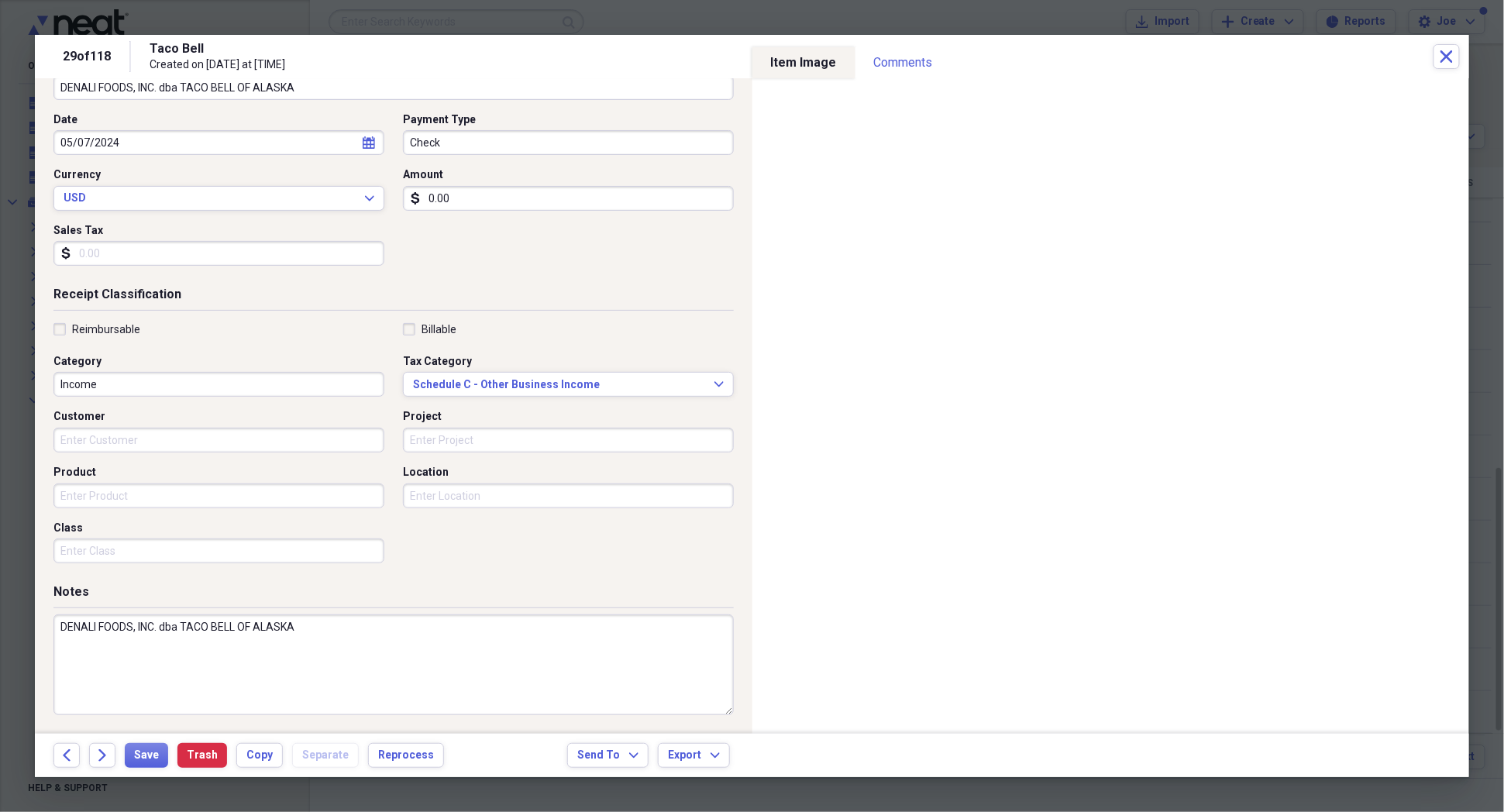 type on "DENALI FOODS, INC. dba TACO BELL OF ALASKA" 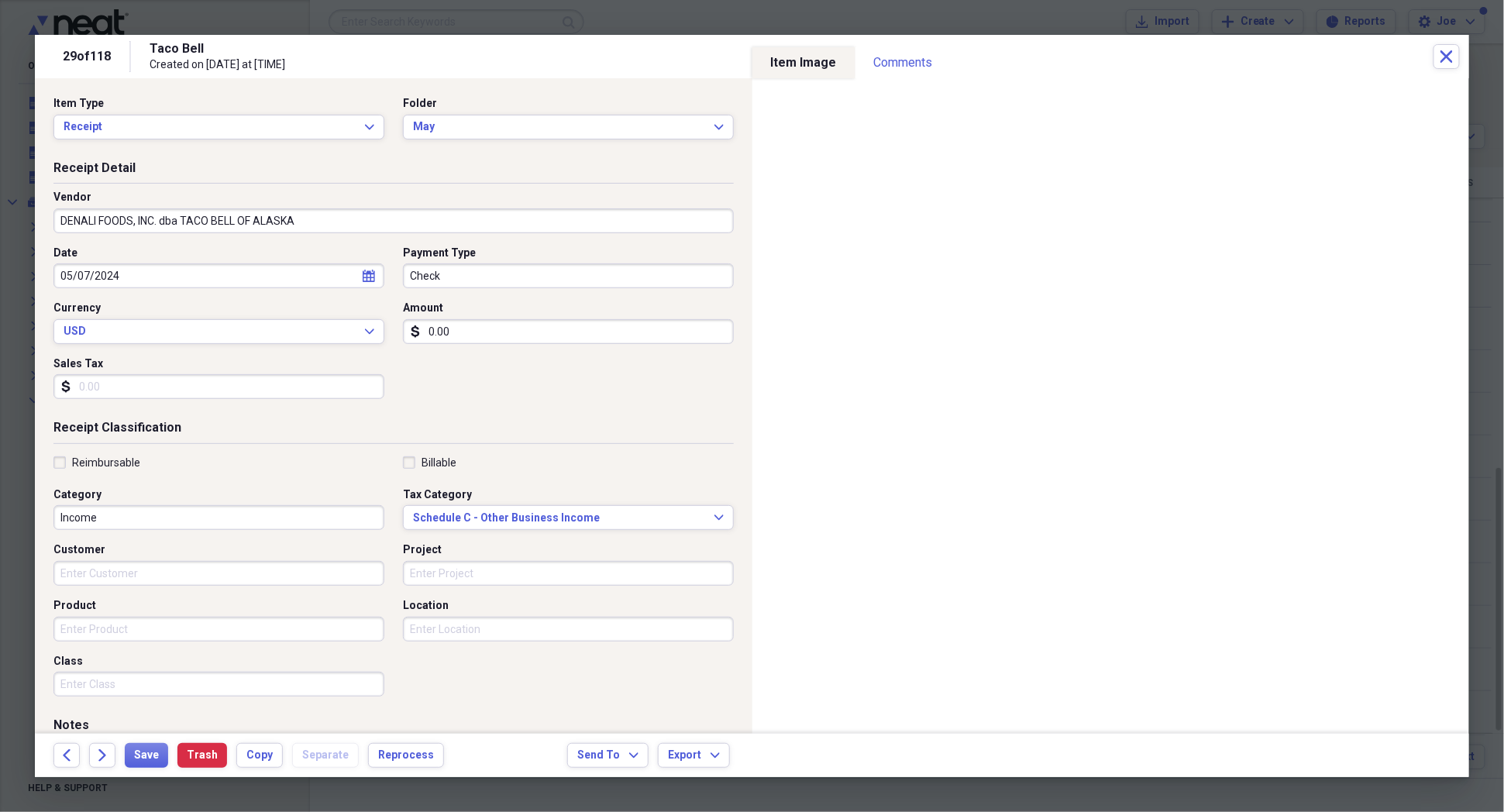 scroll, scrollTop: 0, scrollLeft: 0, axis: both 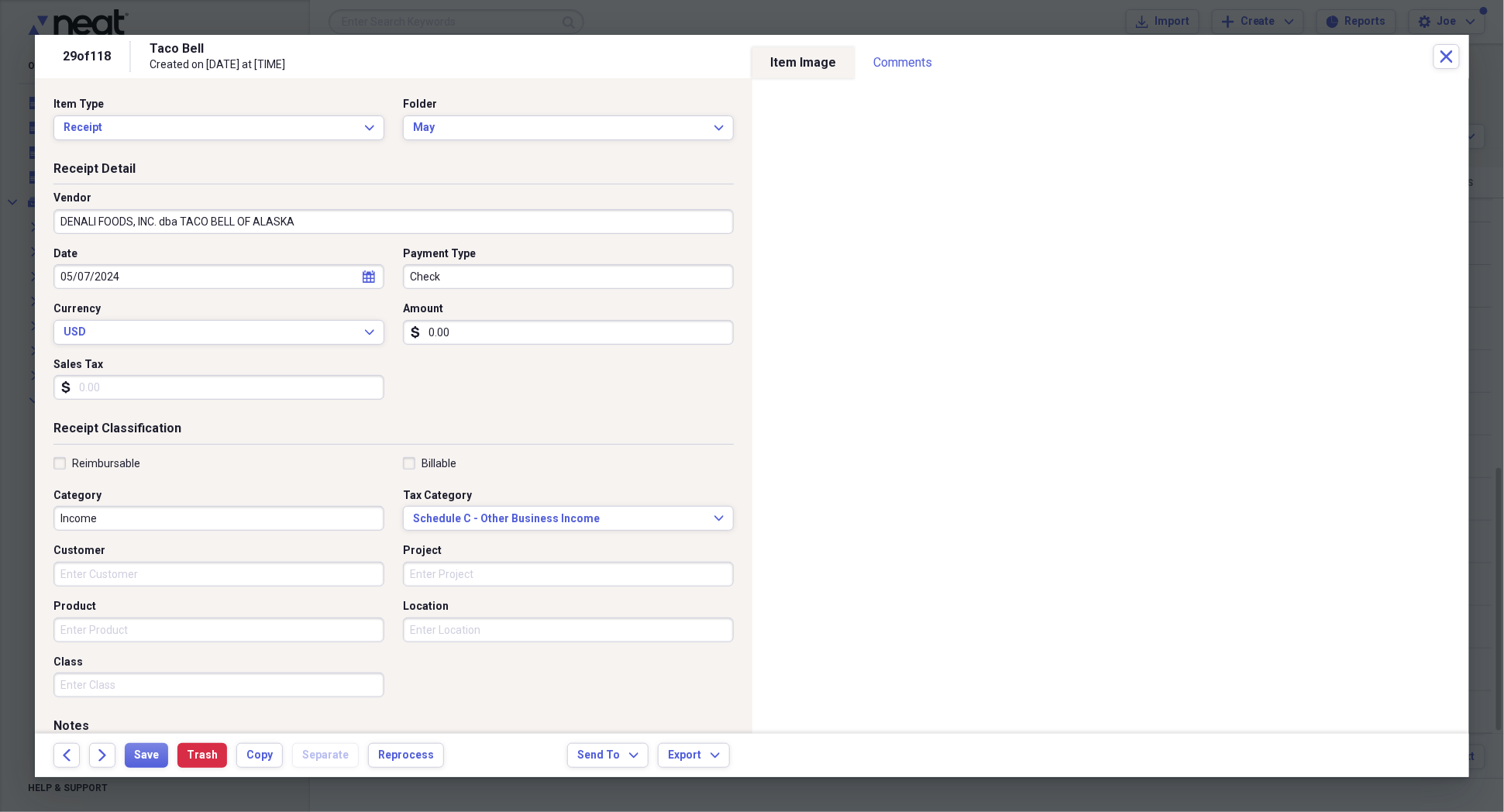 click on "DENALI FOODS, INC. dba TACO BELL OF ALASKA" at bounding box center (394, 222) 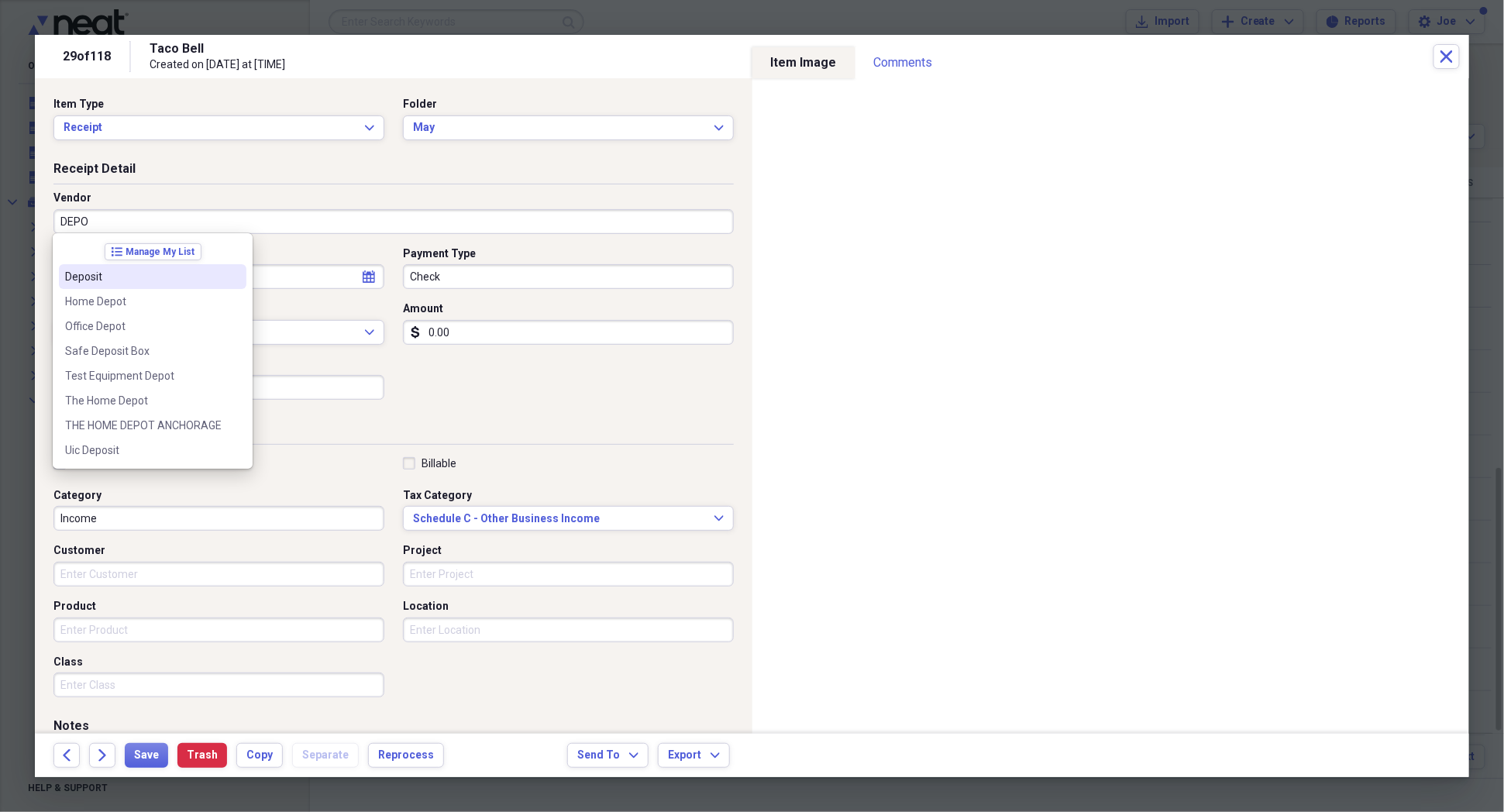 click on "Deposit" at bounding box center (153, 277) 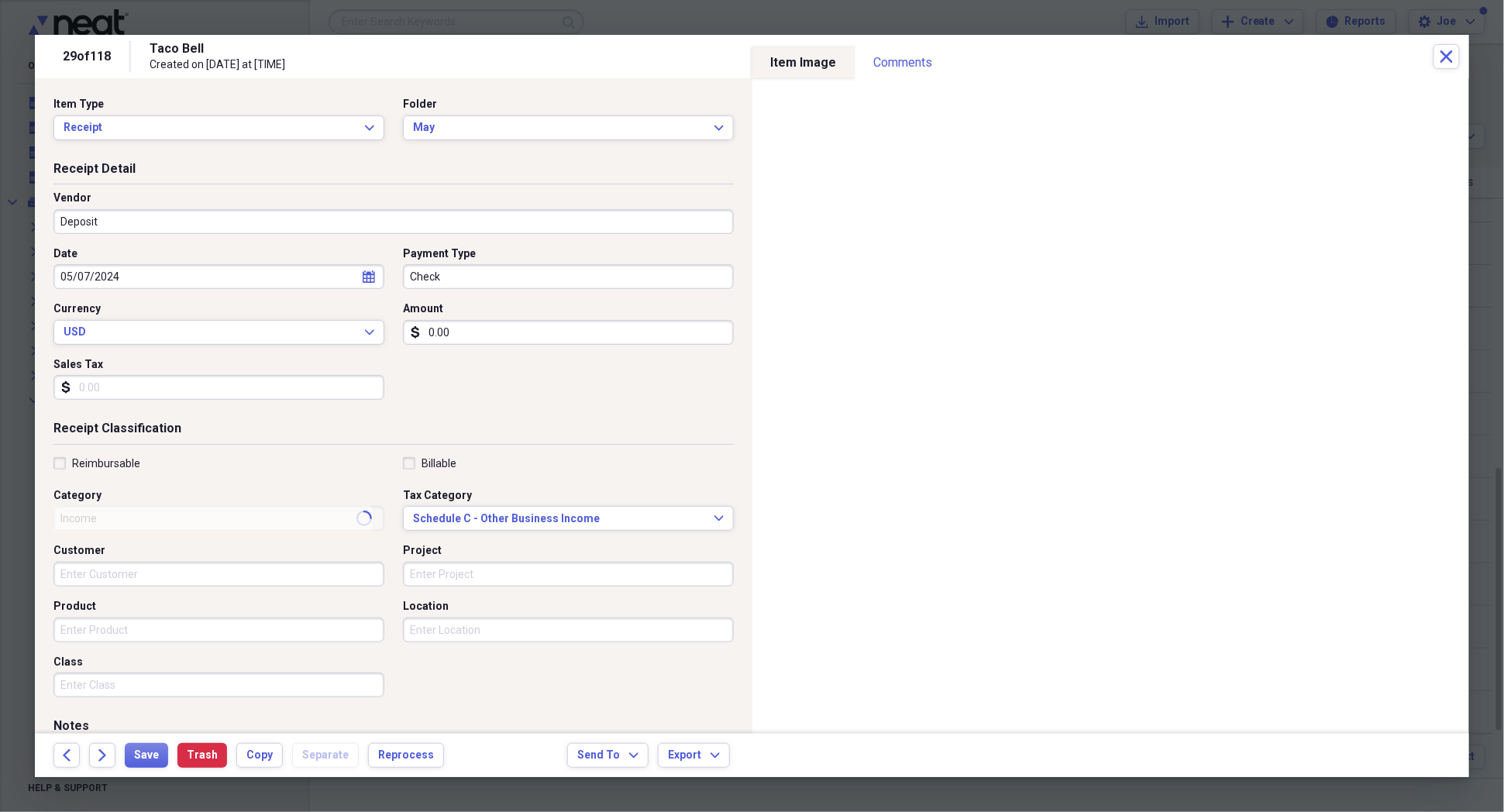 type on "Deposit" 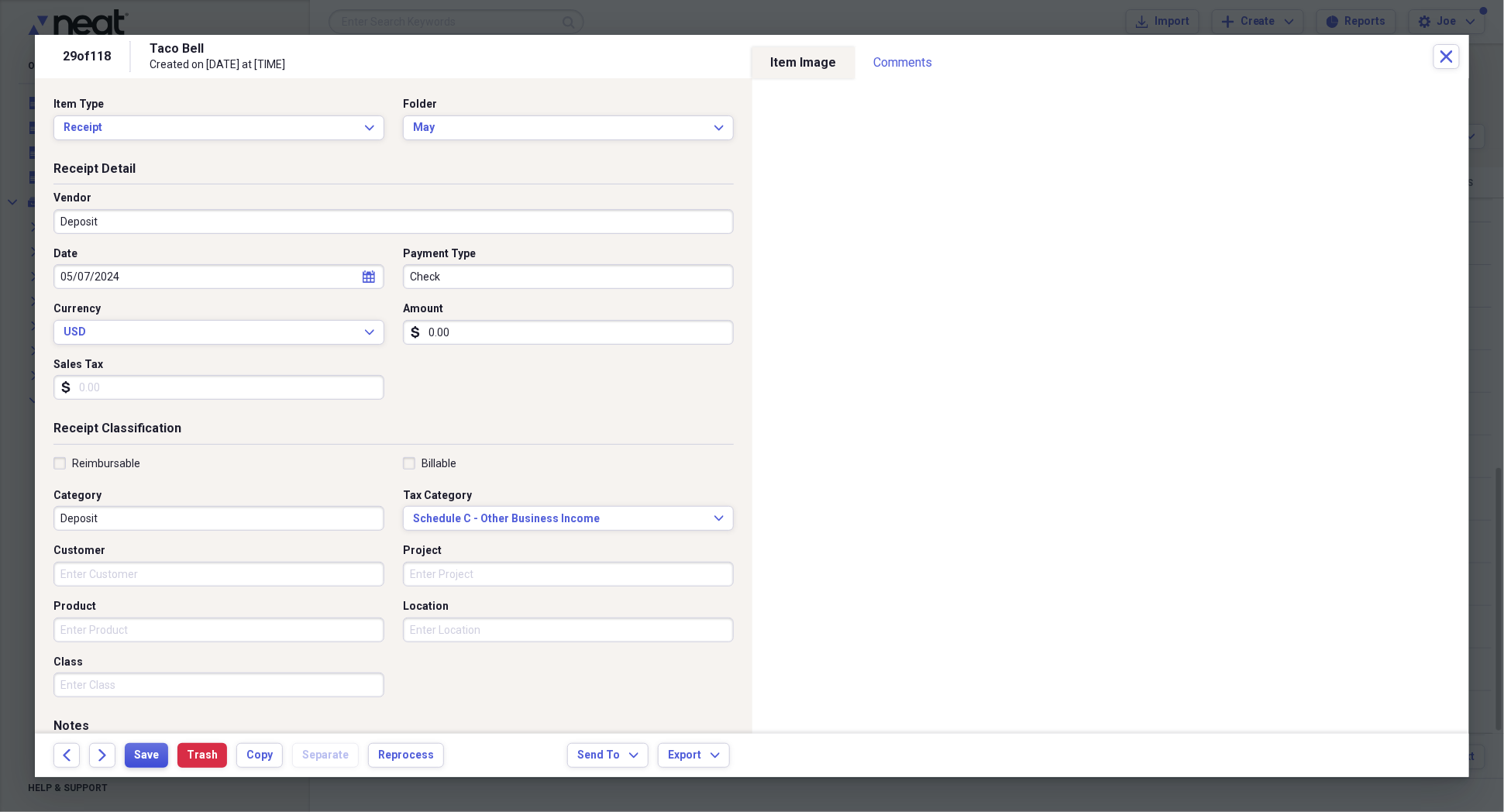 click on "Save" at bounding box center [146, 755] 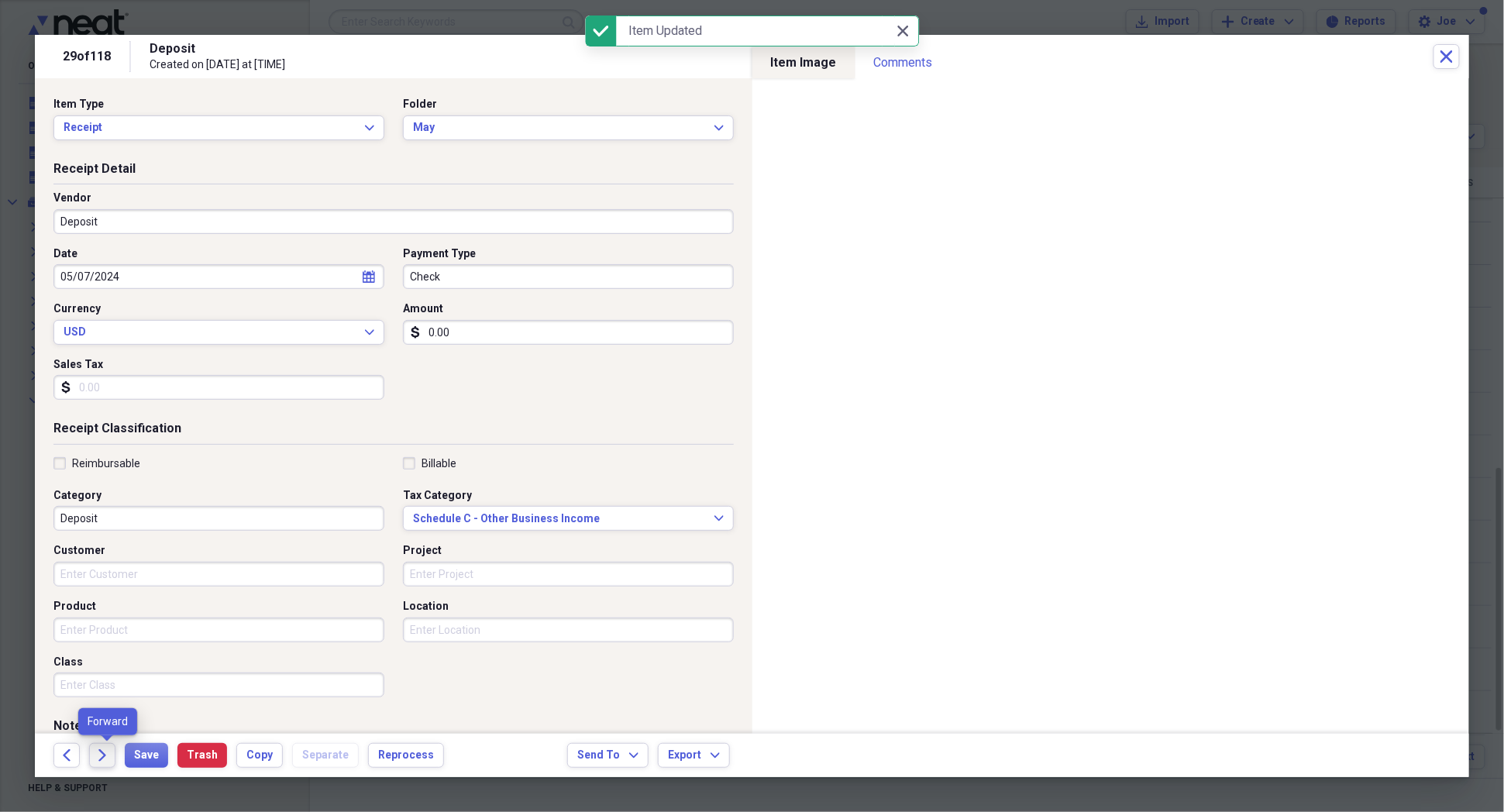 click on "Forward" 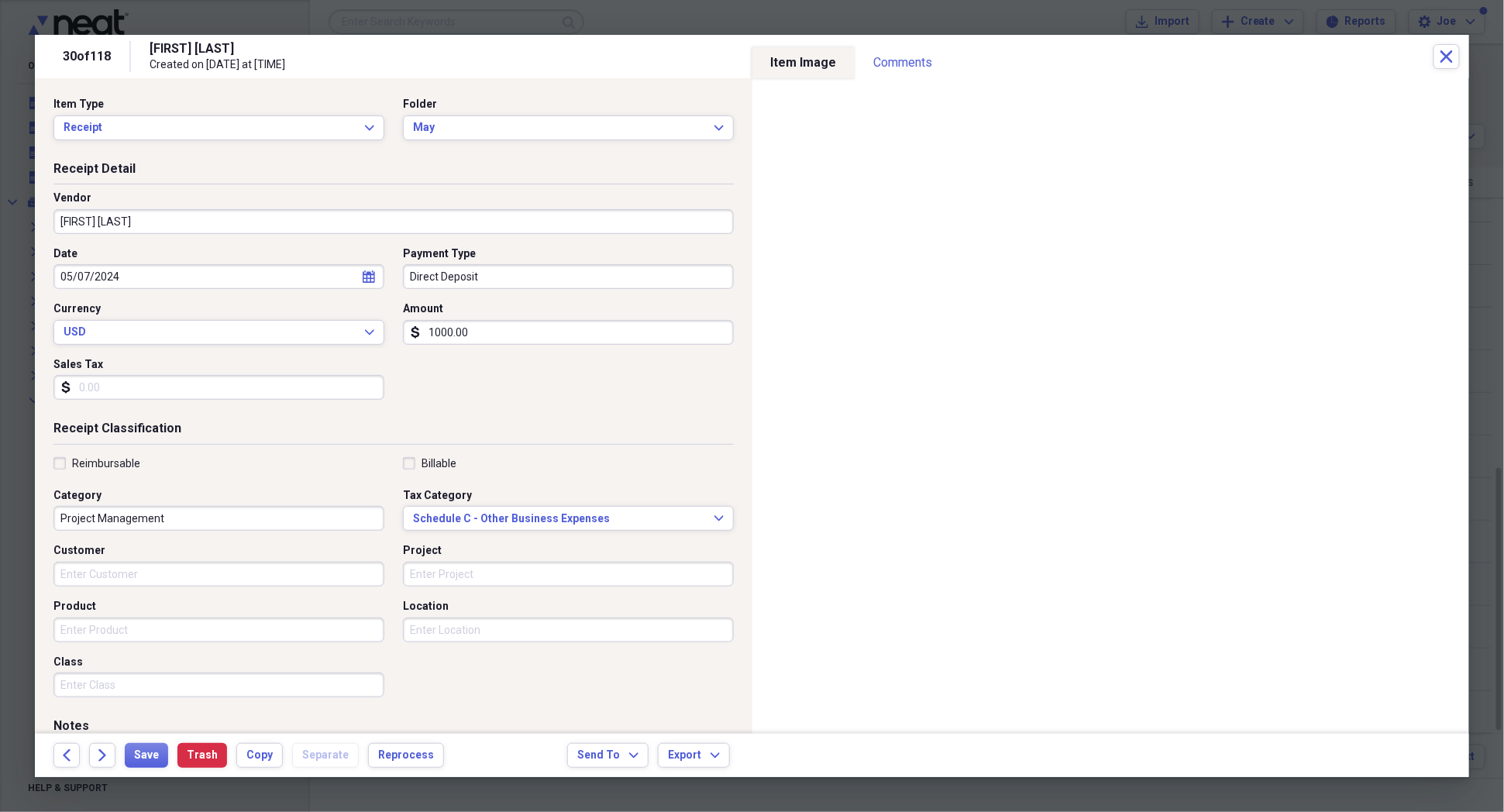 click on "Project Management" at bounding box center (219, 518) 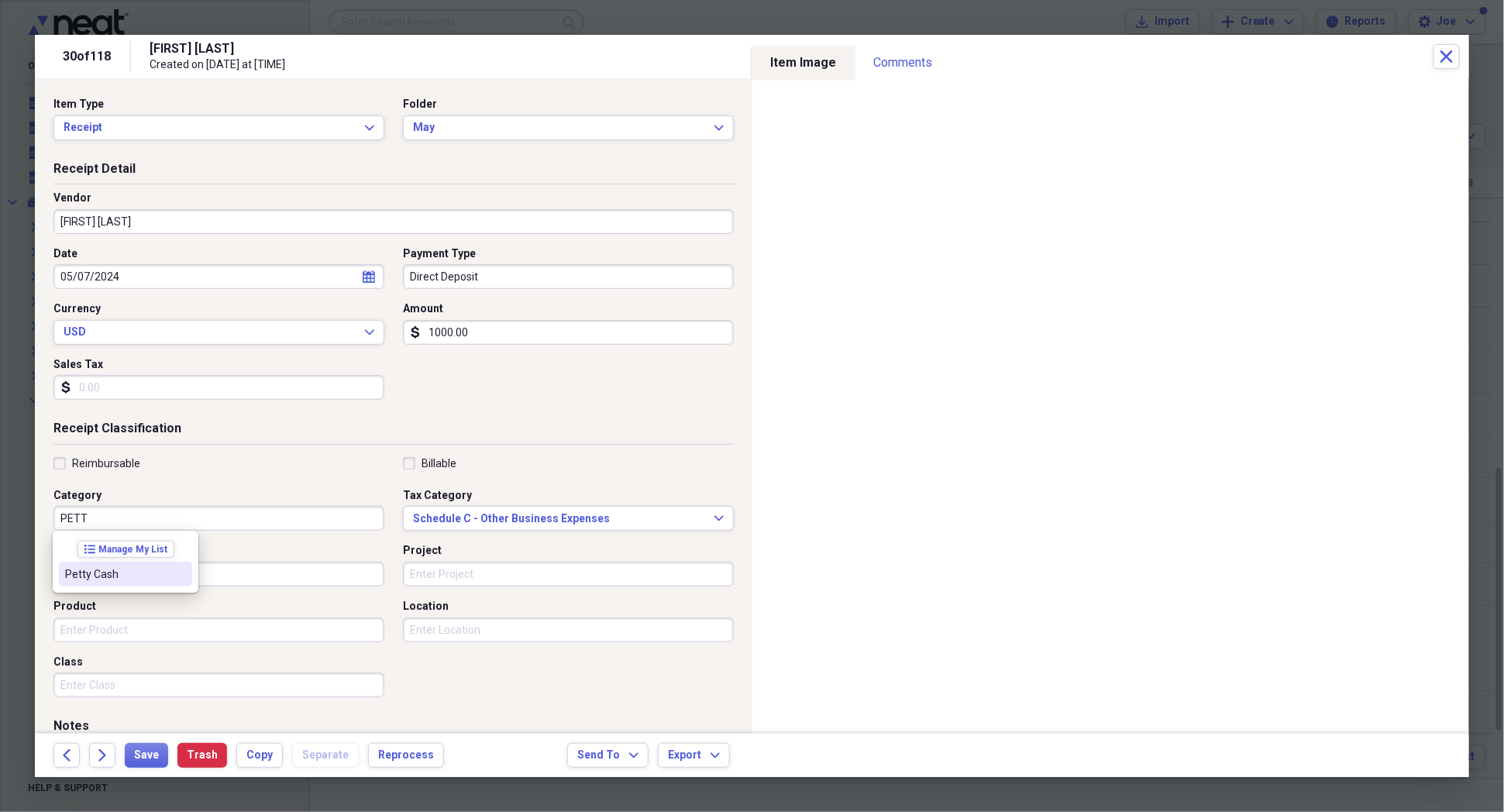 click on "Petty Cash" at bounding box center (126, 574) 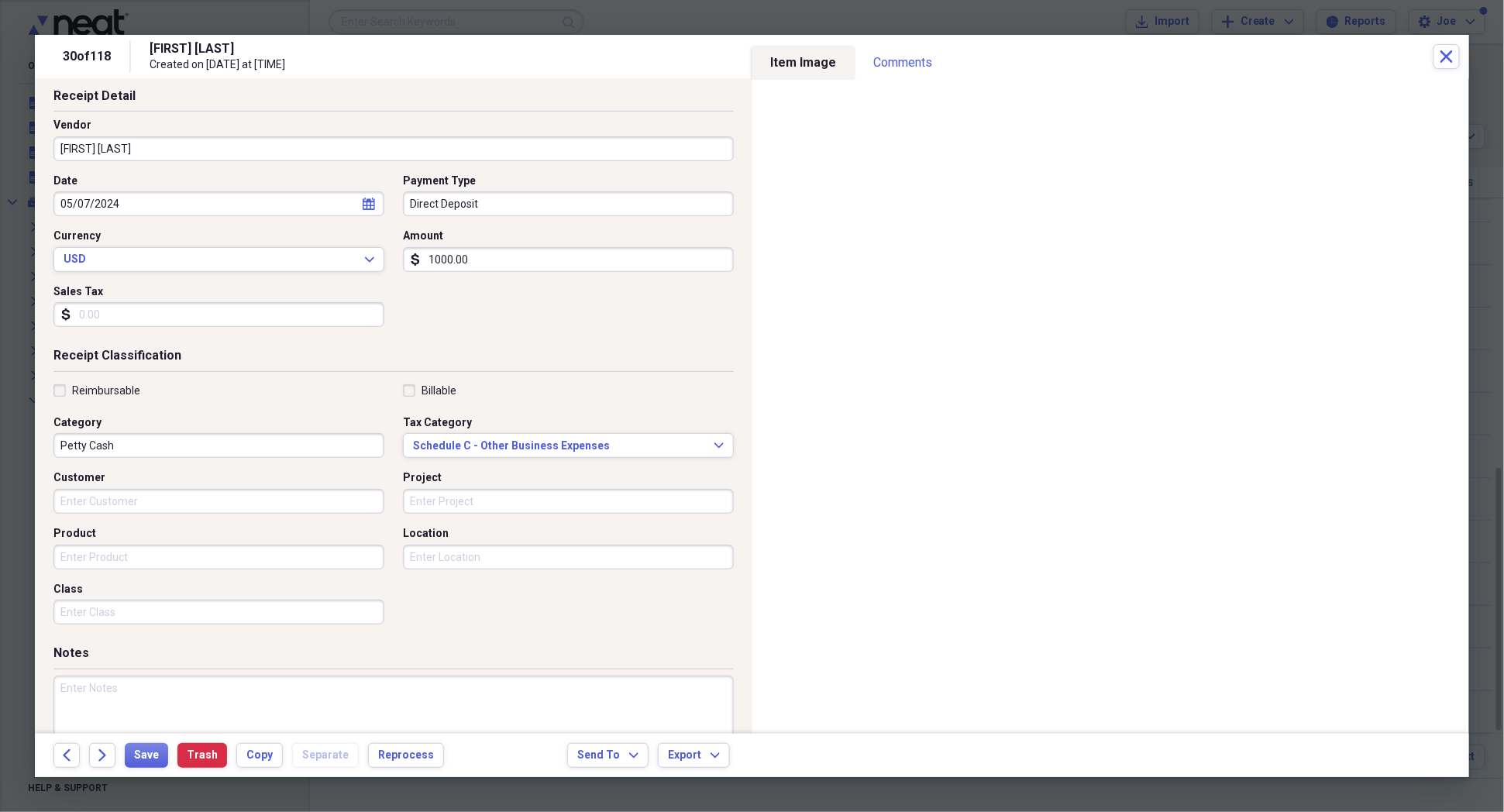 scroll, scrollTop: 134, scrollLeft: 0, axis: vertical 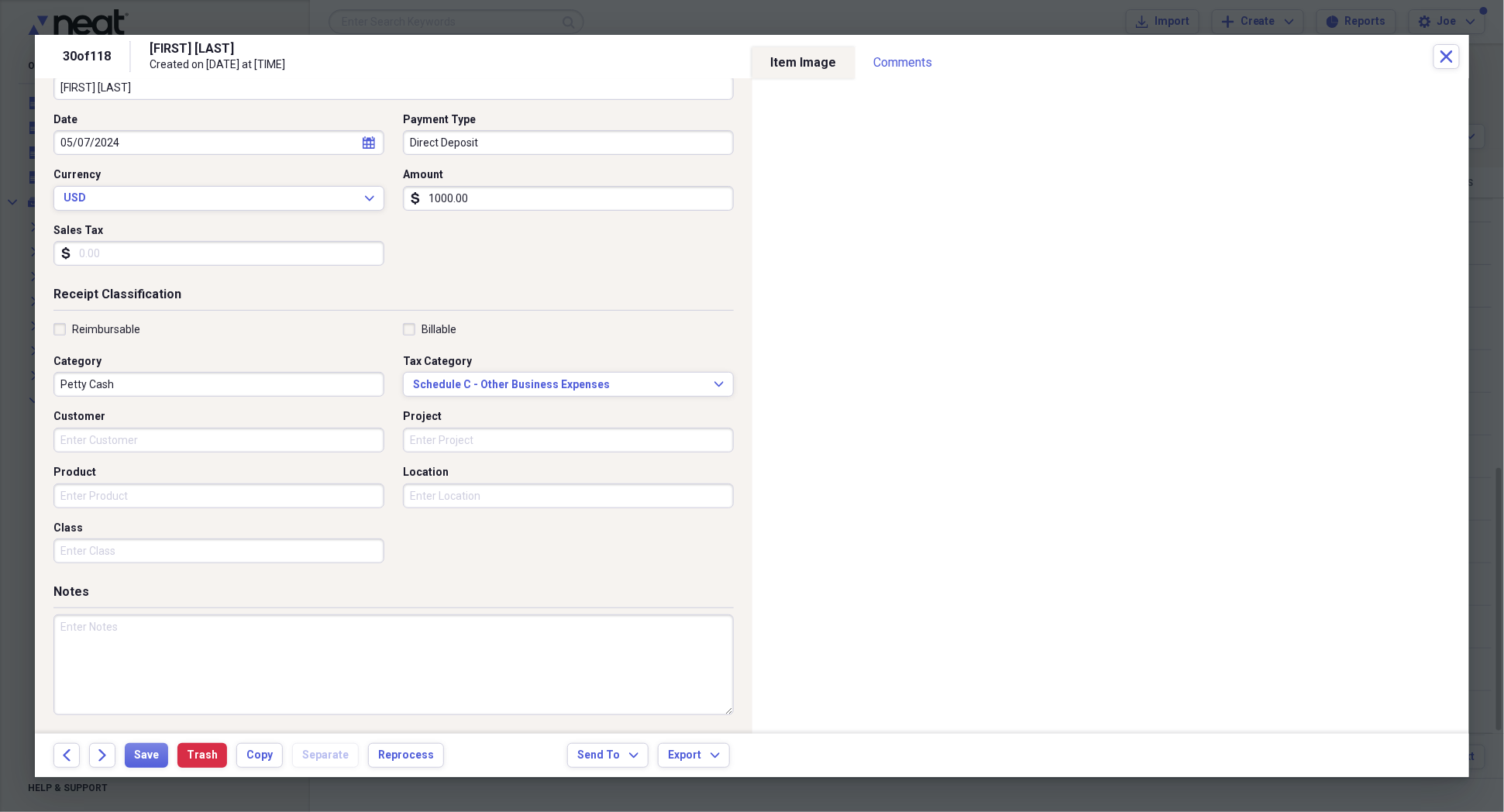 click at bounding box center [394, 665] 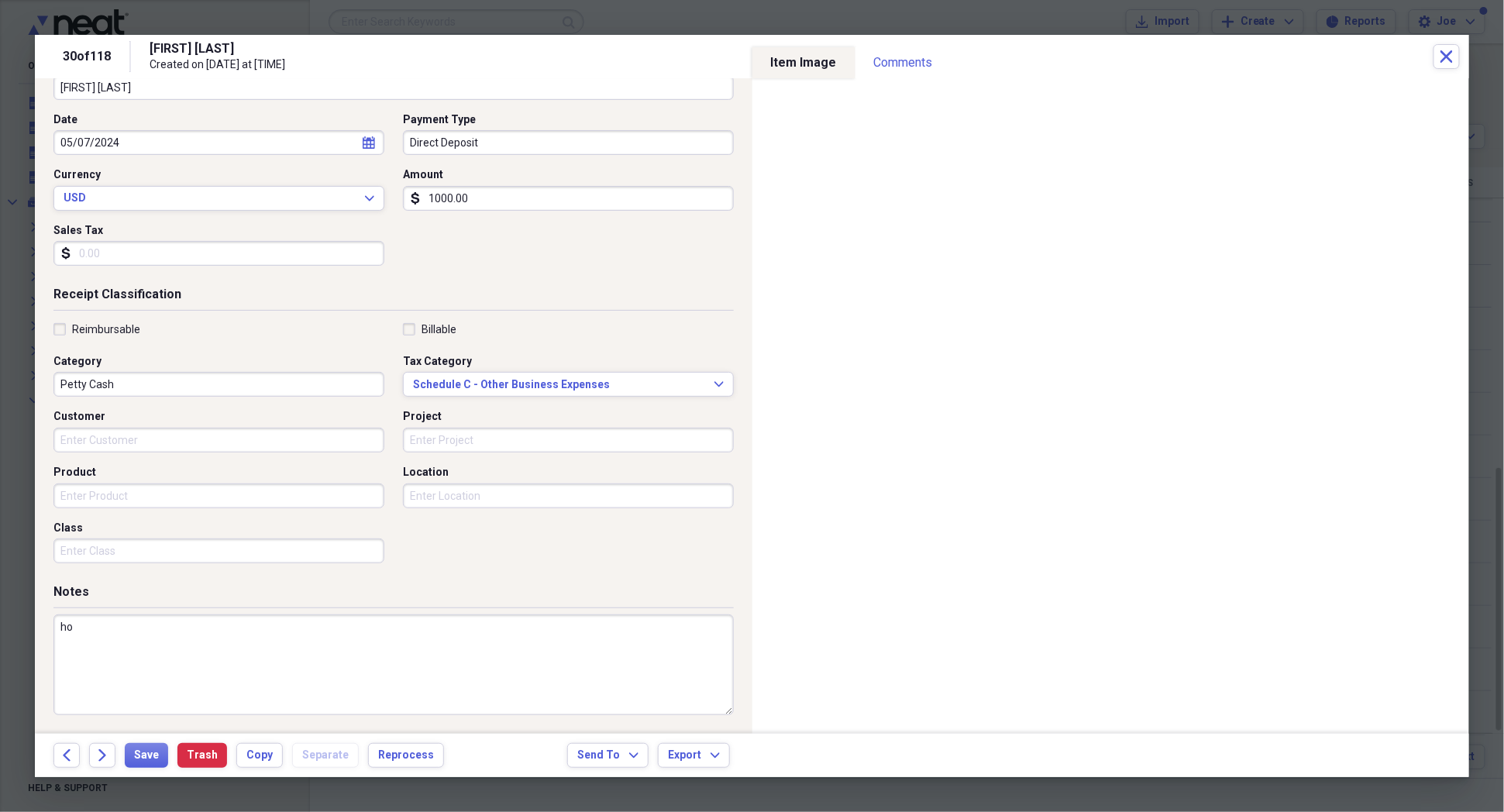type on "h" 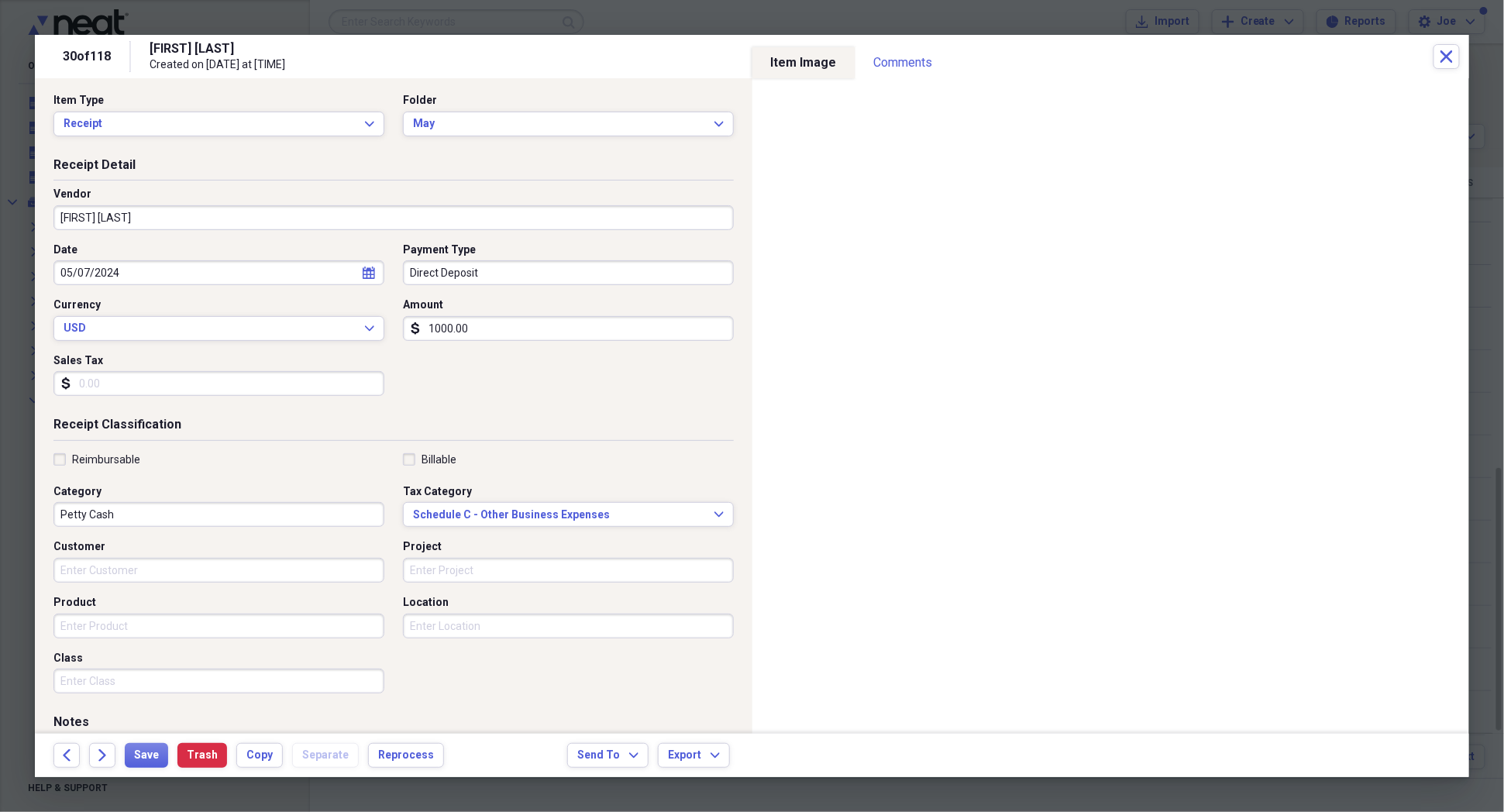 scroll, scrollTop: 0, scrollLeft: 0, axis: both 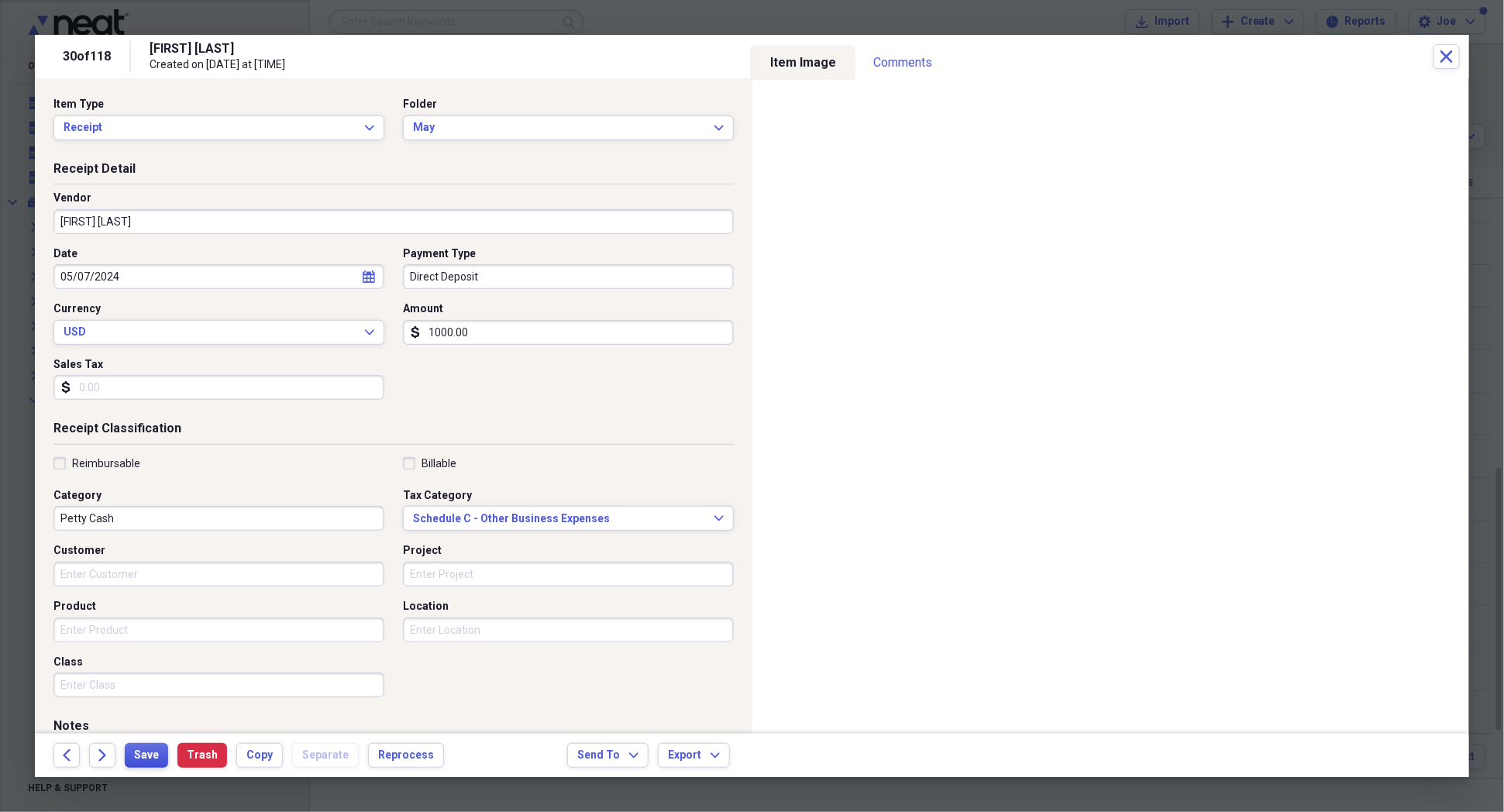 type on "HOMER" 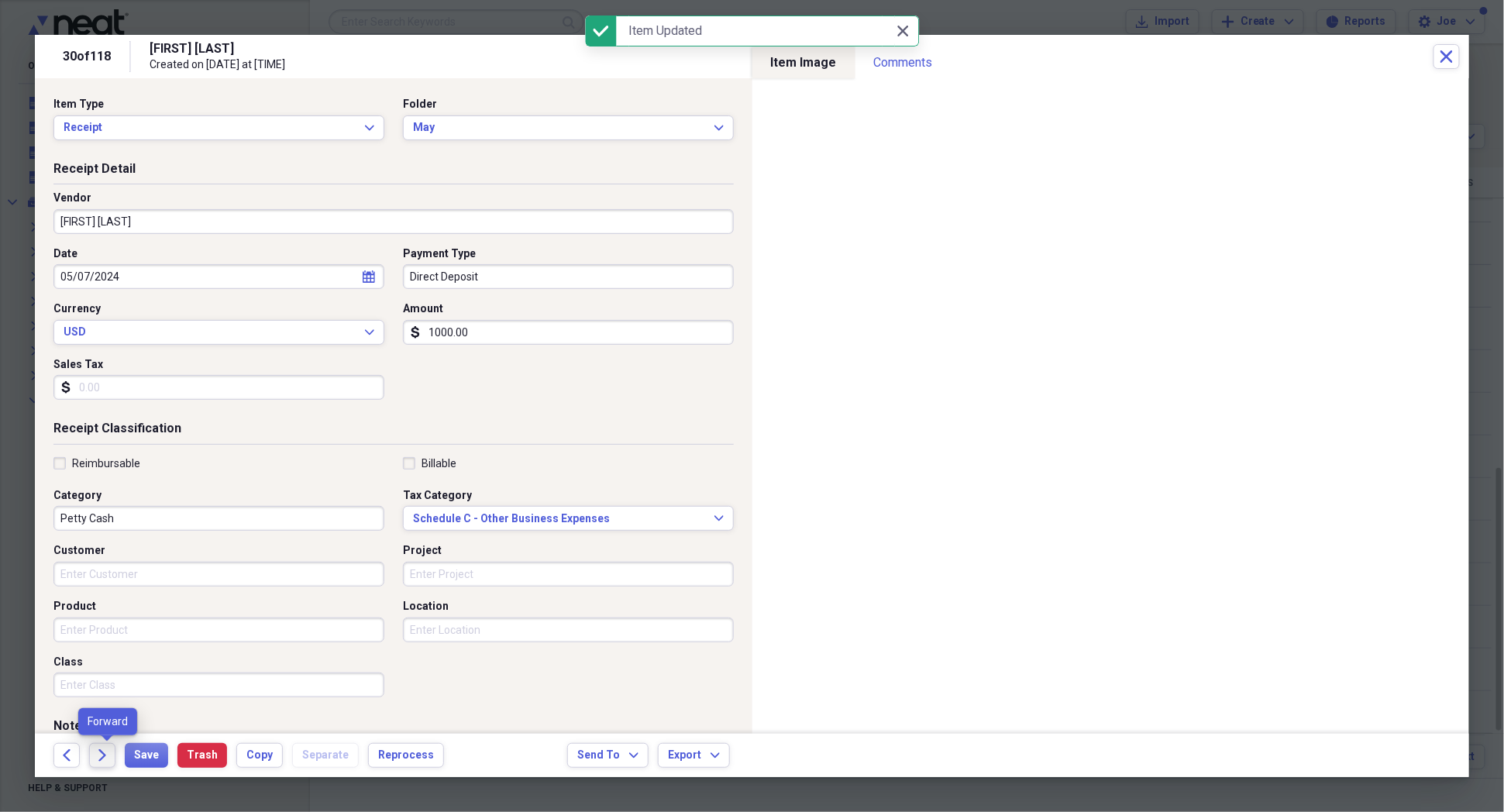 click on "Forward" 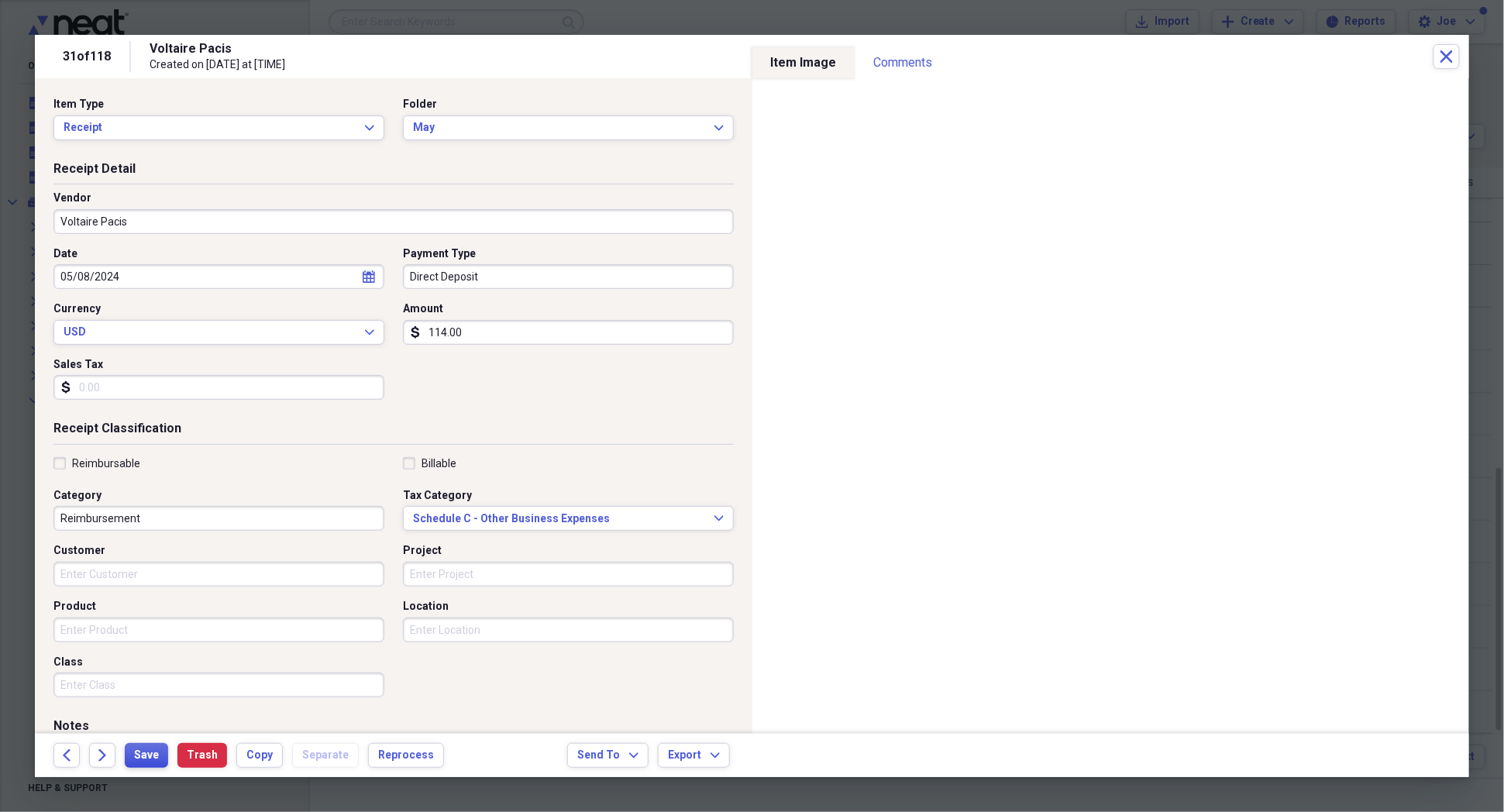 click on "Save" at bounding box center [146, 755] 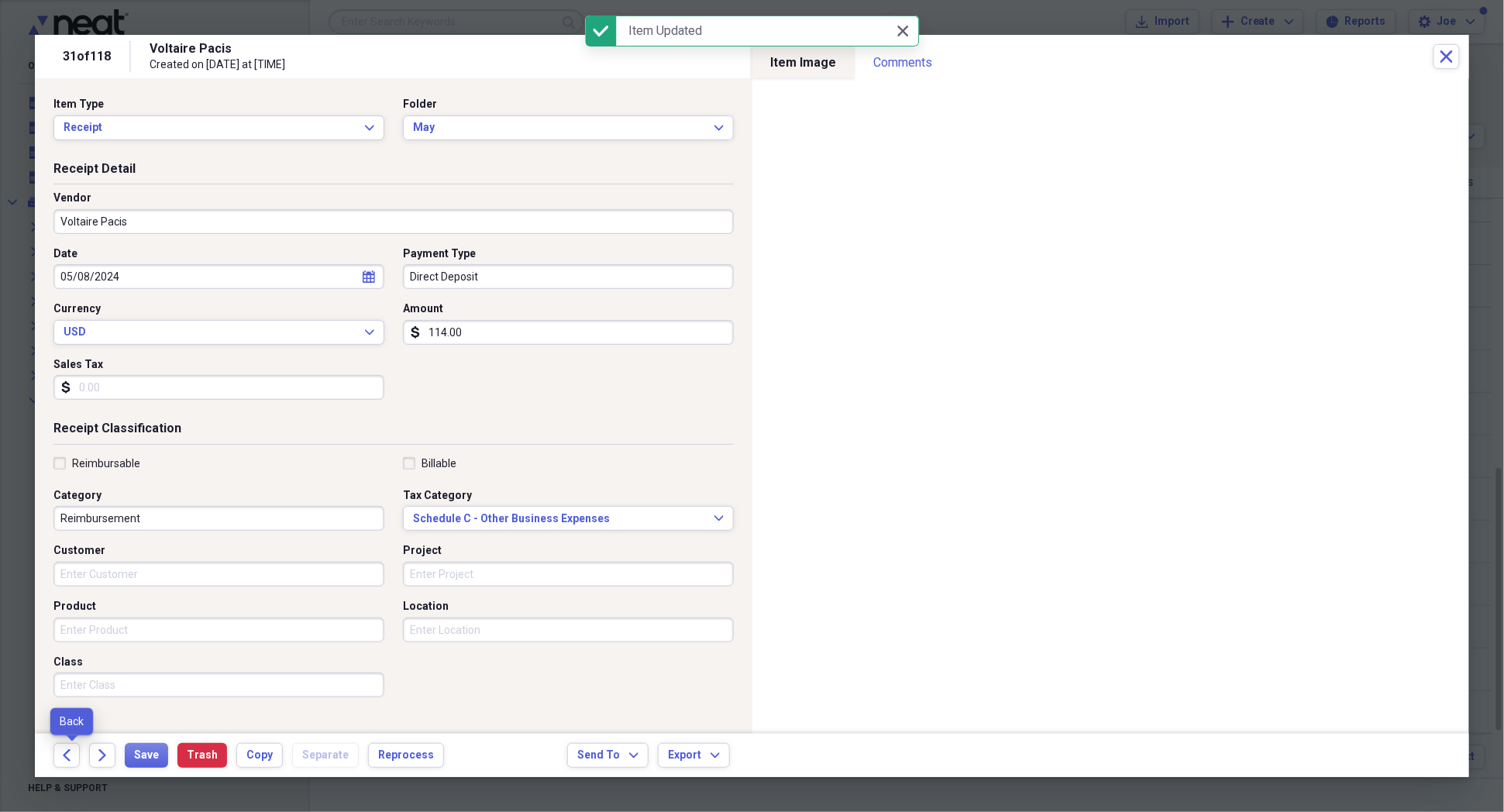 click on "Back" at bounding box center [71, 755] 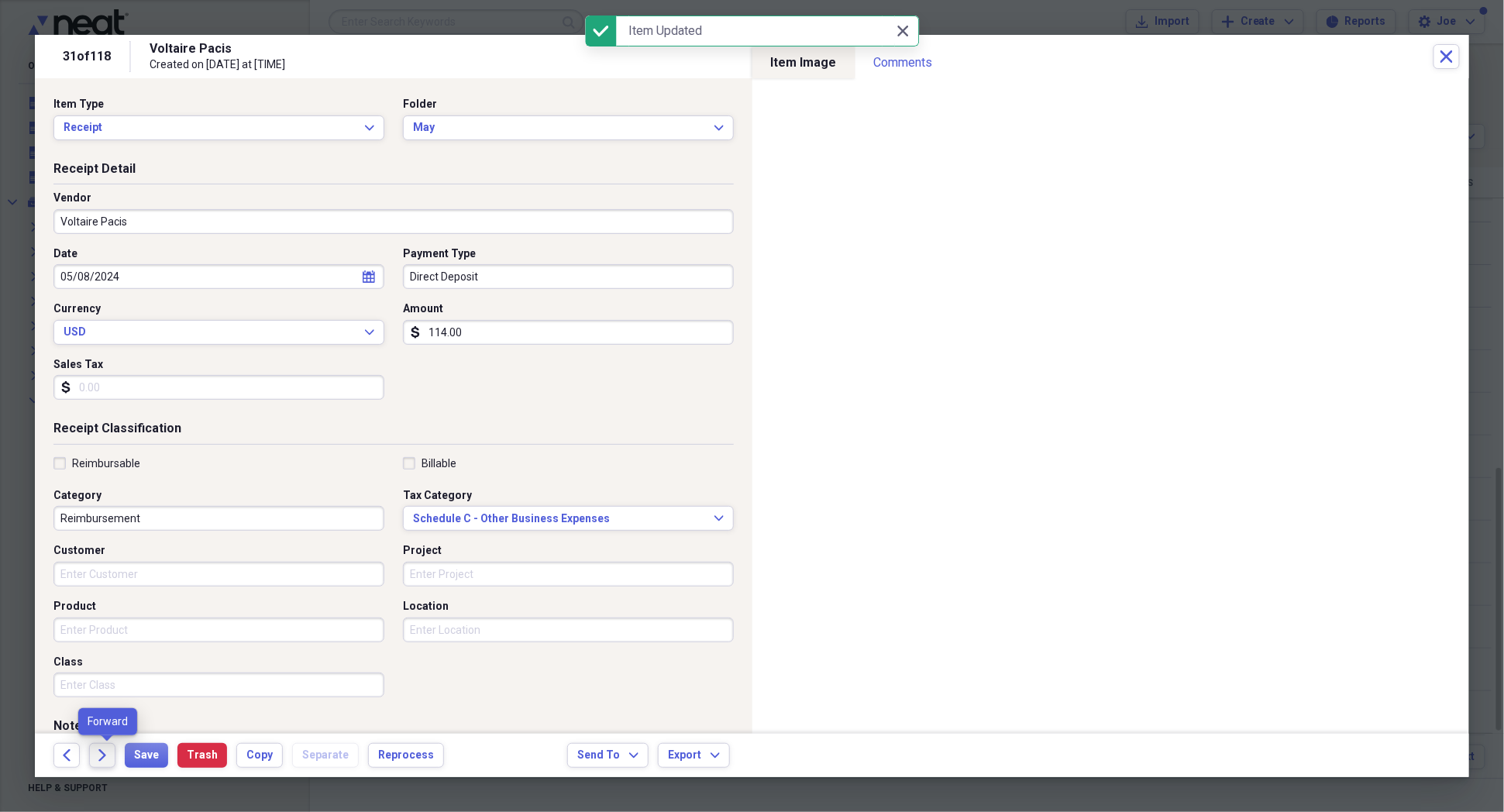 click on "Forward" at bounding box center [102, 755] 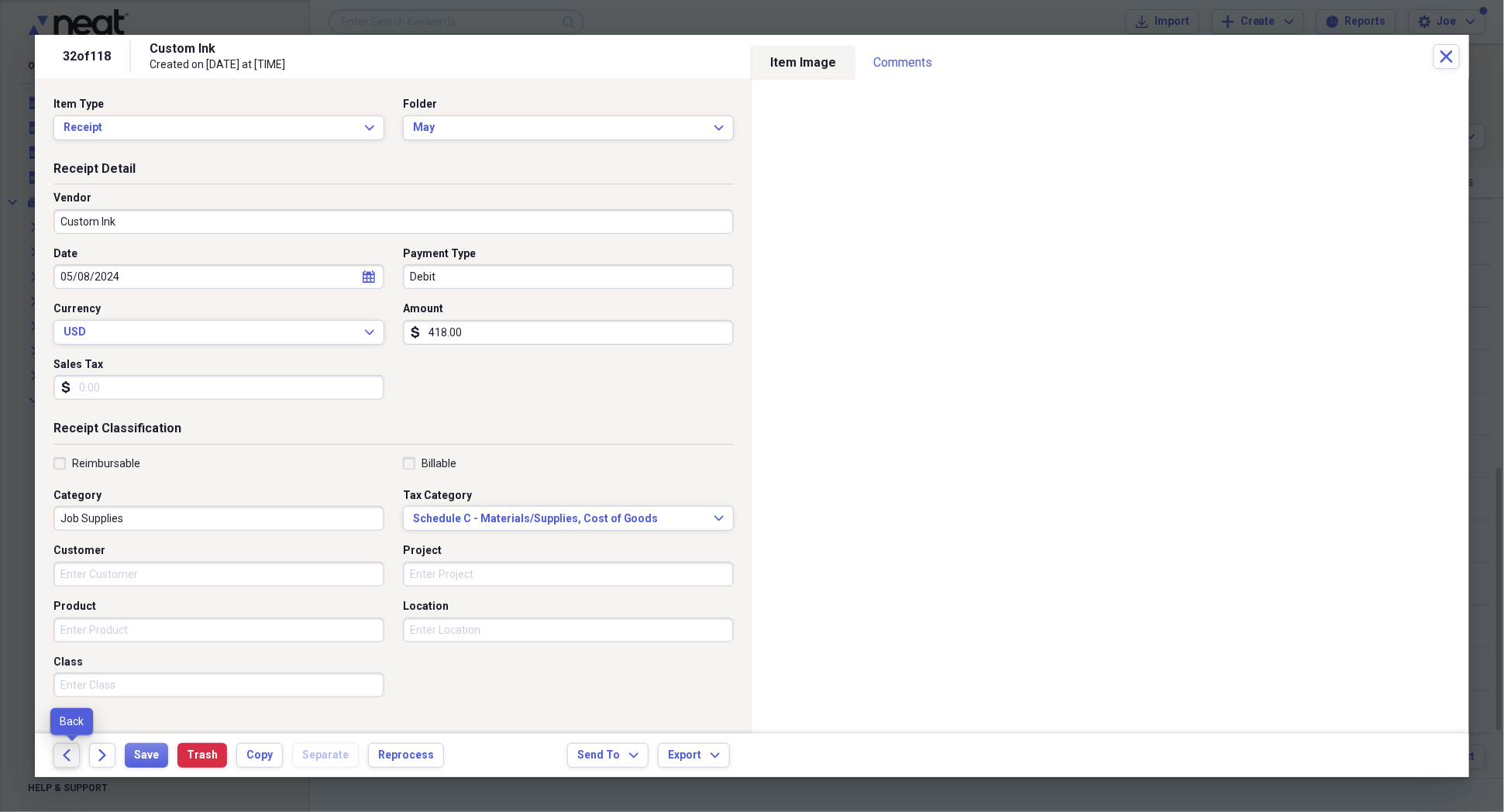 click on "Back" at bounding box center (67, 755) 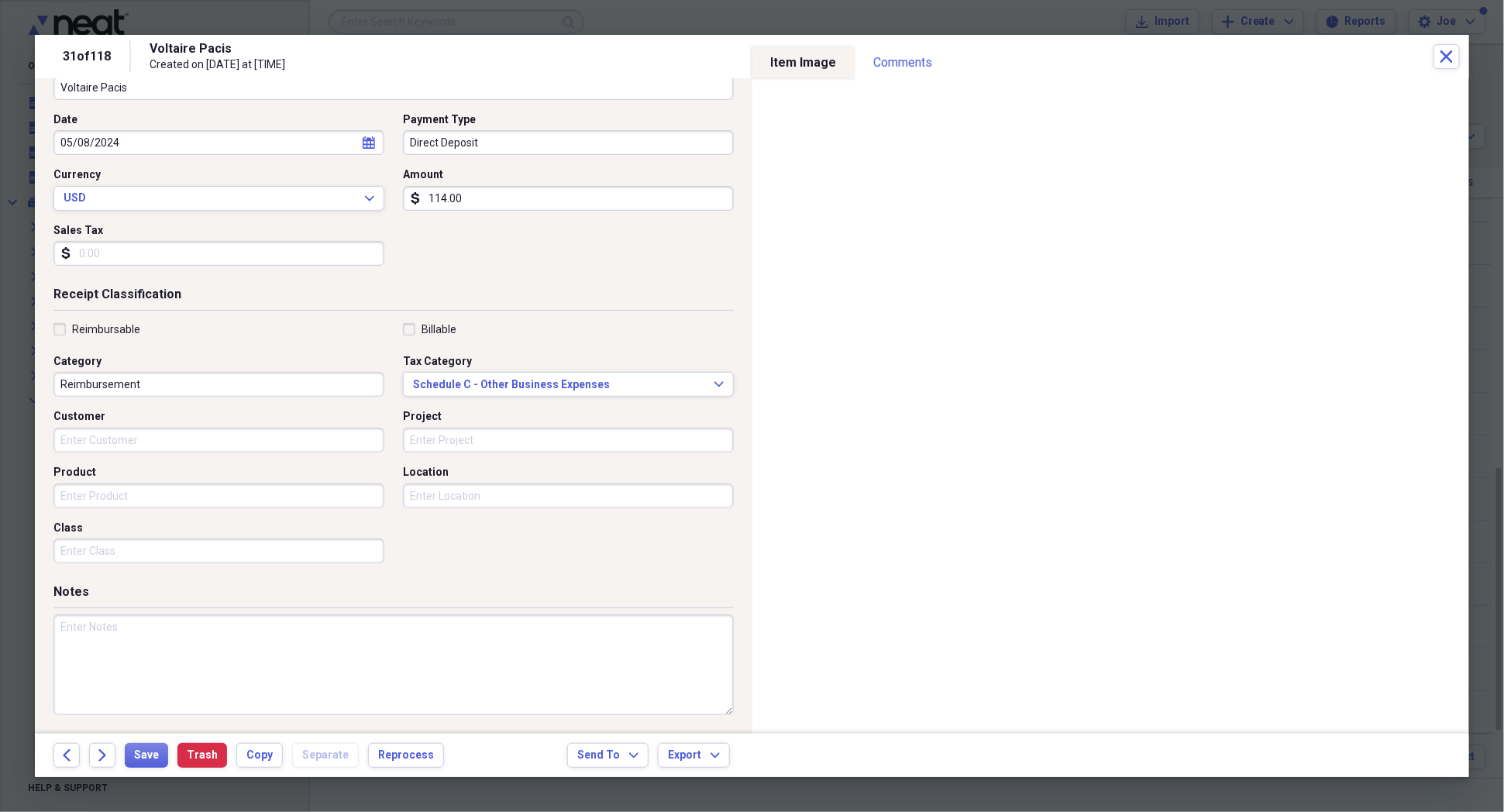 scroll, scrollTop: 18, scrollLeft: 0, axis: vertical 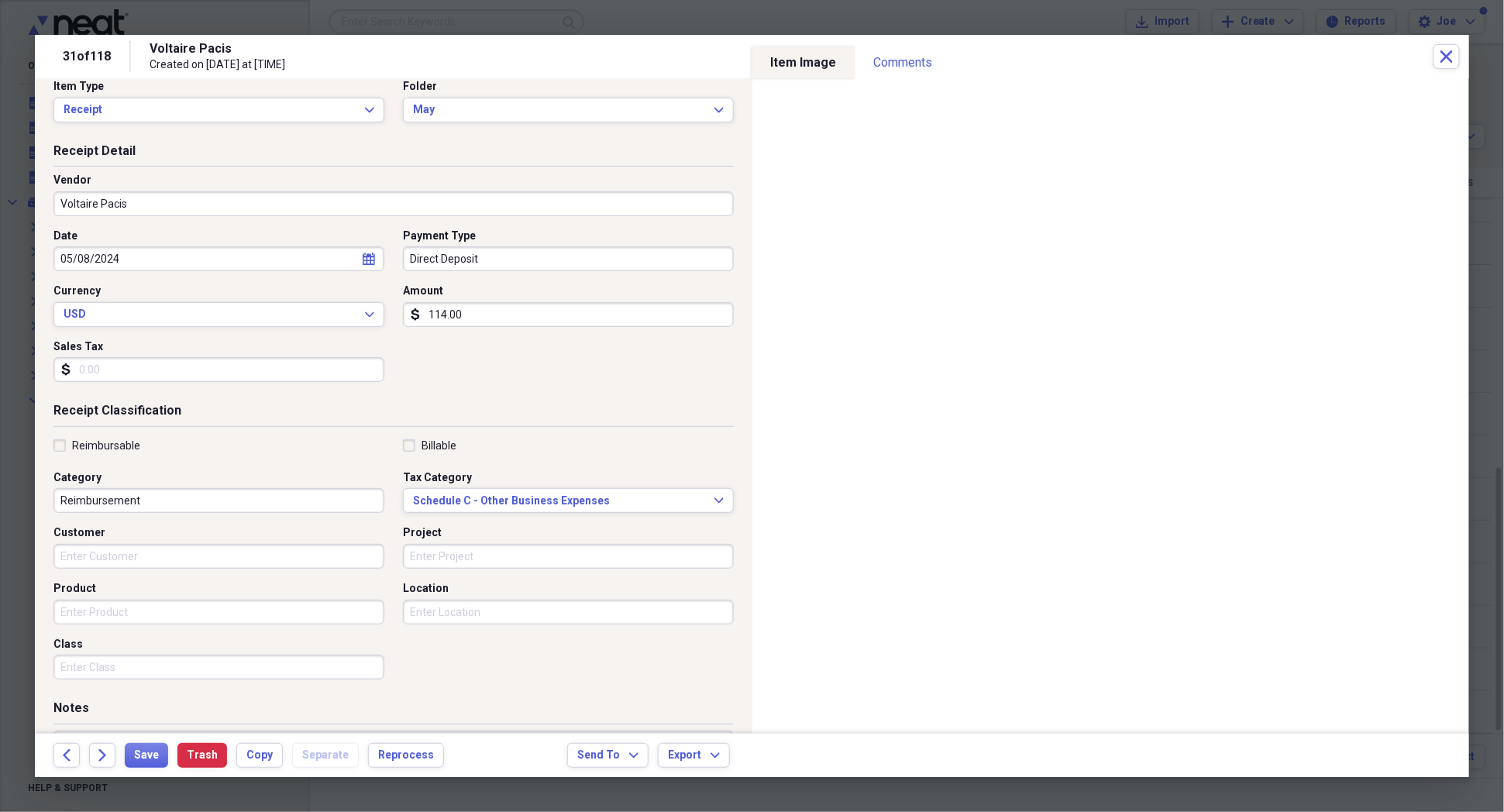 click on "Back Forward Save Trash Copy Separate Reprocess Send To Expand Export Expand" at bounding box center (752, 755) 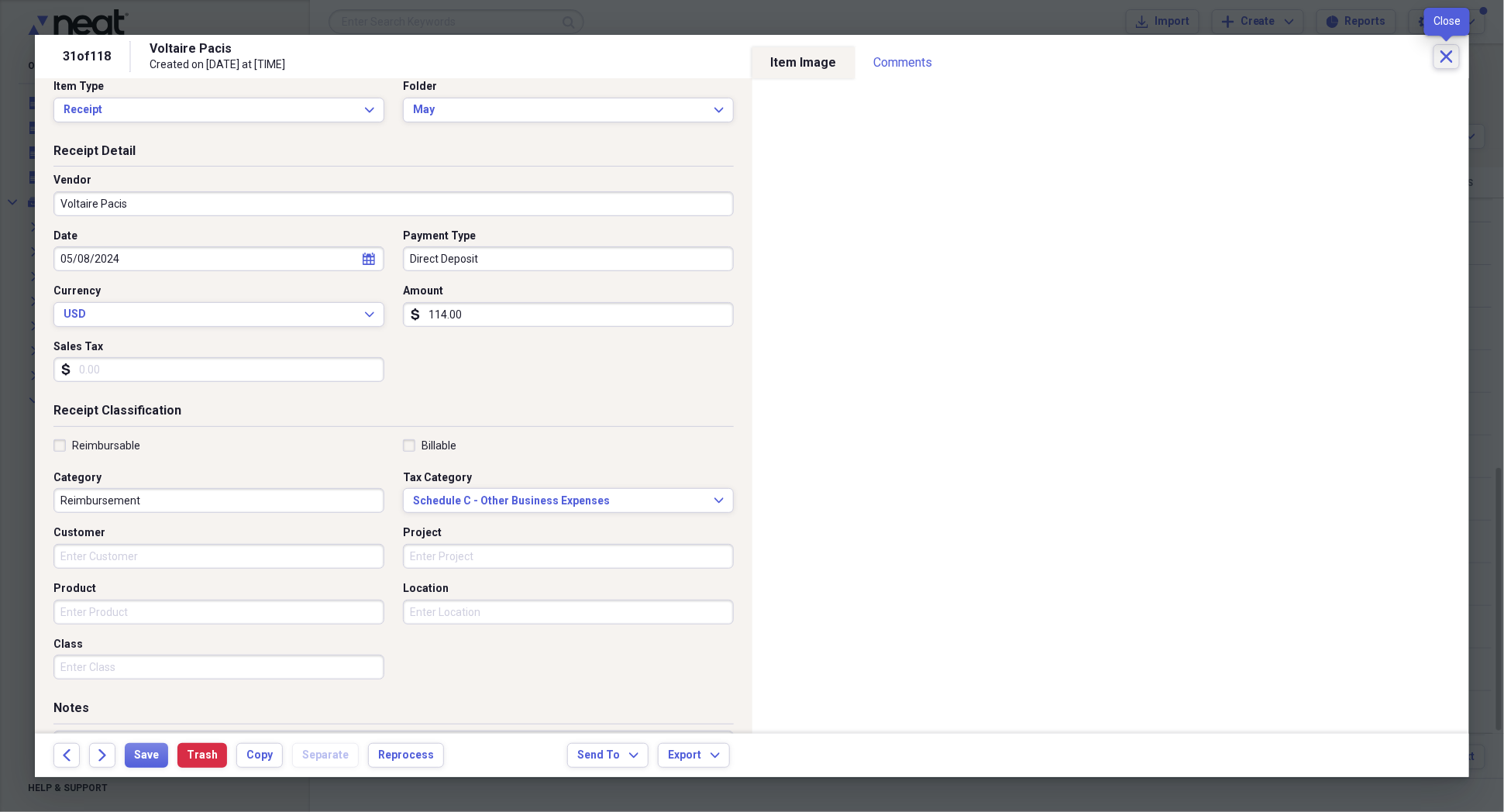 click 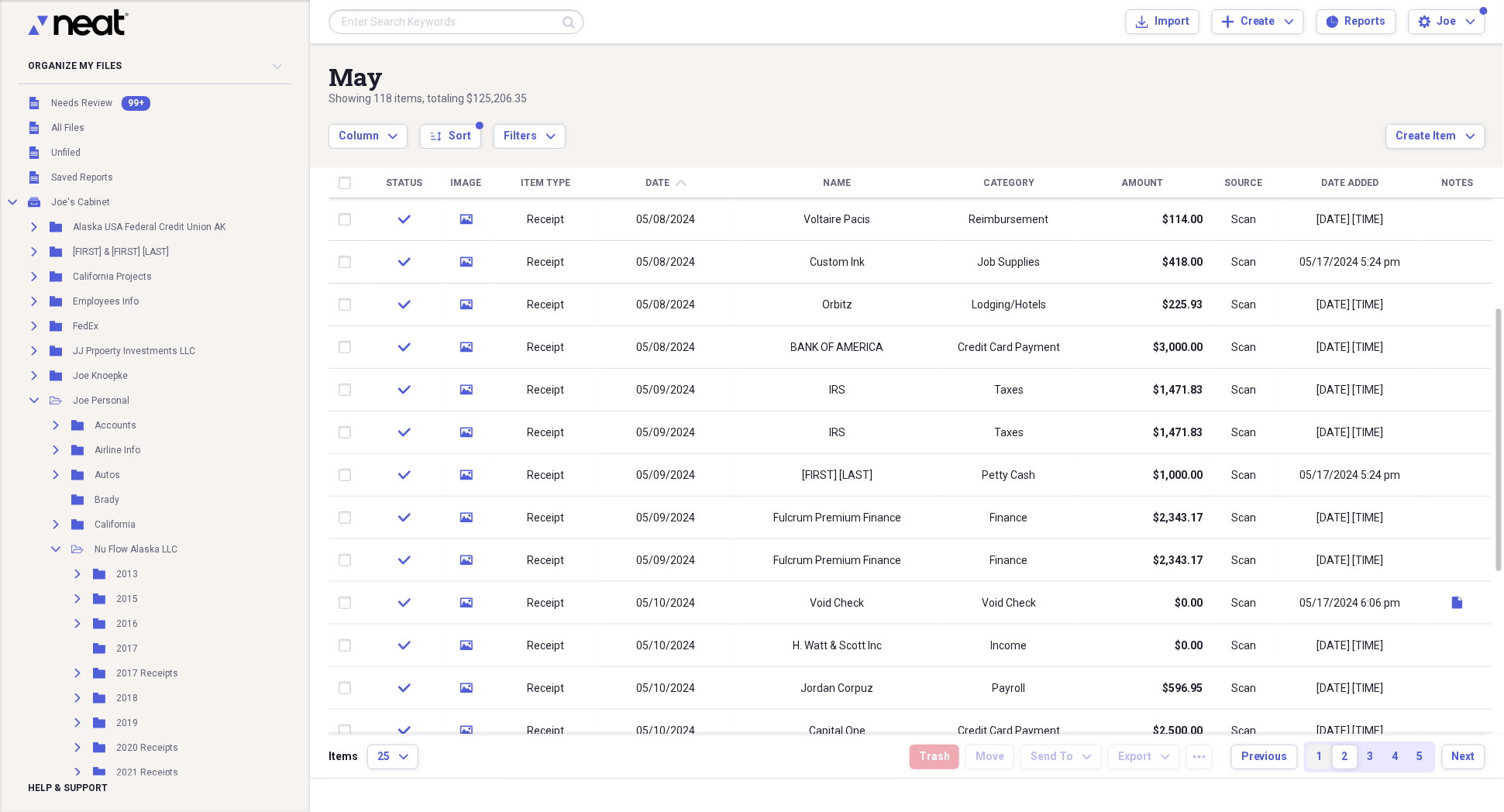 click on "1" at bounding box center [1320, 757] 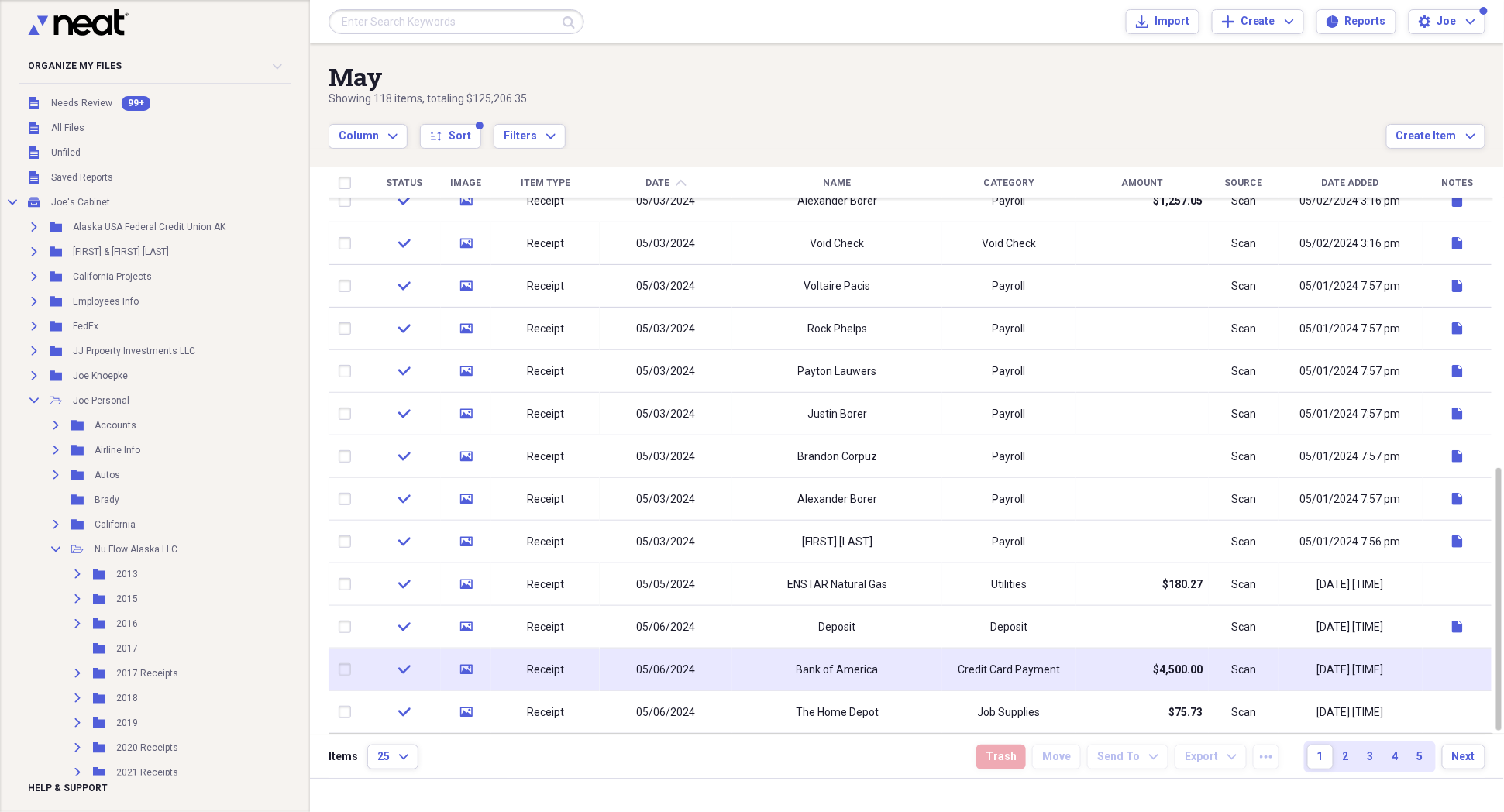 click on "$4,500.00" at bounding box center (1142, 669) 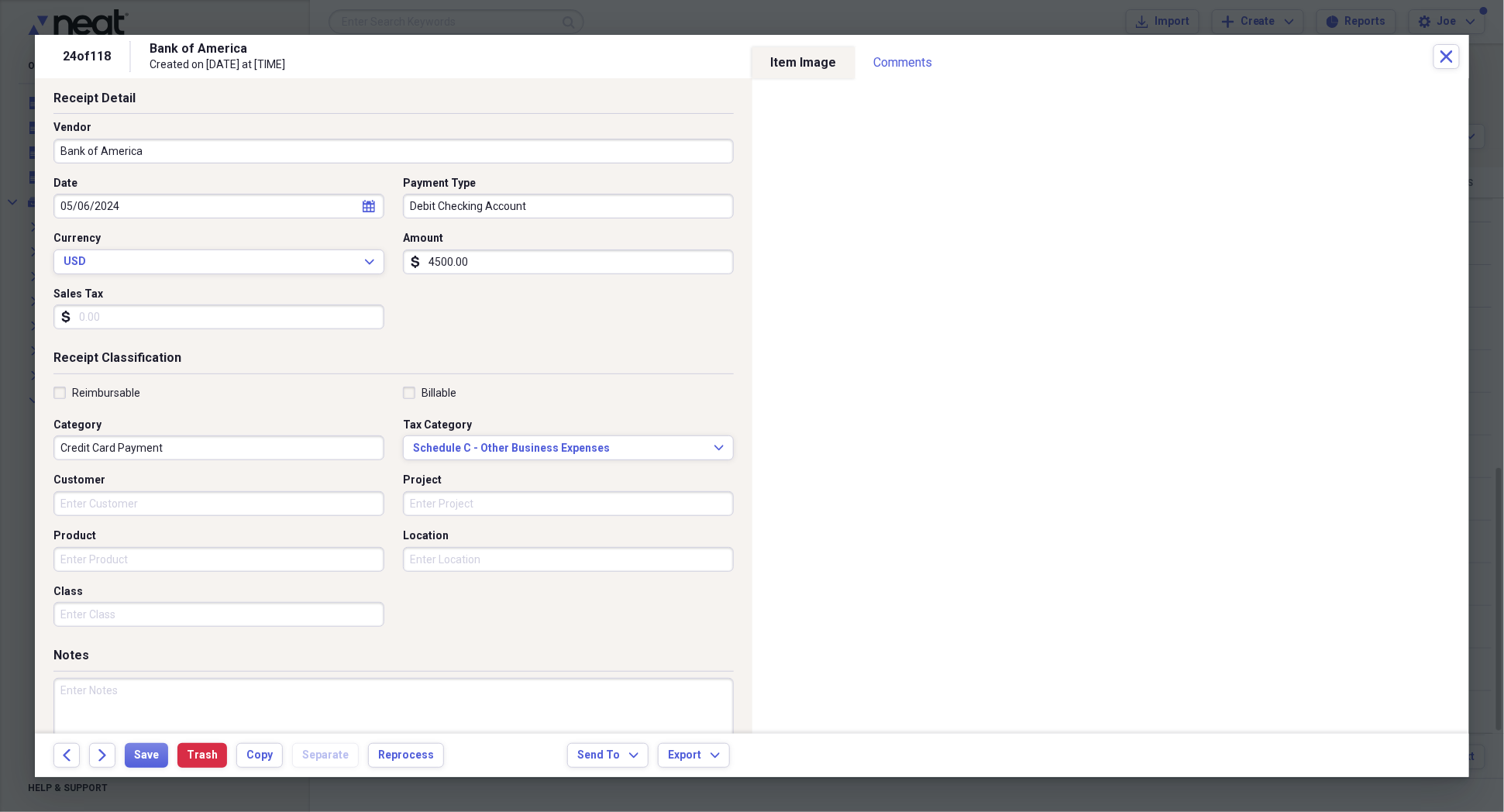 scroll, scrollTop: 134, scrollLeft: 0, axis: vertical 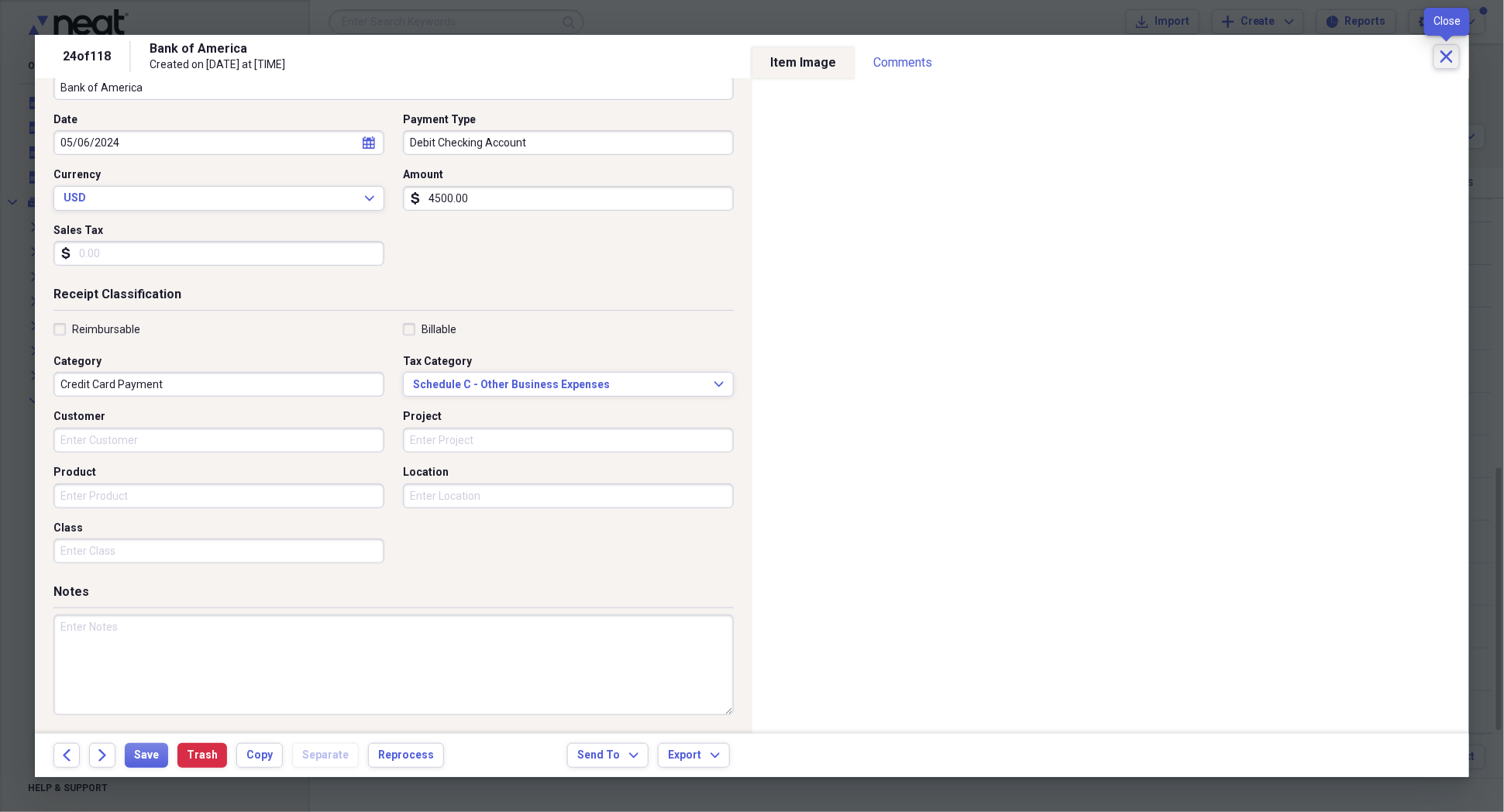 click 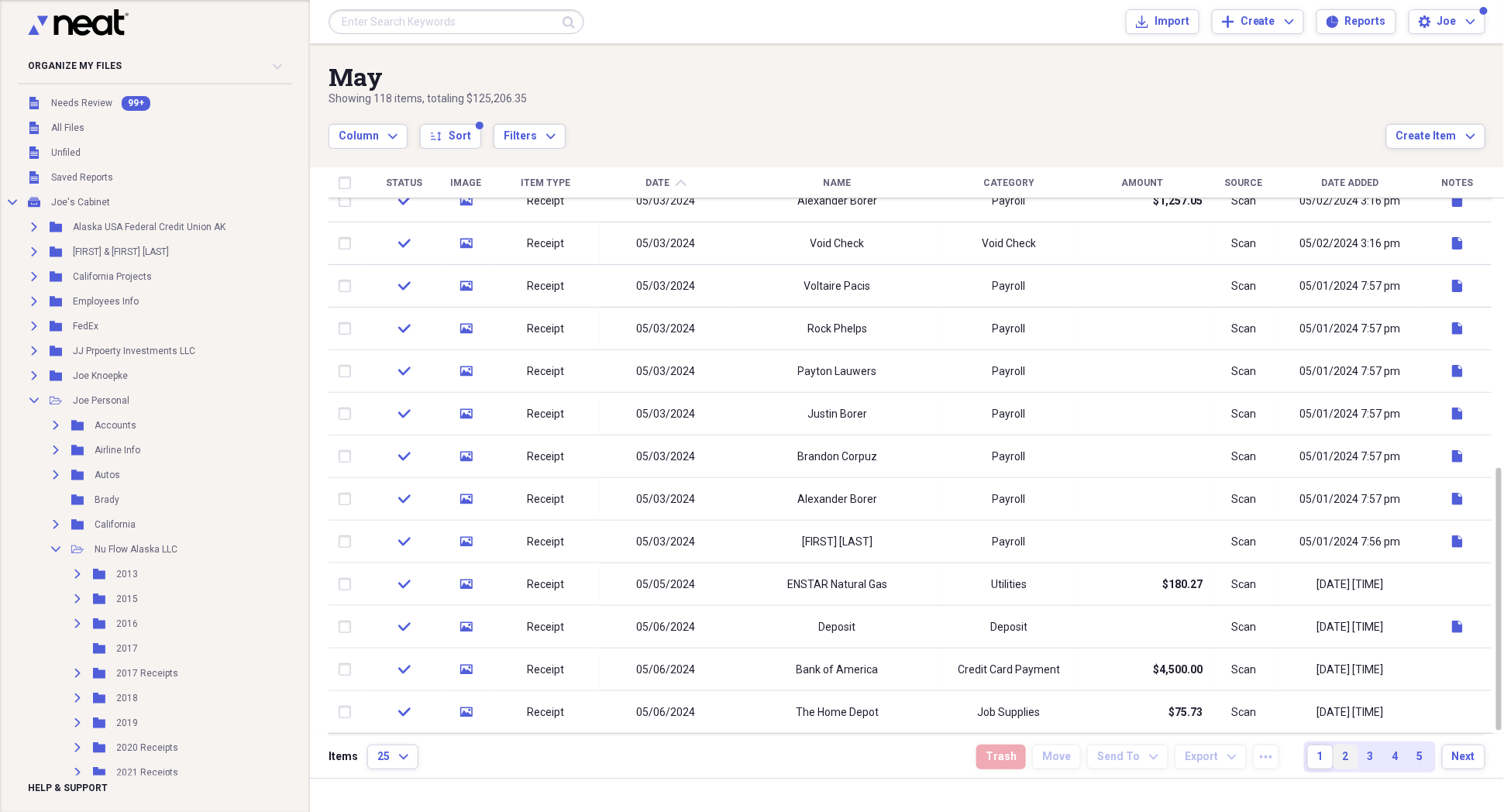 click on "2" at bounding box center (1346, 757) 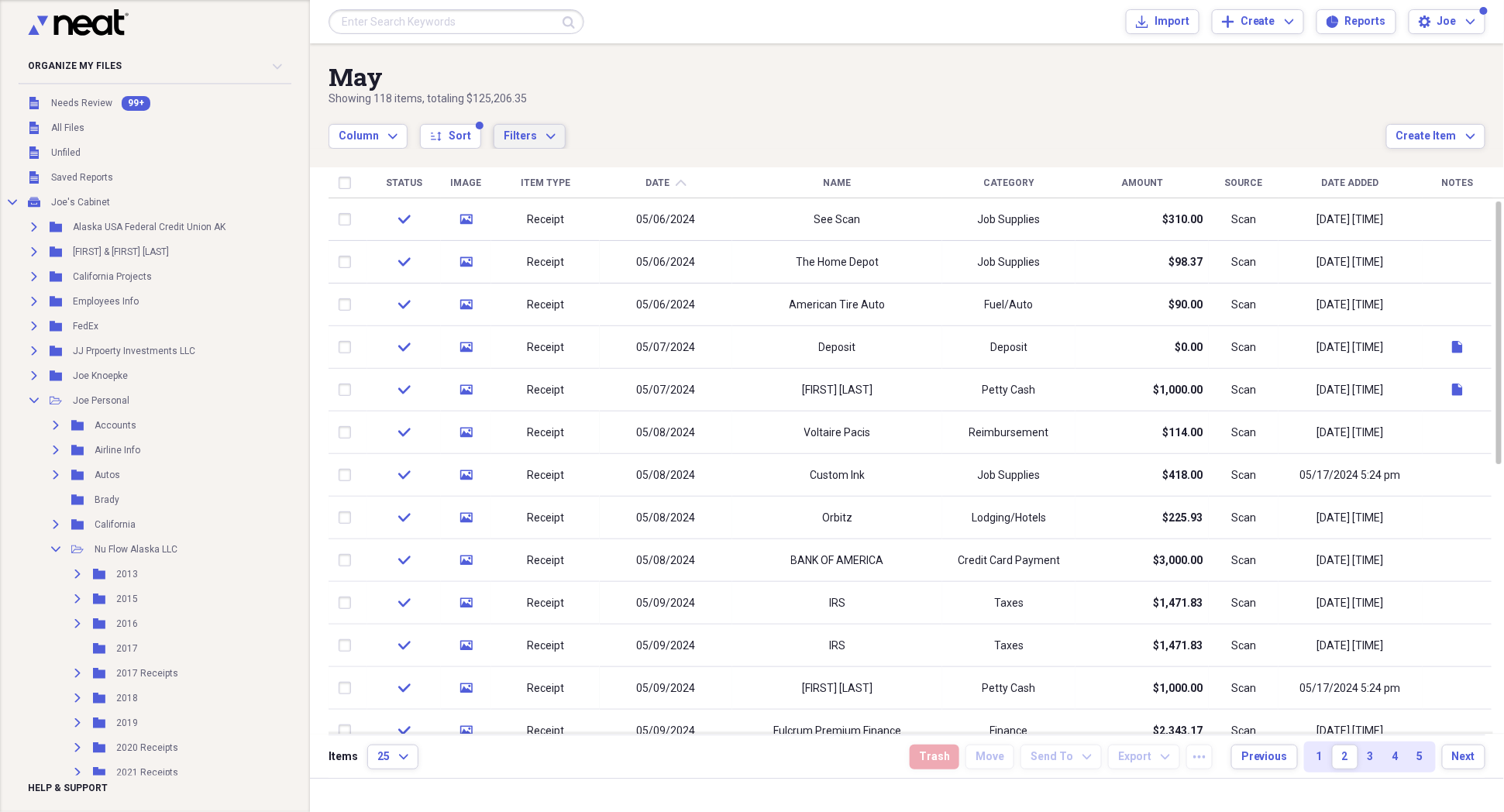 click 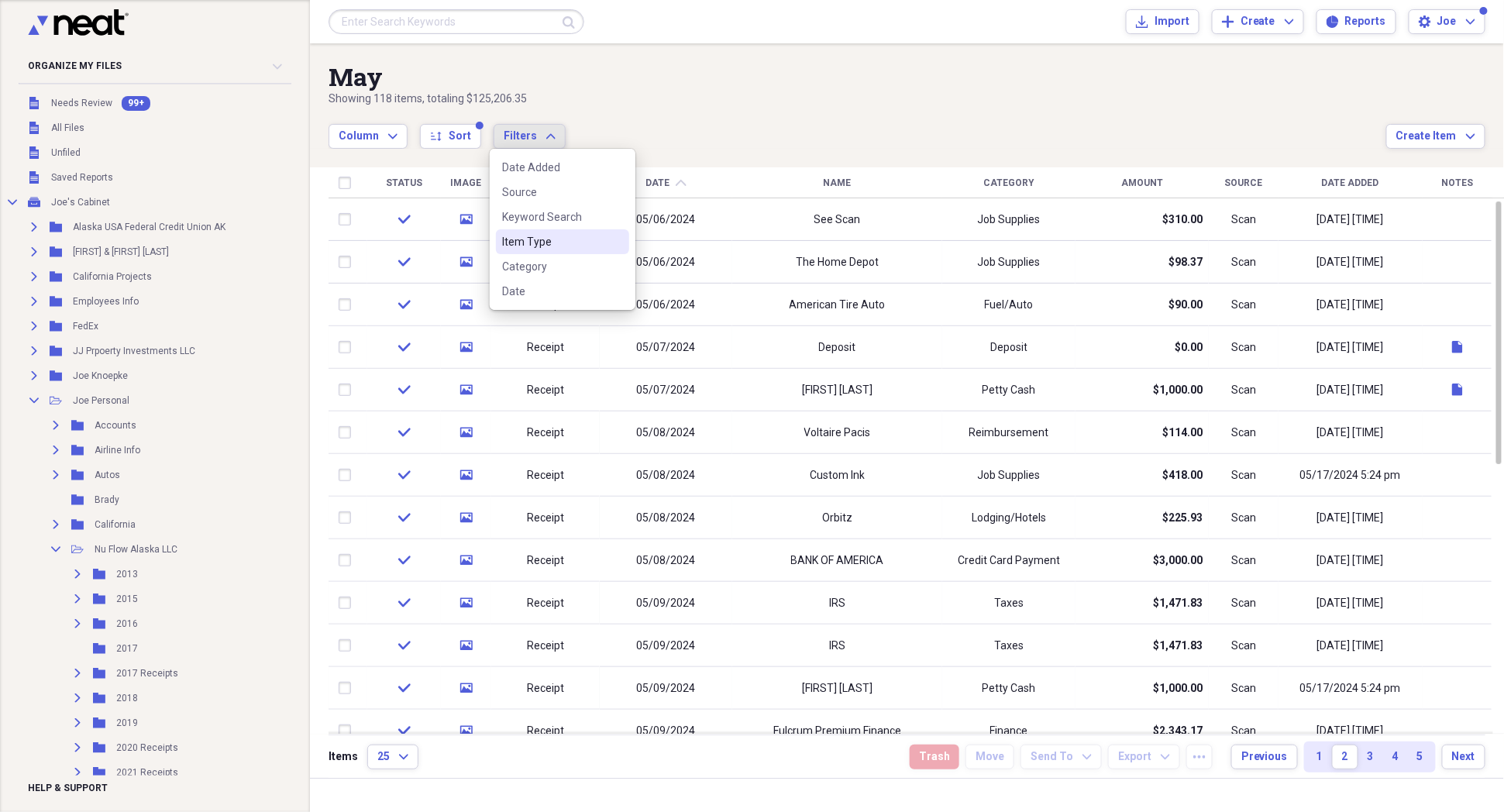 click on "Item Type" at bounding box center [553, 242] 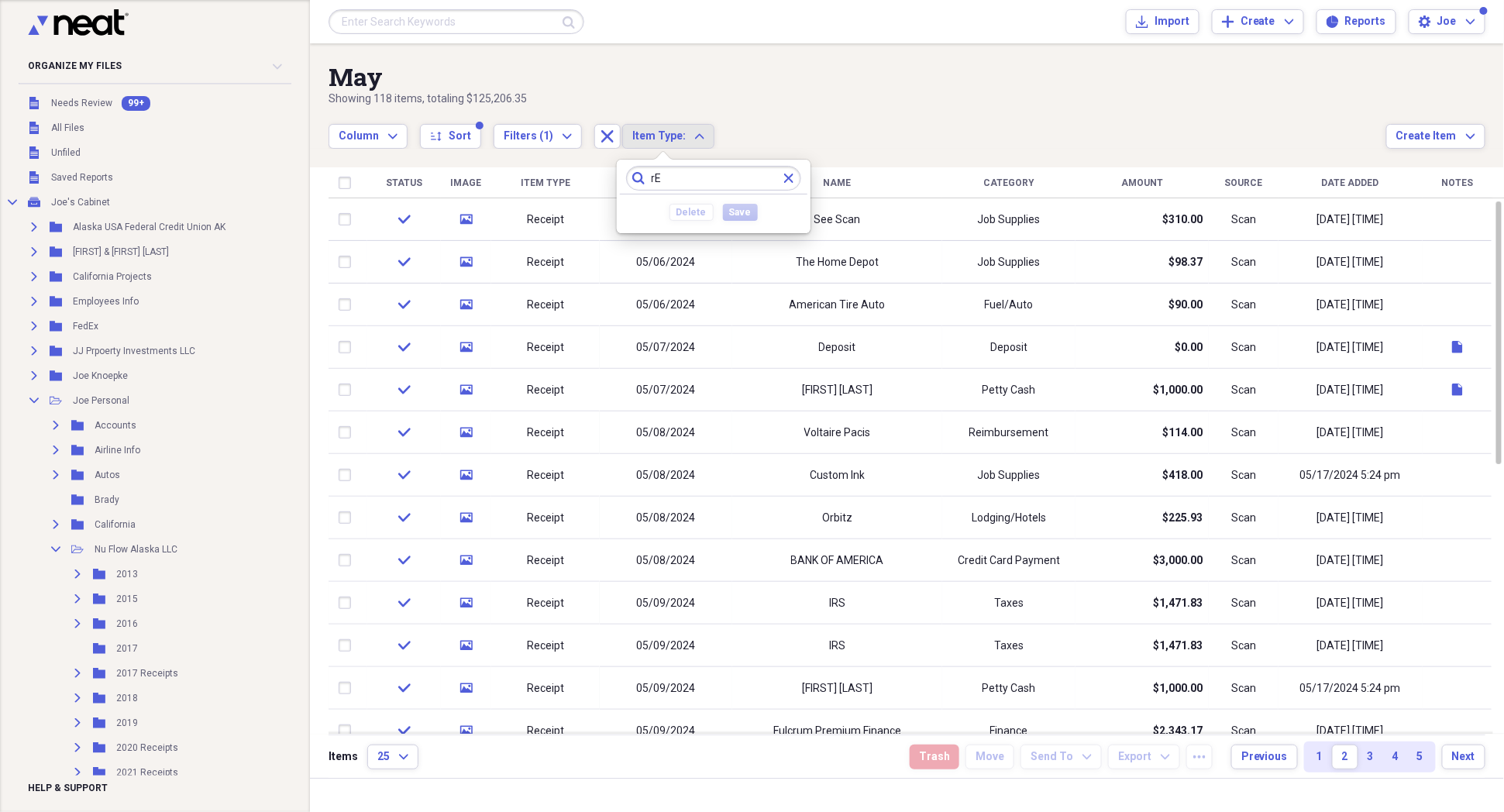 type on "r" 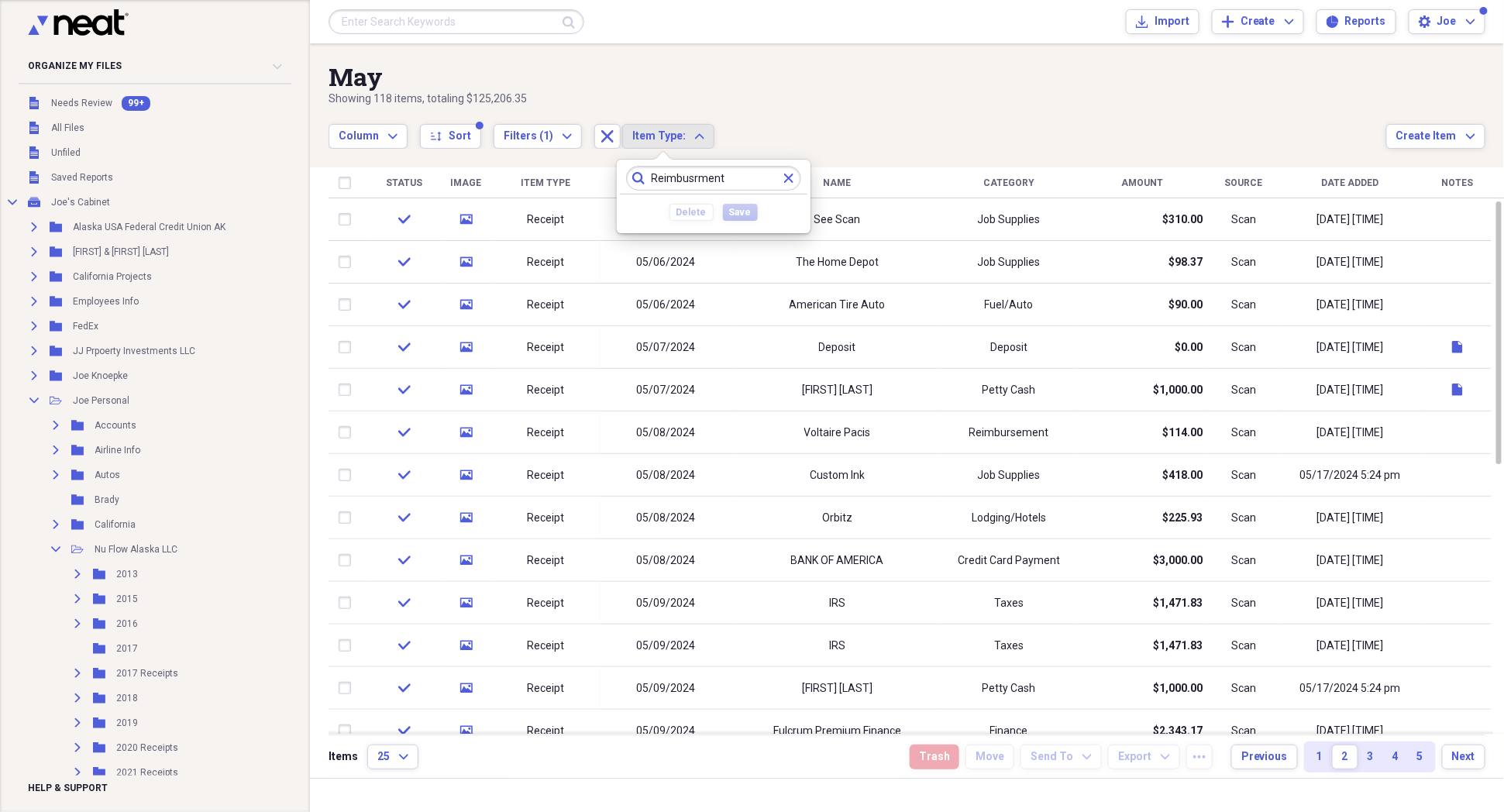 type on "Reimbusrment" 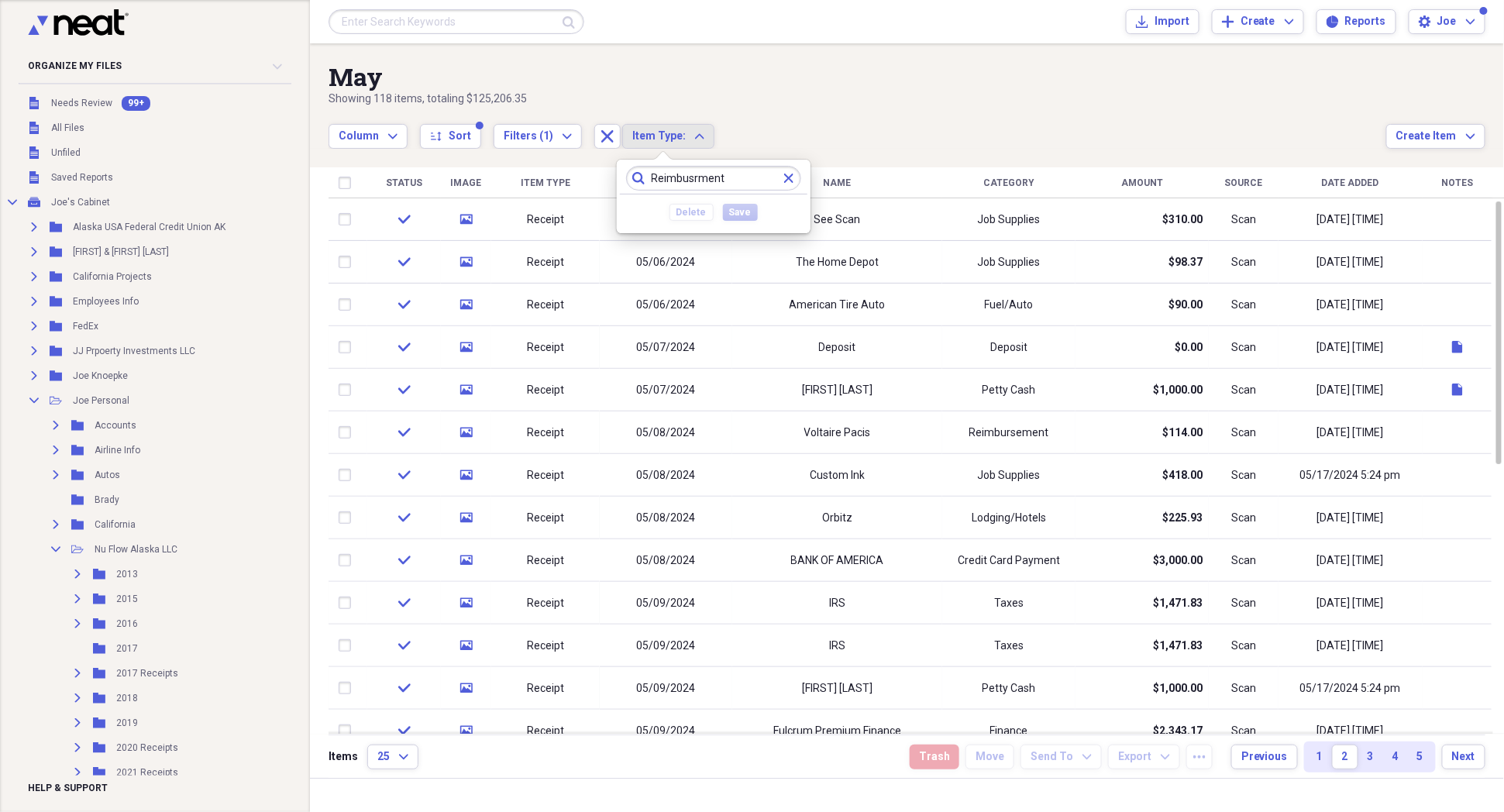 click on "Clear" at bounding box center [789, 178] 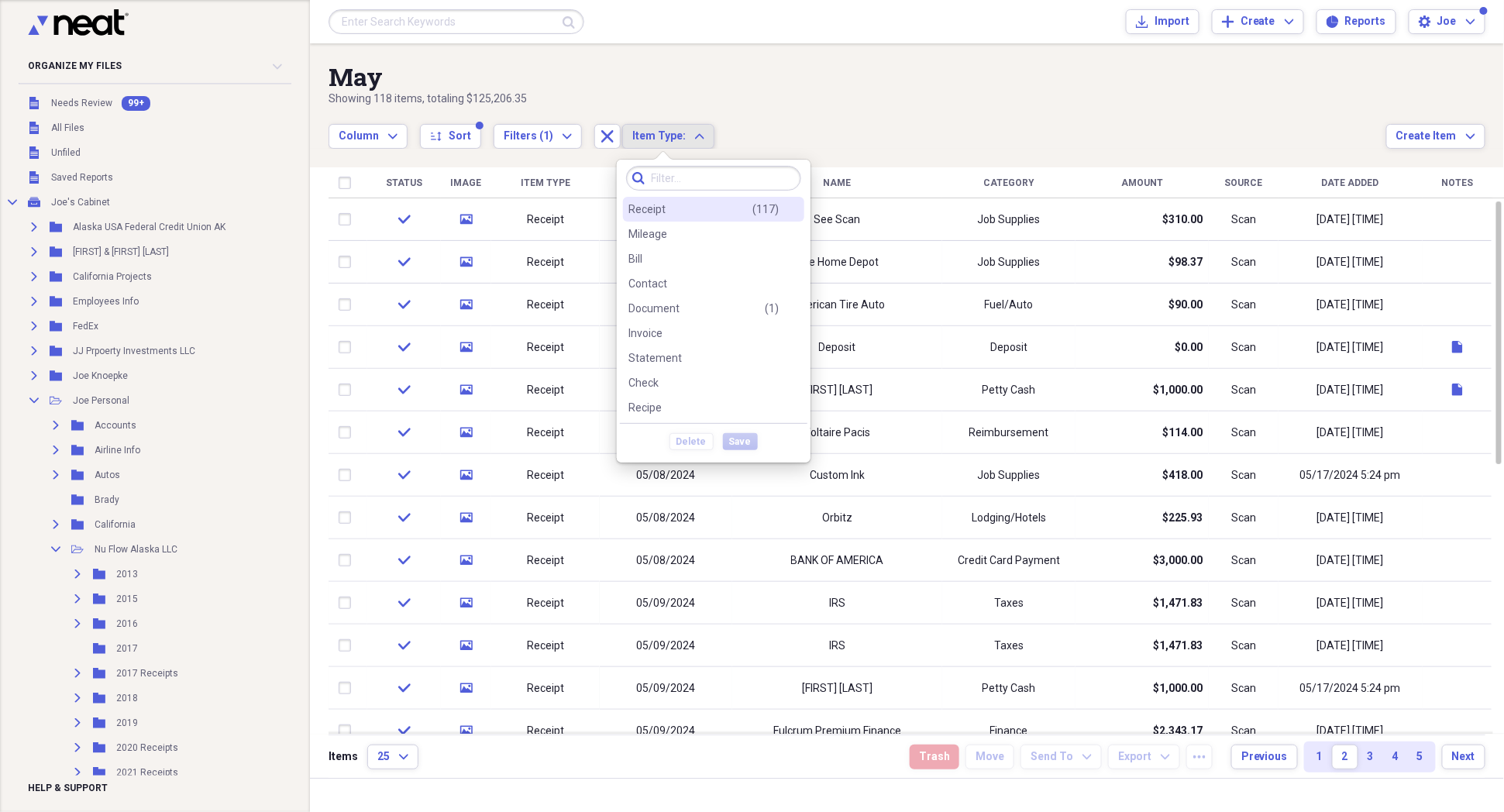 click on "May" at bounding box center (857, 77) 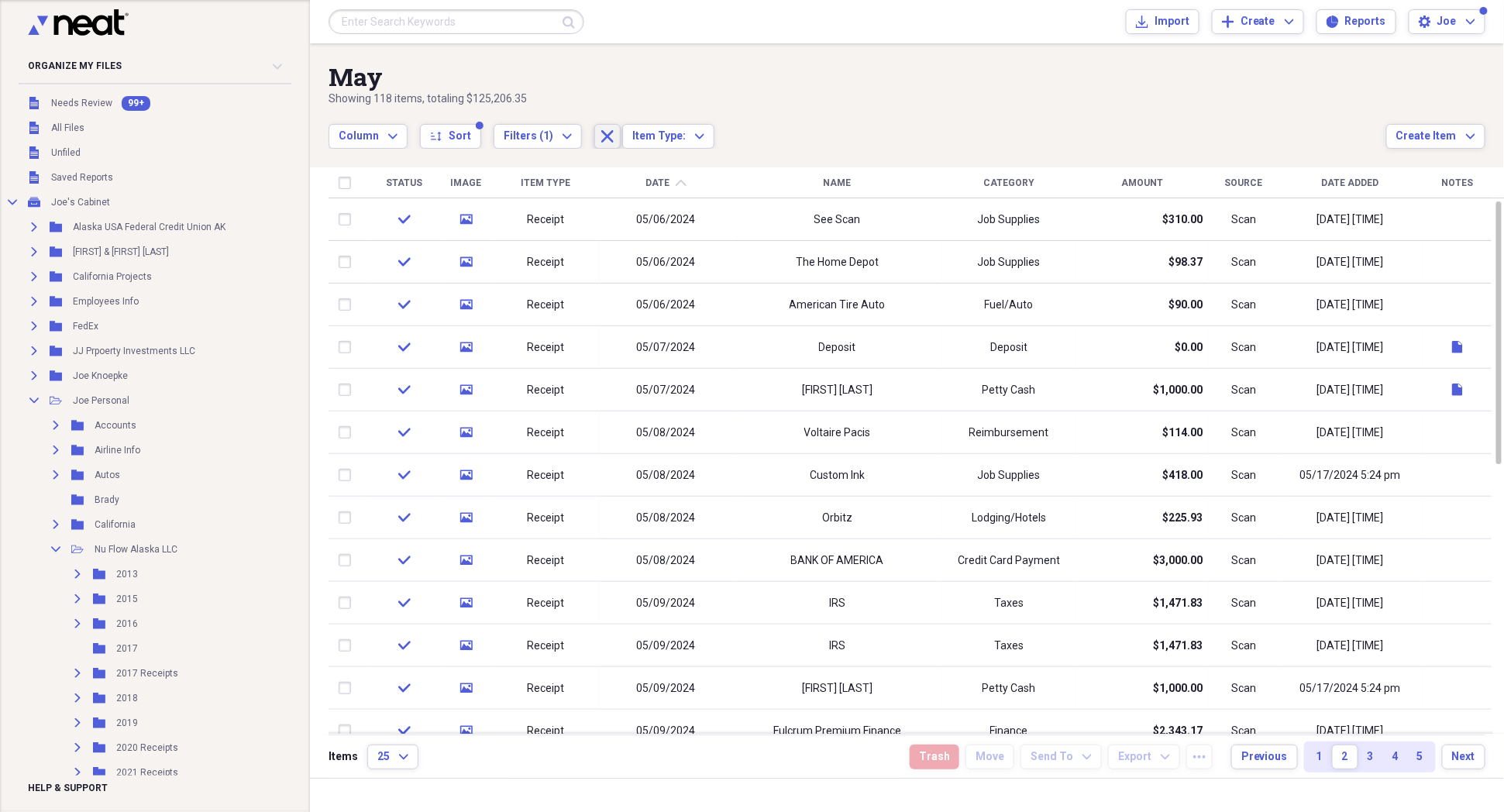 click on "Close" 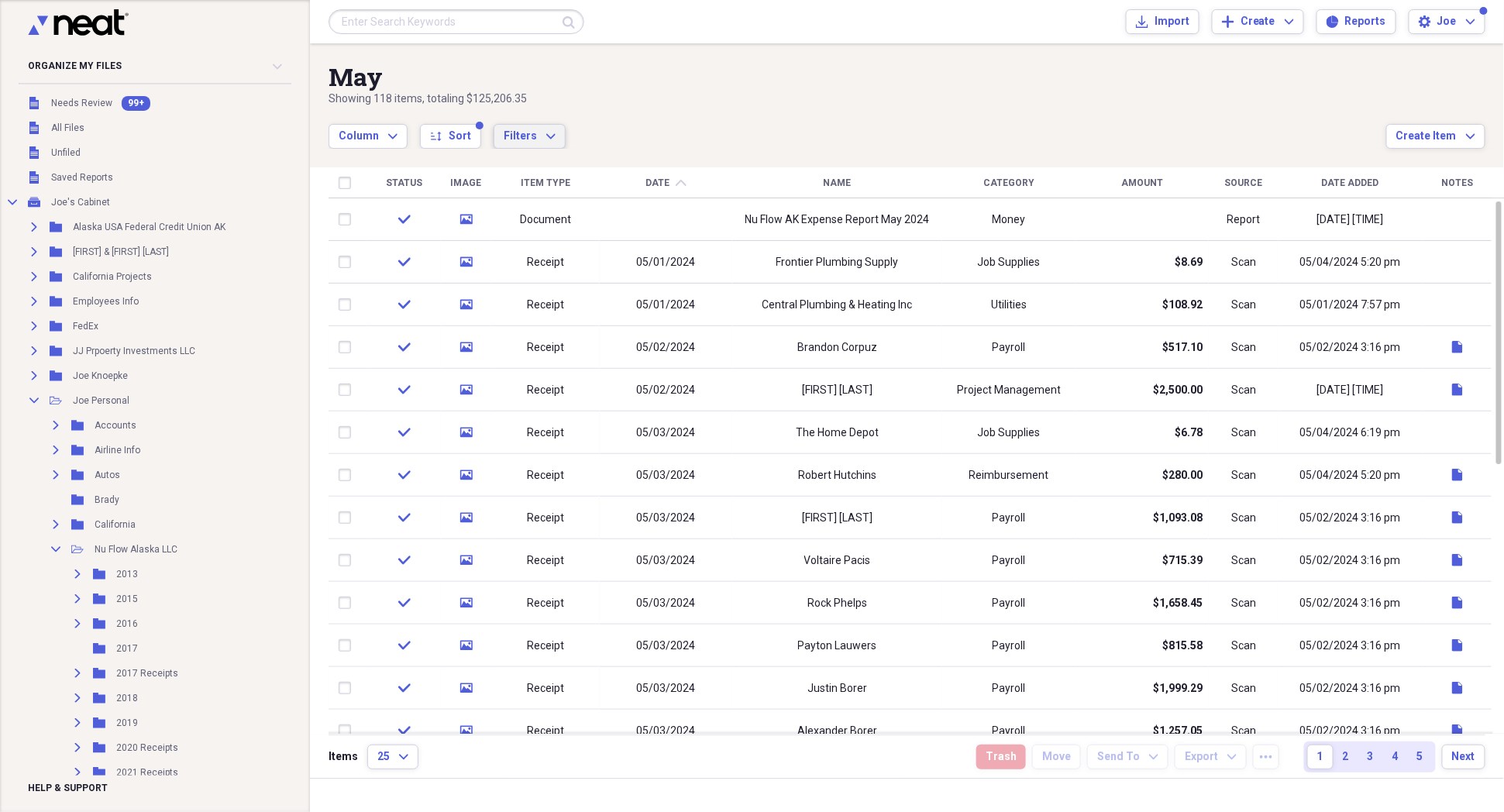 click on "Filters  Expand" at bounding box center [529, 136] 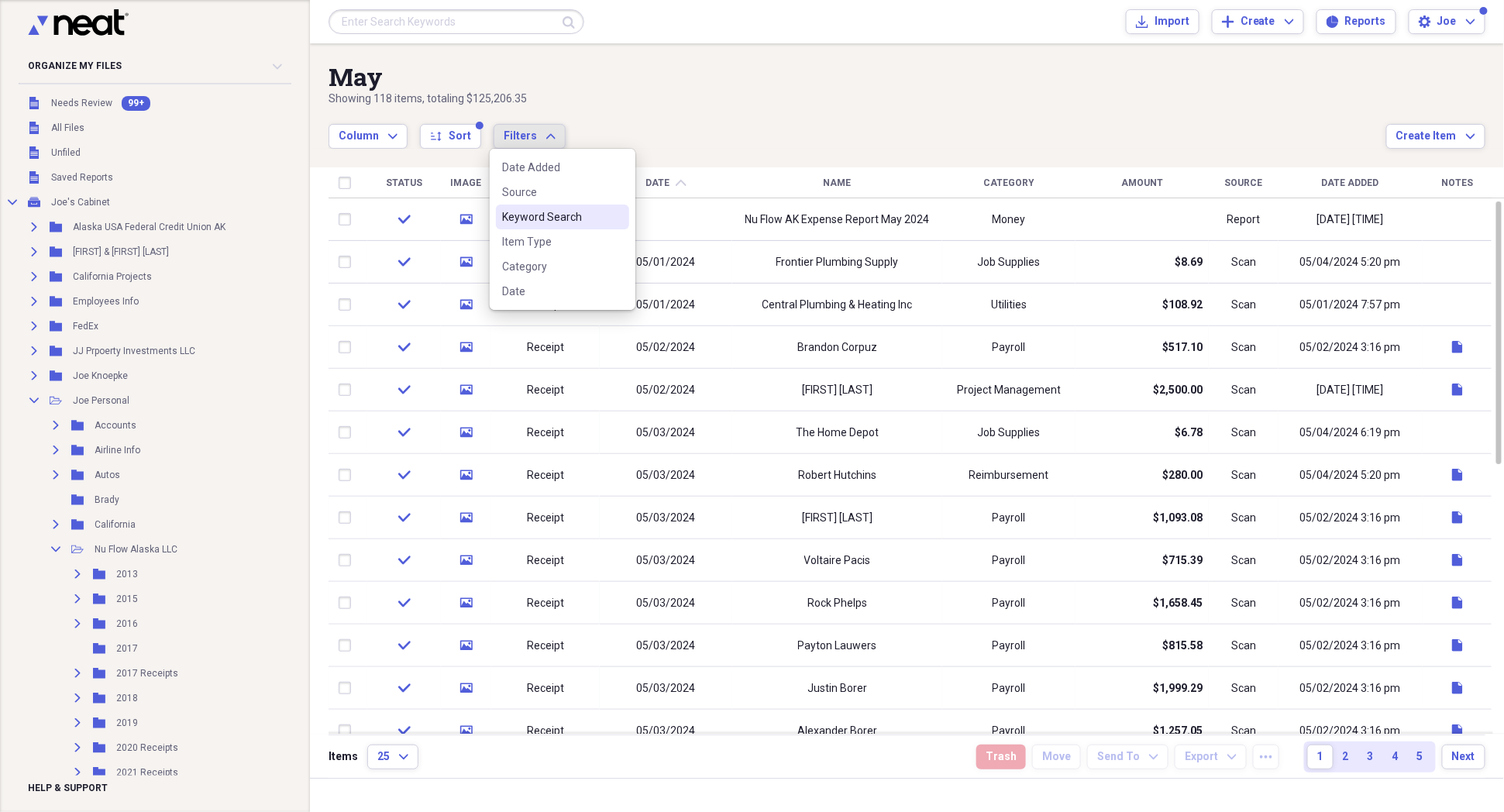 drag, startPoint x: 573, startPoint y: 228, endPoint x: 573, endPoint y: 215, distance: 13 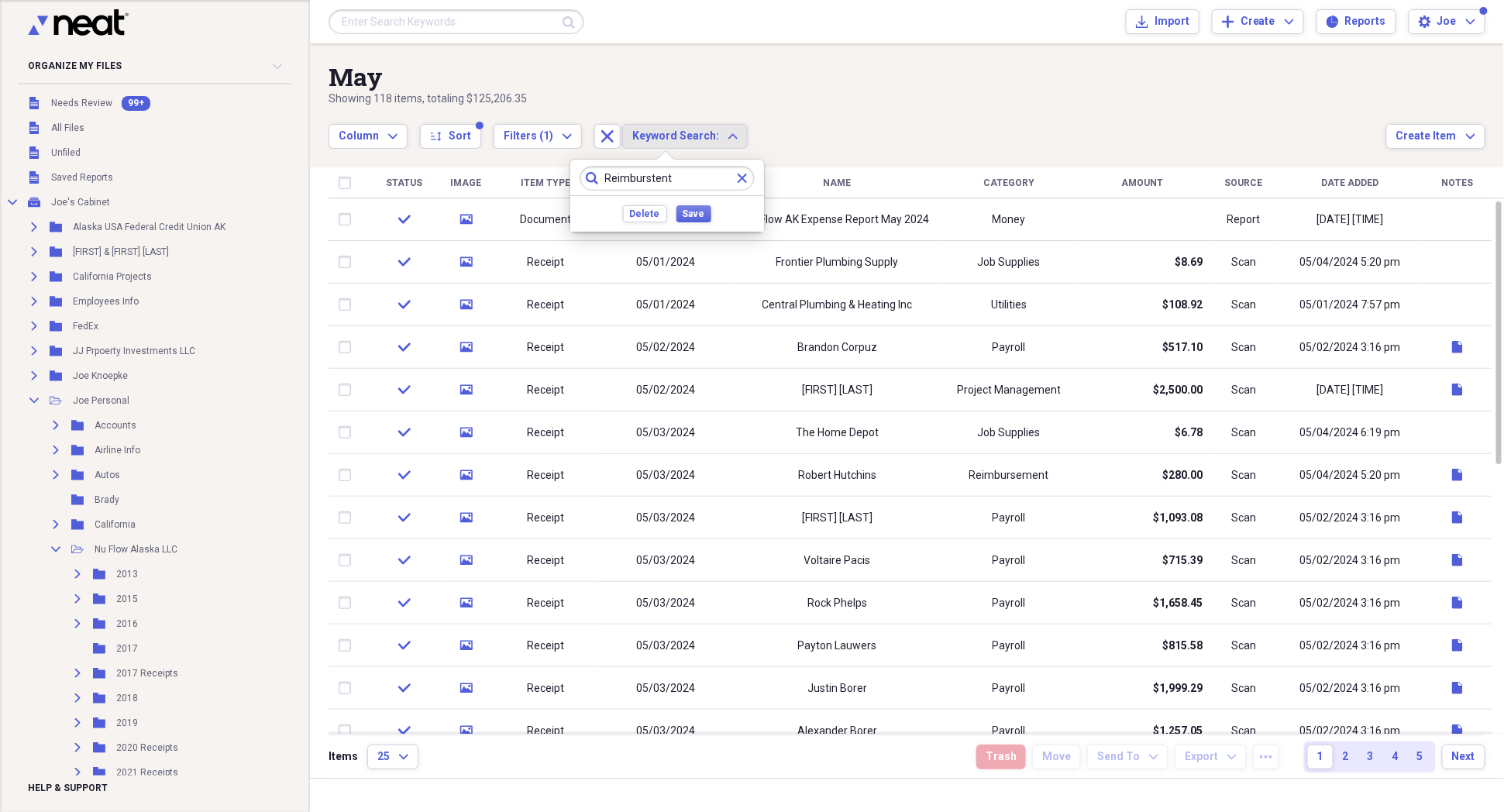click on "Reimburstent" at bounding box center [667, 178] 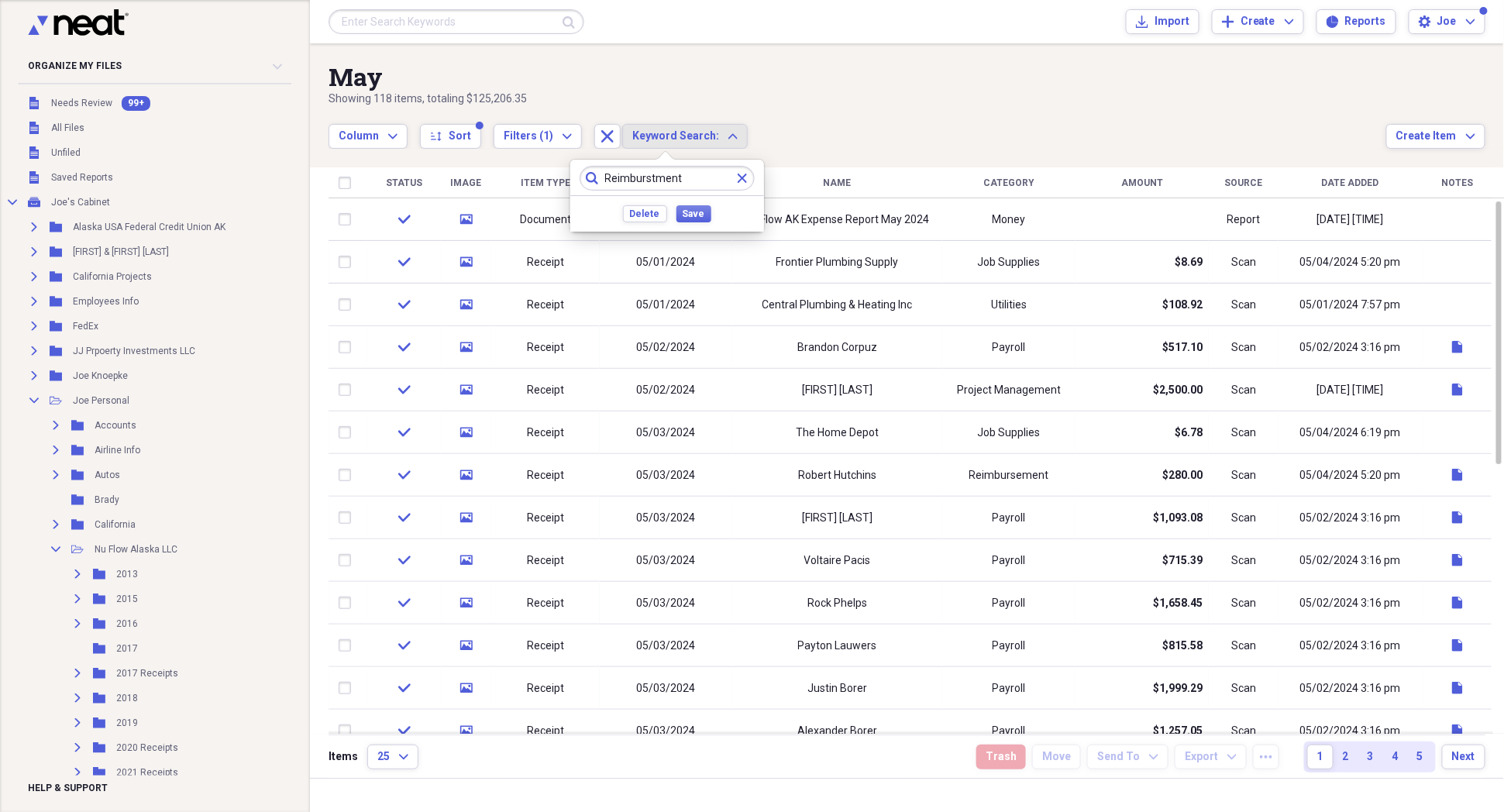 type on "Reimburstment" 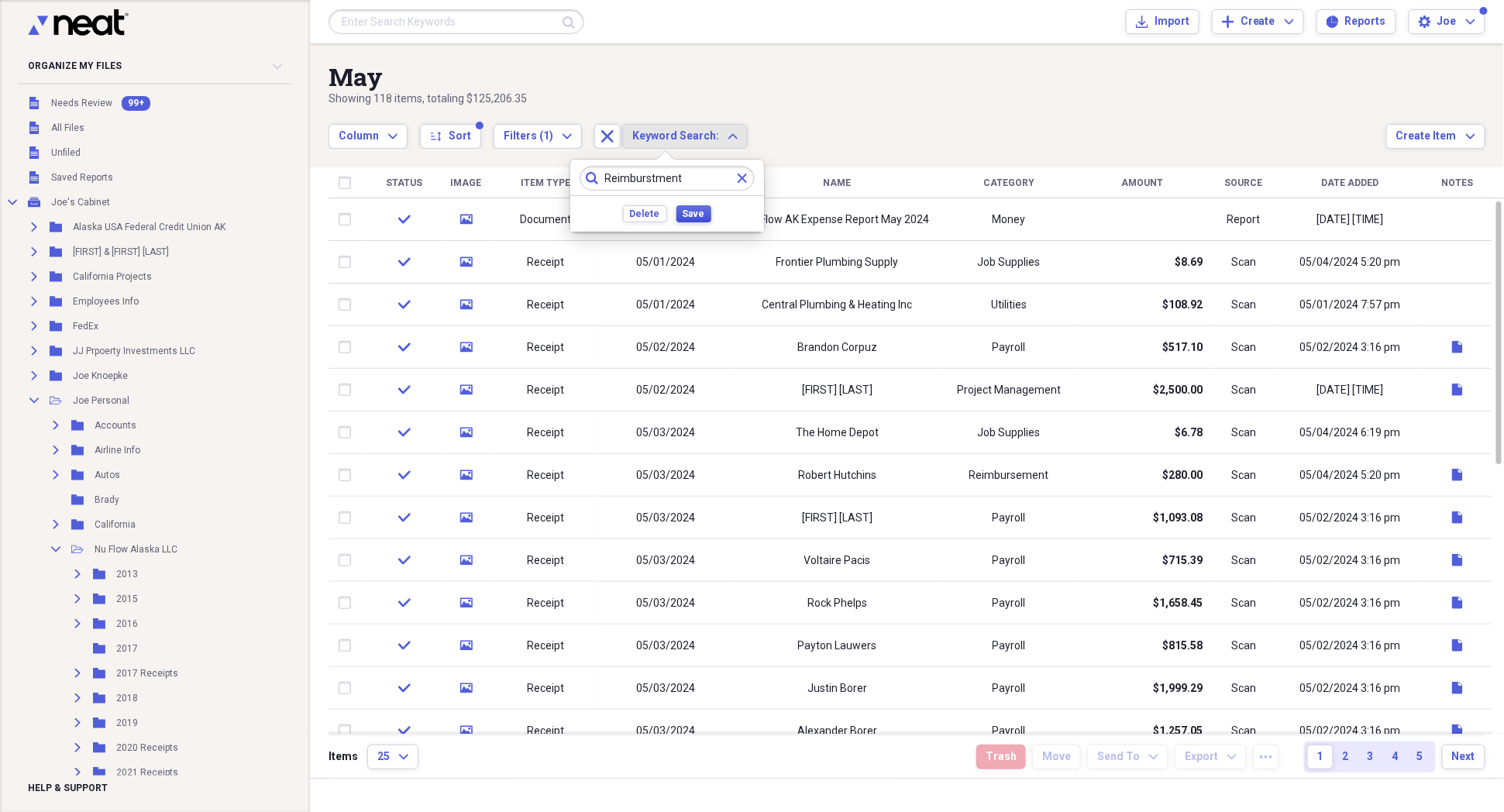 click on "Save" at bounding box center (693, 214) 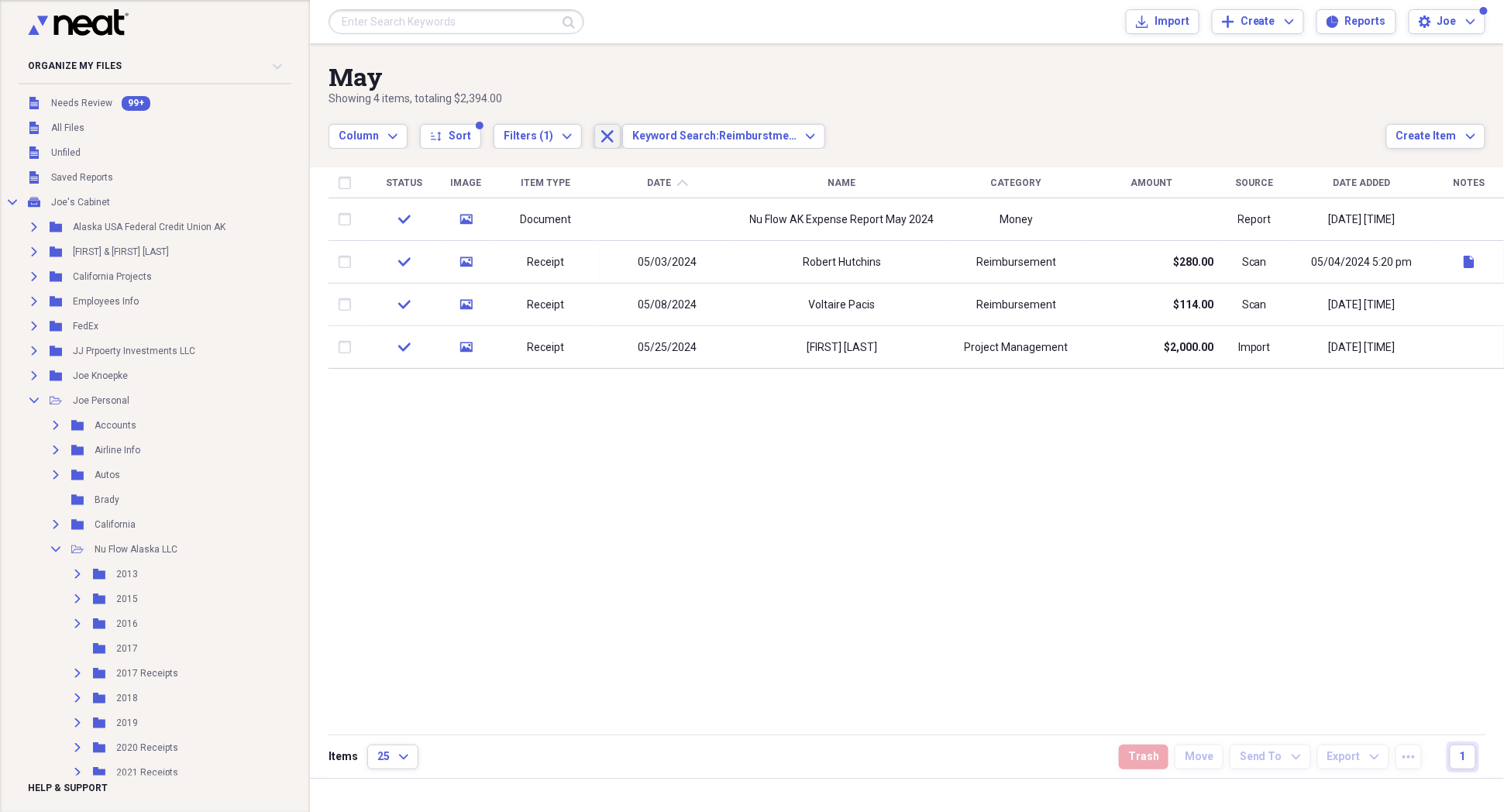 click on "Close" at bounding box center [607, 136] 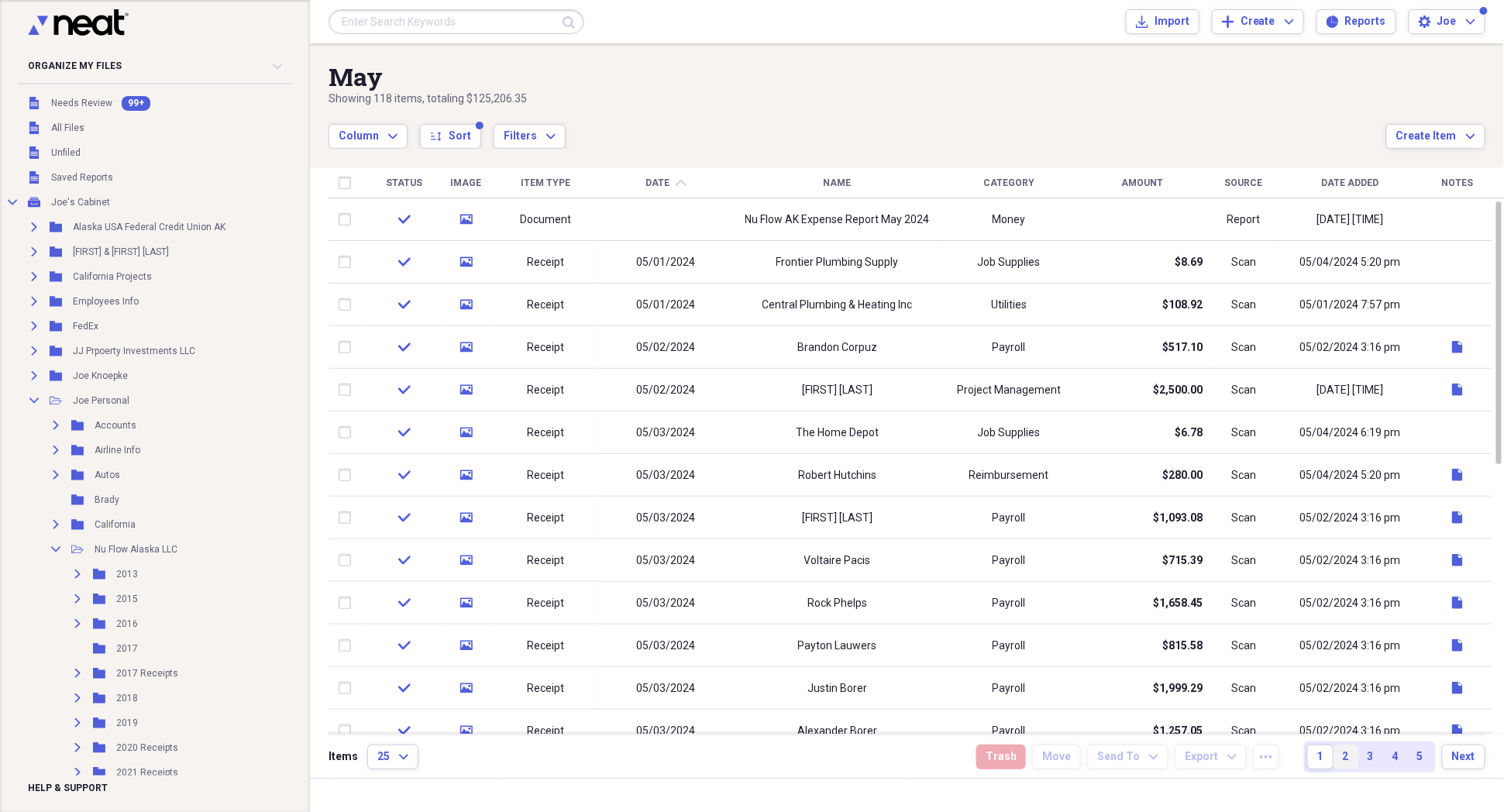 click on "2" at bounding box center [1346, 757] 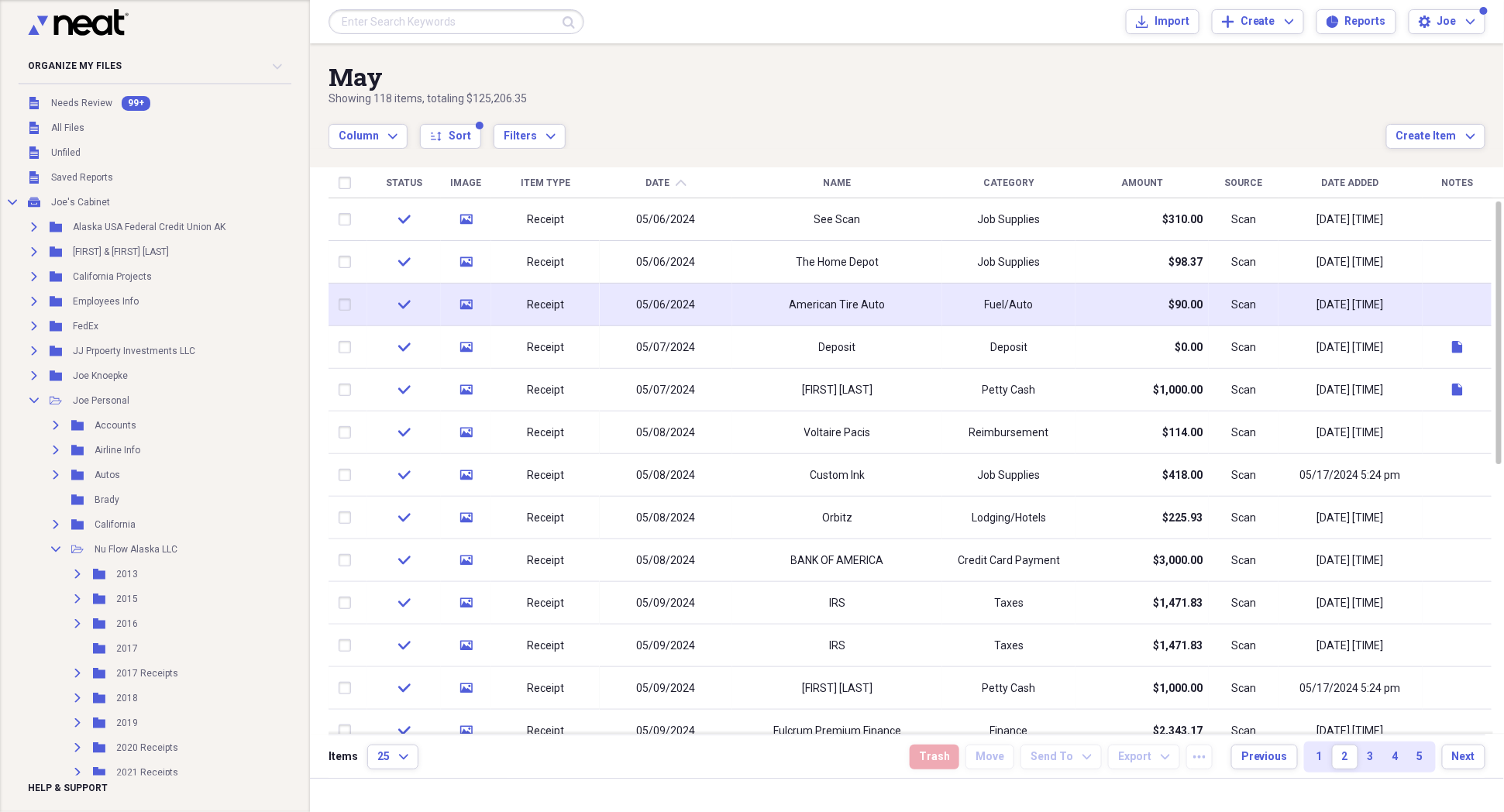 click on "05/08/2024 1:02 pm" at bounding box center [1351, 304] 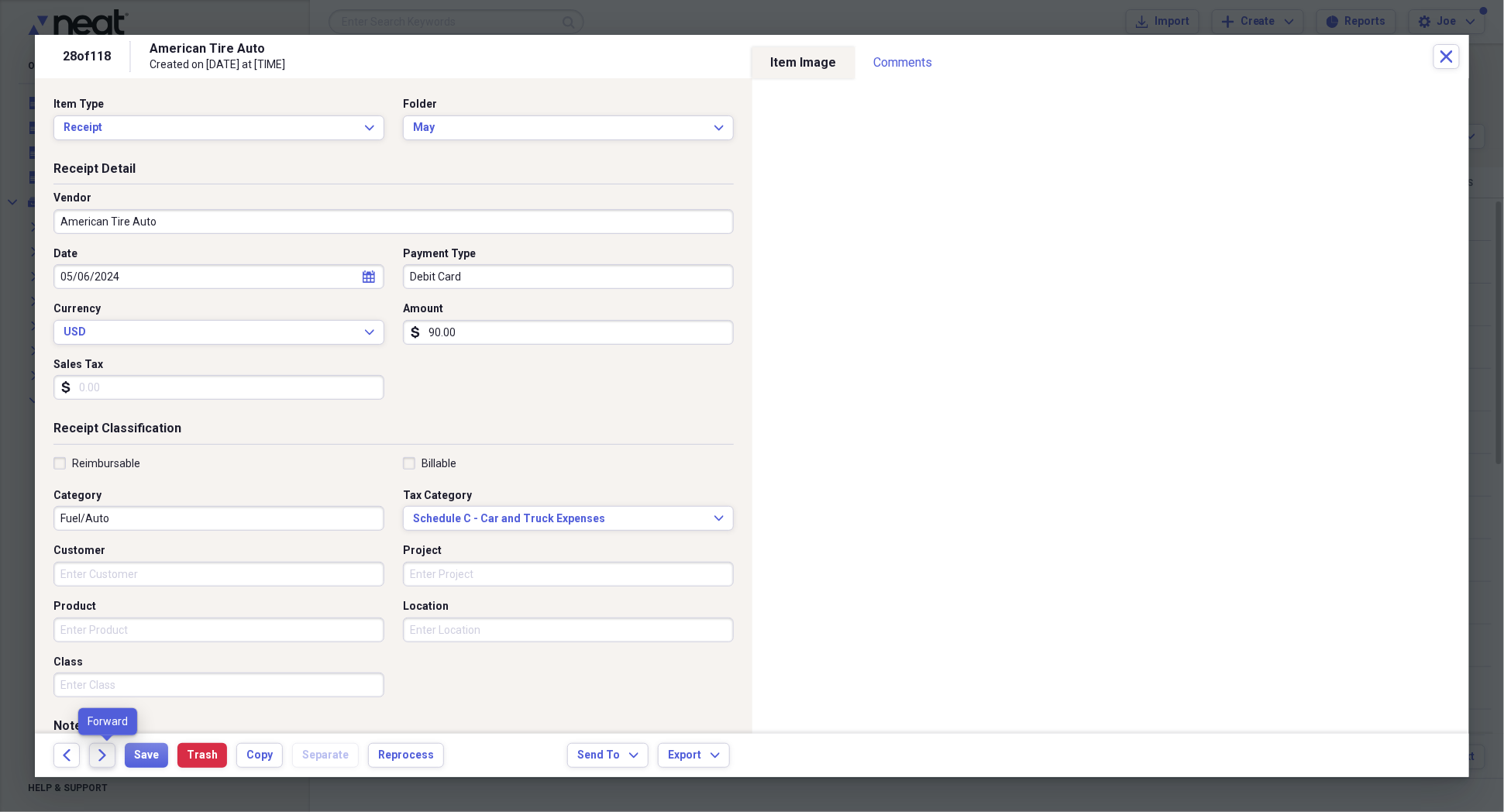 click on "Forward" at bounding box center [102, 755] 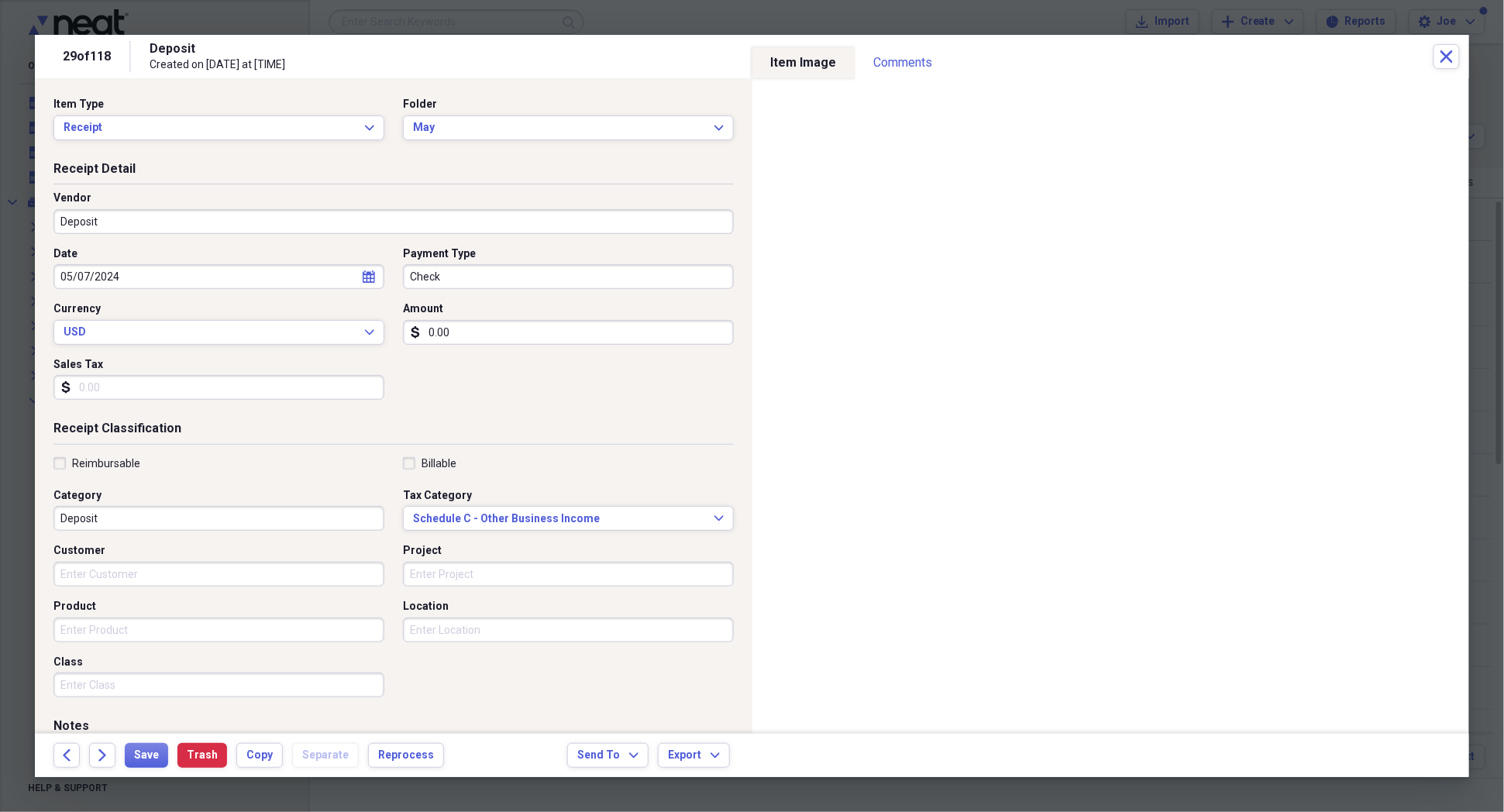 scroll, scrollTop: 116, scrollLeft: 0, axis: vertical 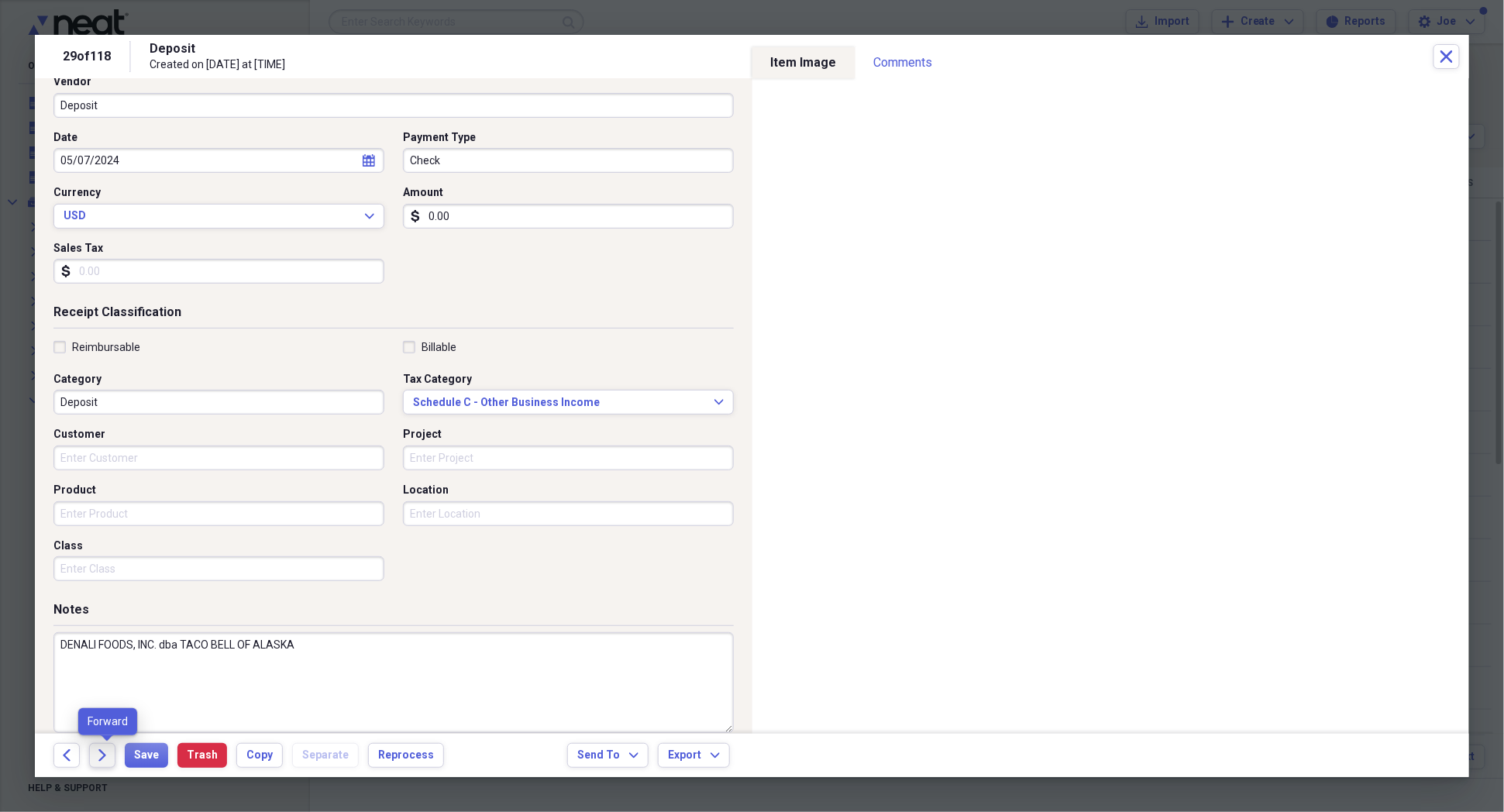 click on "Forward" 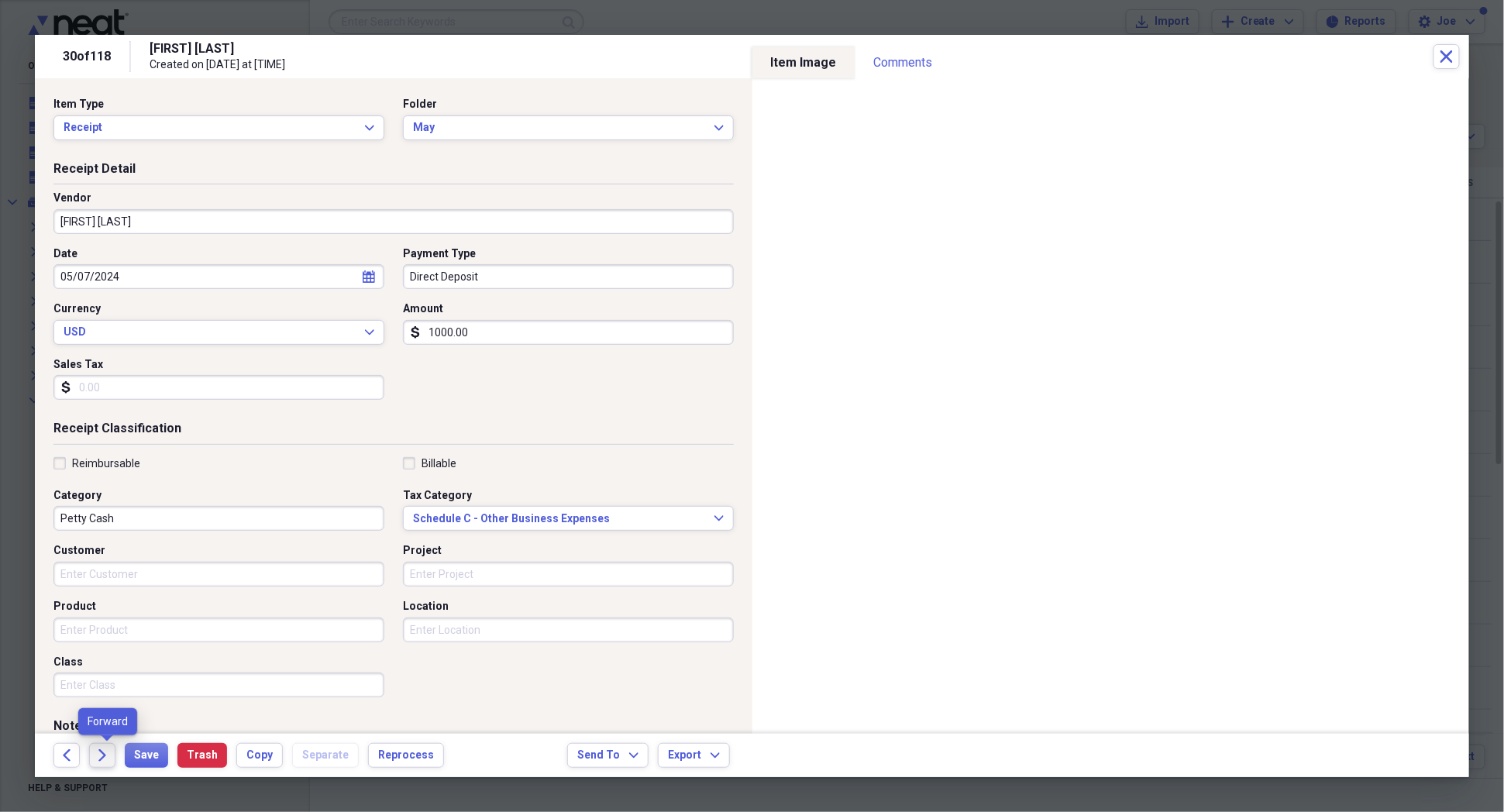 click on "Forward" 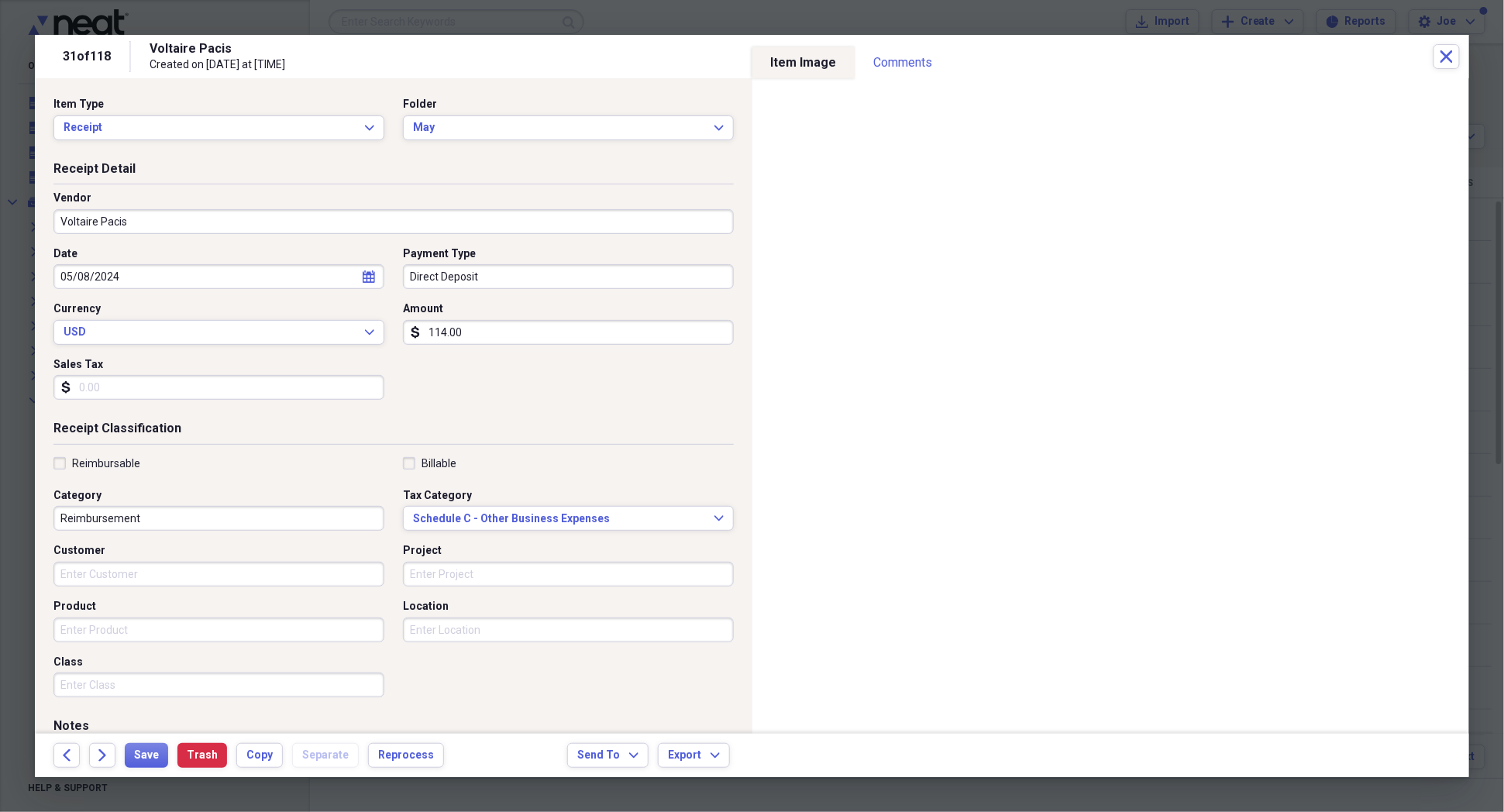 scroll, scrollTop: 134, scrollLeft: 0, axis: vertical 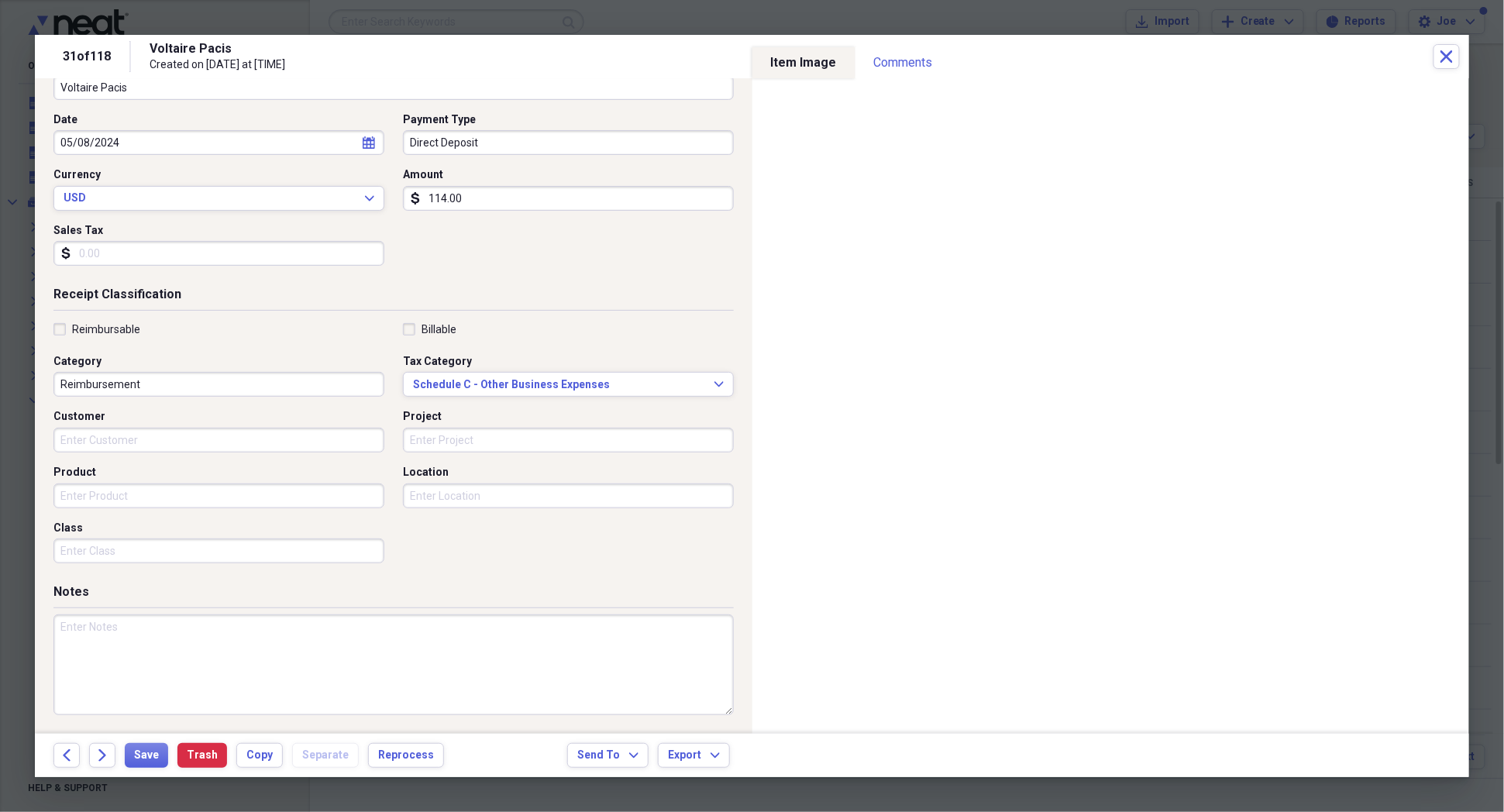 click at bounding box center (394, 665) 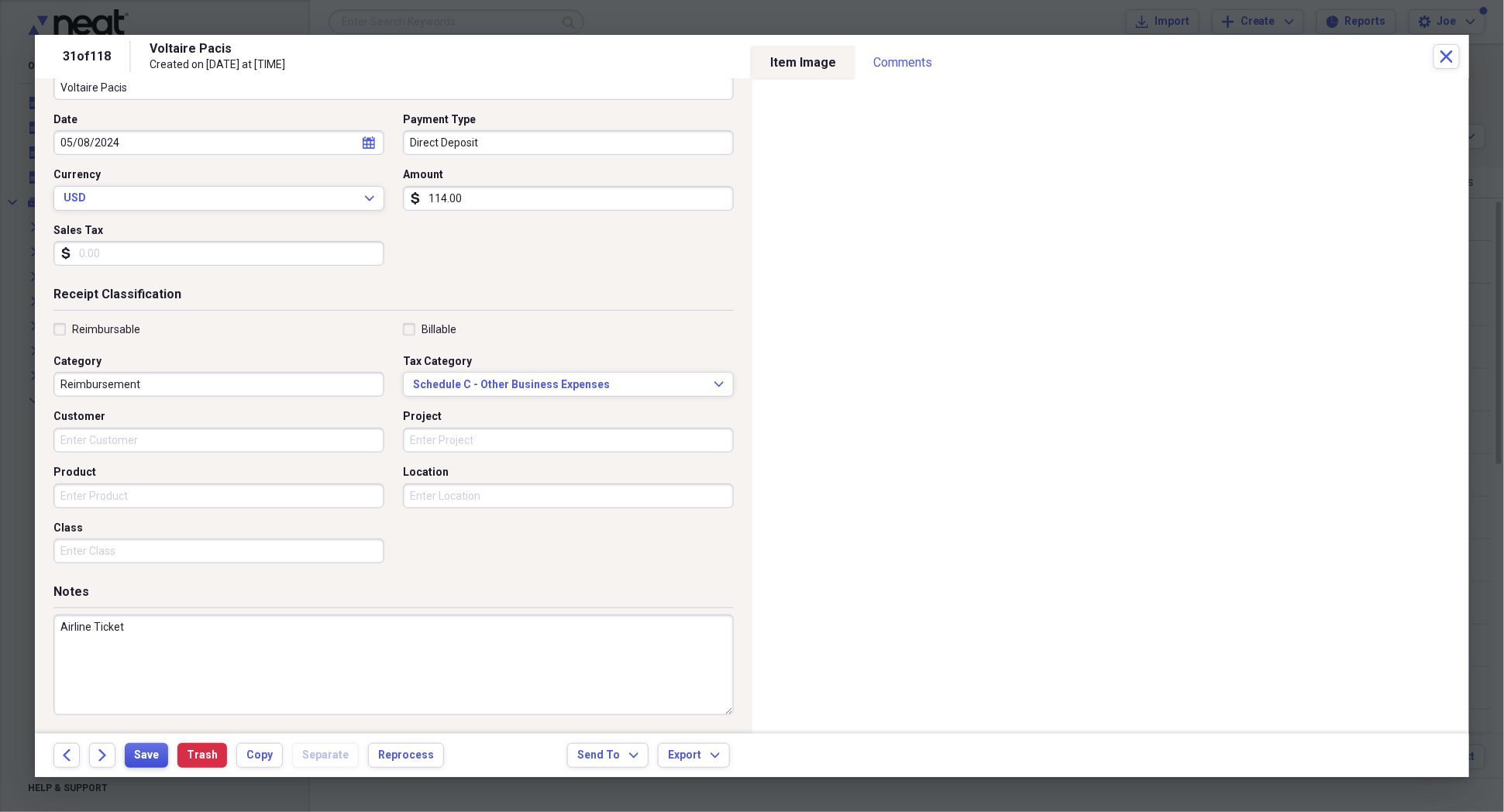 type on "Airline Ticket" 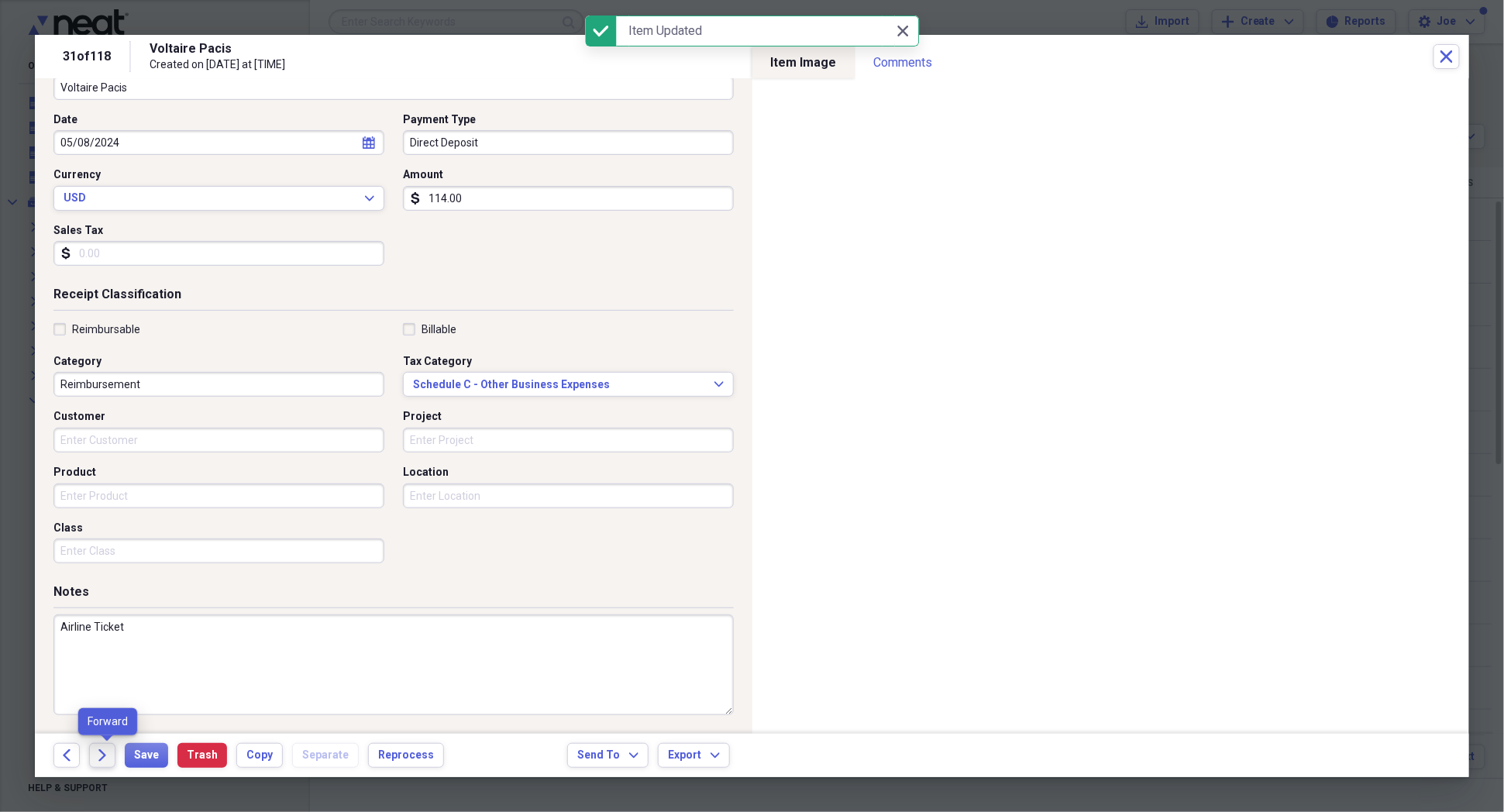 click on "Forward" 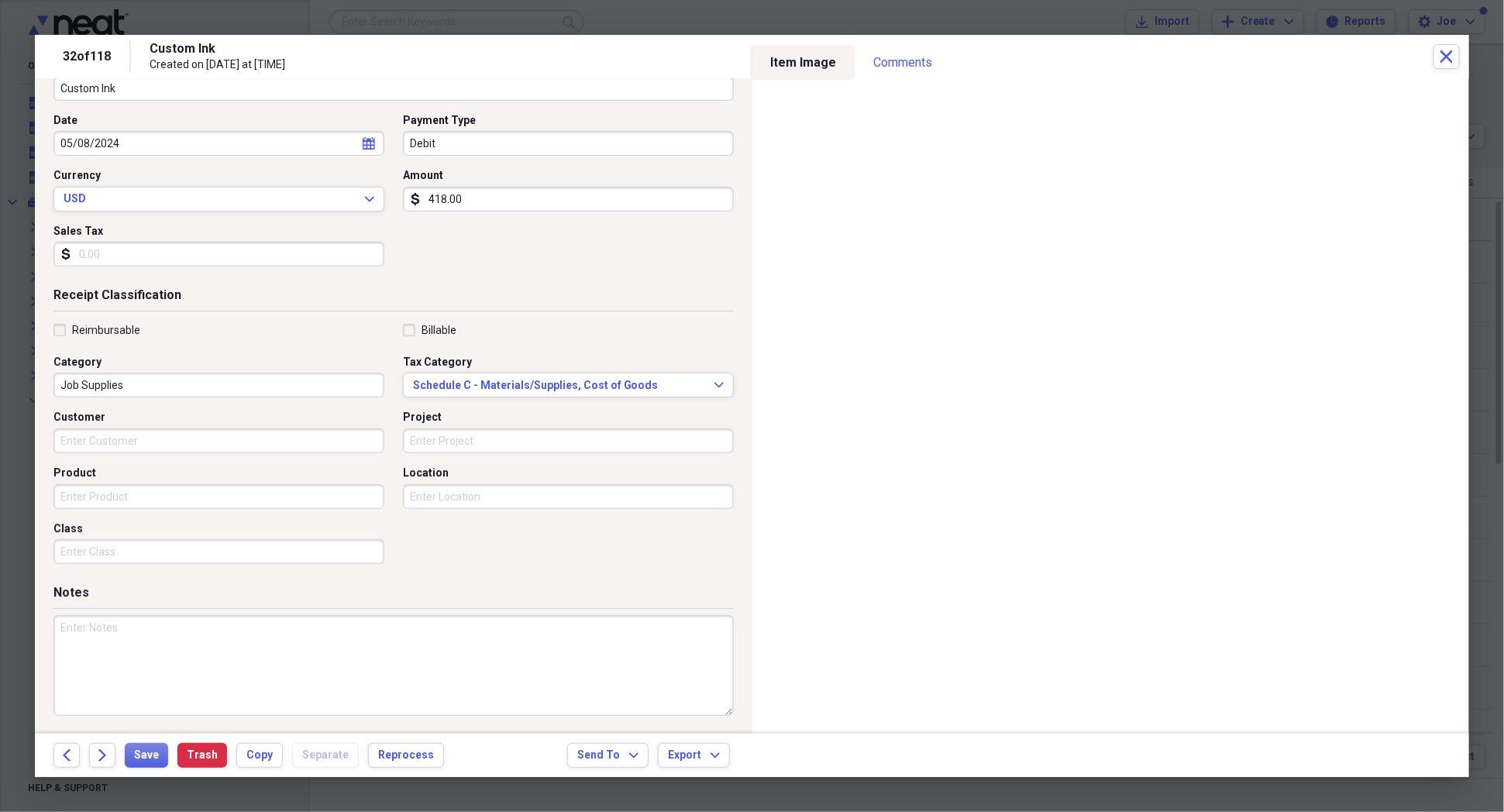 scroll, scrollTop: 134, scrollLeft: 0, axis: vertical 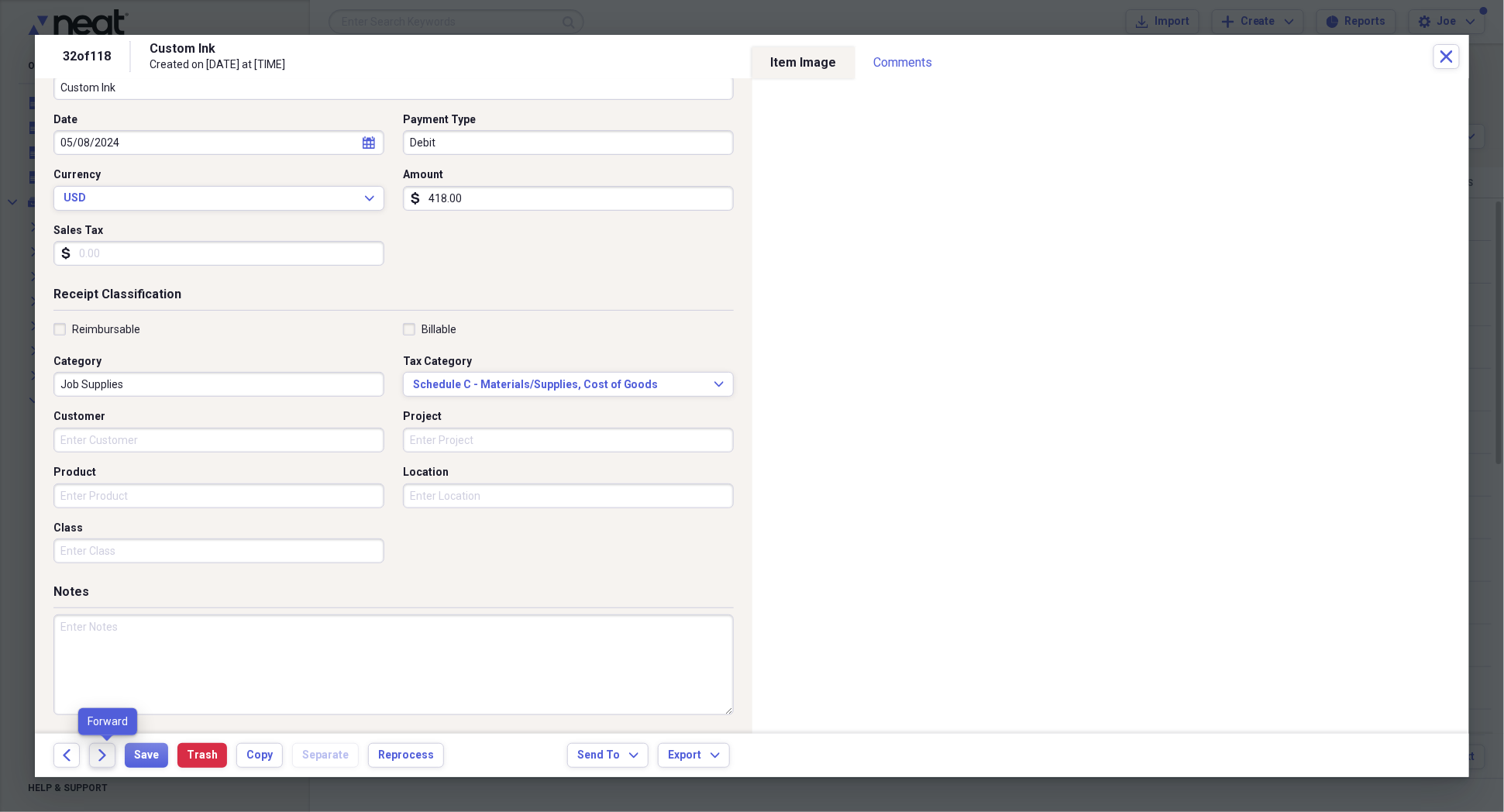 click on "Forward" at bounding box center (102, 755) 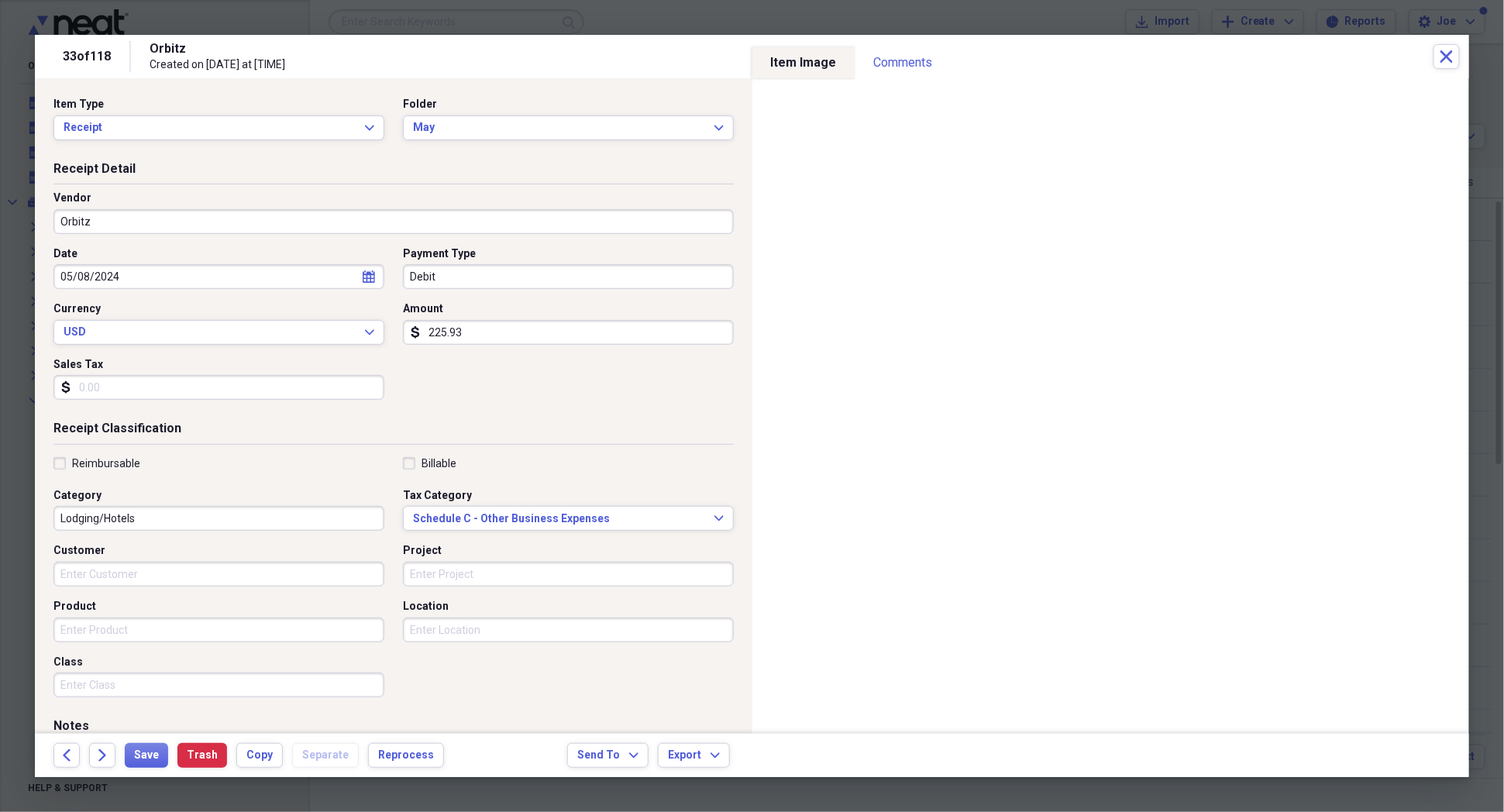click on "Tax Category" at bounding box center [568, 496] 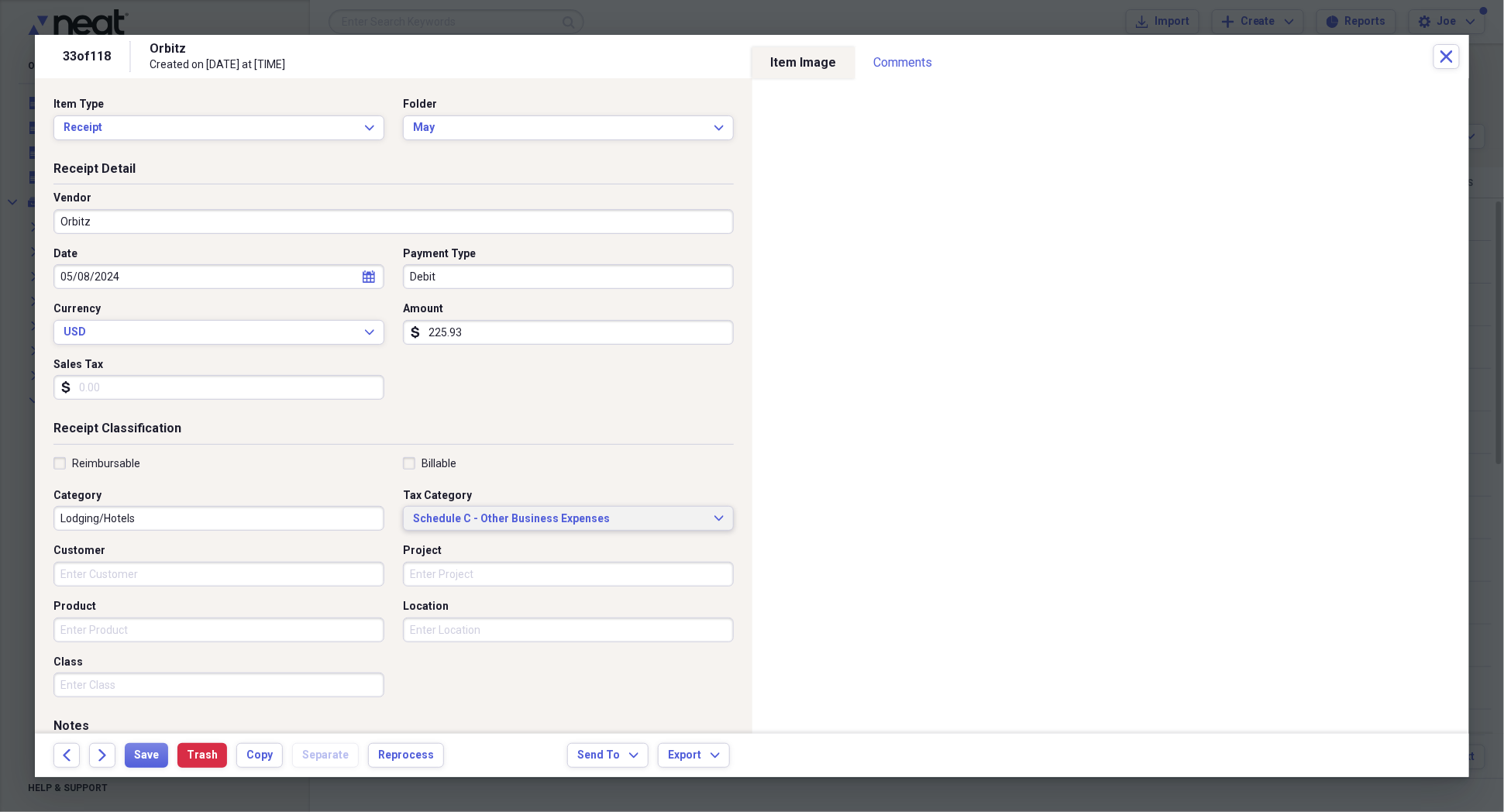 click on "Schedule C - Other Business Expenses" at bounding box center [559, 519] 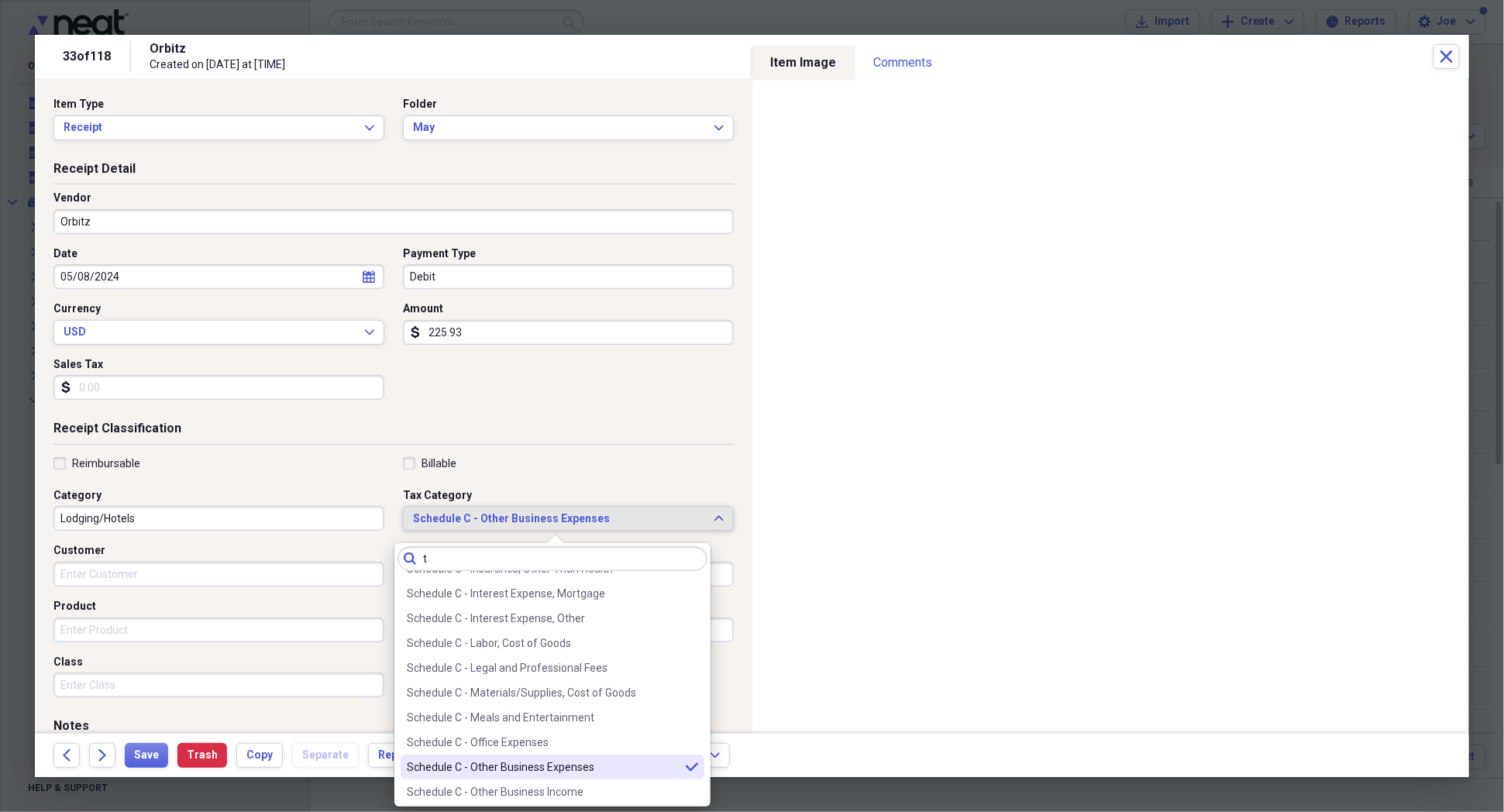scroll, scrollTop: 0, scrollLeft: 0, axis: both 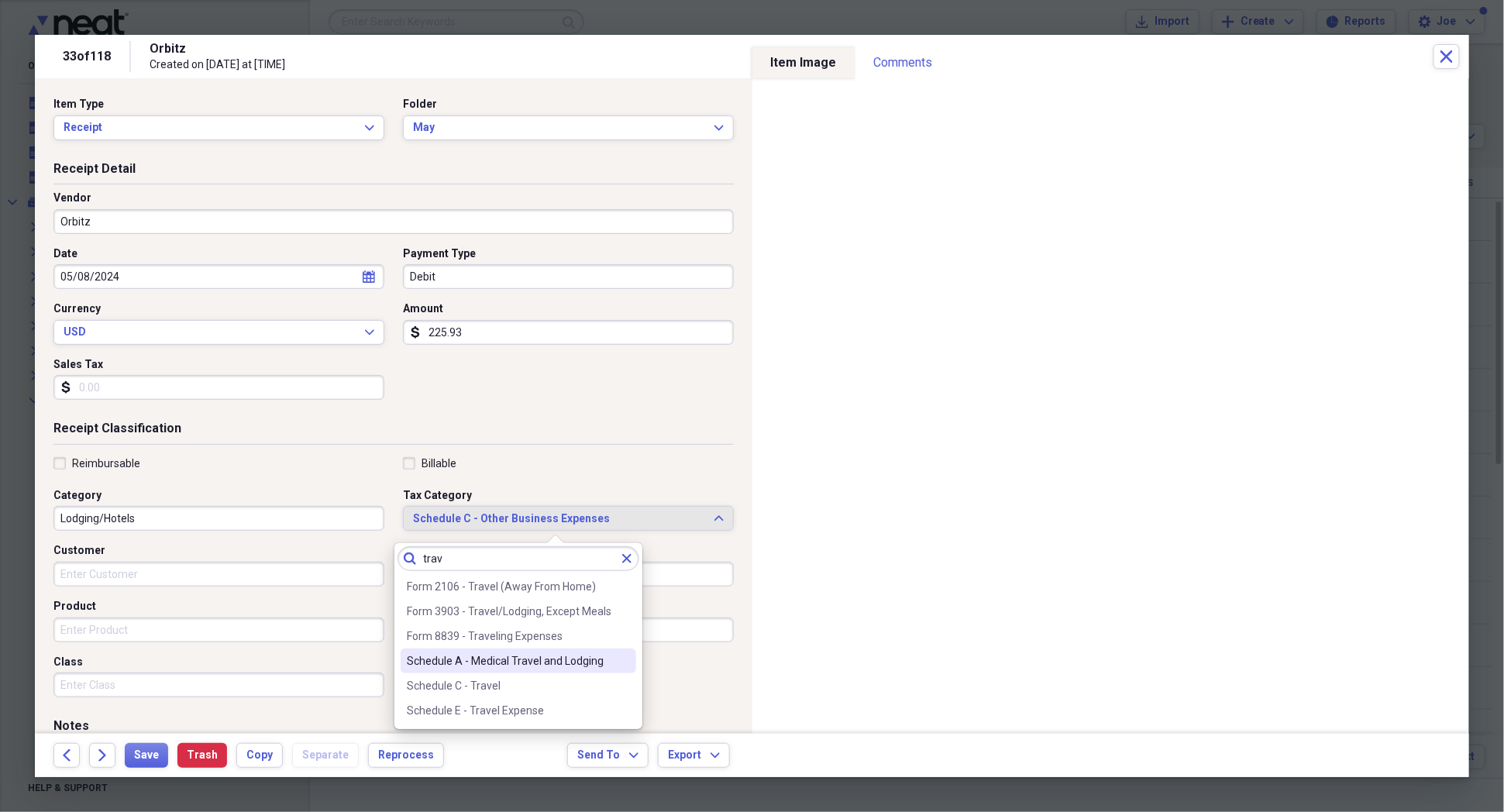 type on "trav" 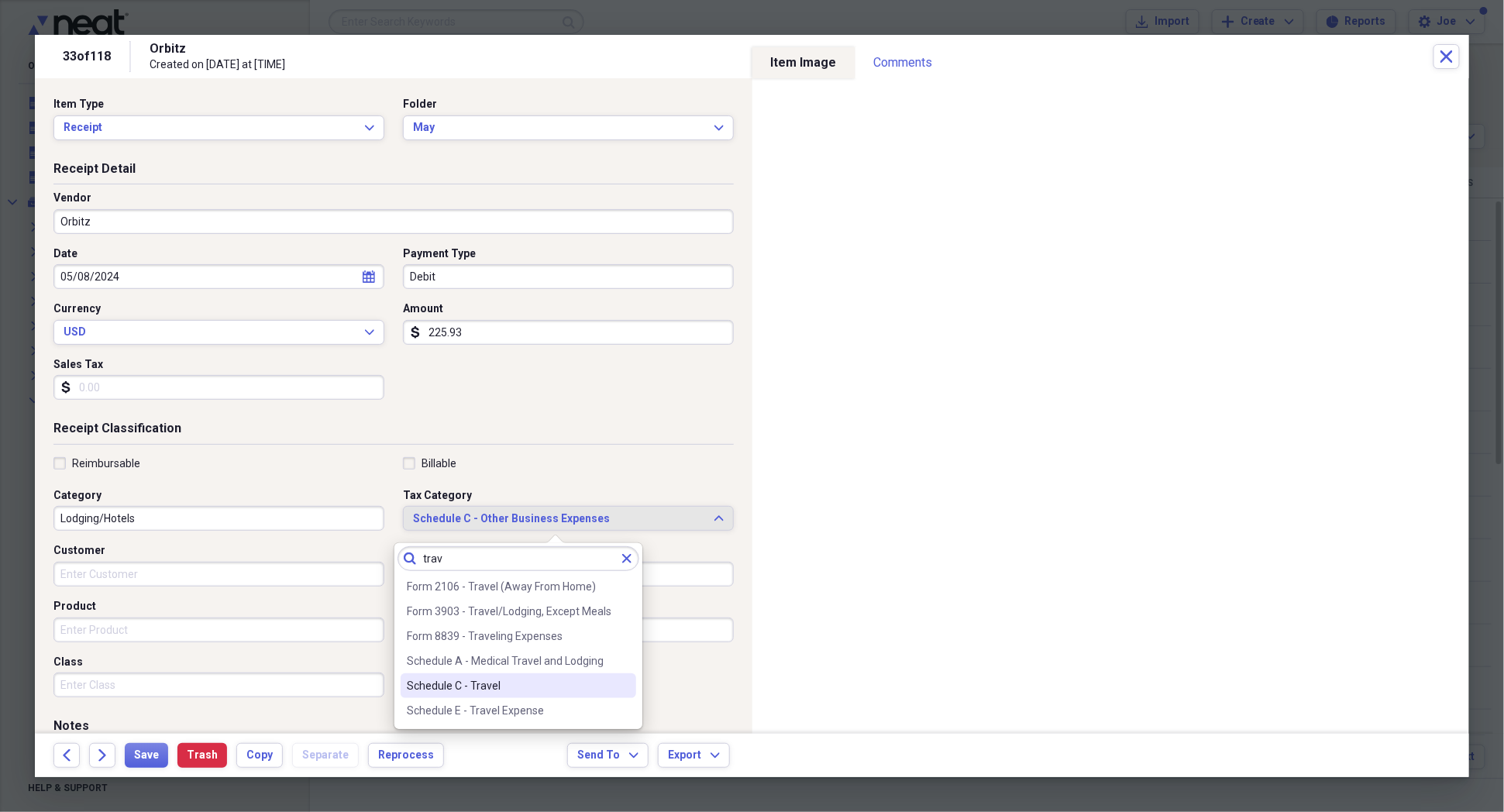 click on "Schedule C - Travel" at bounding box center [509, 686] 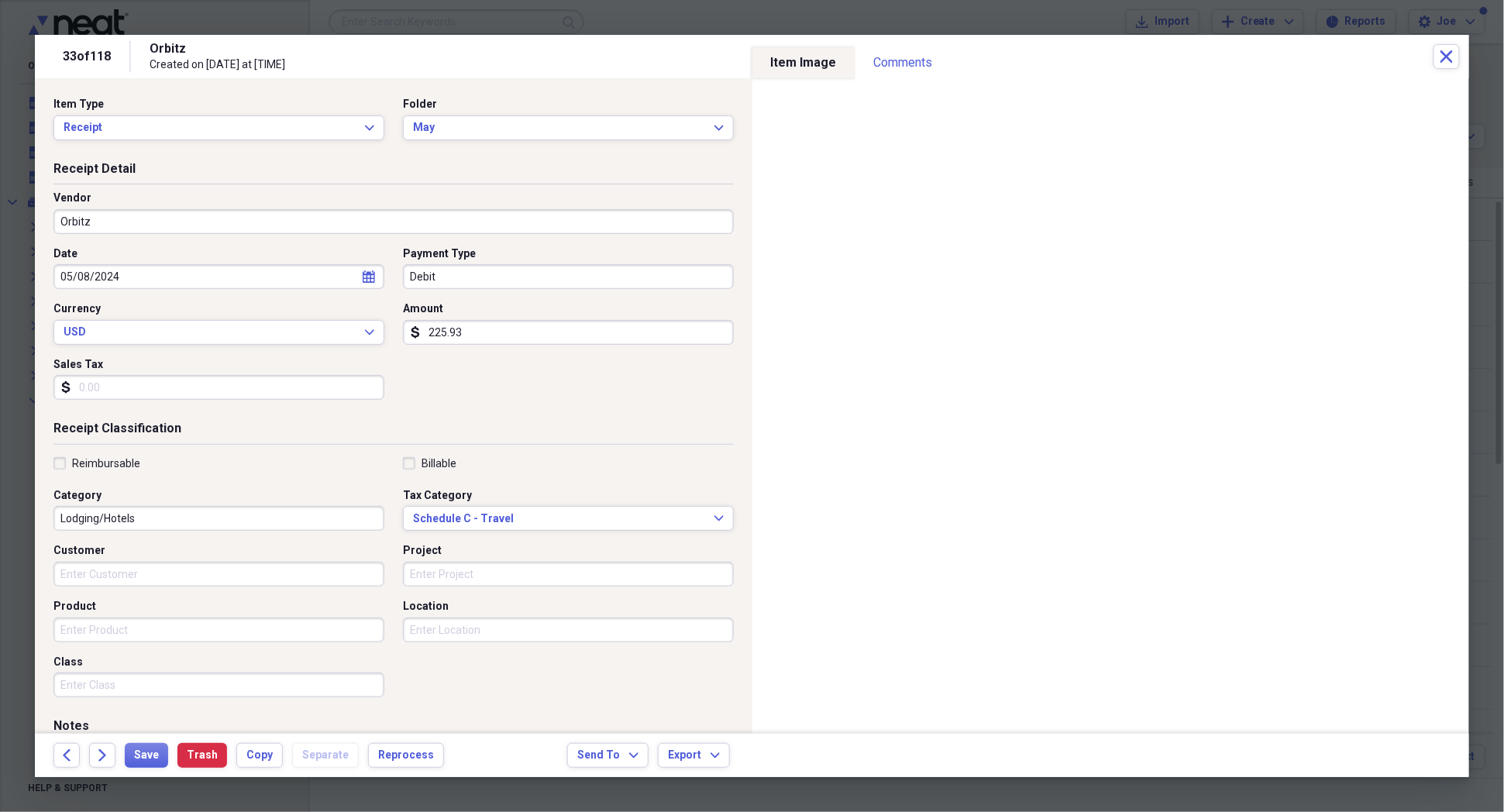 click on "Debit" at bounding box center [568, 277] 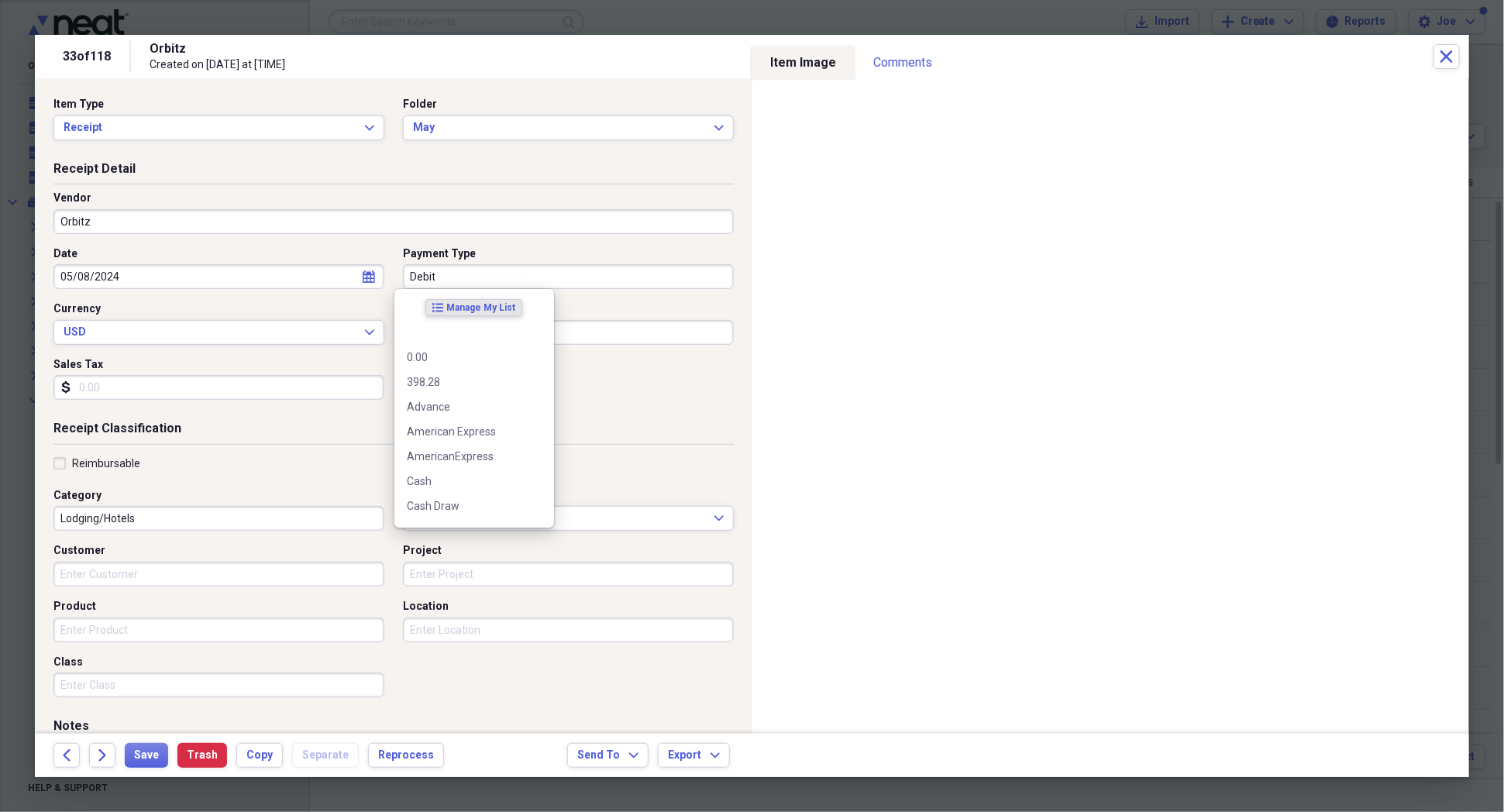 click on "Debit" at bounding box center [568, 277] 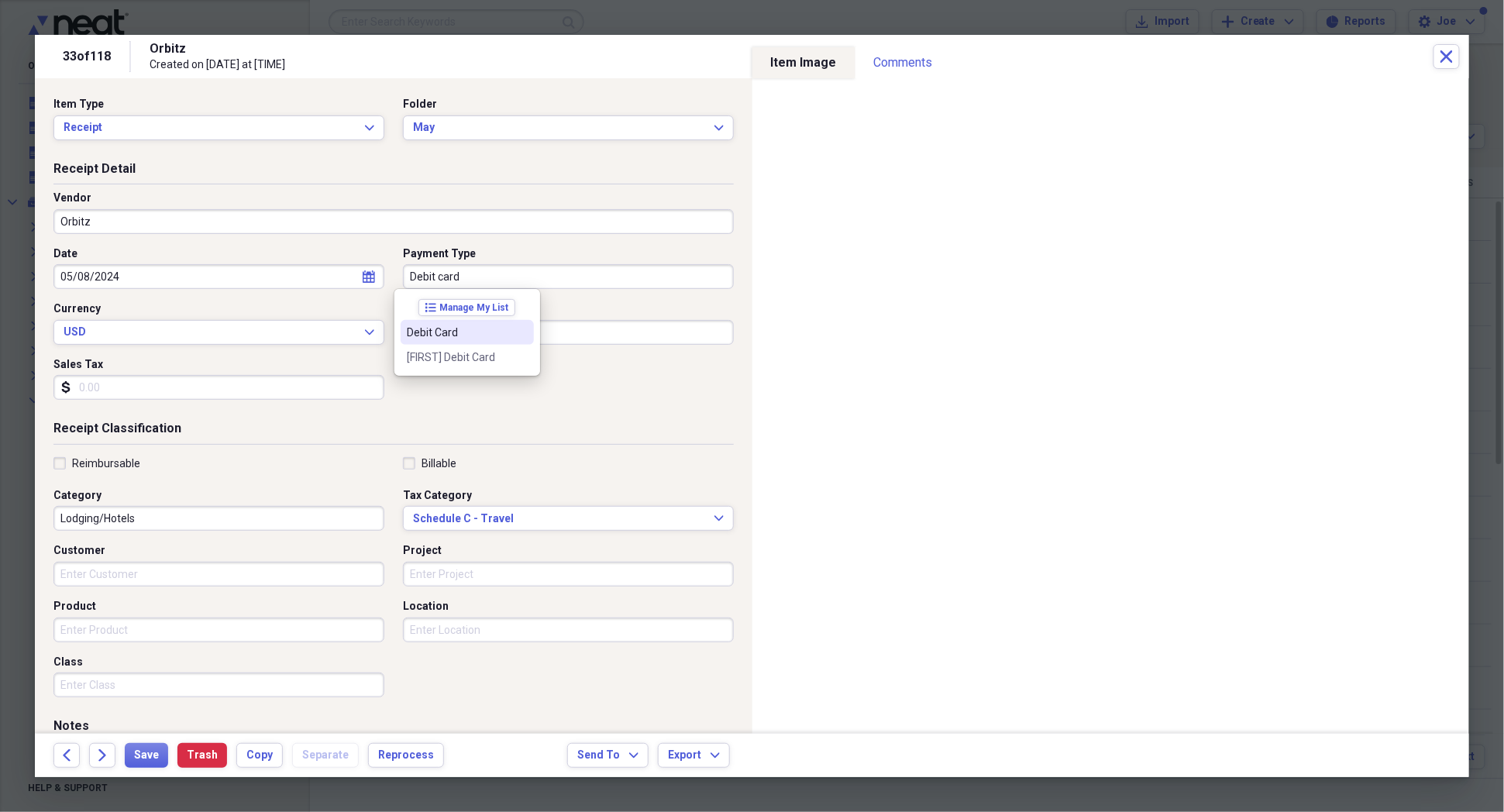click on "Debit Card" at bounding box center (467, 332) 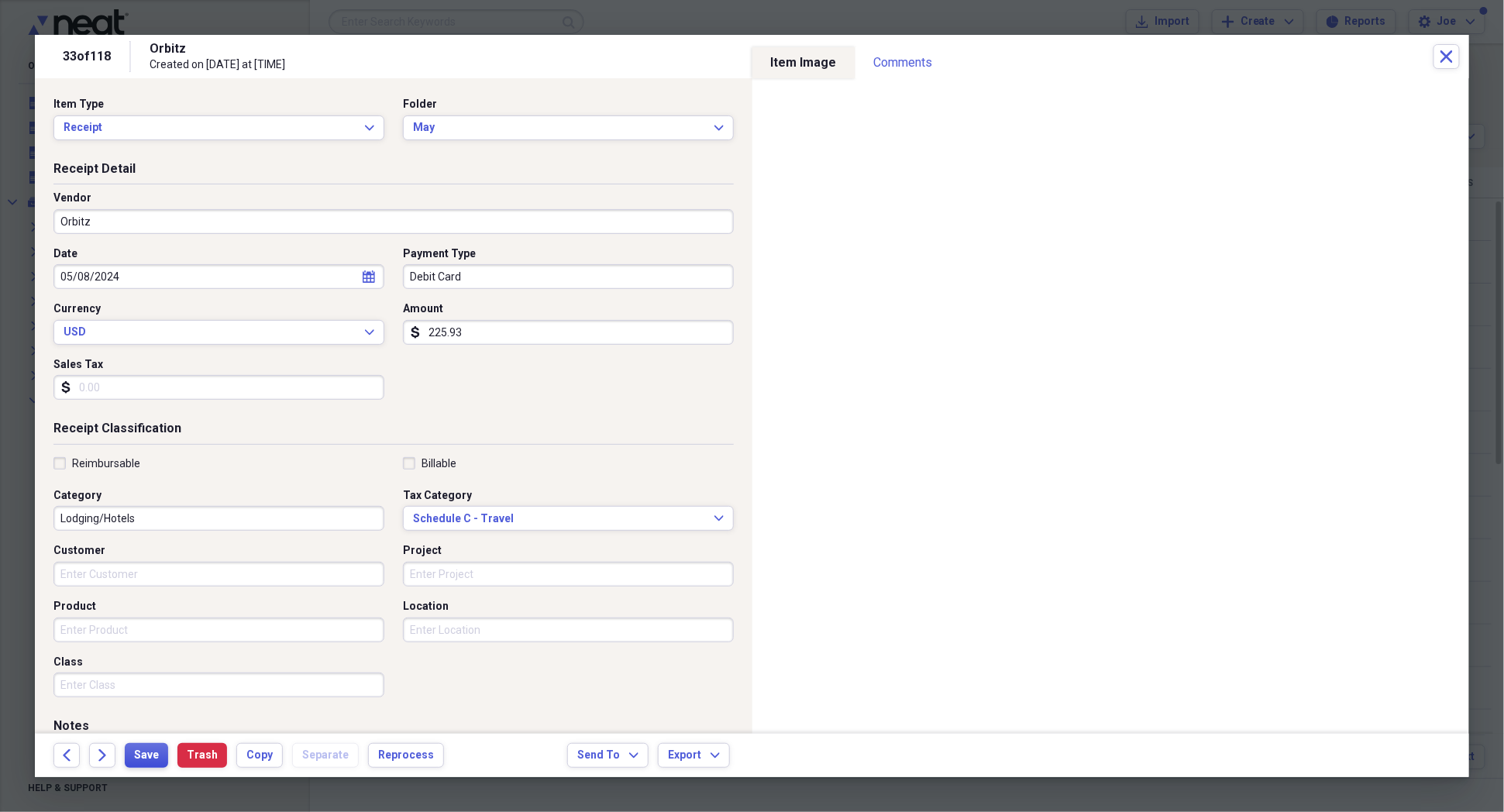 click on "Save" at bounding box center [146, 755] 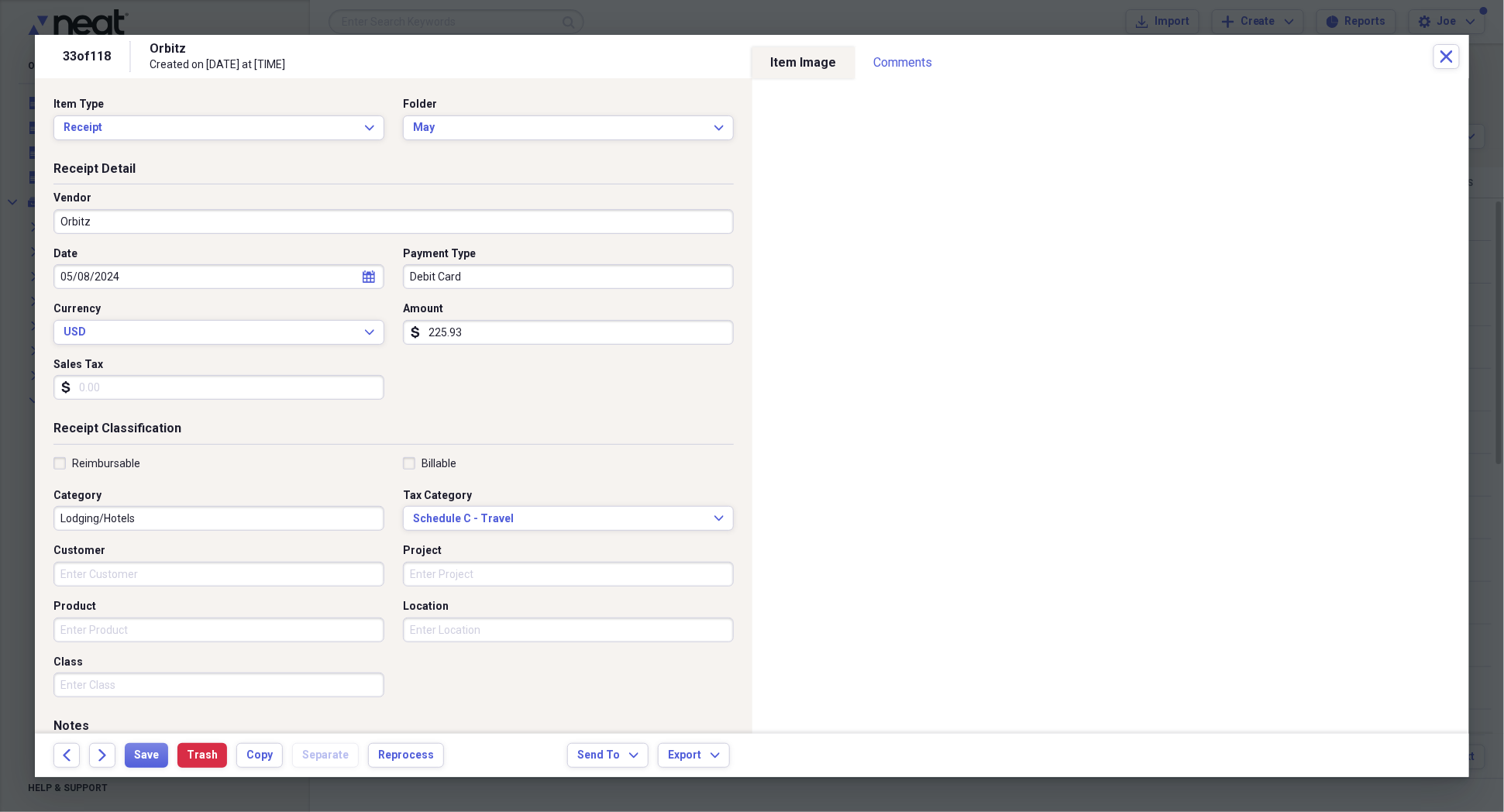click at bounding box center (752, 406) 